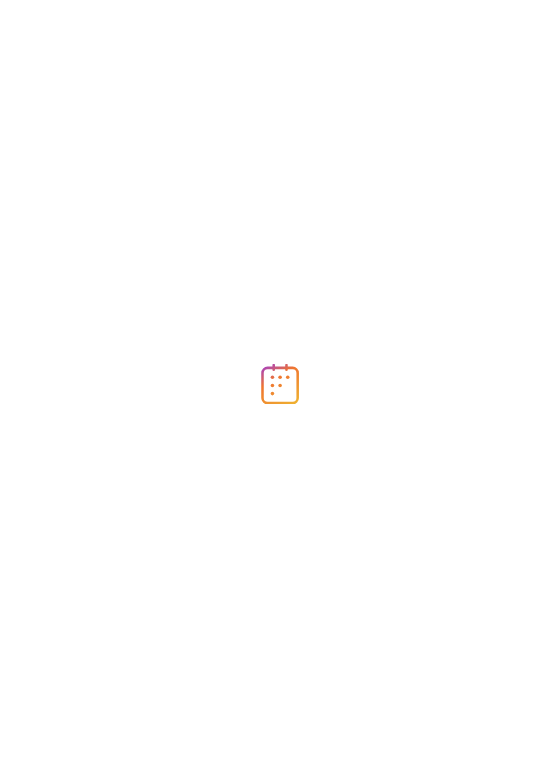 scroll, scrollTop: 0, scrollLeft: 0, axis: both 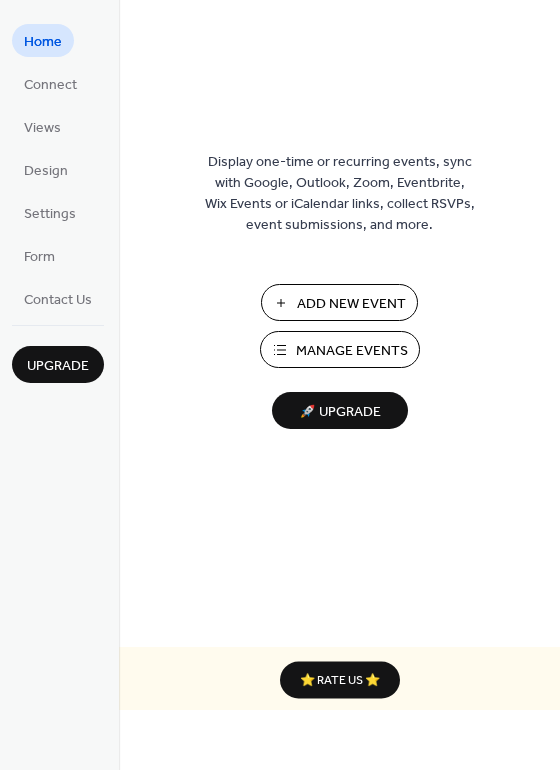 click on "Manage Events" at bounding box center (352, 351) 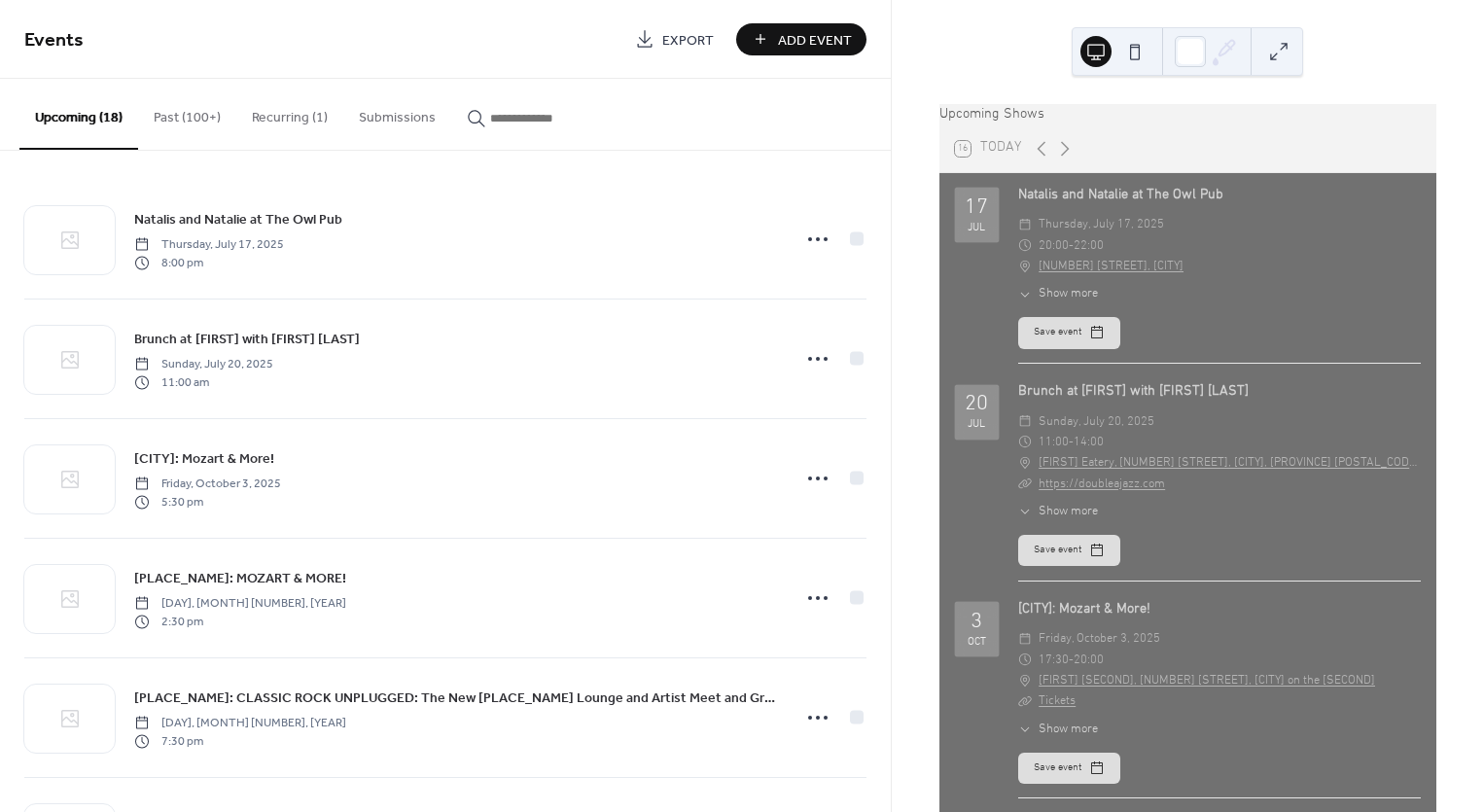 scroll, scrollTop: 0, scrollLeft: 0, axis: both 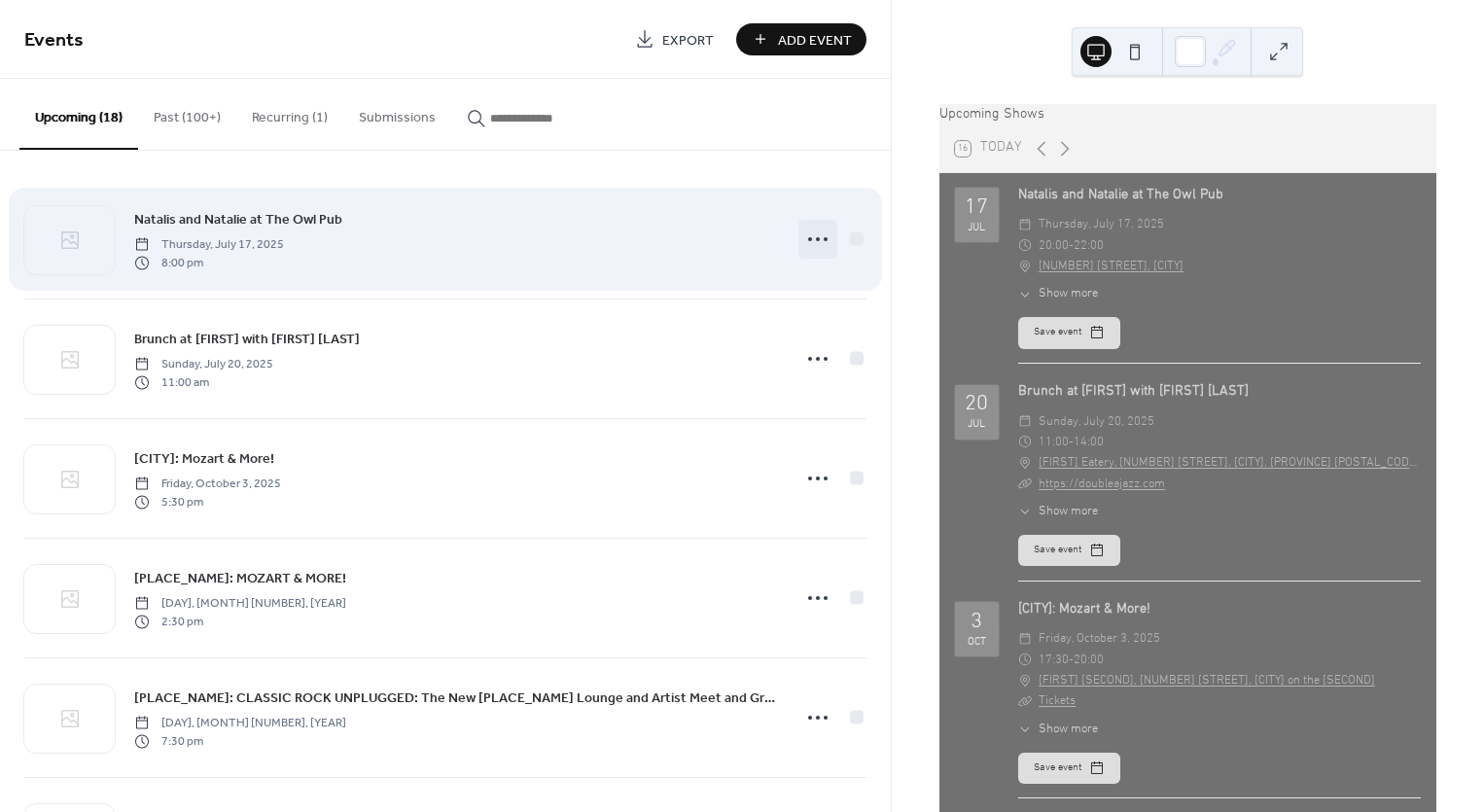 click 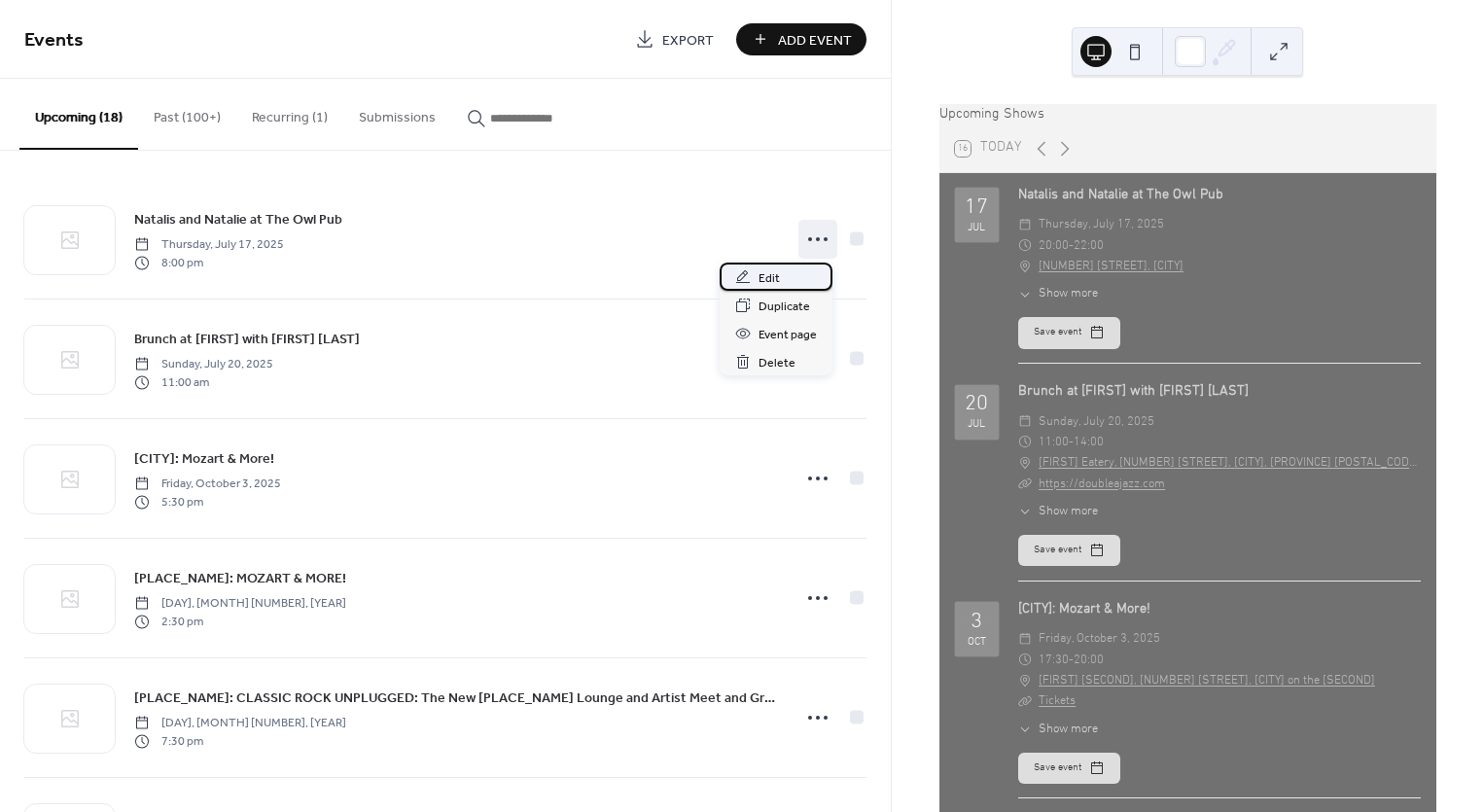 click on "Edit" at bounding box center (769, 278) 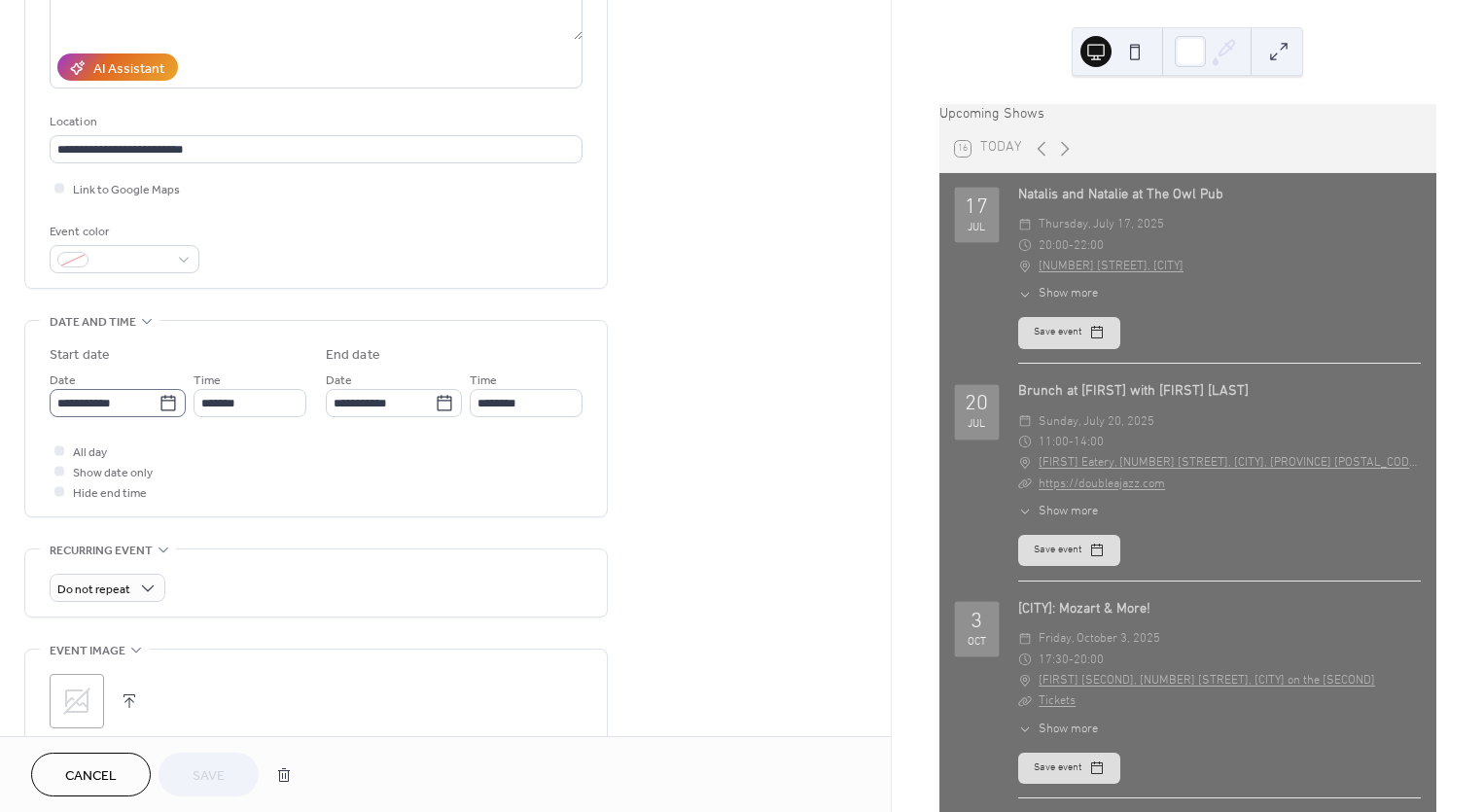scroll, scrollTop: 316, scrollLeft: 0, axis: vertical 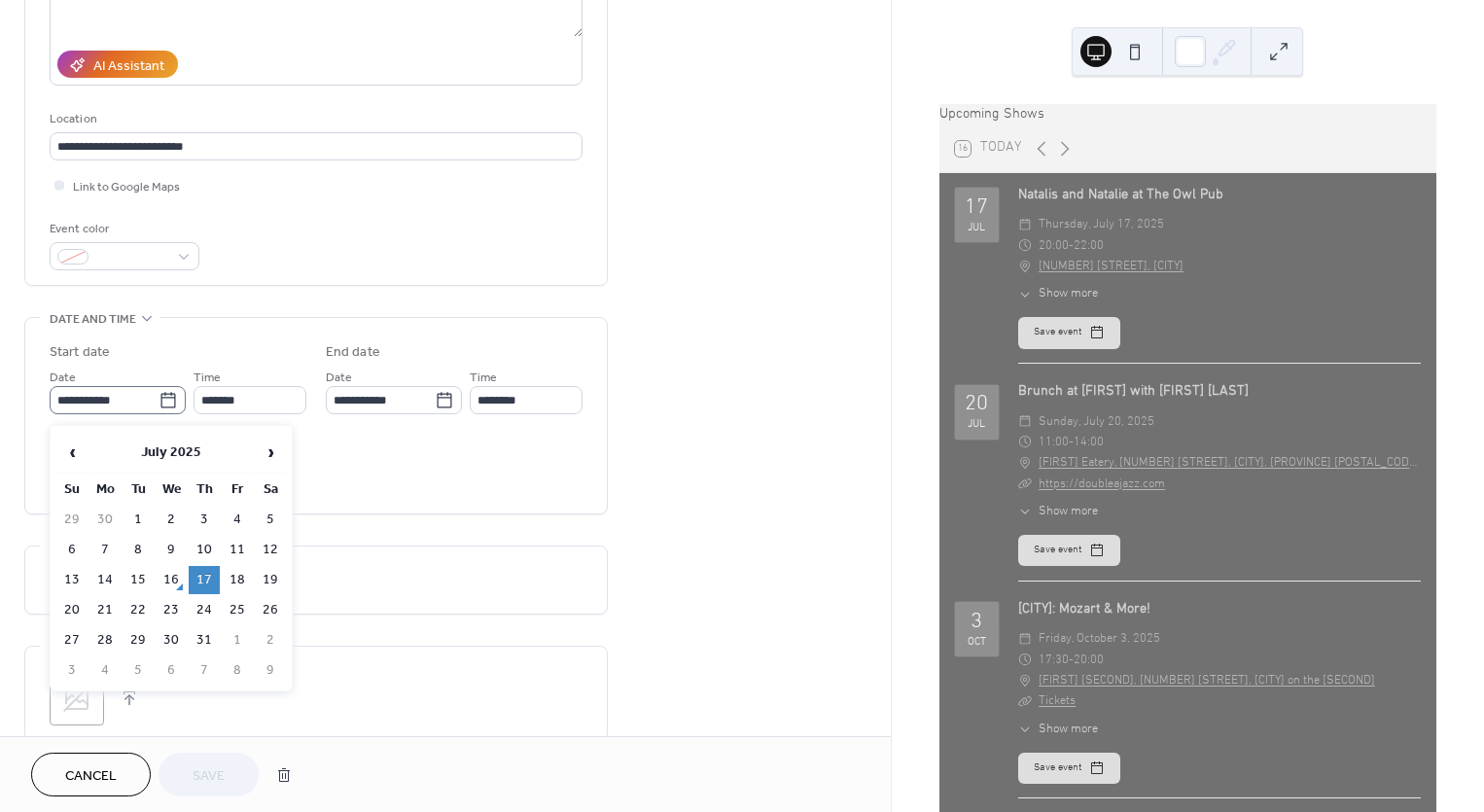 click 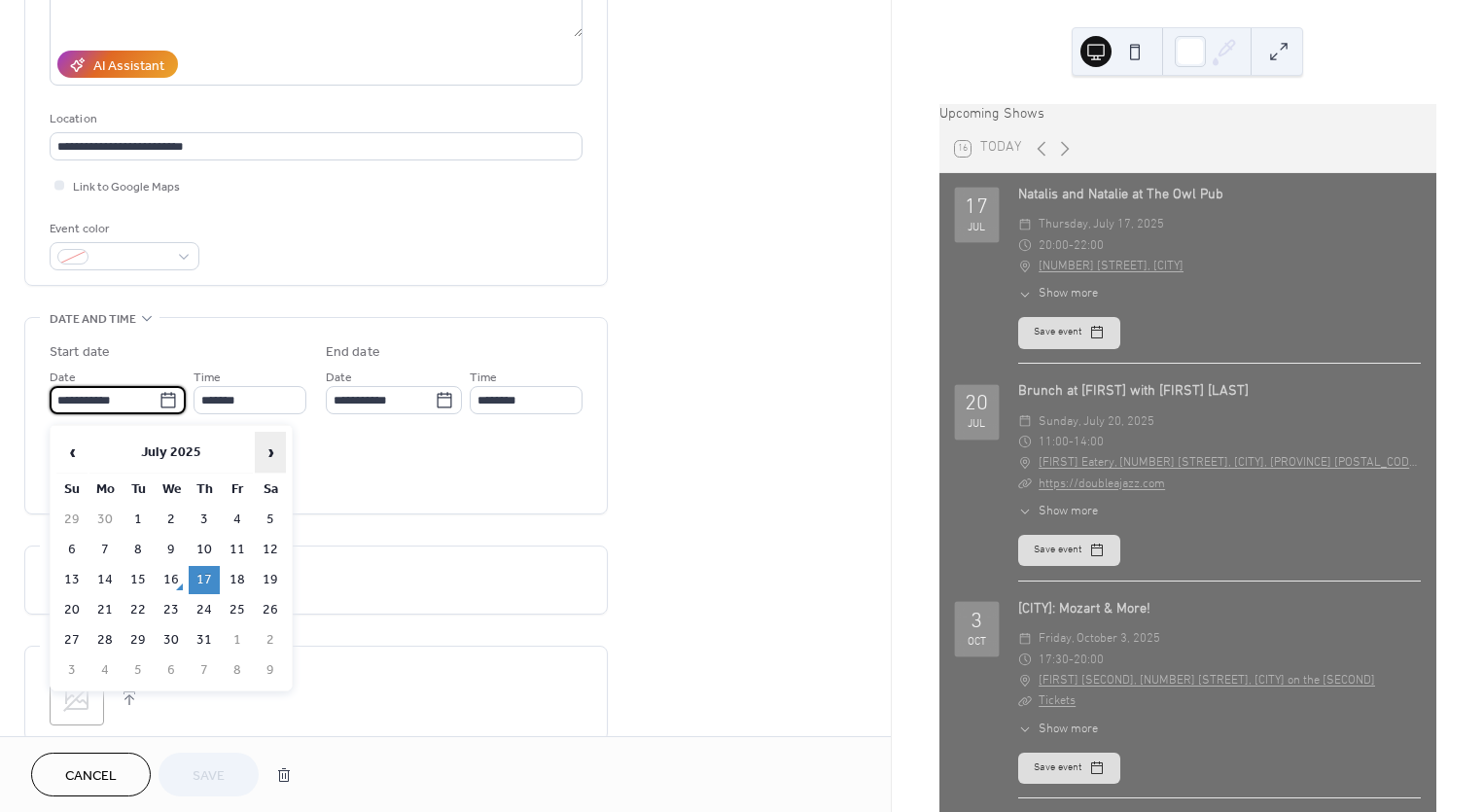 click on "›" at bounding box center (270, 452) 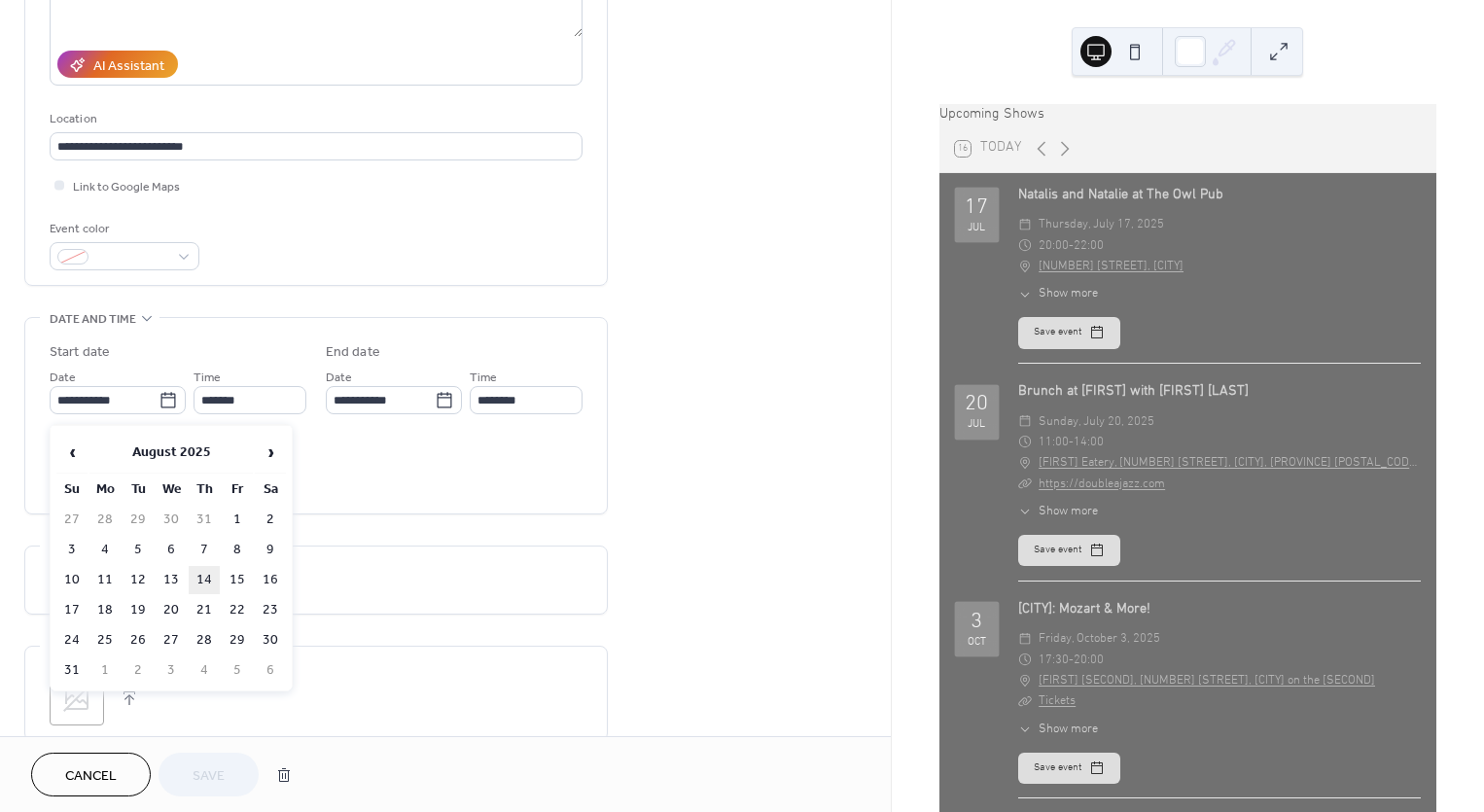click on "14" at bounding box center (204, 580) 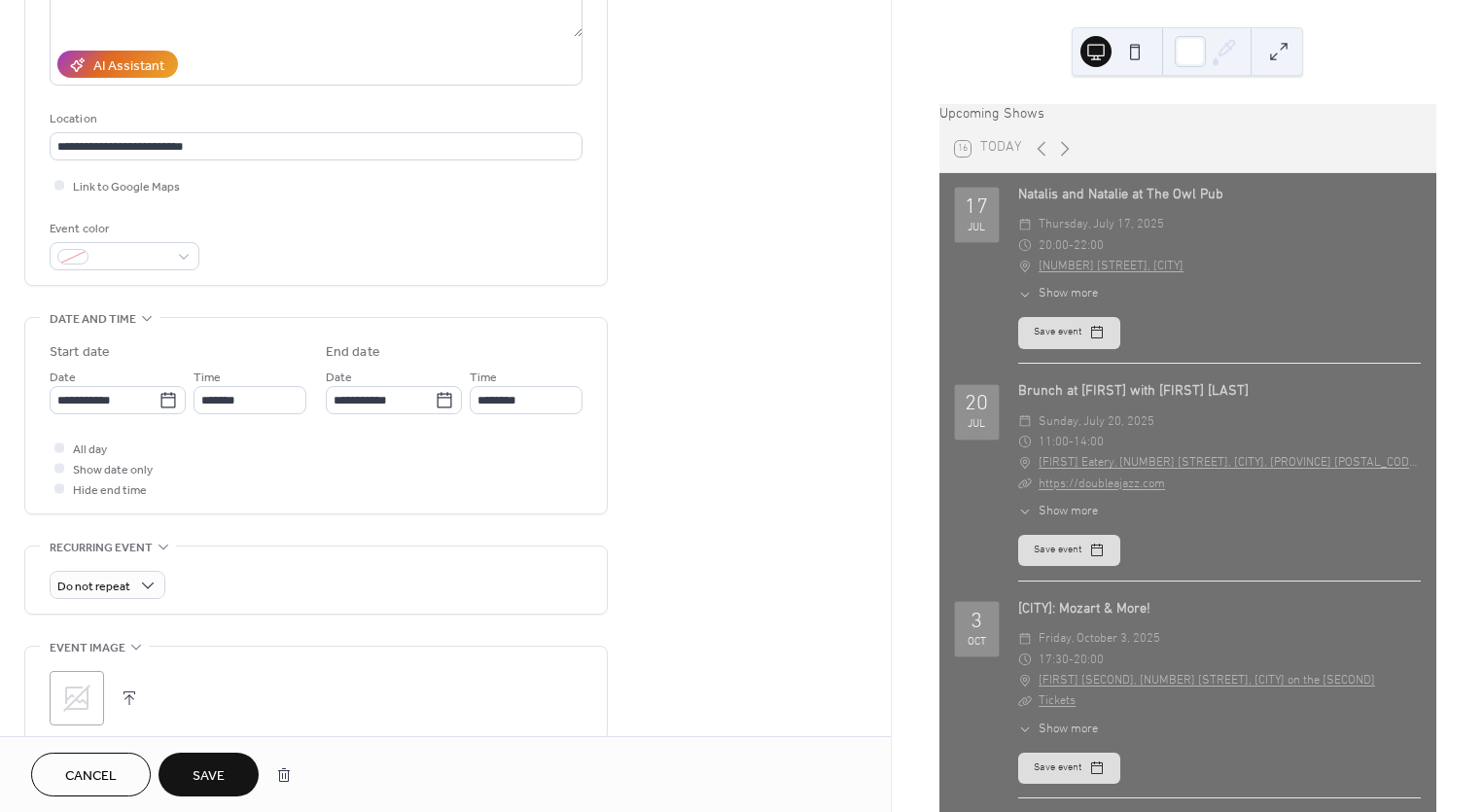 click on "Save" at bounding box center (208, 776) 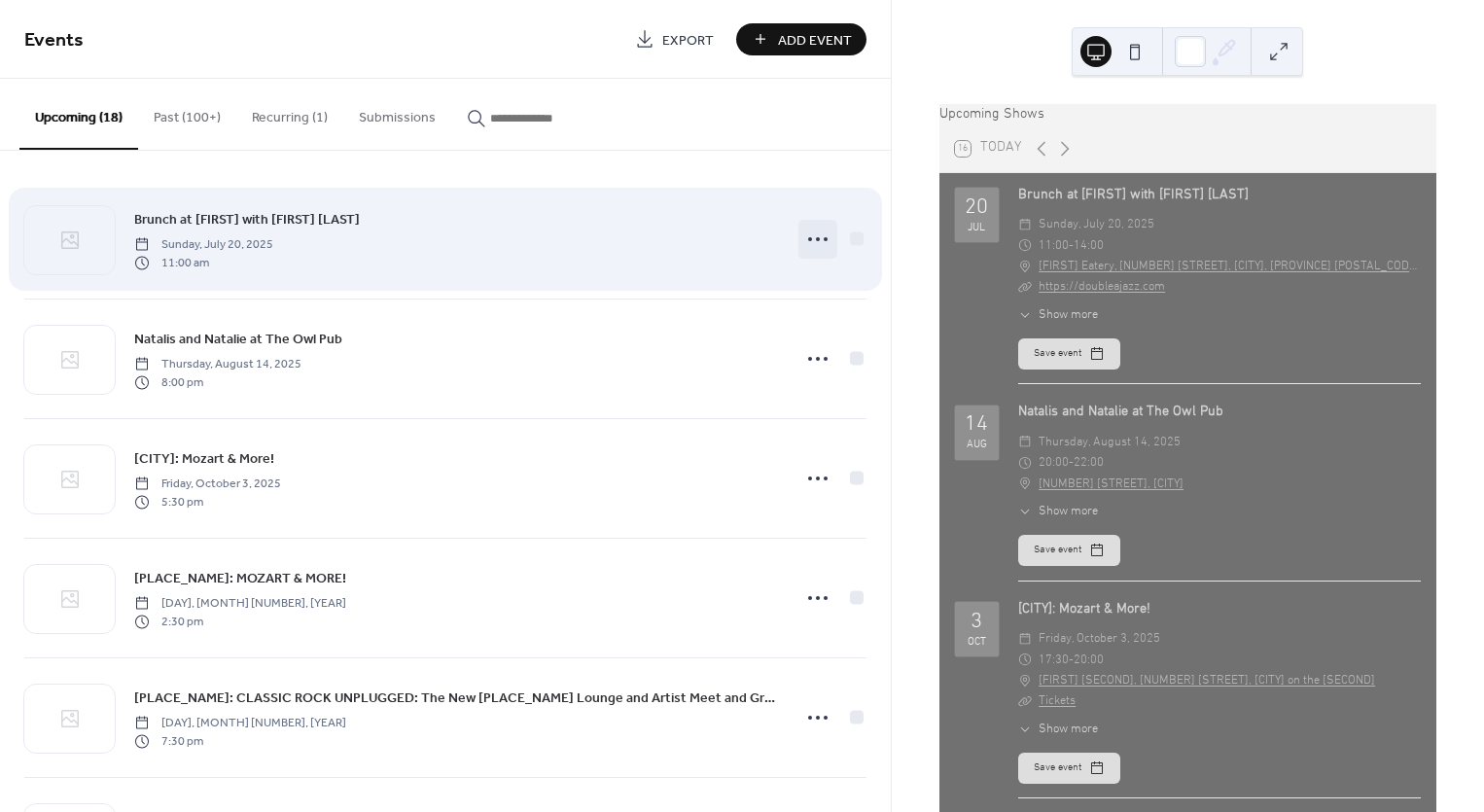 click 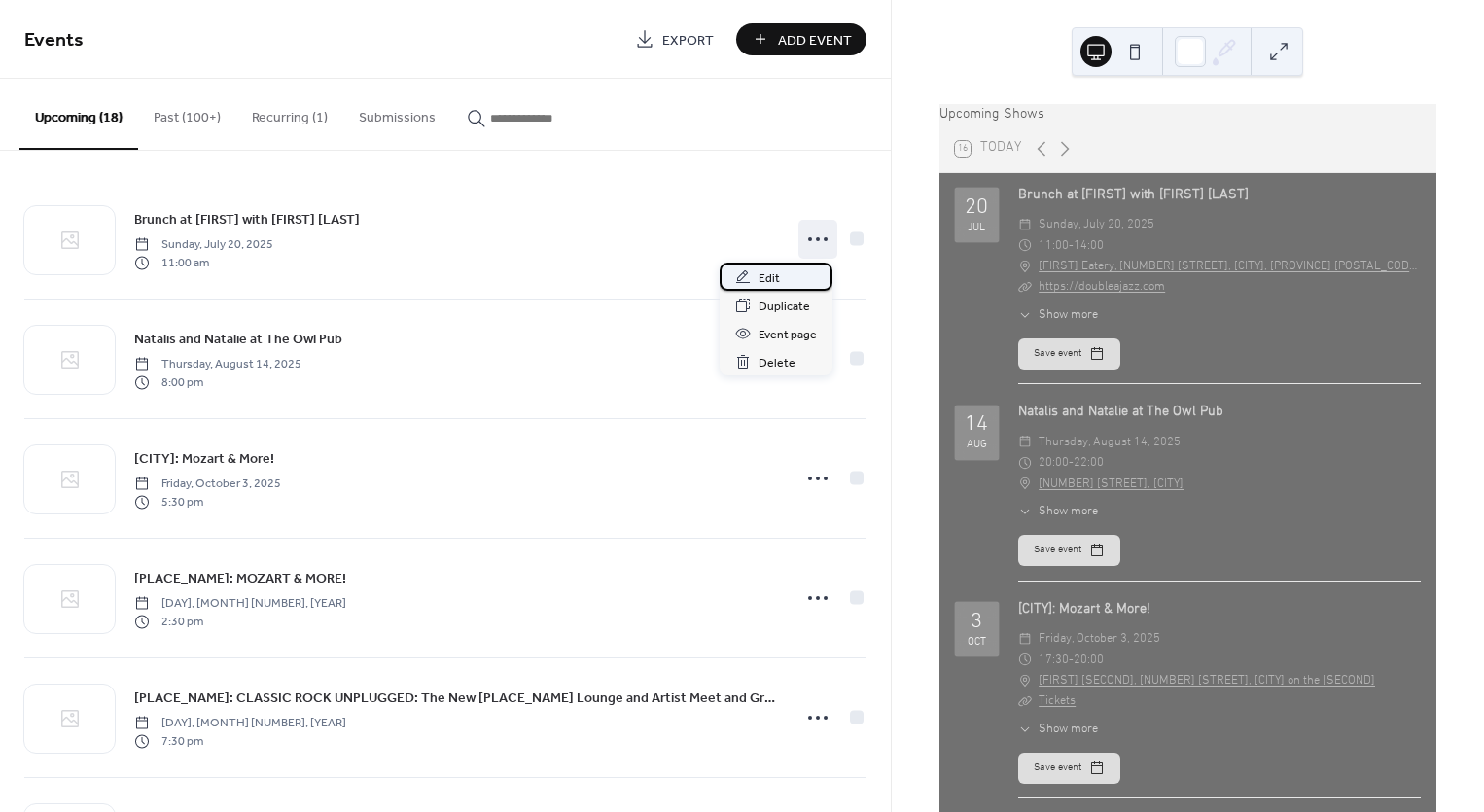 click on "Edit" at bounding box center [769, 278] 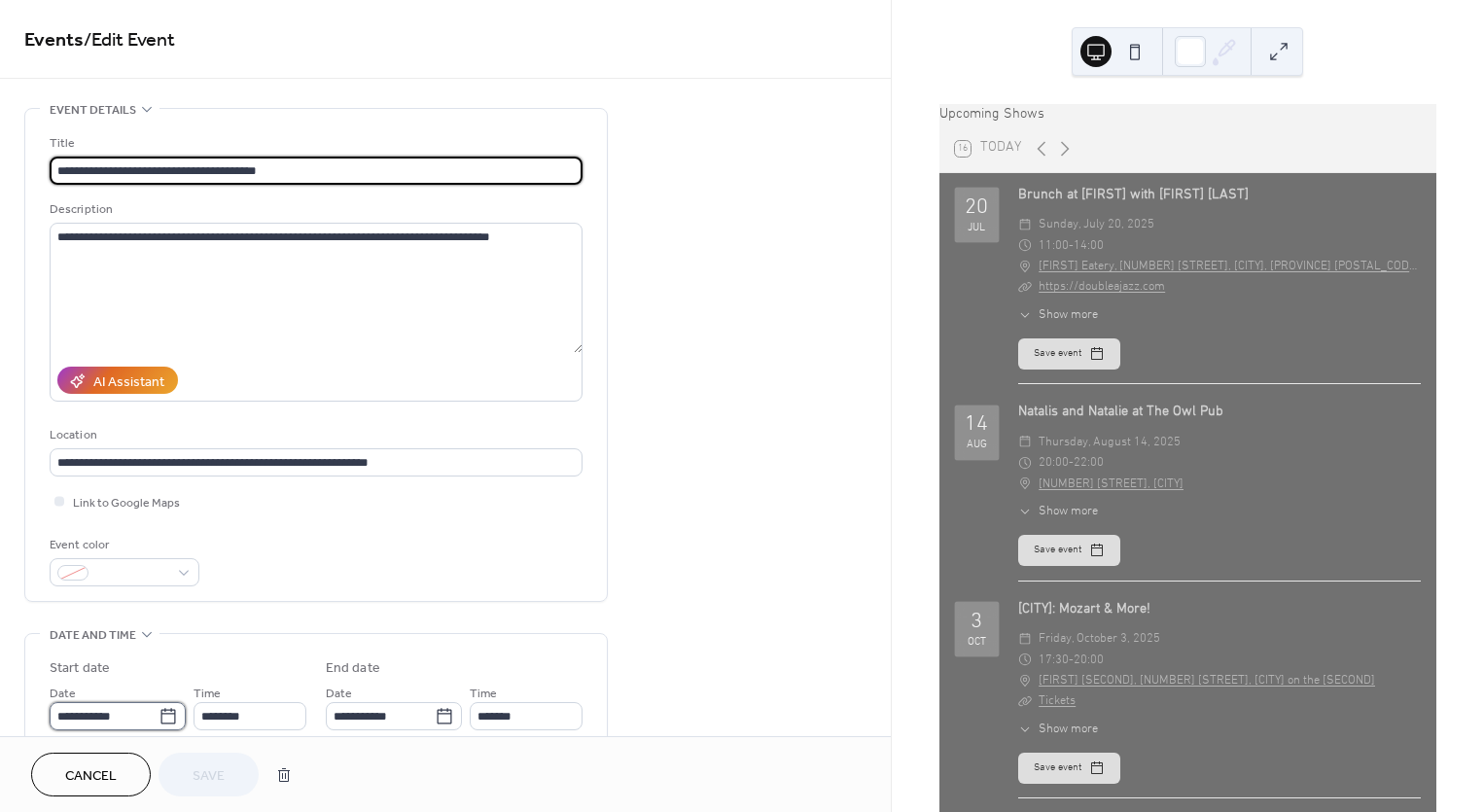 click on "**********" at bounding box center (104, 716) 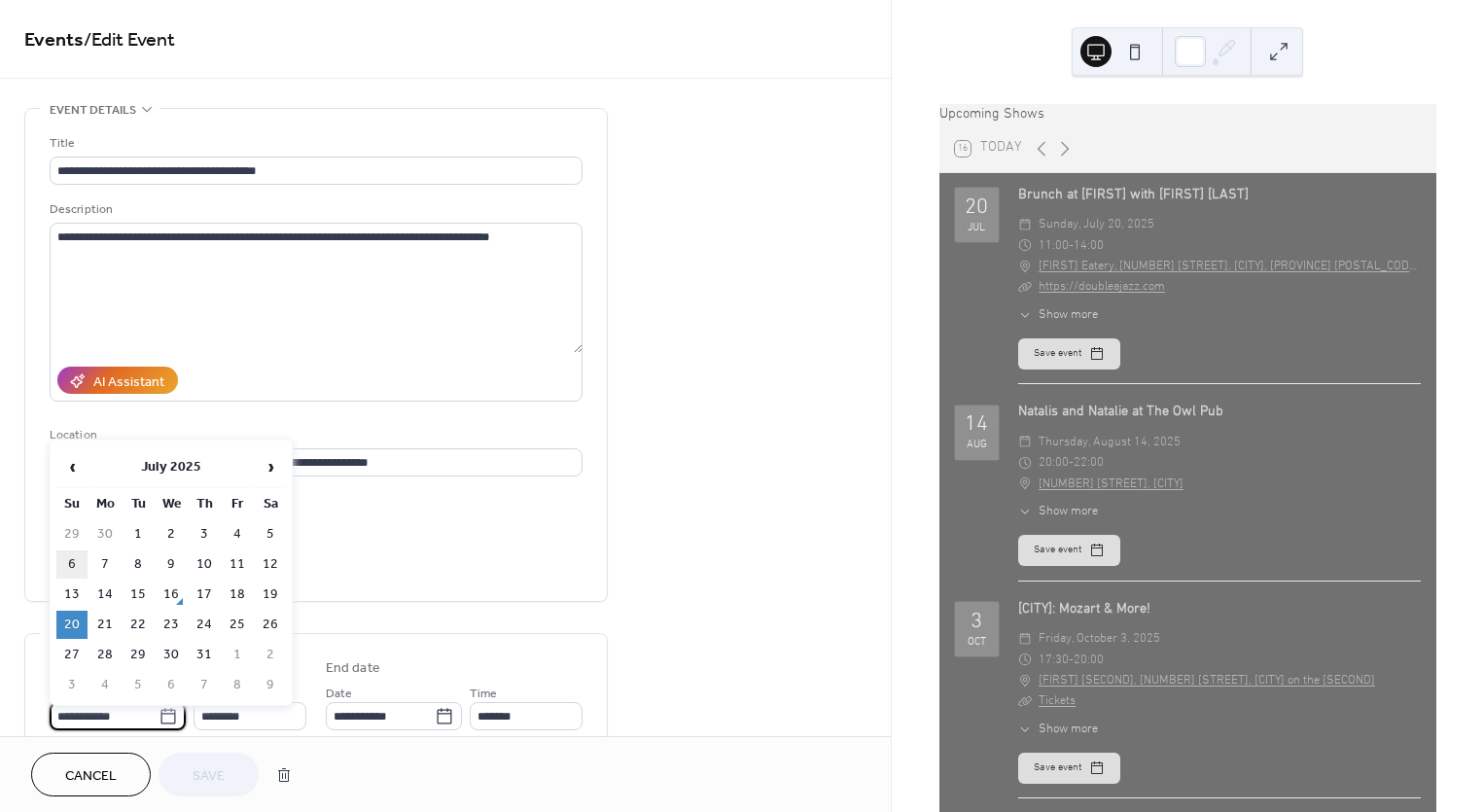 click on "6" at bounding box center (72, 564) 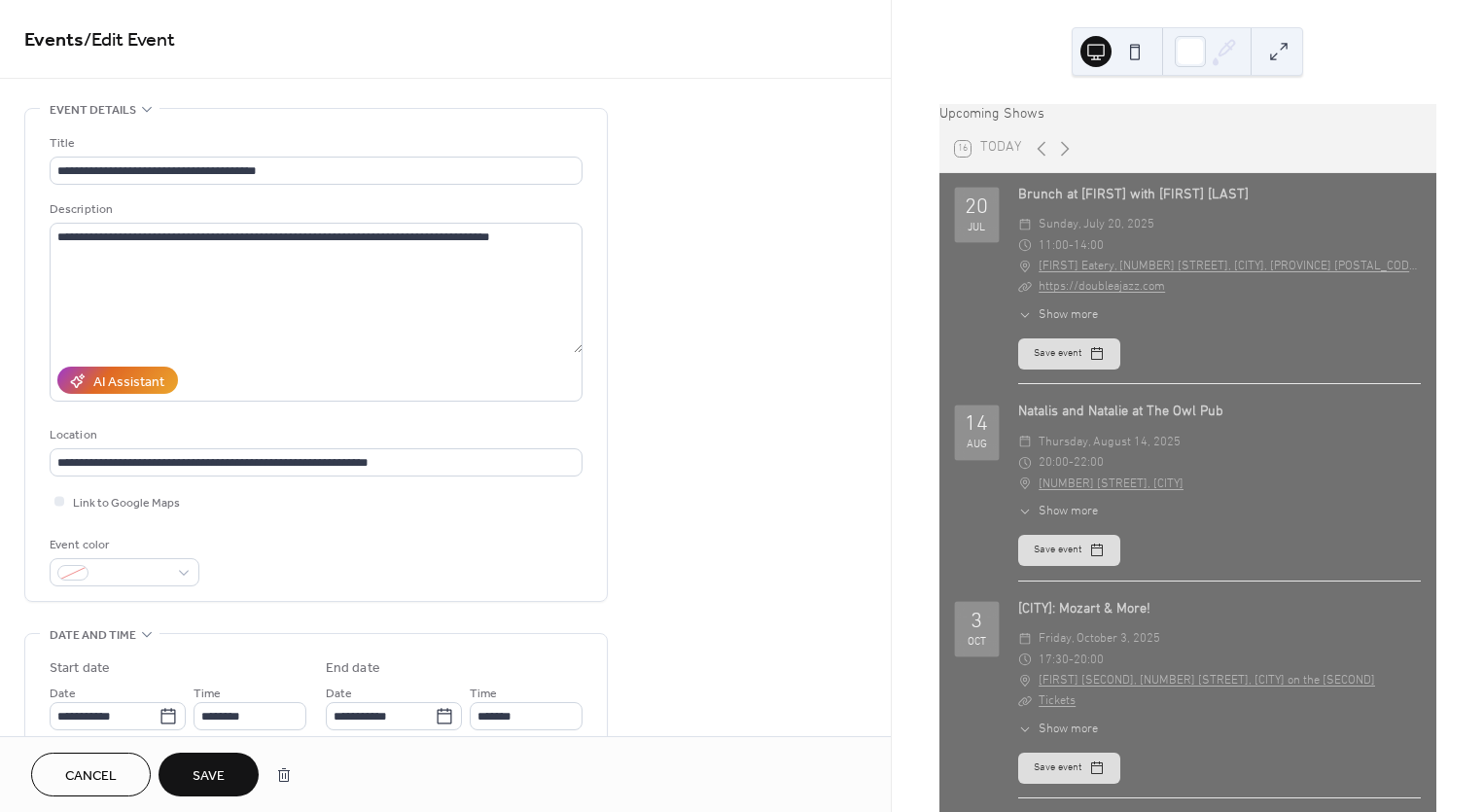 click on "Save" at bounding box center [208, 776] 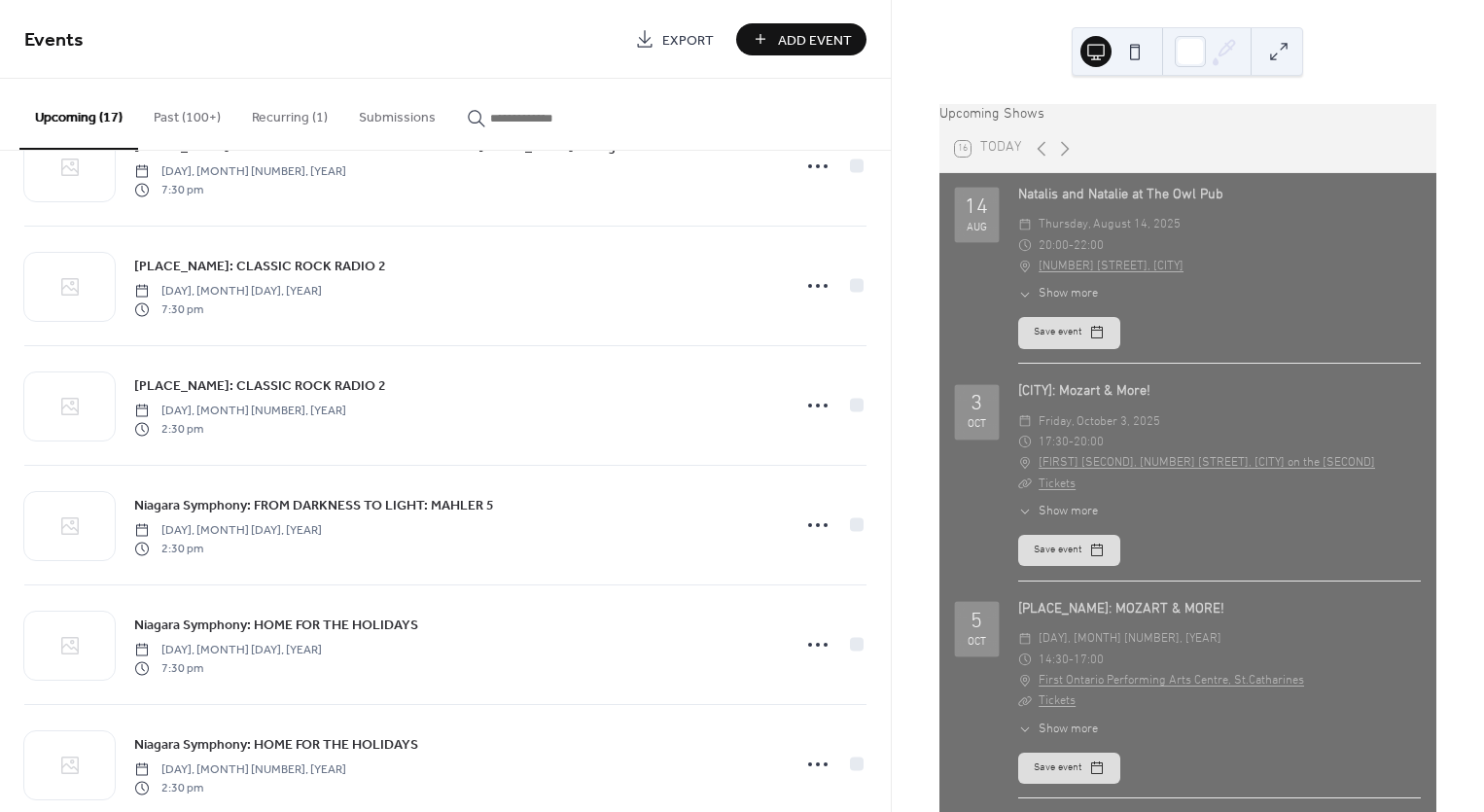 scroll, scrollTop: 433, scrollLeft: 0, axis: vertical 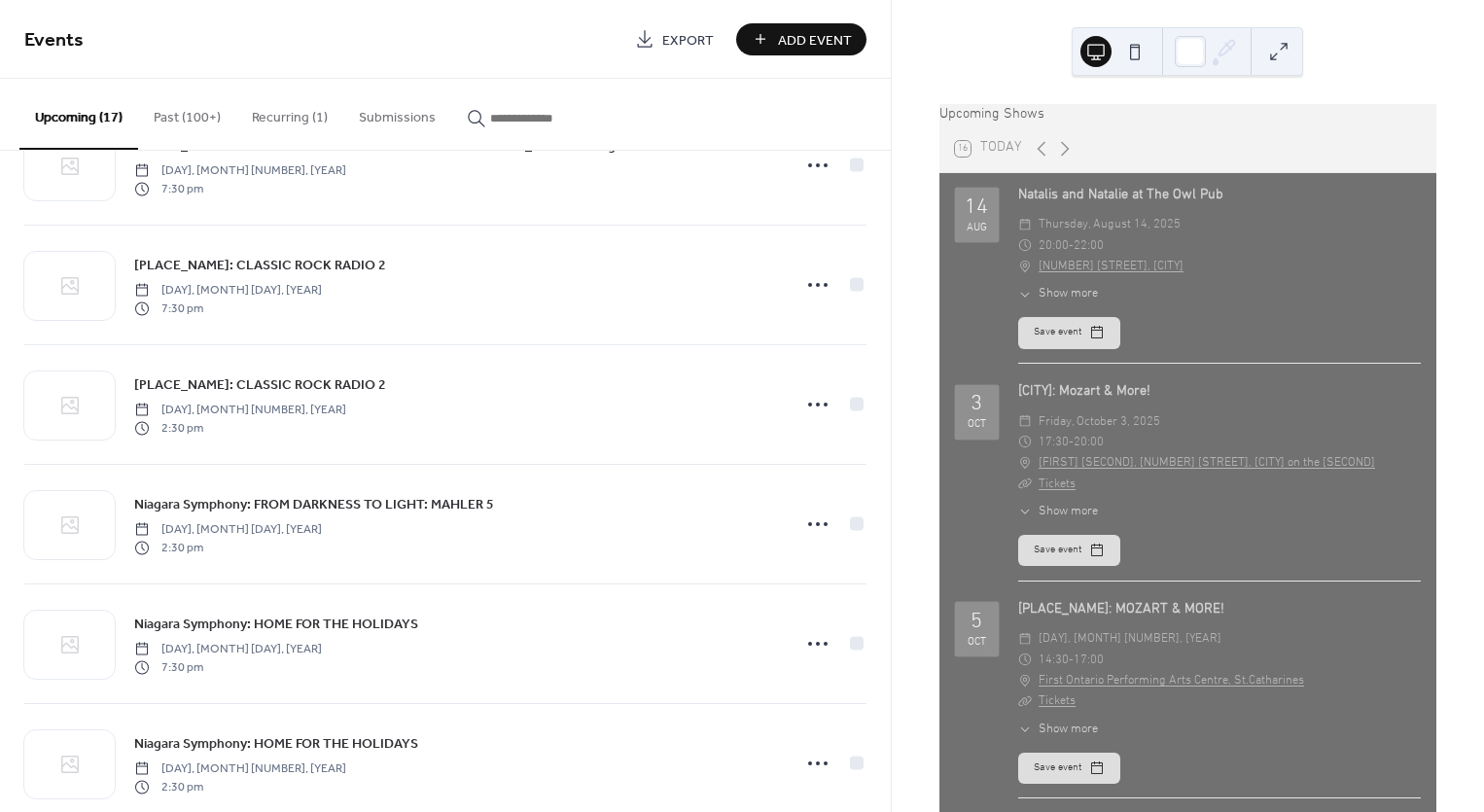 click at bounding box center [548, 118] 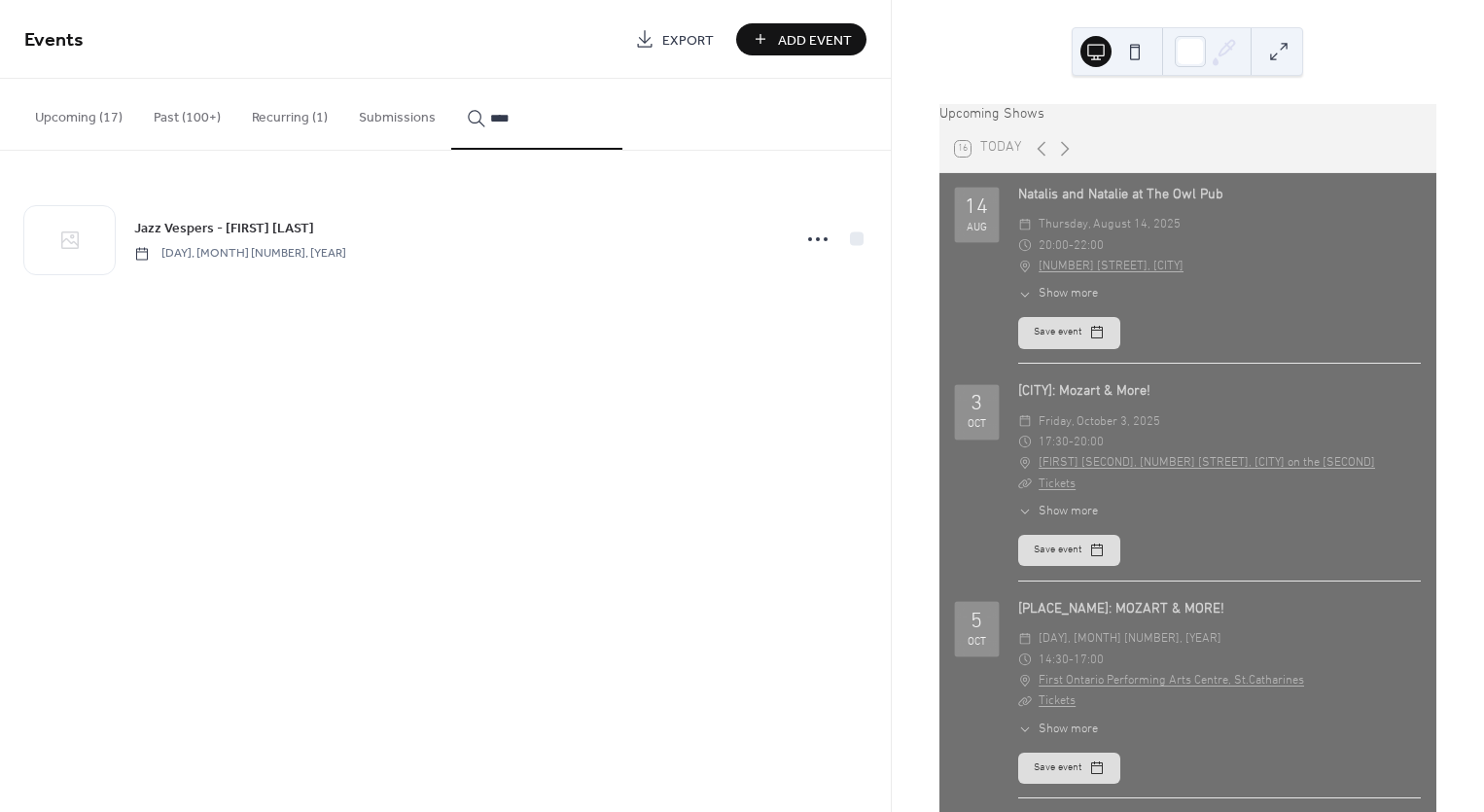 type on "****" 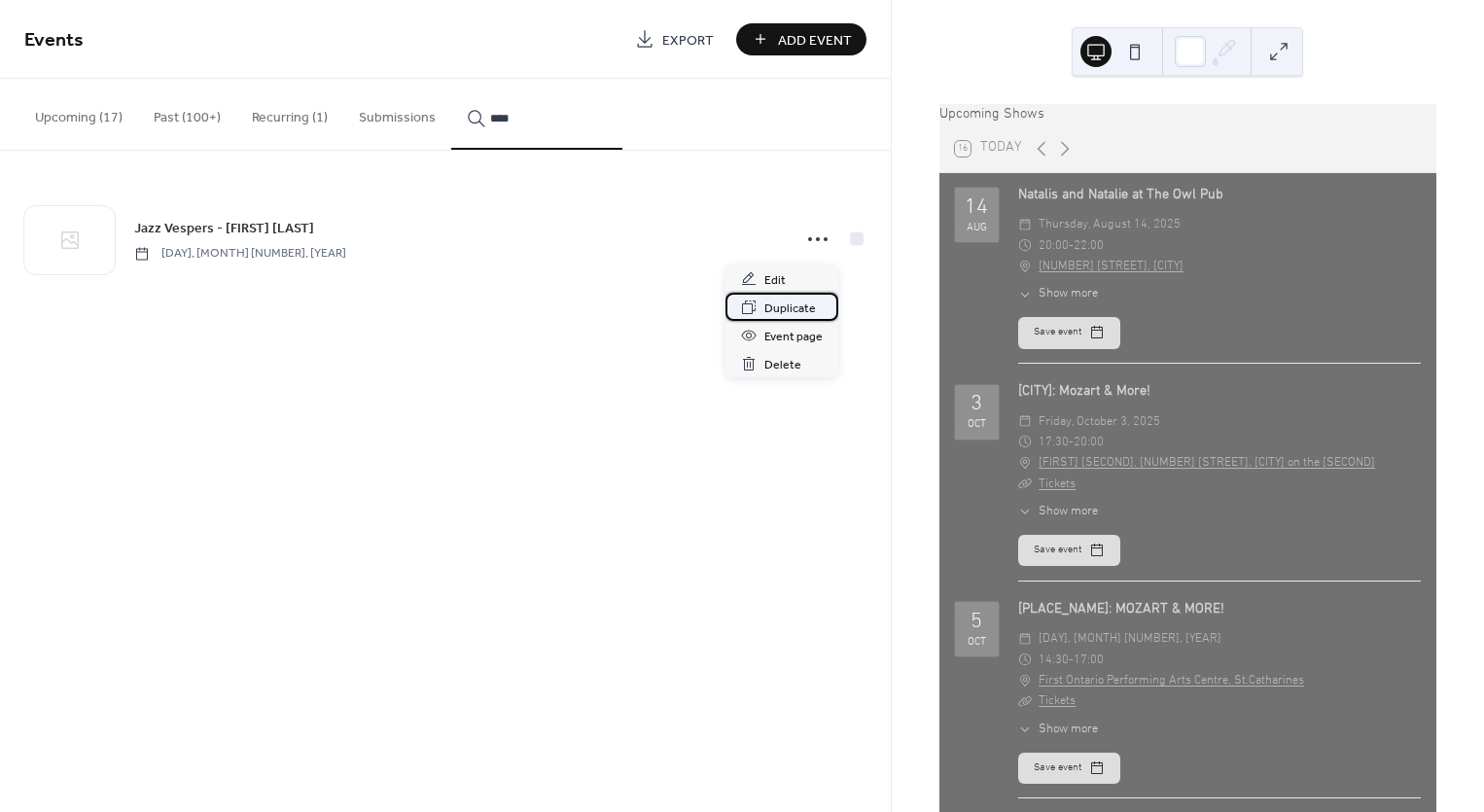click on "Duplicate" at bounding box center (790, 308) 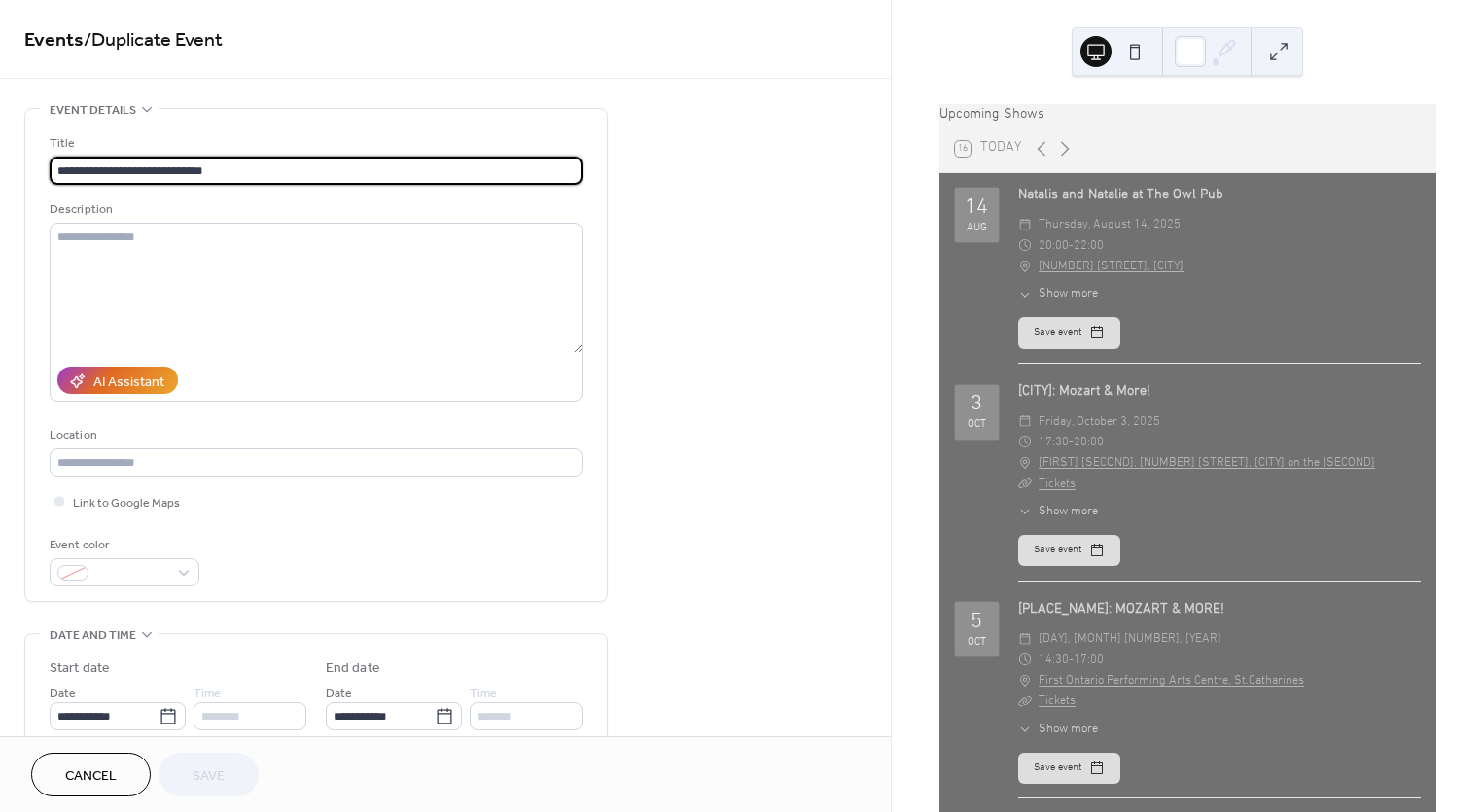 drag, startPoint x: 132, startPoint y: 169, endPoint x: -27, endPoint y: 155, distance: 159.61516 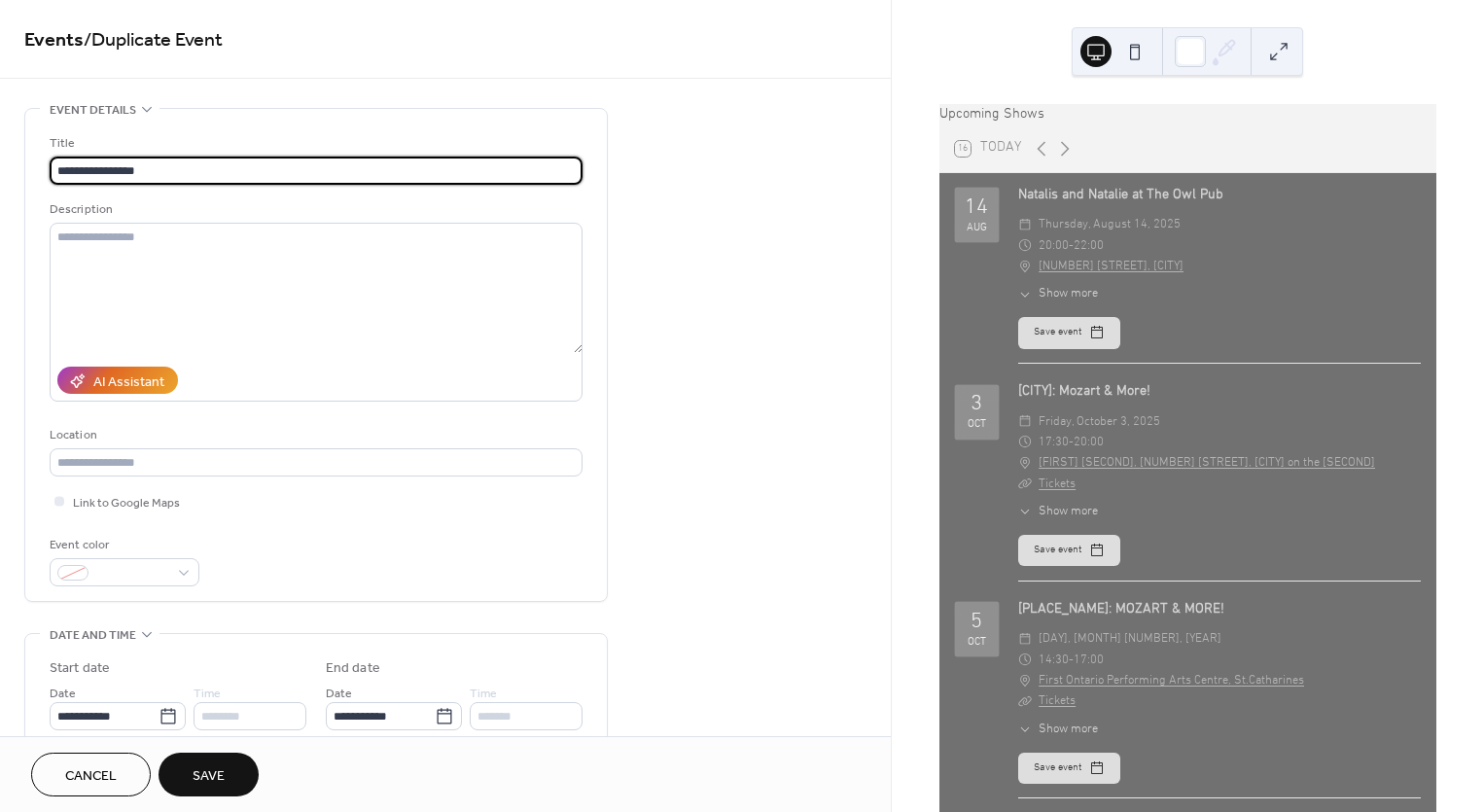 click on "**********" at bounding box center (316, 170) 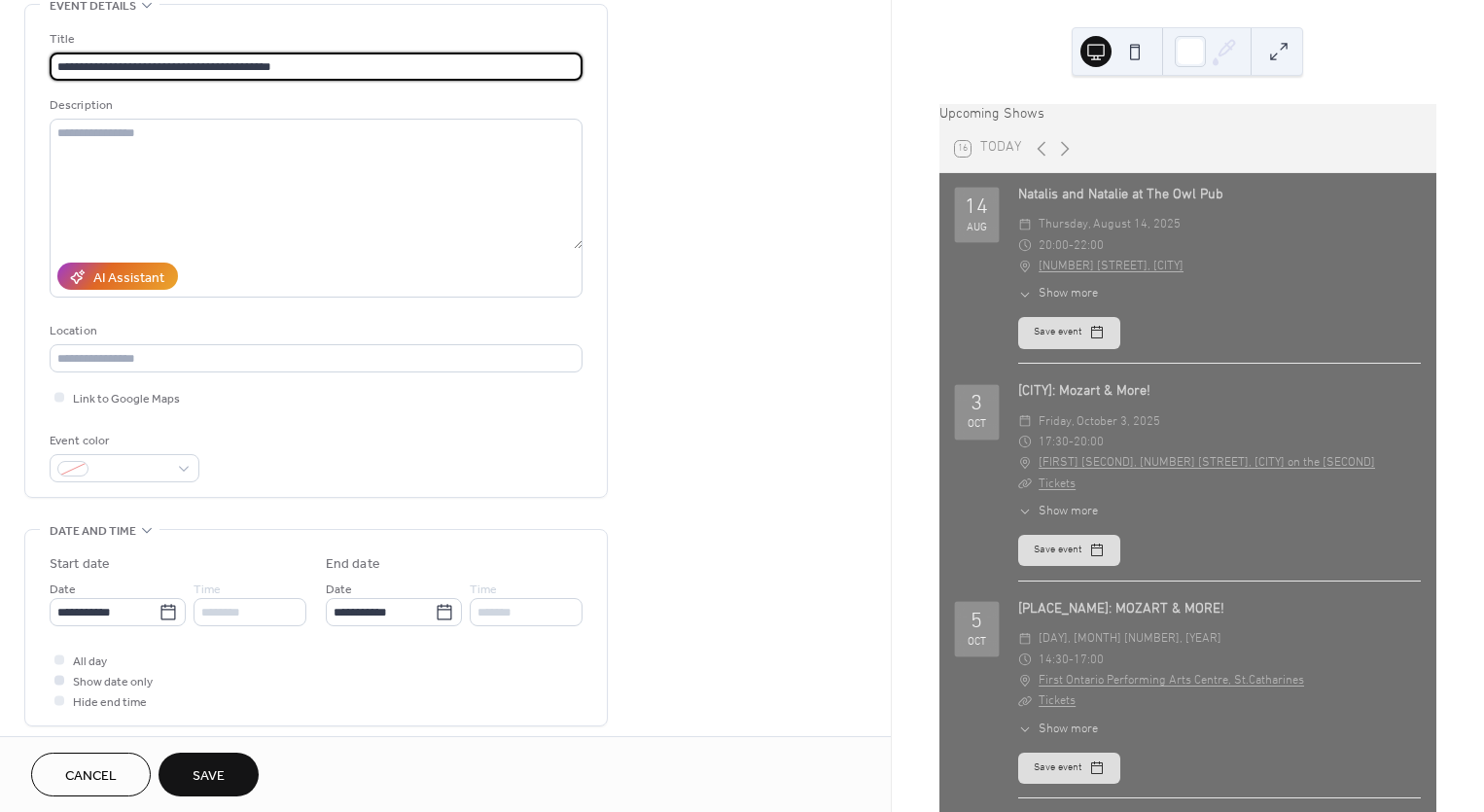 scroll, scrollTop: 116, scrollLeft: 0, axis: vertical 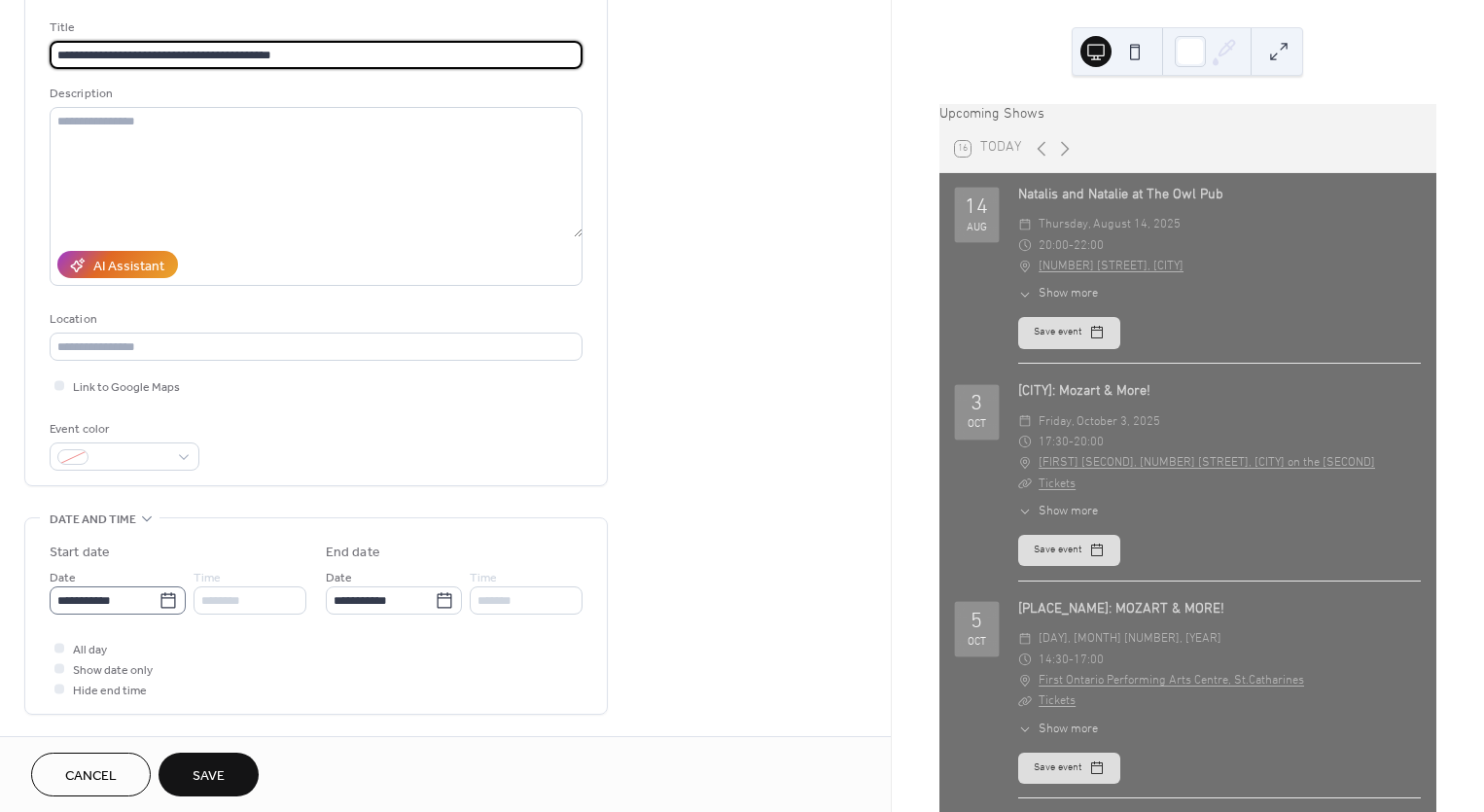 type on "**********" 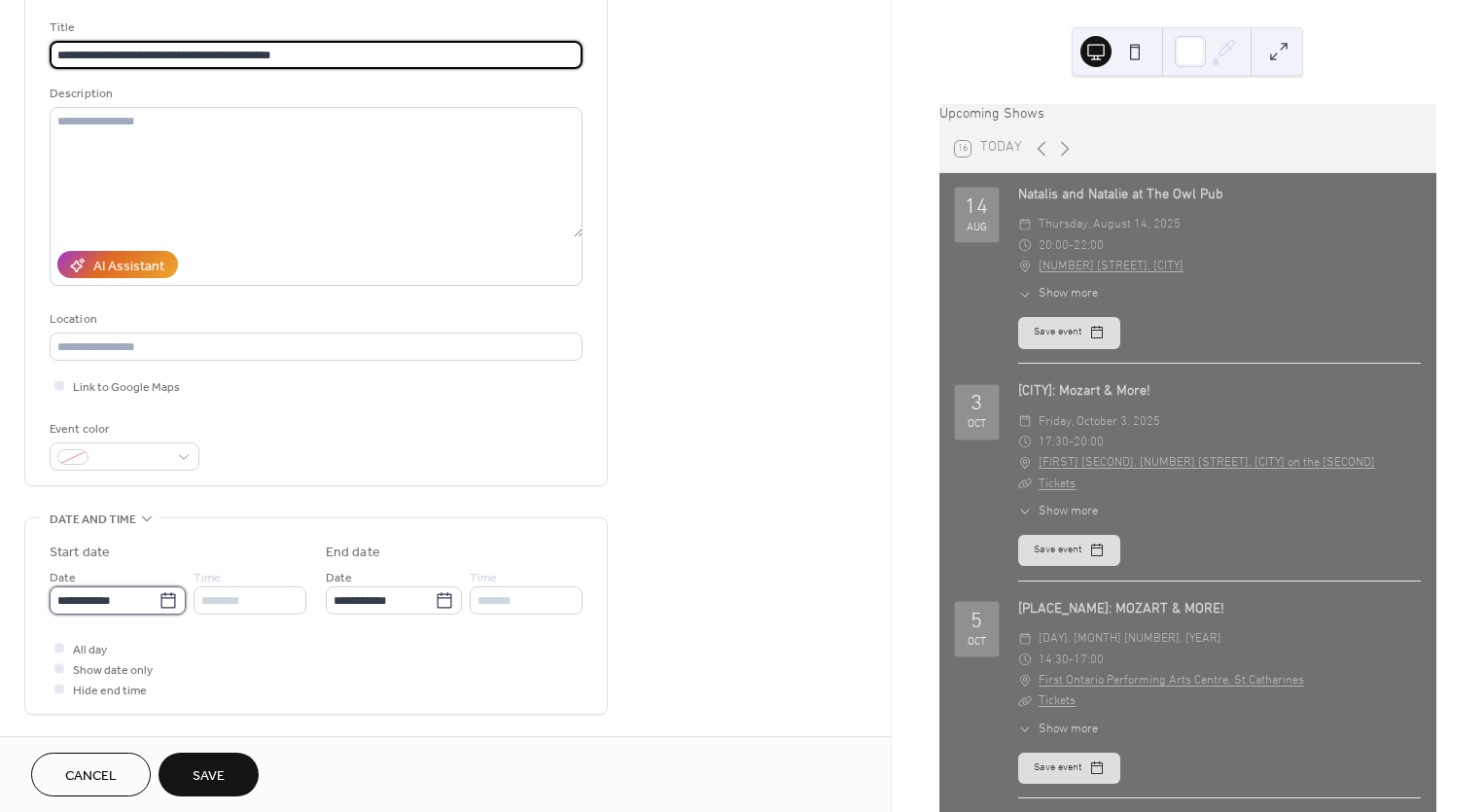 click on "**********" at bounding box center [104, 600] 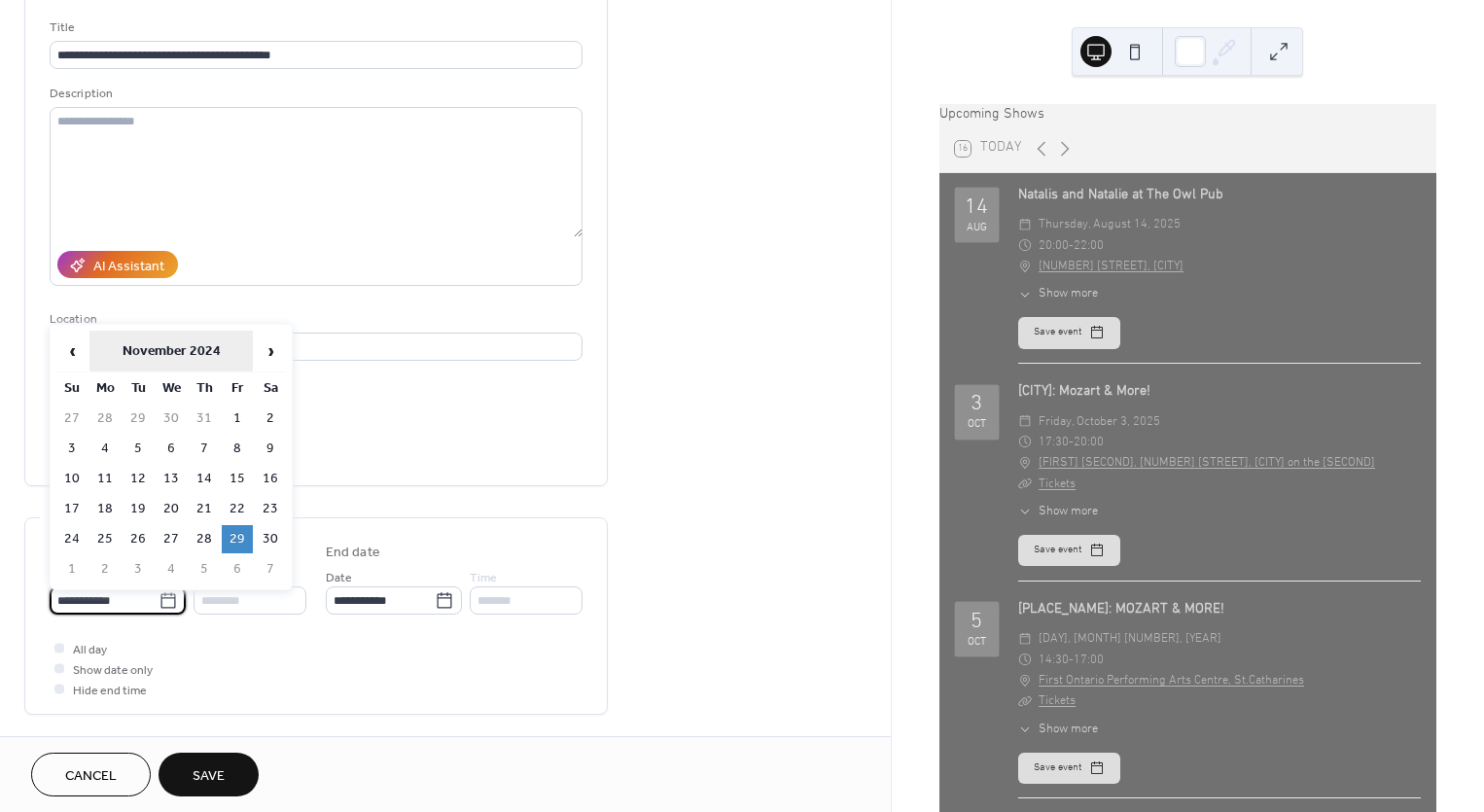 click on "November 2024" at bounding box center (171, 351) 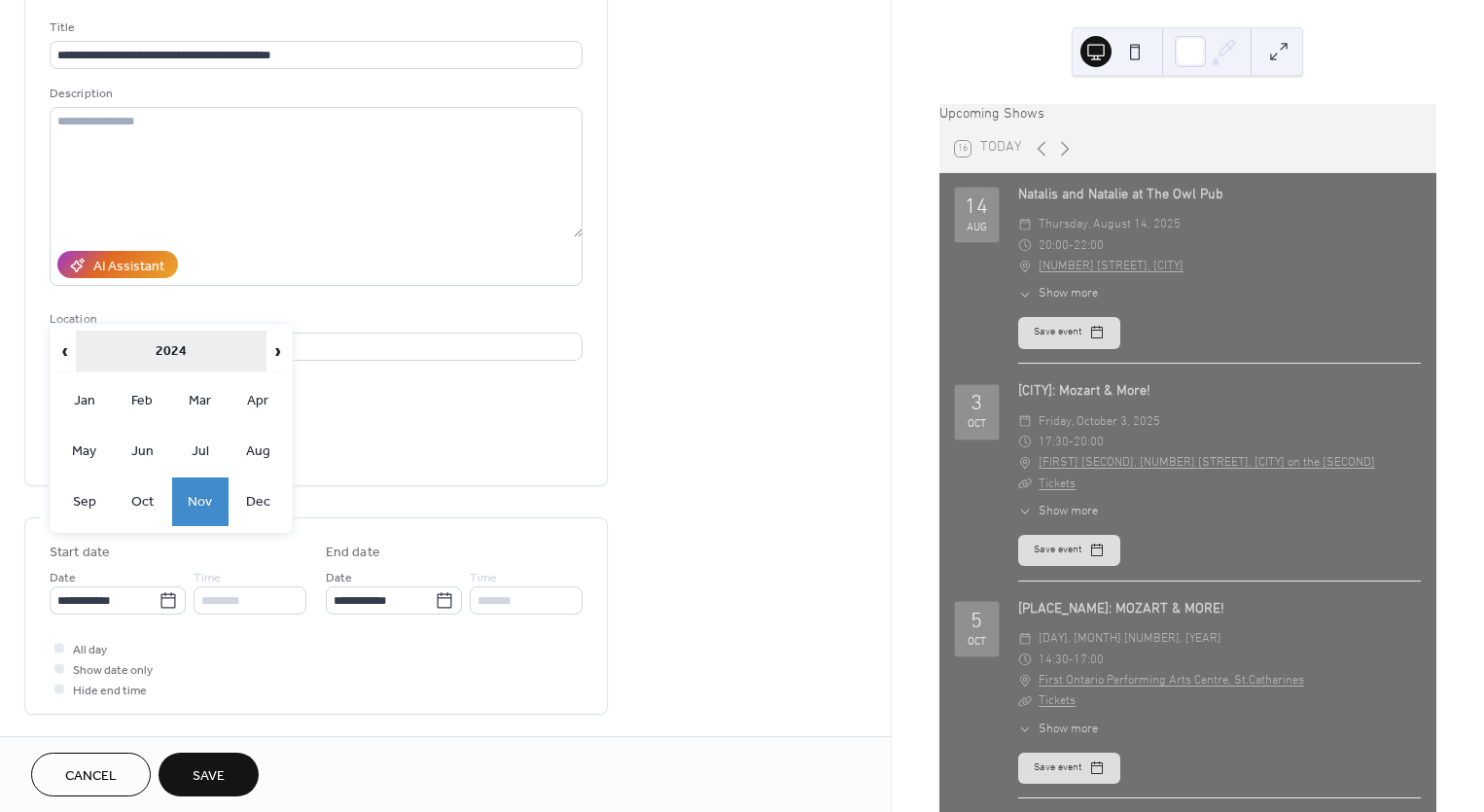 click on "2024" at bounding box center [171, 351] 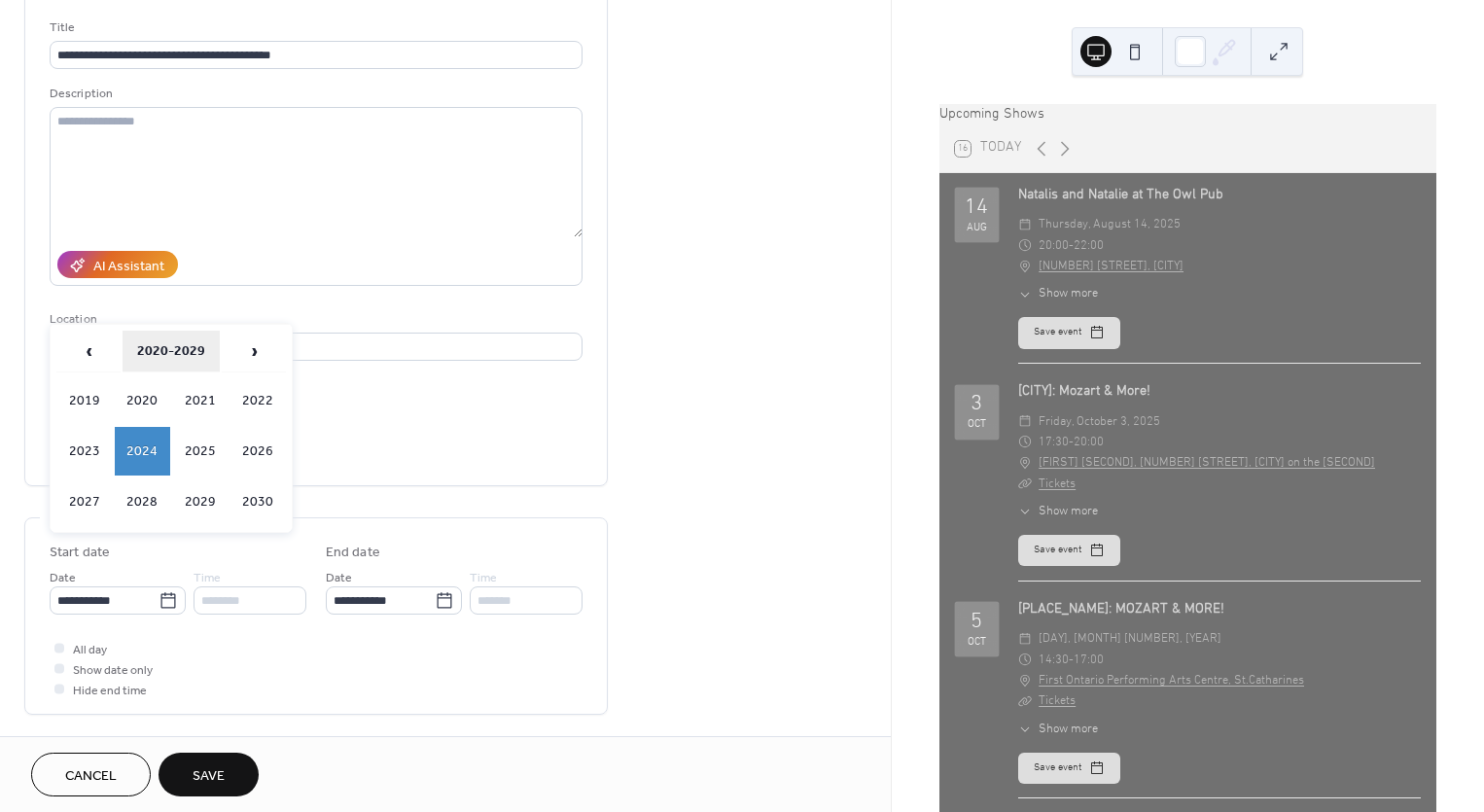click on "2020-2029" at bounding box center (171, 351) 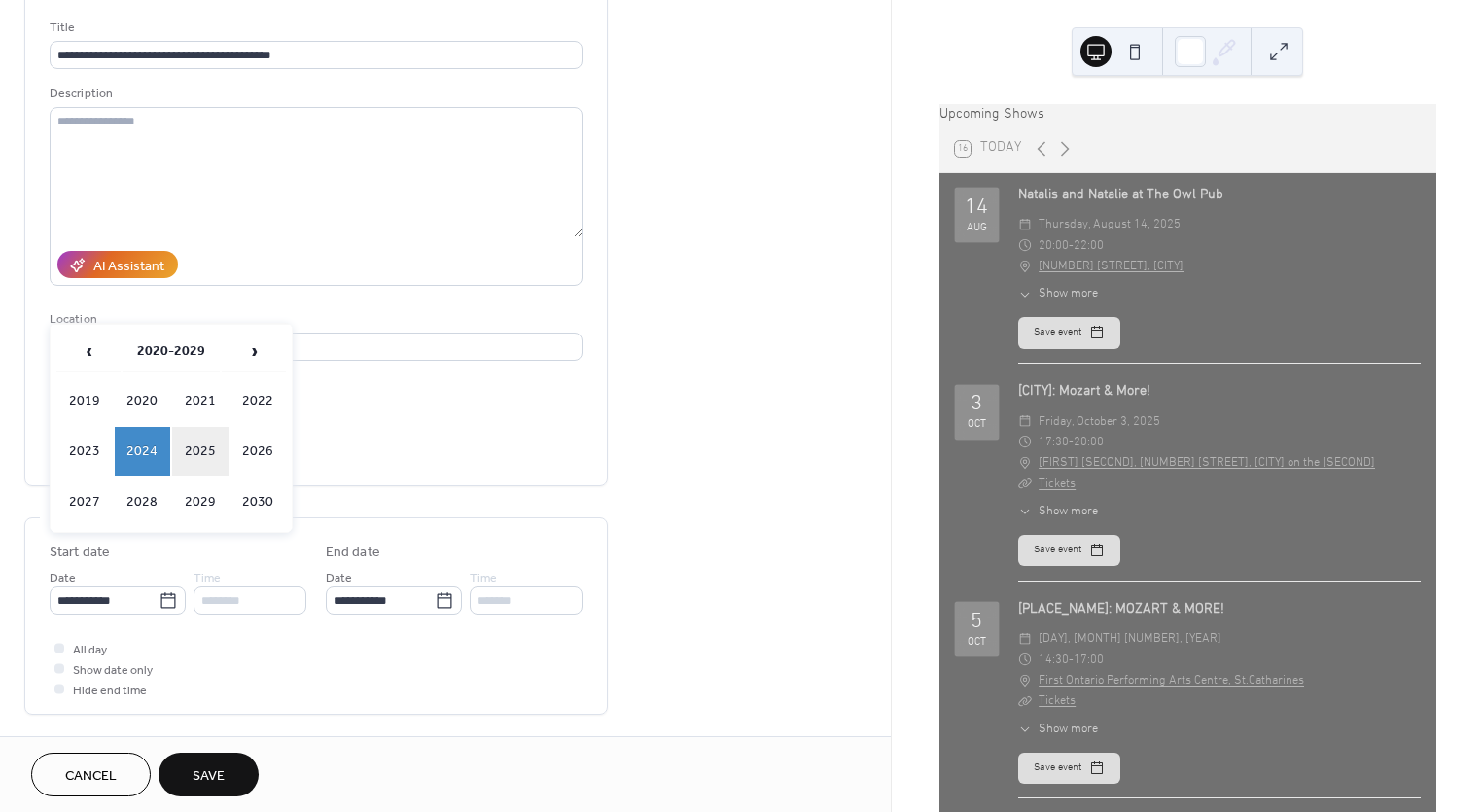 click on "2025" at bounding box center (200, 451) 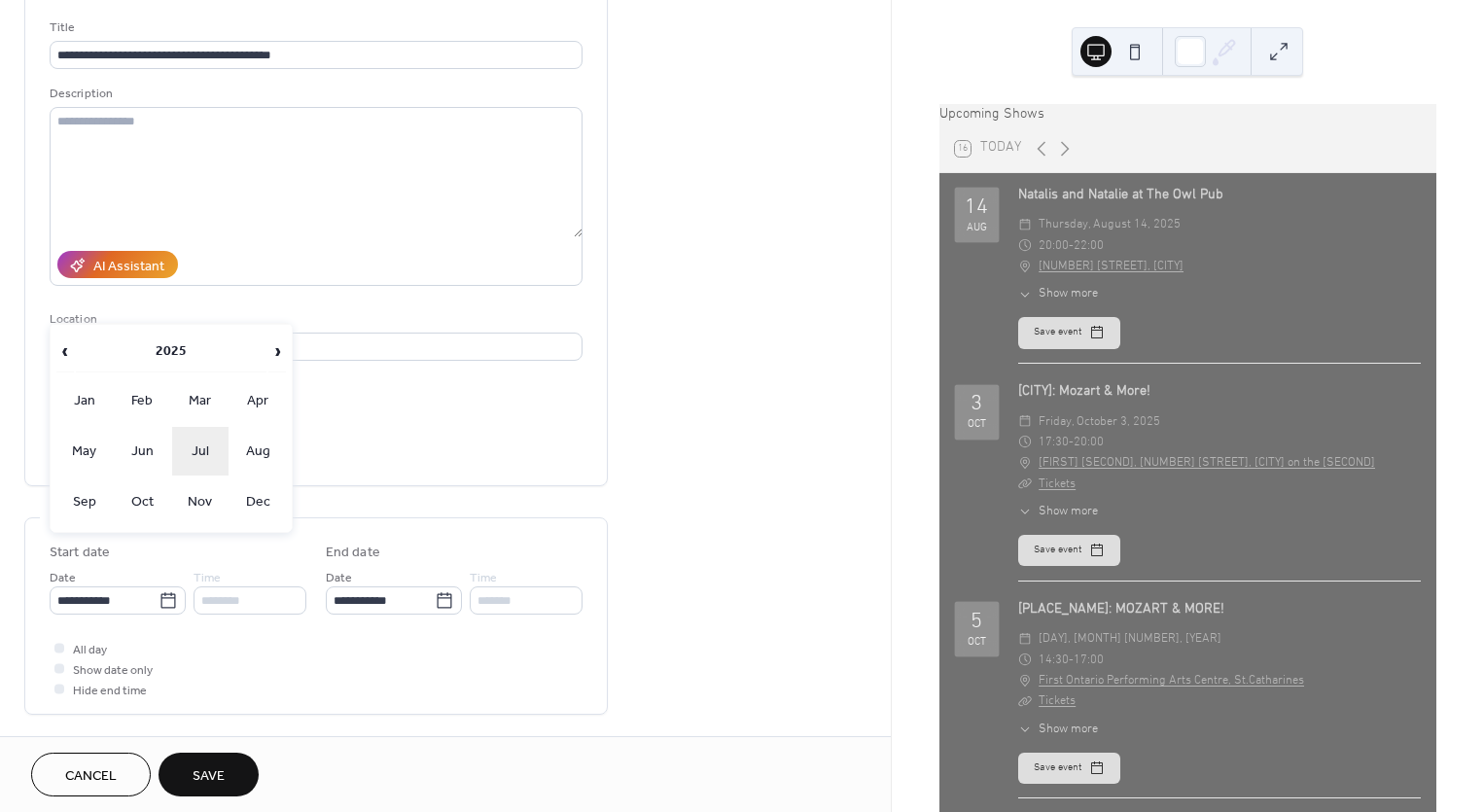 click on "Jul" at bounding box center [200, 451] 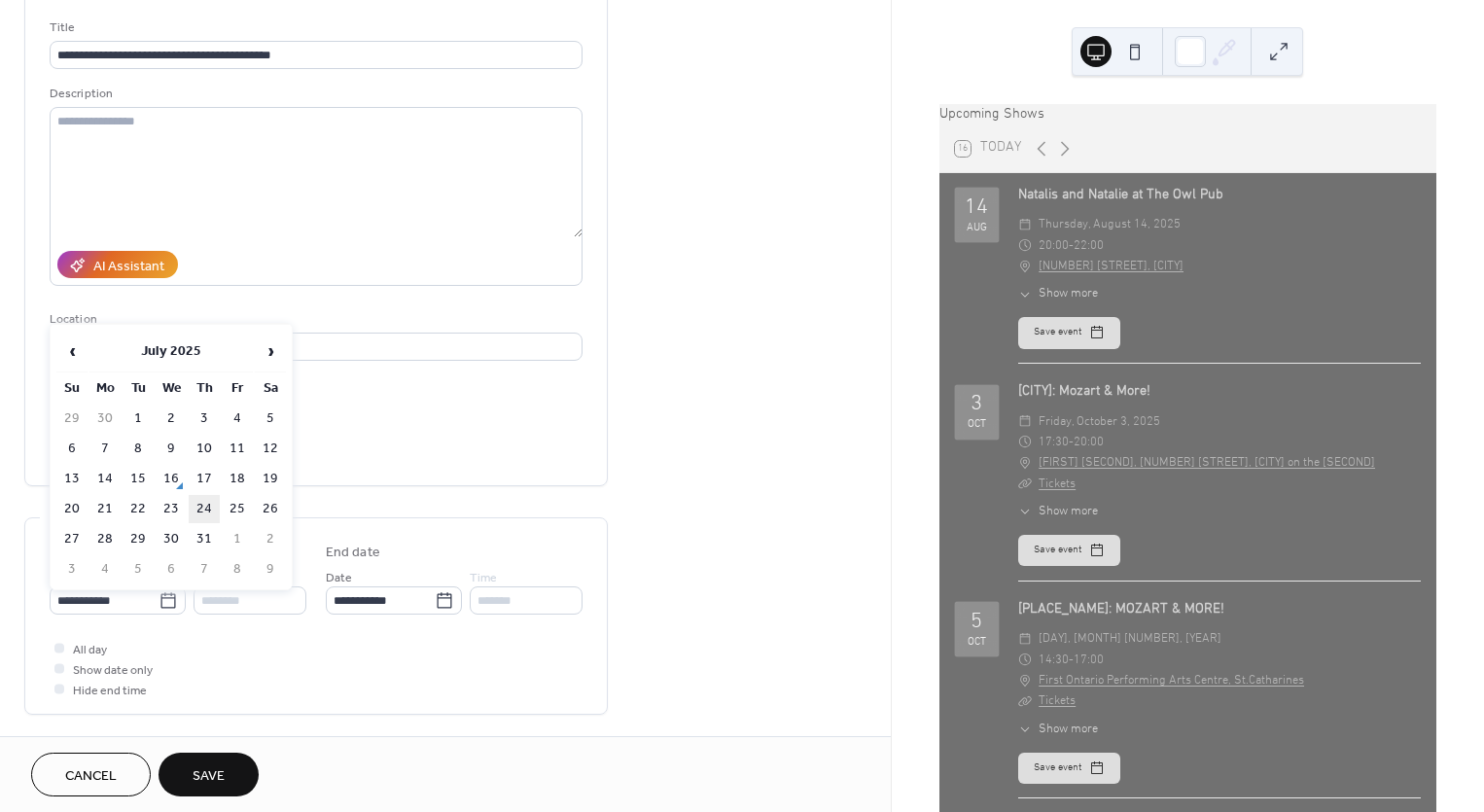 click on "24" at bounding box center [204, 509] 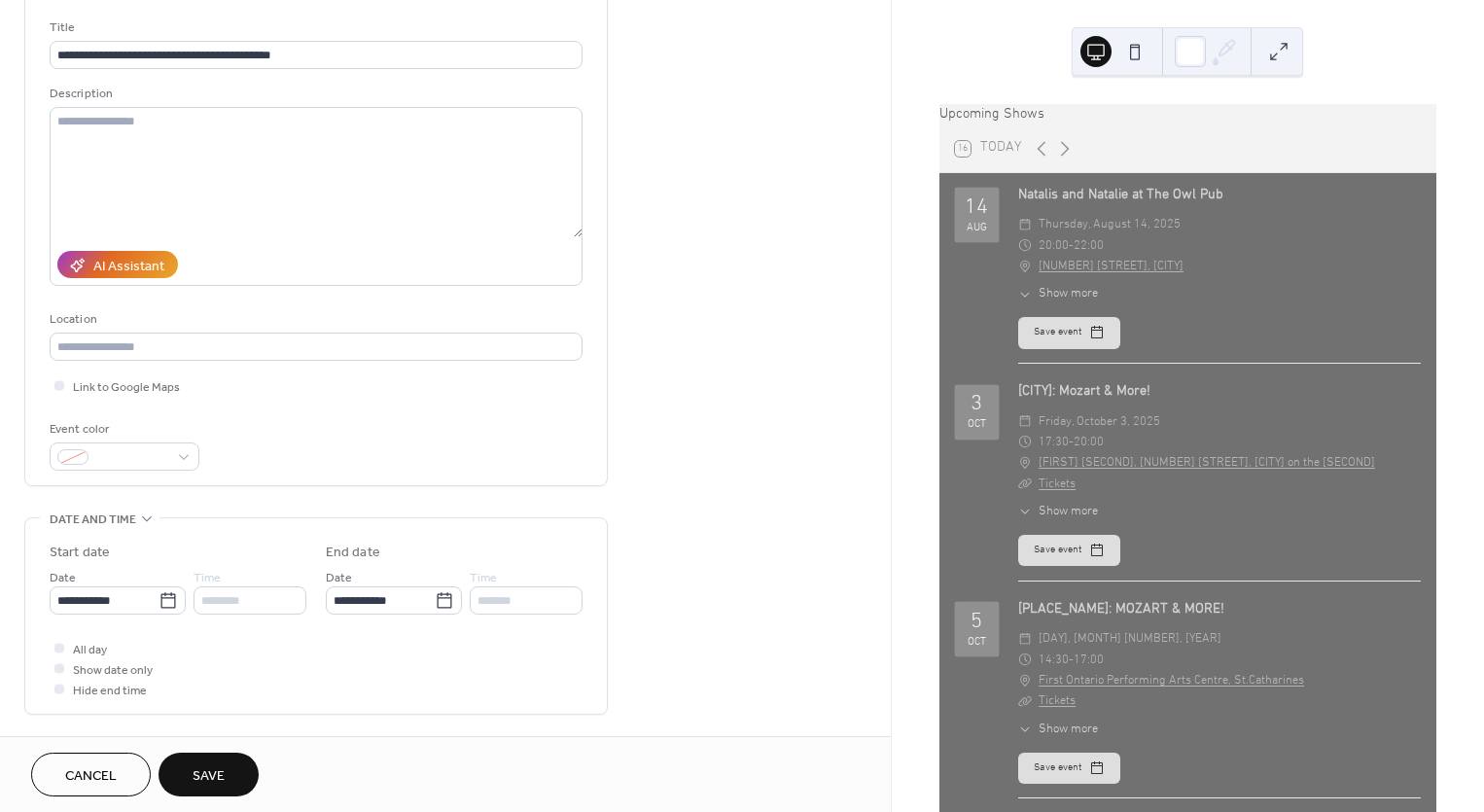 type on "**********" 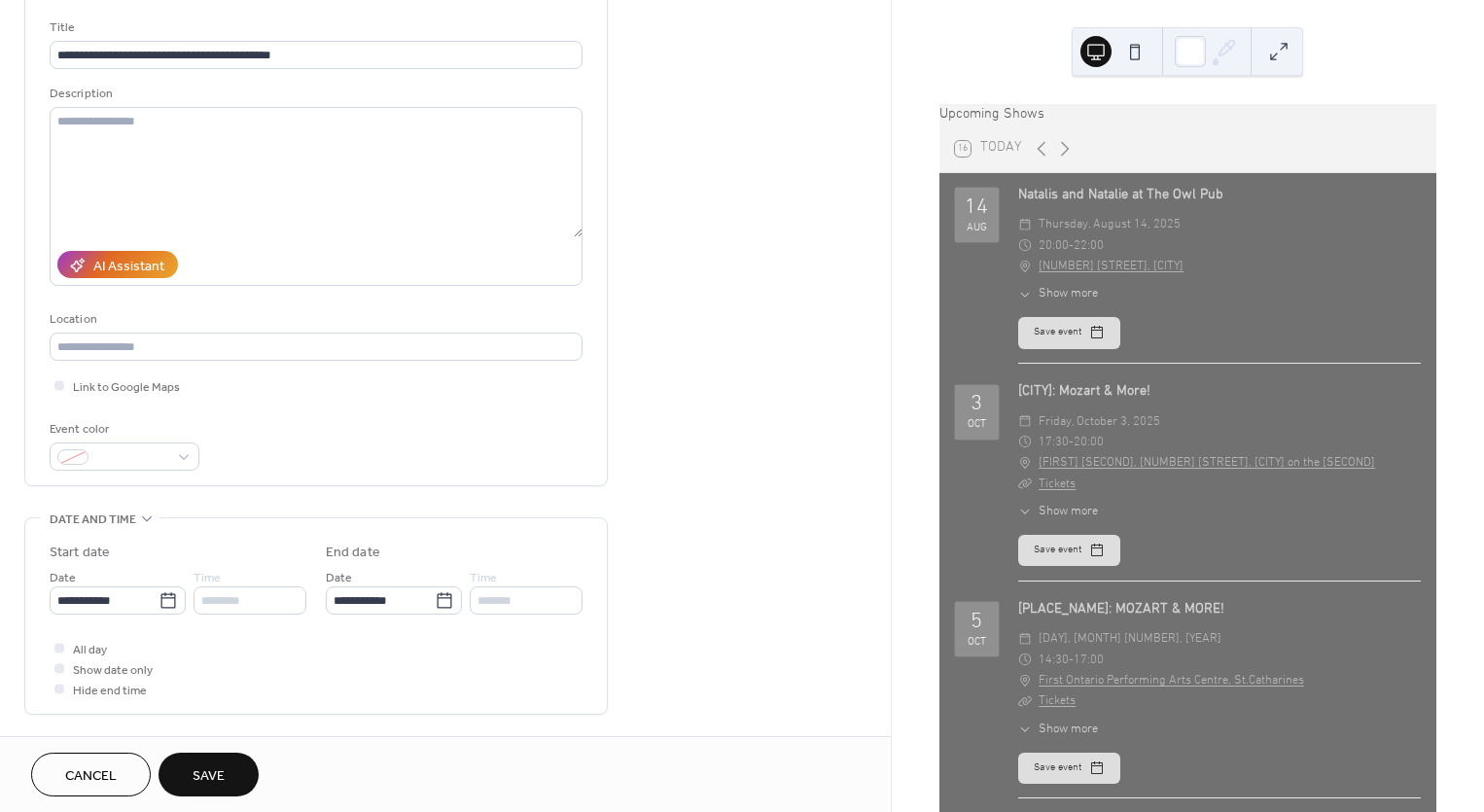 type on "**********" 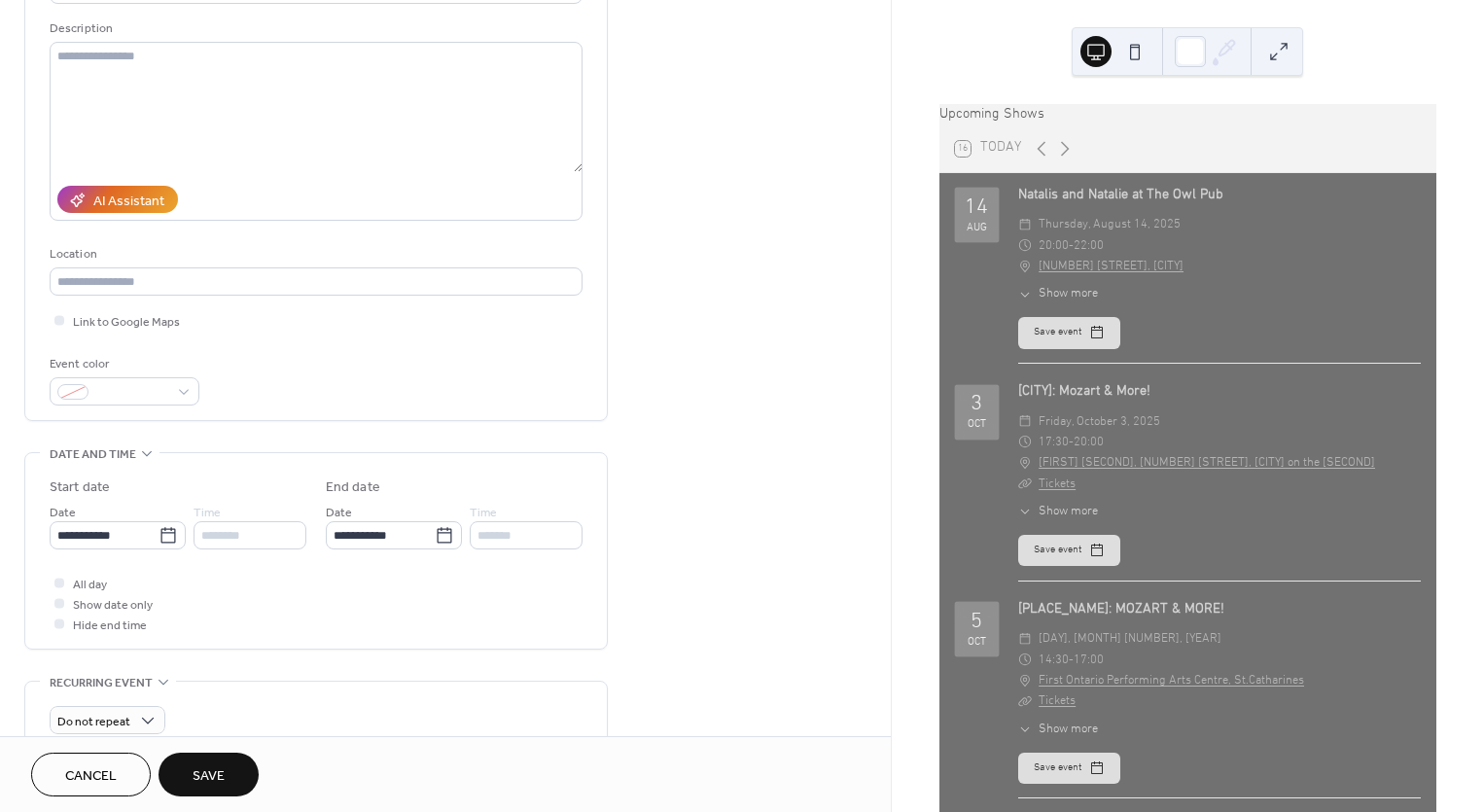 scroll, scrollTop: 183, scrollLeft: 0, axis: vertical 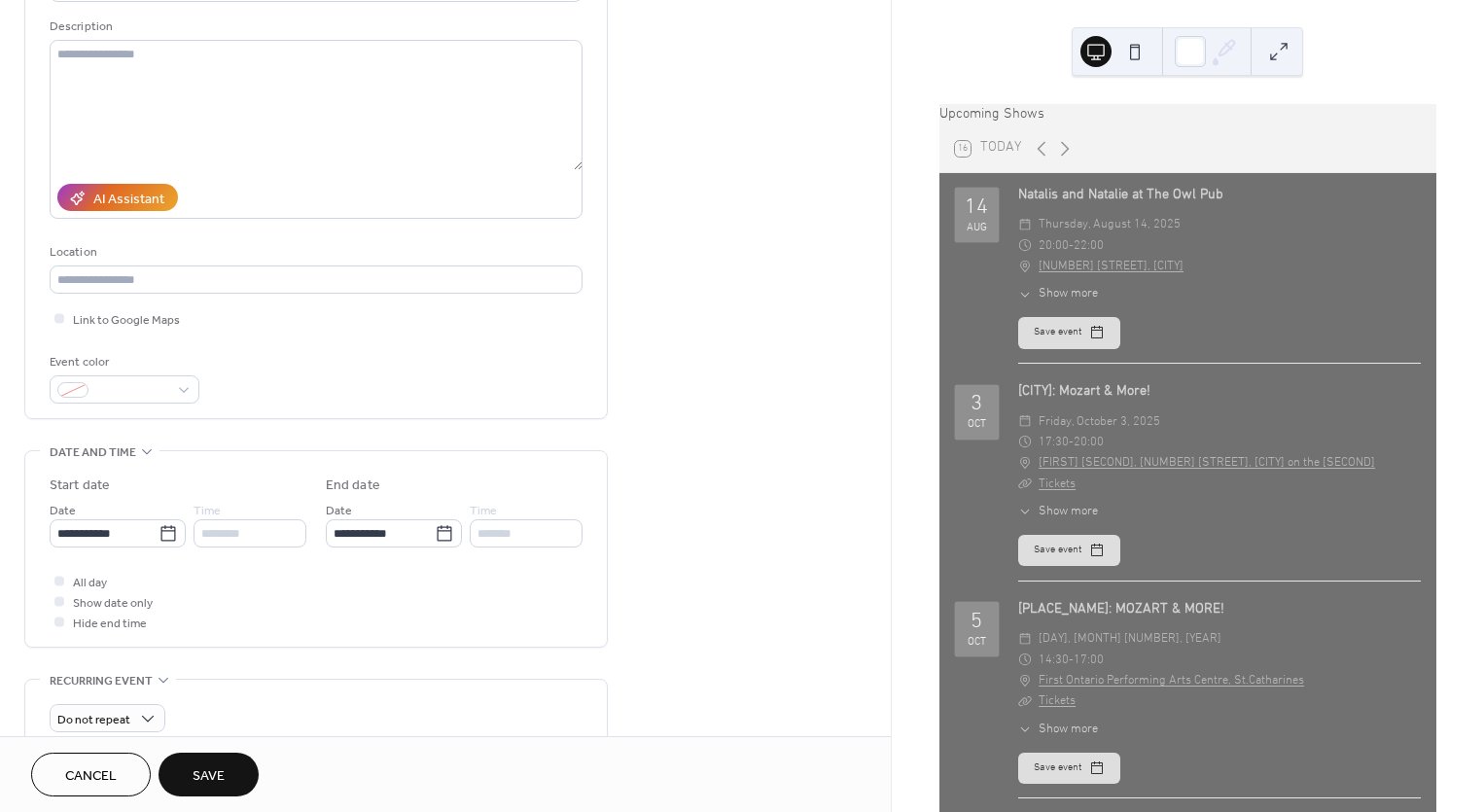 click on "********" at bounding box center [250, 533] 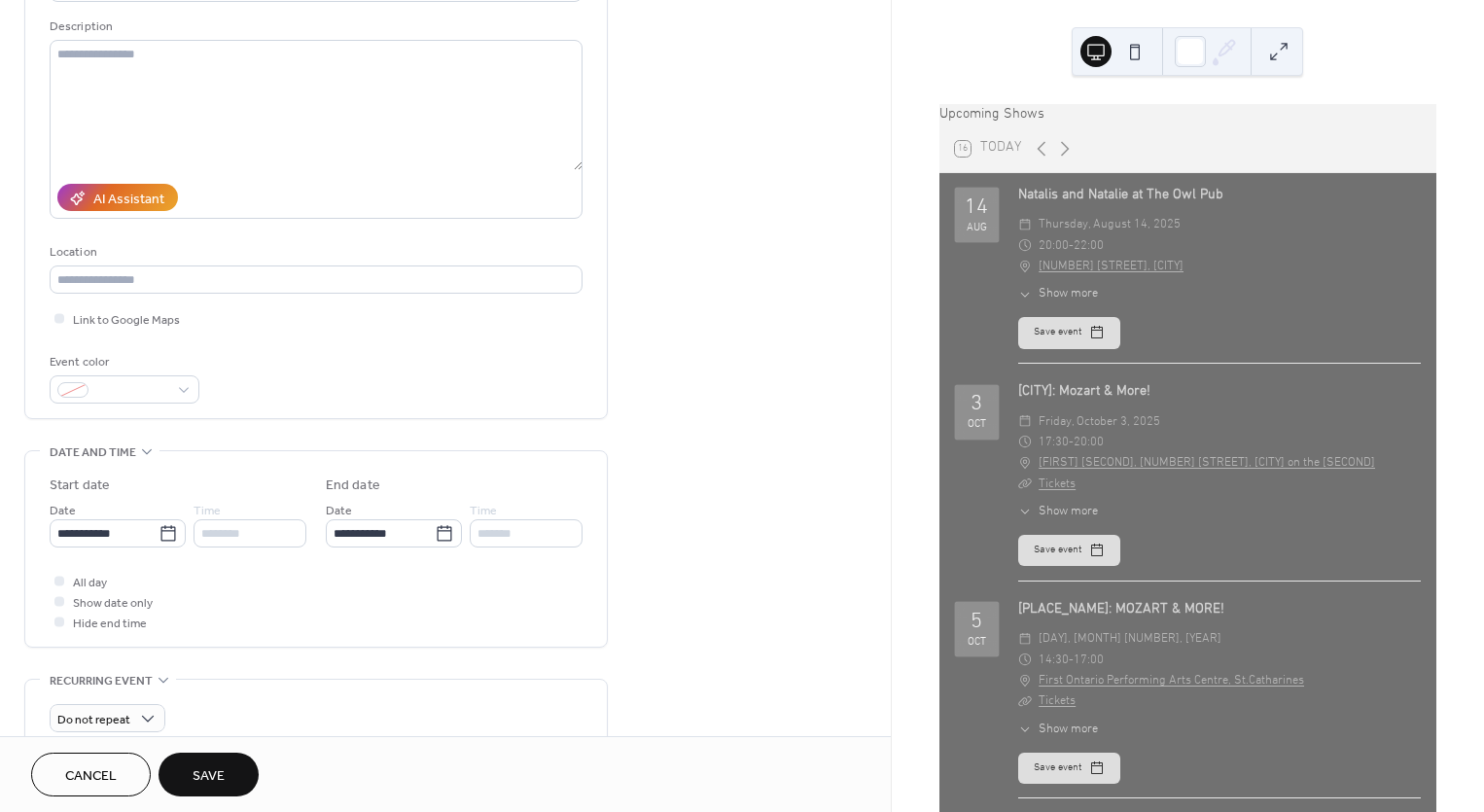 scroll, scrollTop: 195, scrollLeft: 0, axis: vertical 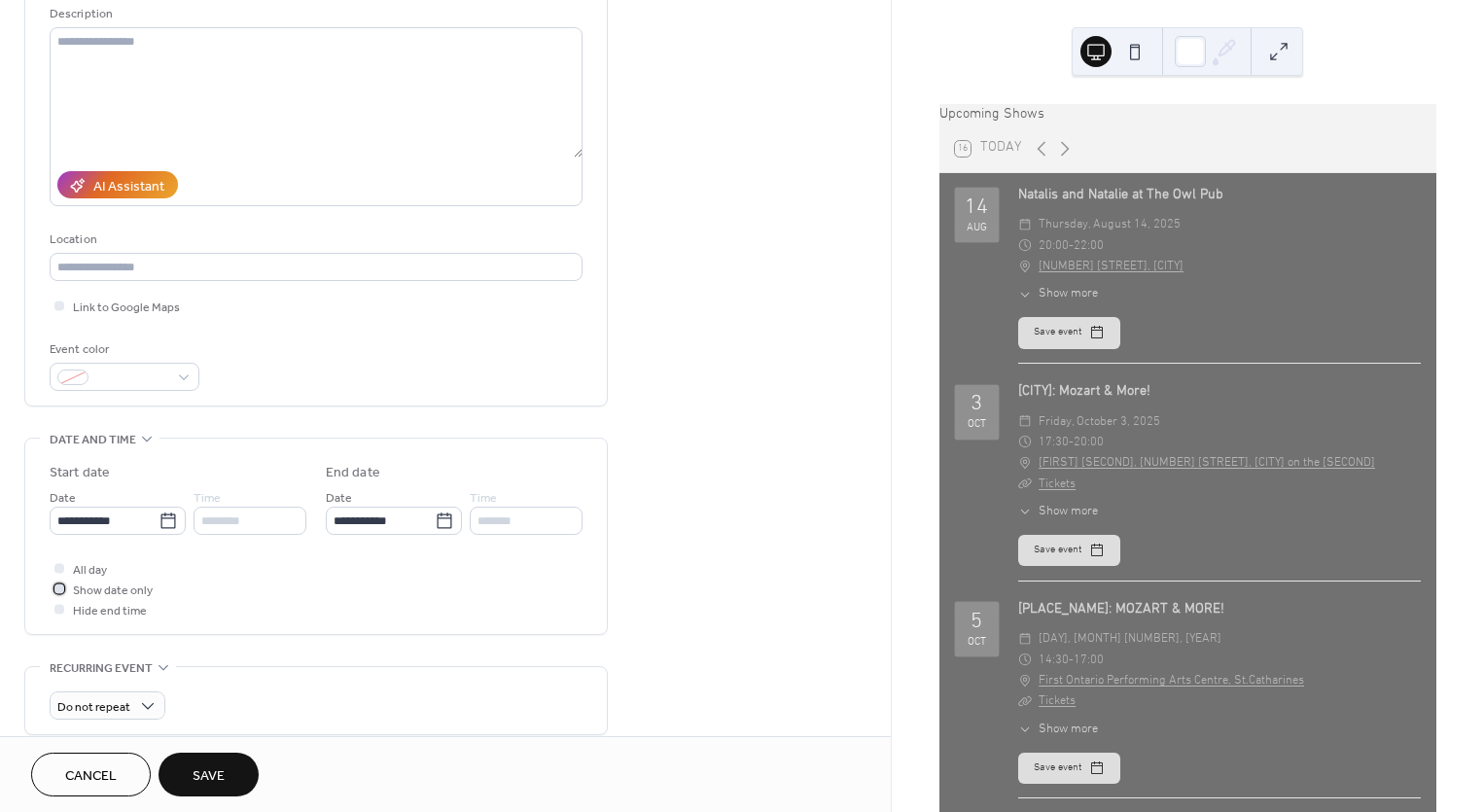 click at bounding box center [59, 588] 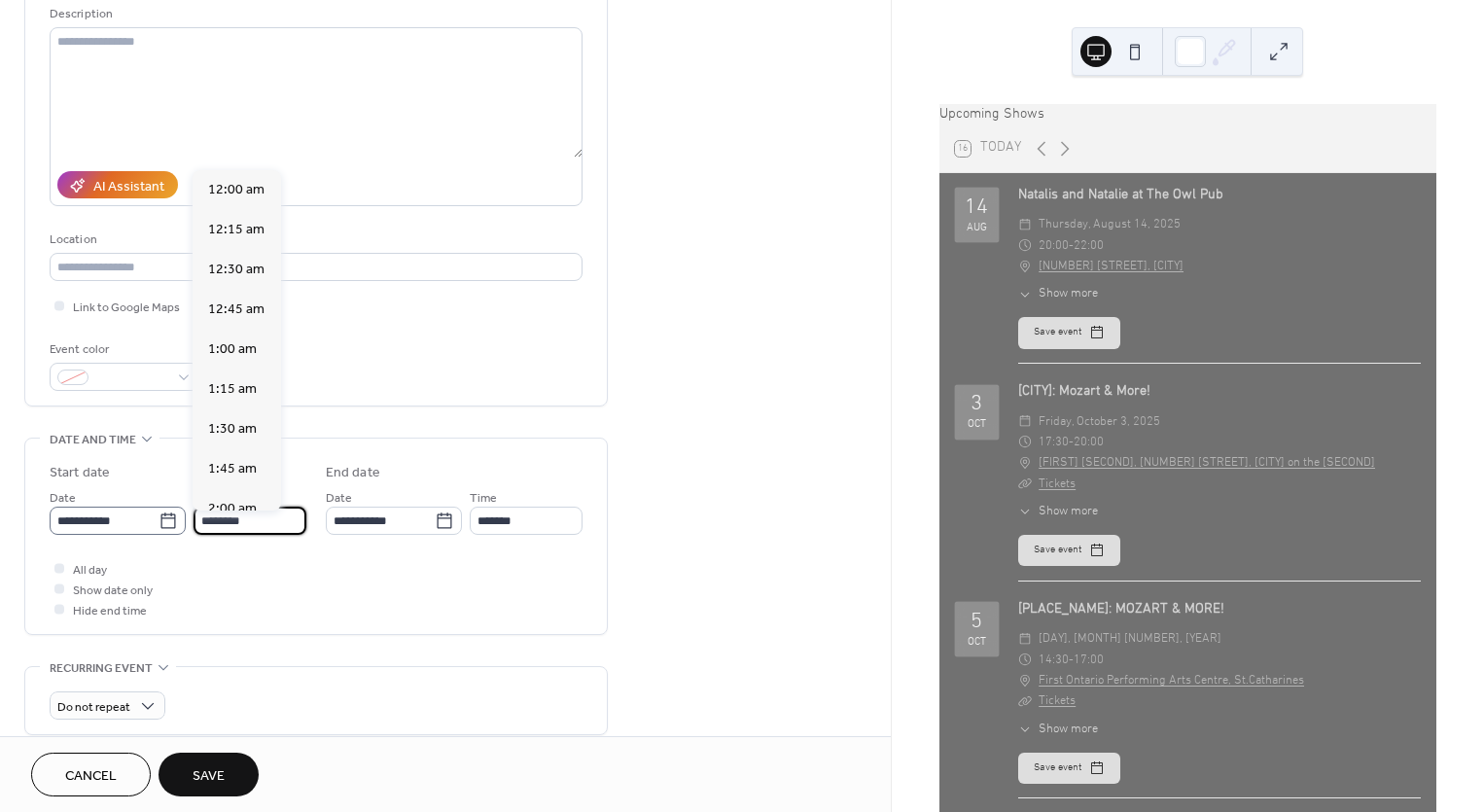 scroll, scrollTop: 1914, scrollLeft: 0, axis: vertical 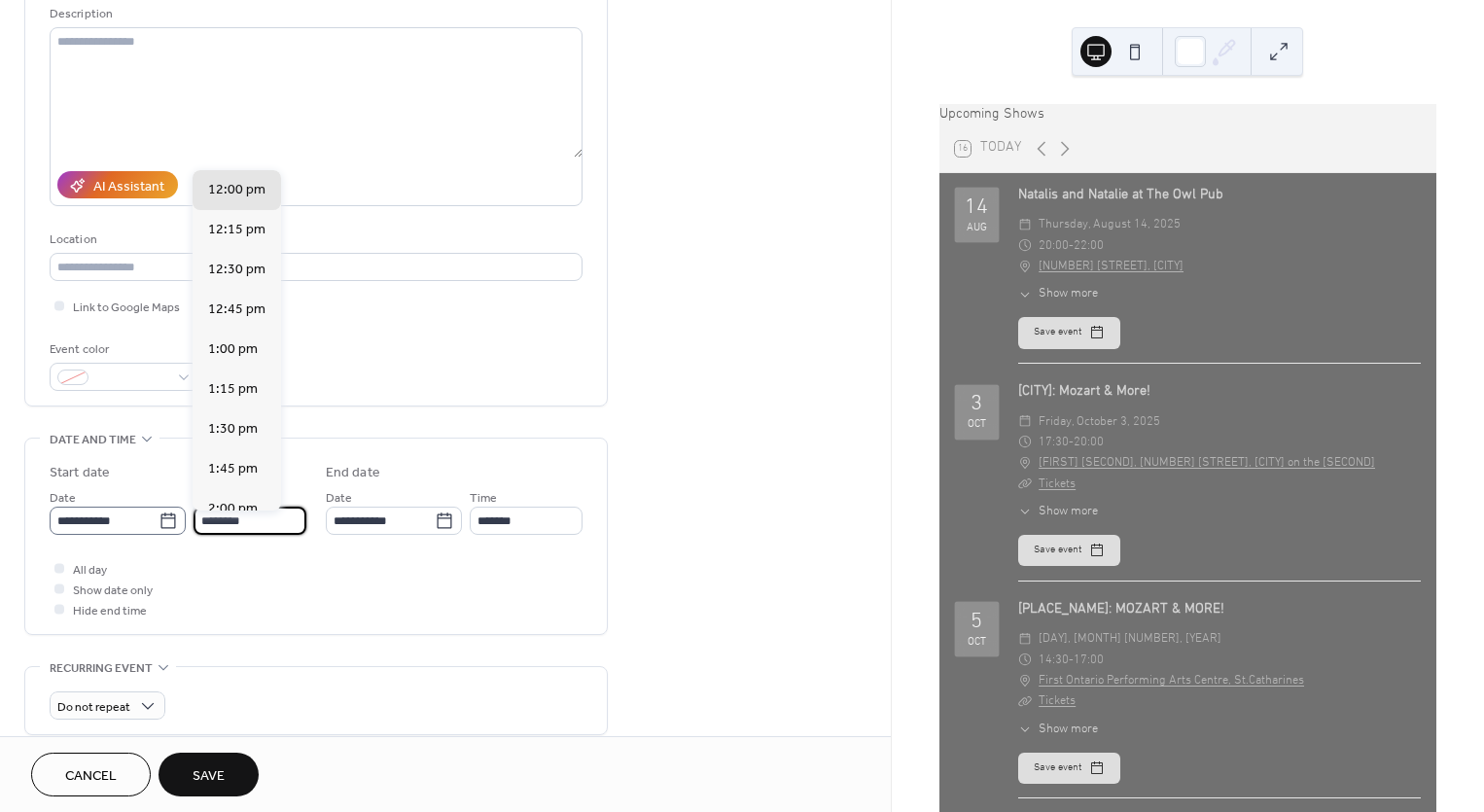 drag, startPoint x: 210, startPoint y: 530, endPoint x: 182, endPoint y: 530, distance: 28 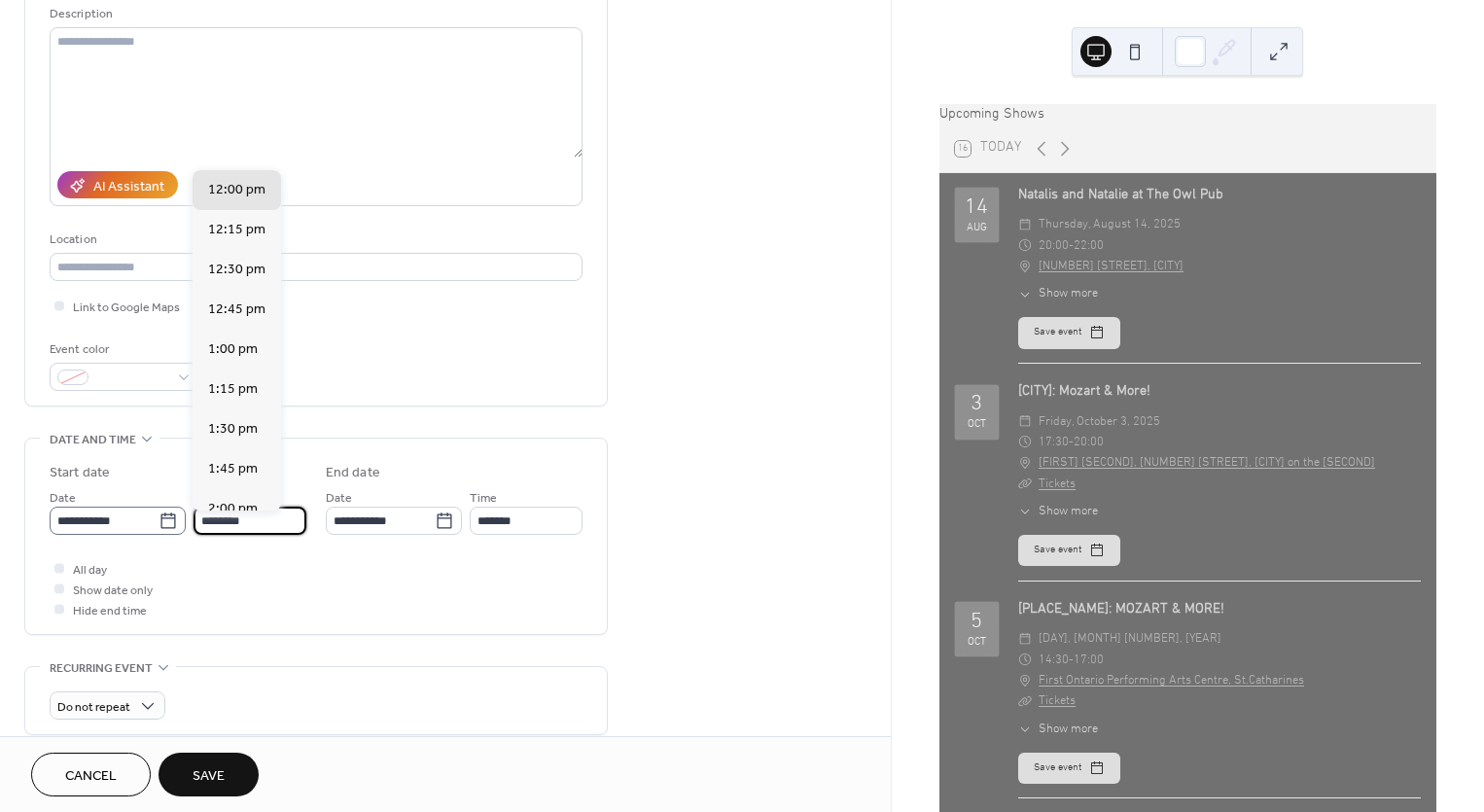 click on "**********" at bounding box center (178, 511) 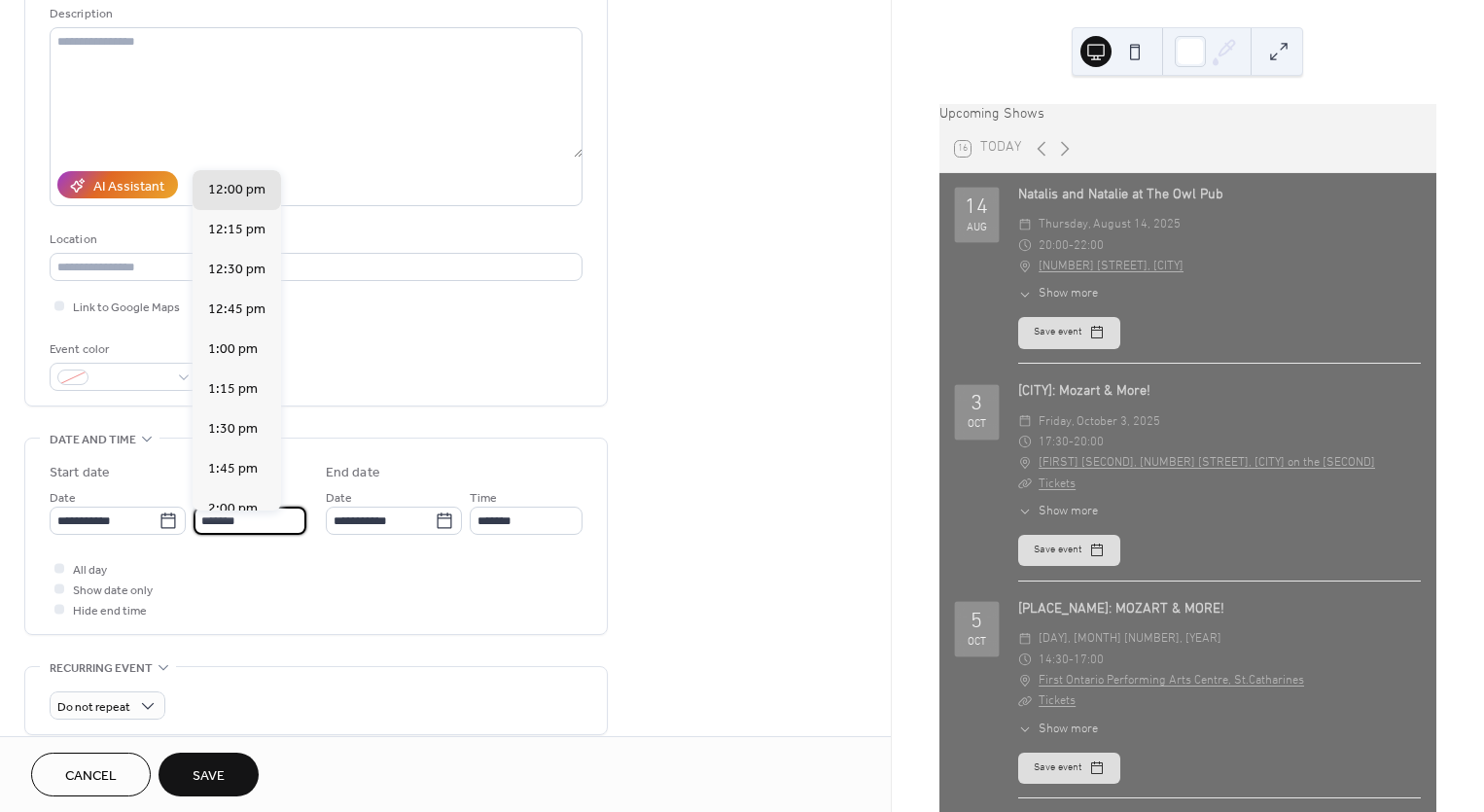 scroll, scrollTop: 3030, scrollLeft: 0, axis: vertical 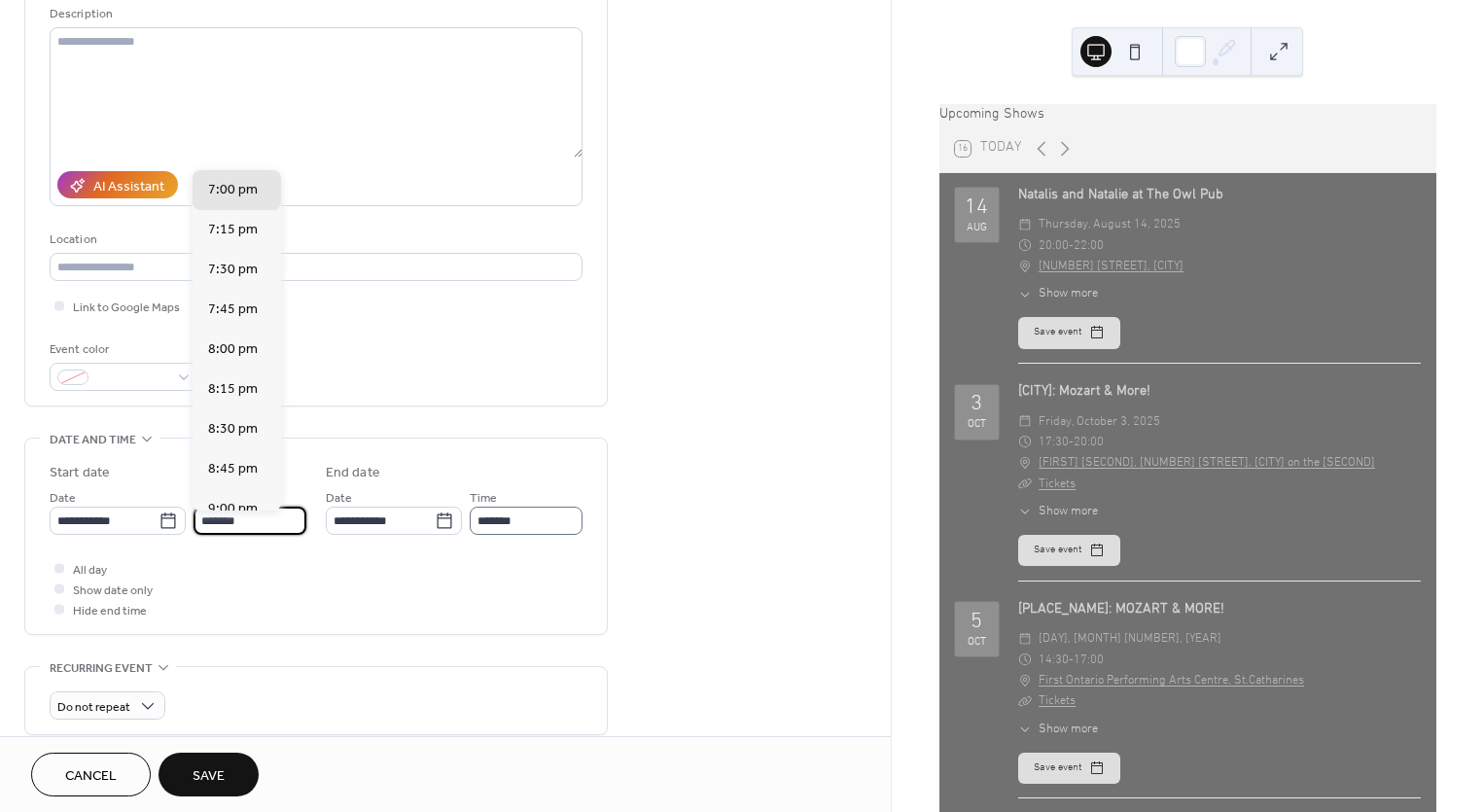 type on "*******" 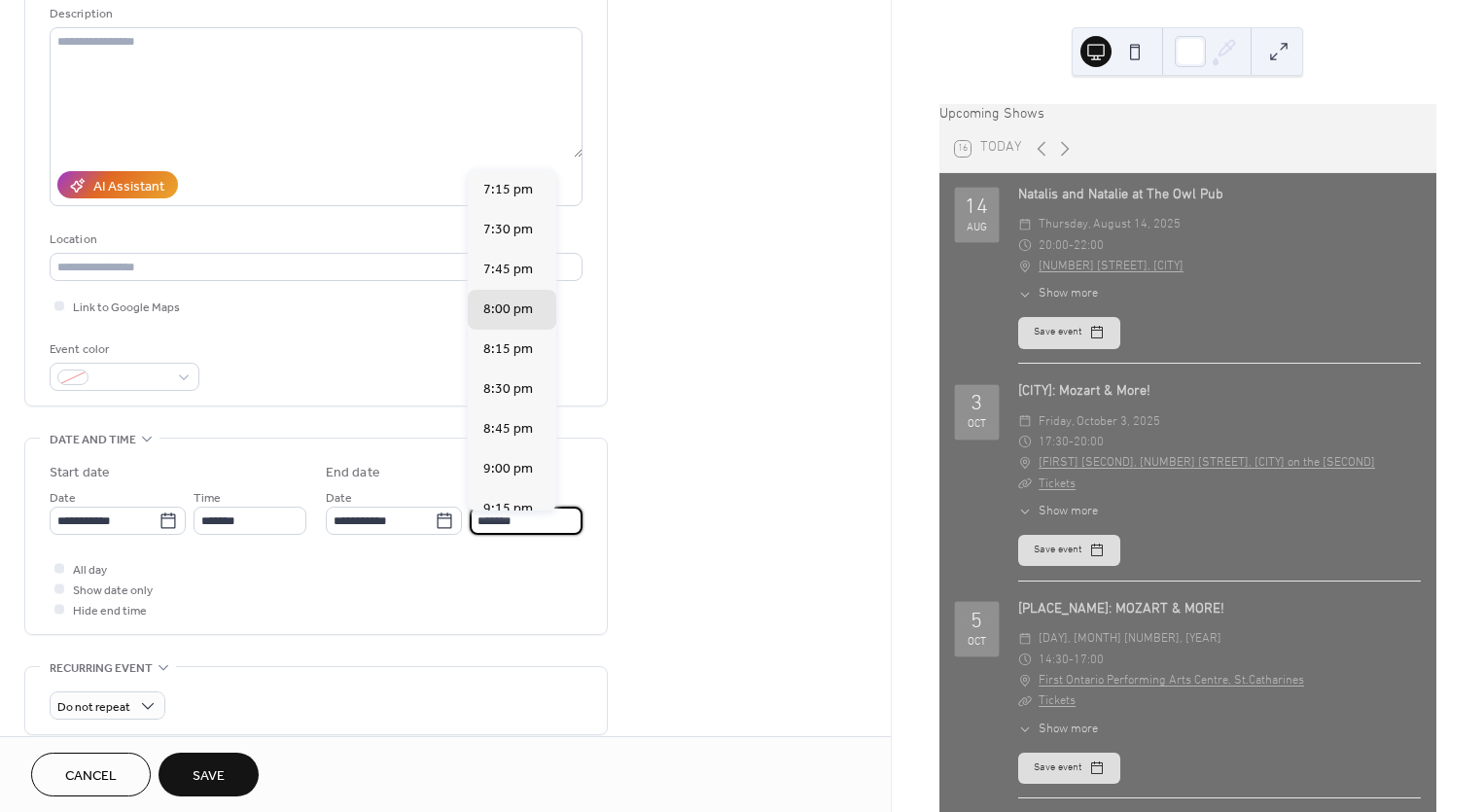 click on "*******" at bounding box center [526, 520] 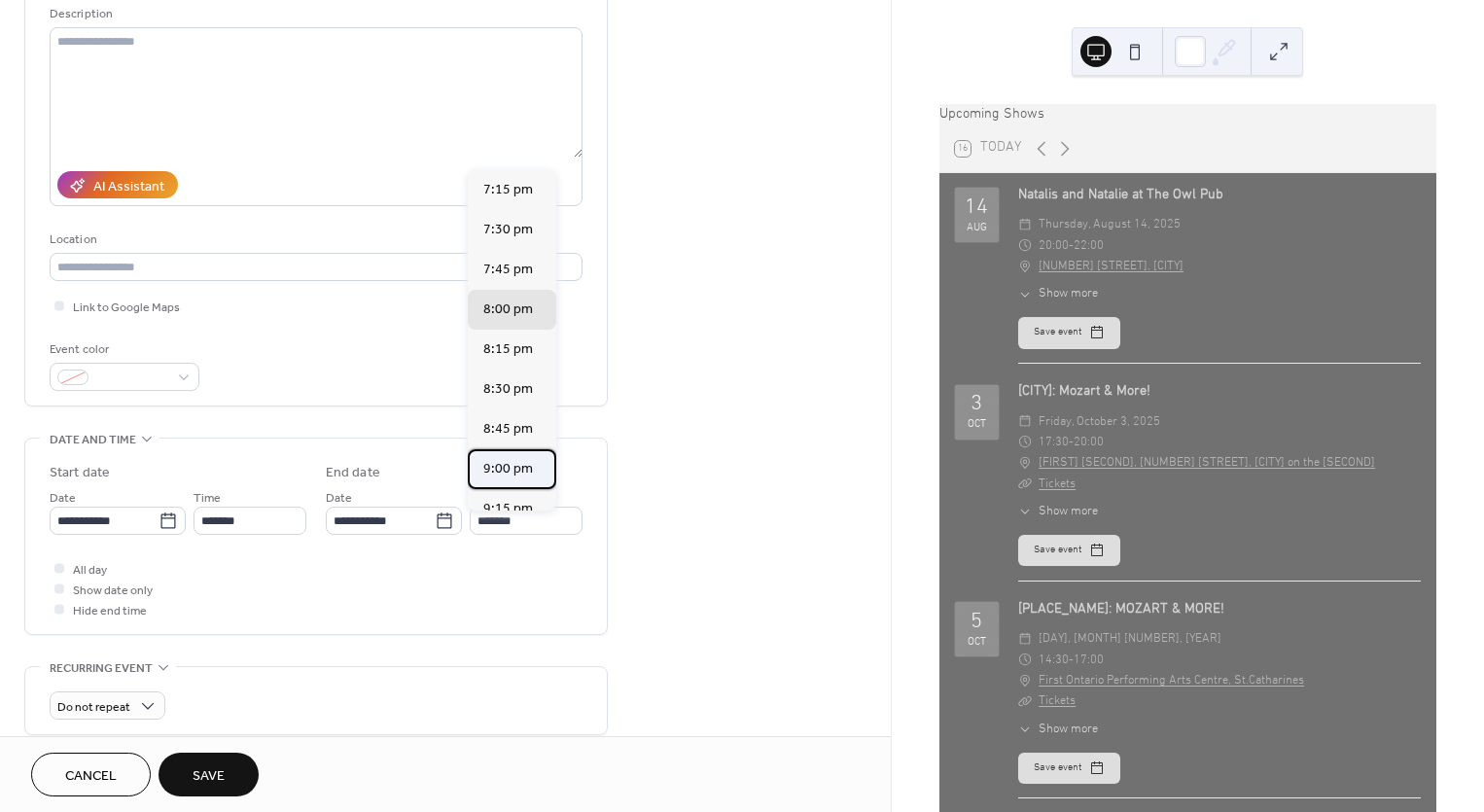click on "9:00 pm" at bounding box center (508, 469) 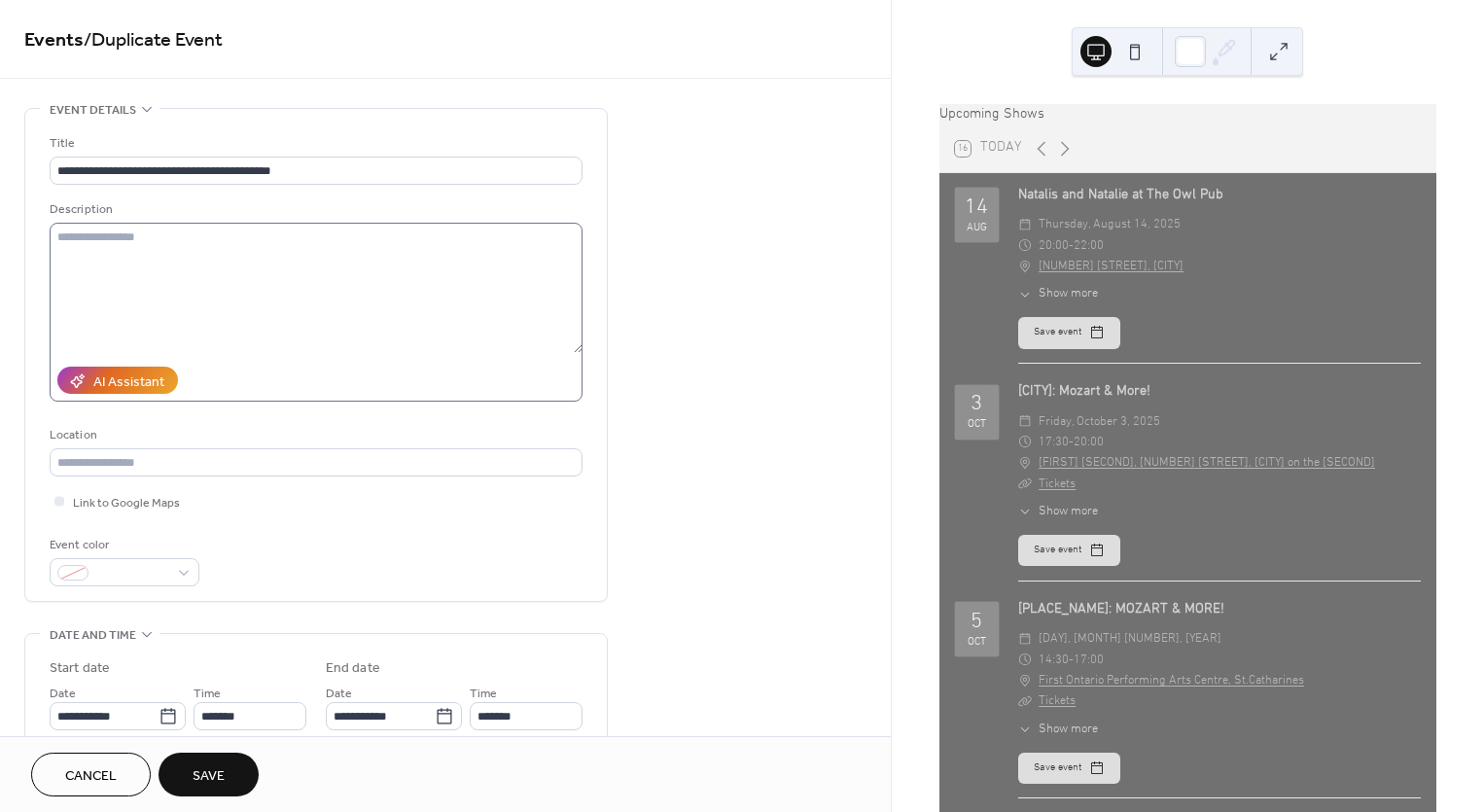 scroll, scrollTop: 0, scrollLeft: 0, axis: both 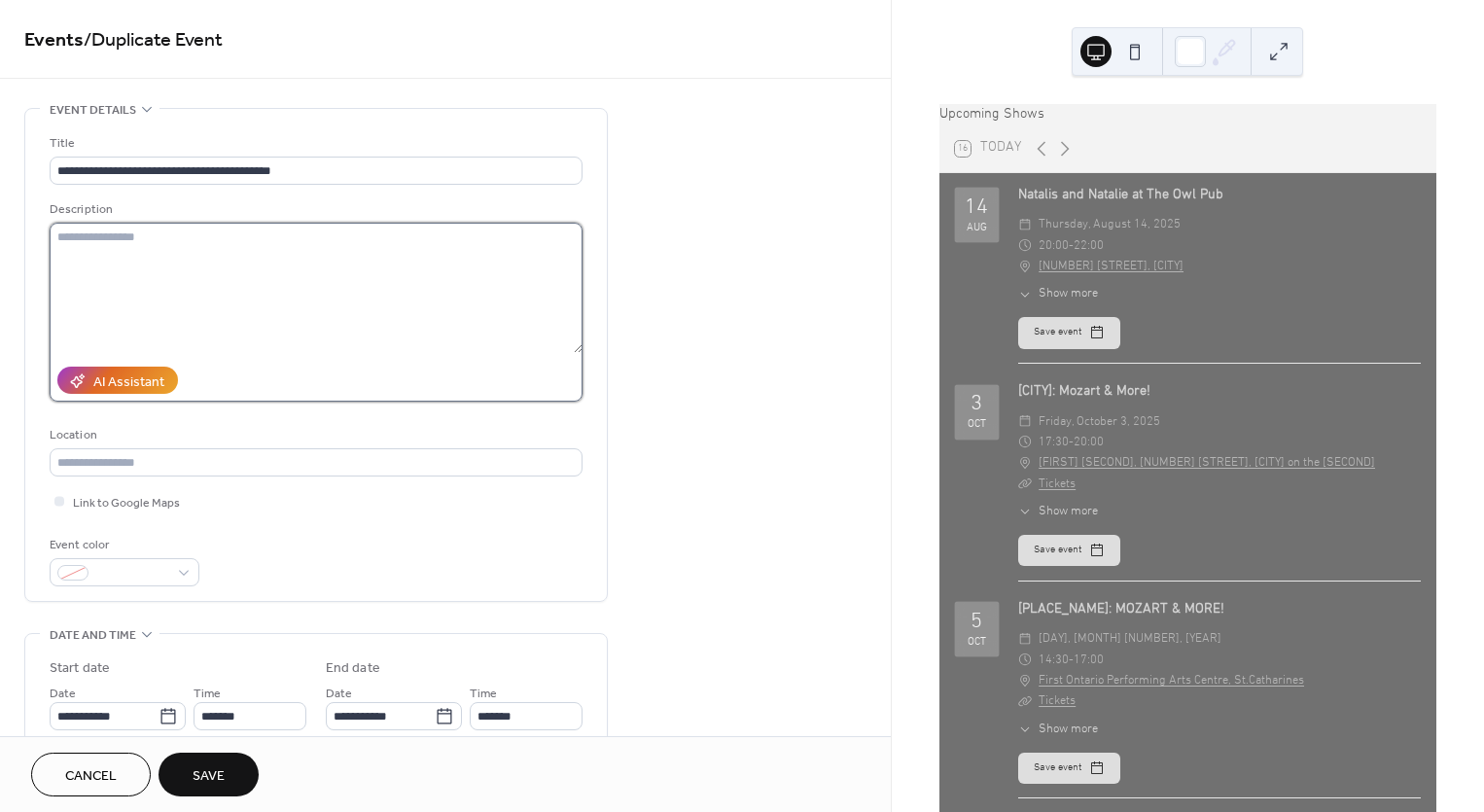 click at bounding box center (316, 288) 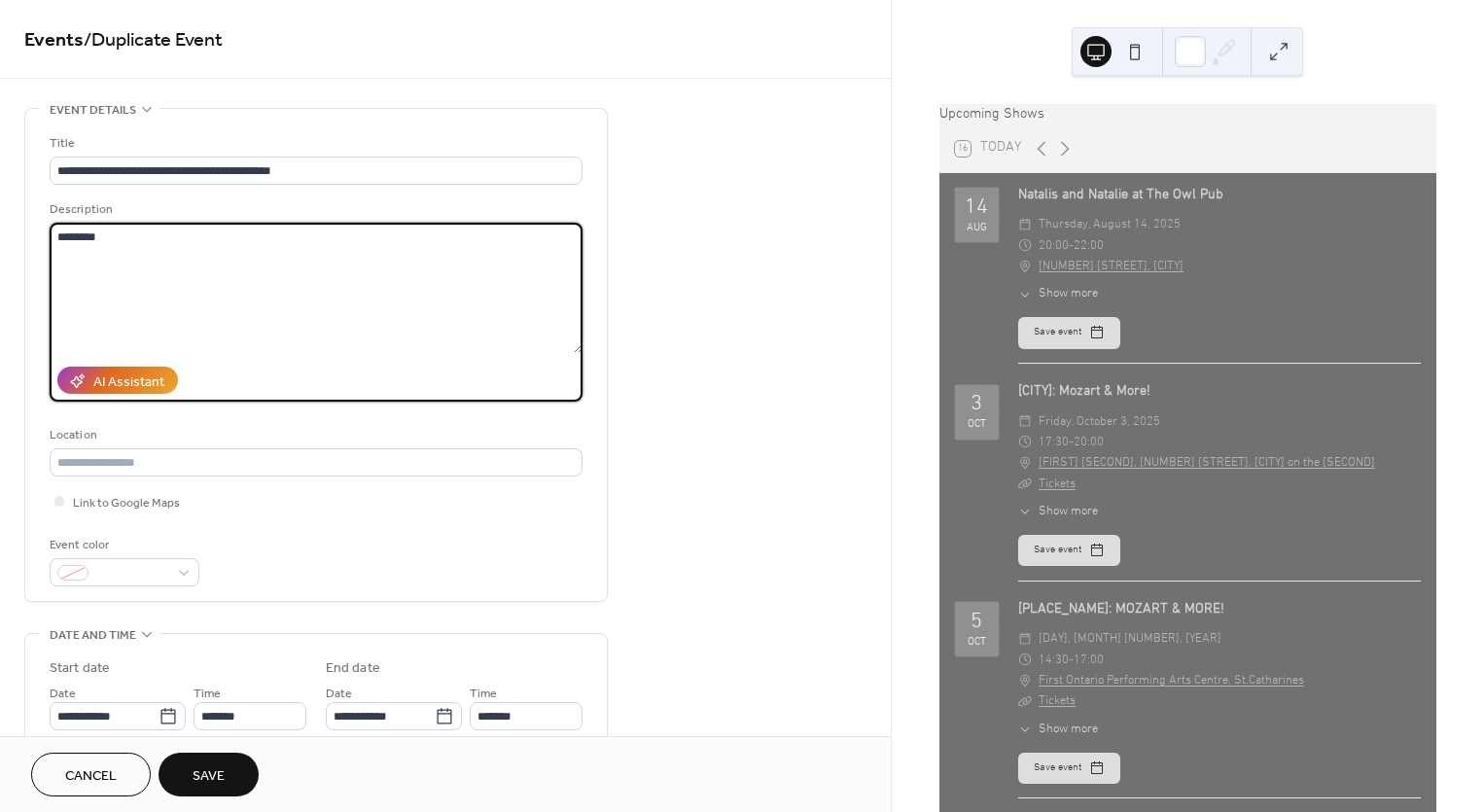 drag, startPoint x: 168, startPoint y: 243, endPoint x: -134, endPoint y: 217, distance: 303.11714 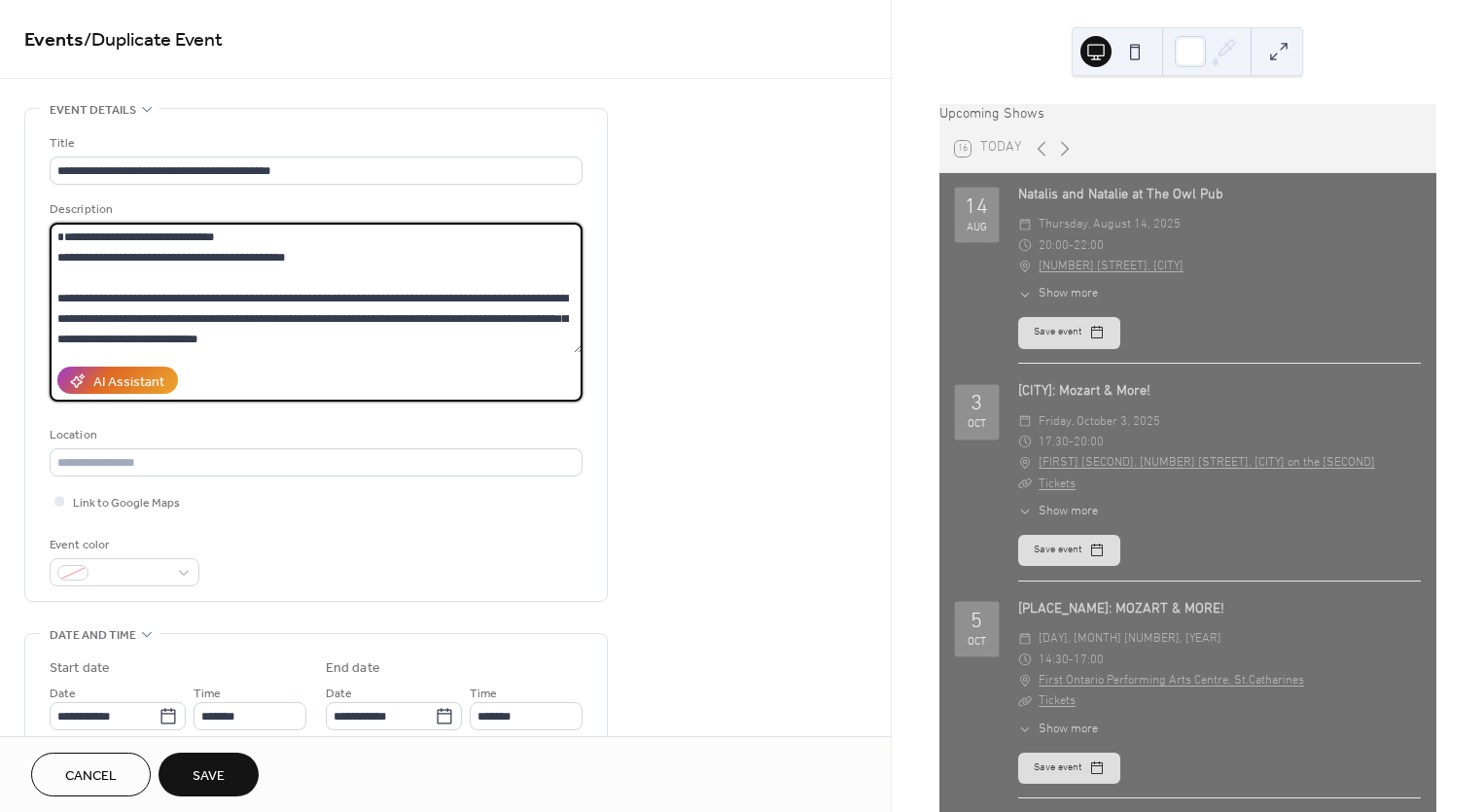 scroll, scrollTop: 82, scrollLeft: 0, axis: vertical 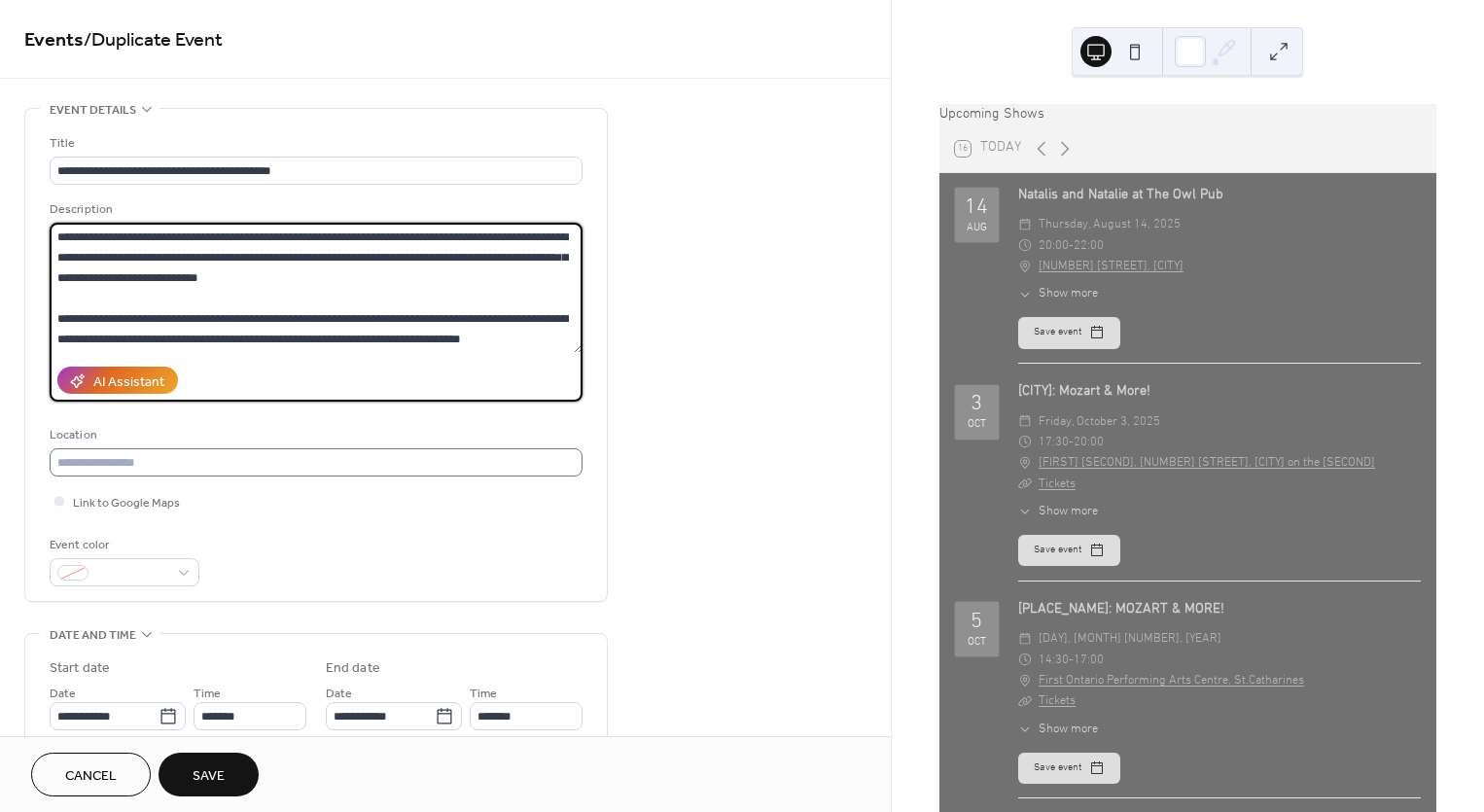 type on "**********" 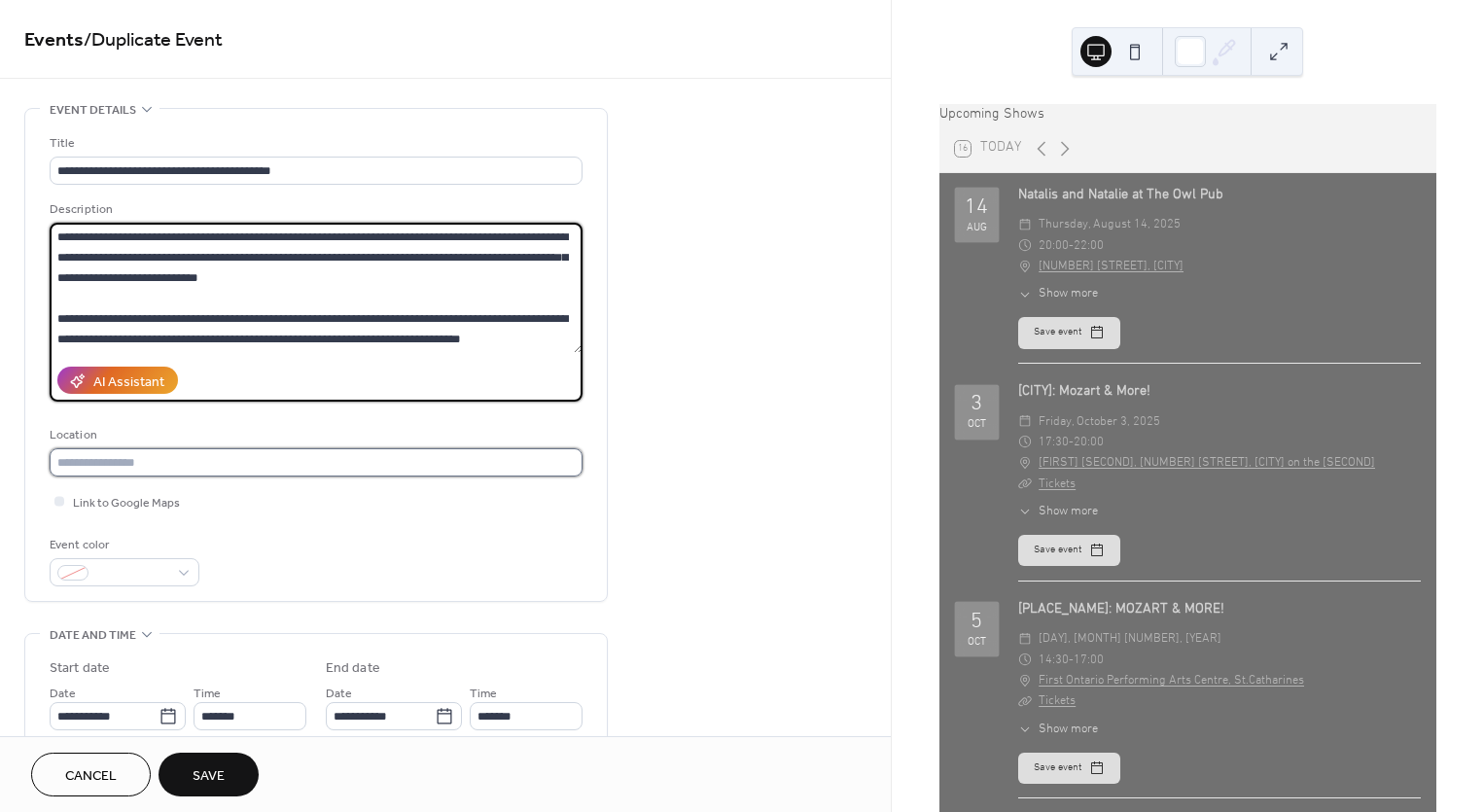 click at bounding box center [316, 462] 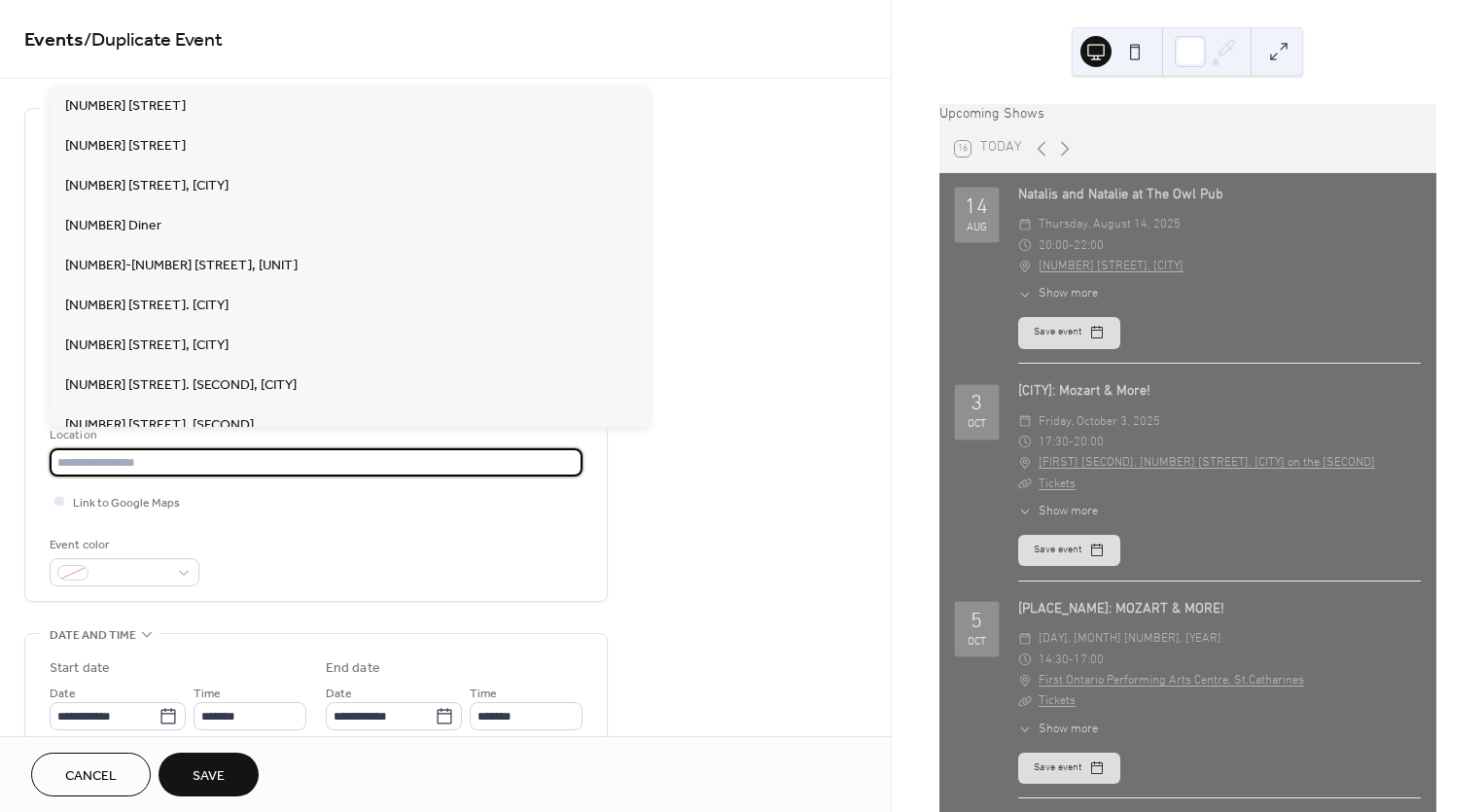 paste on "**********" 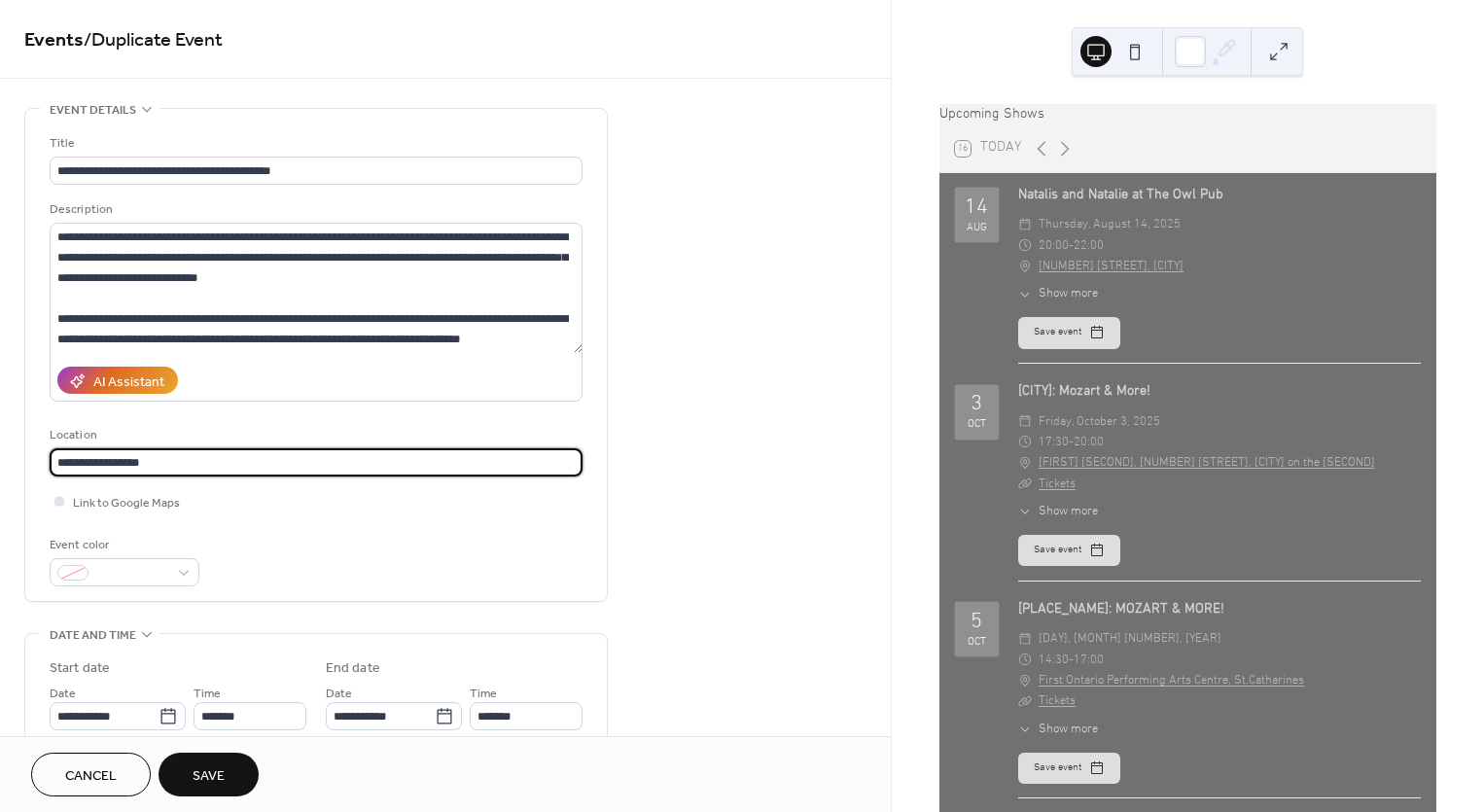 type on "**********" 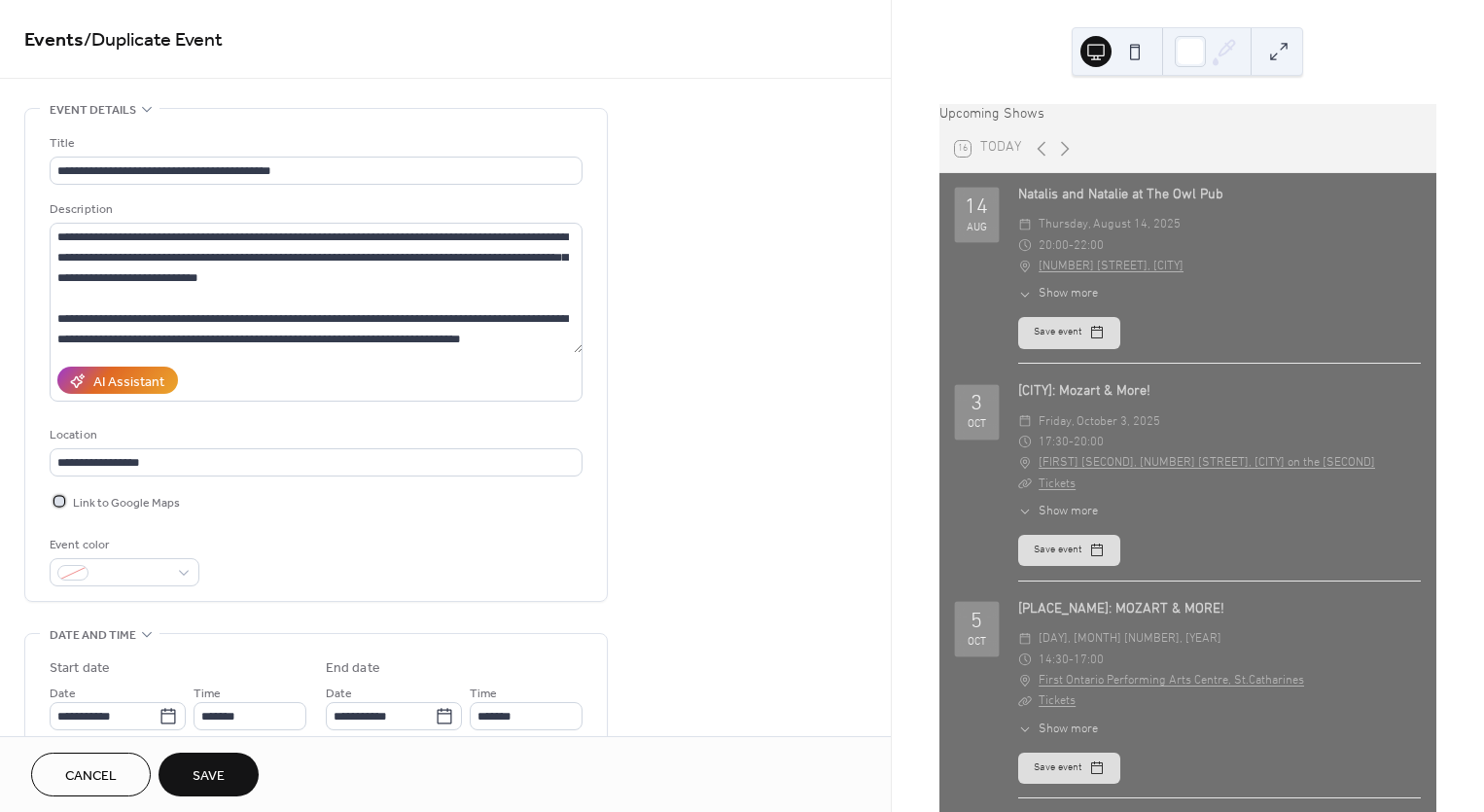 click at bounding box center (59, 501) 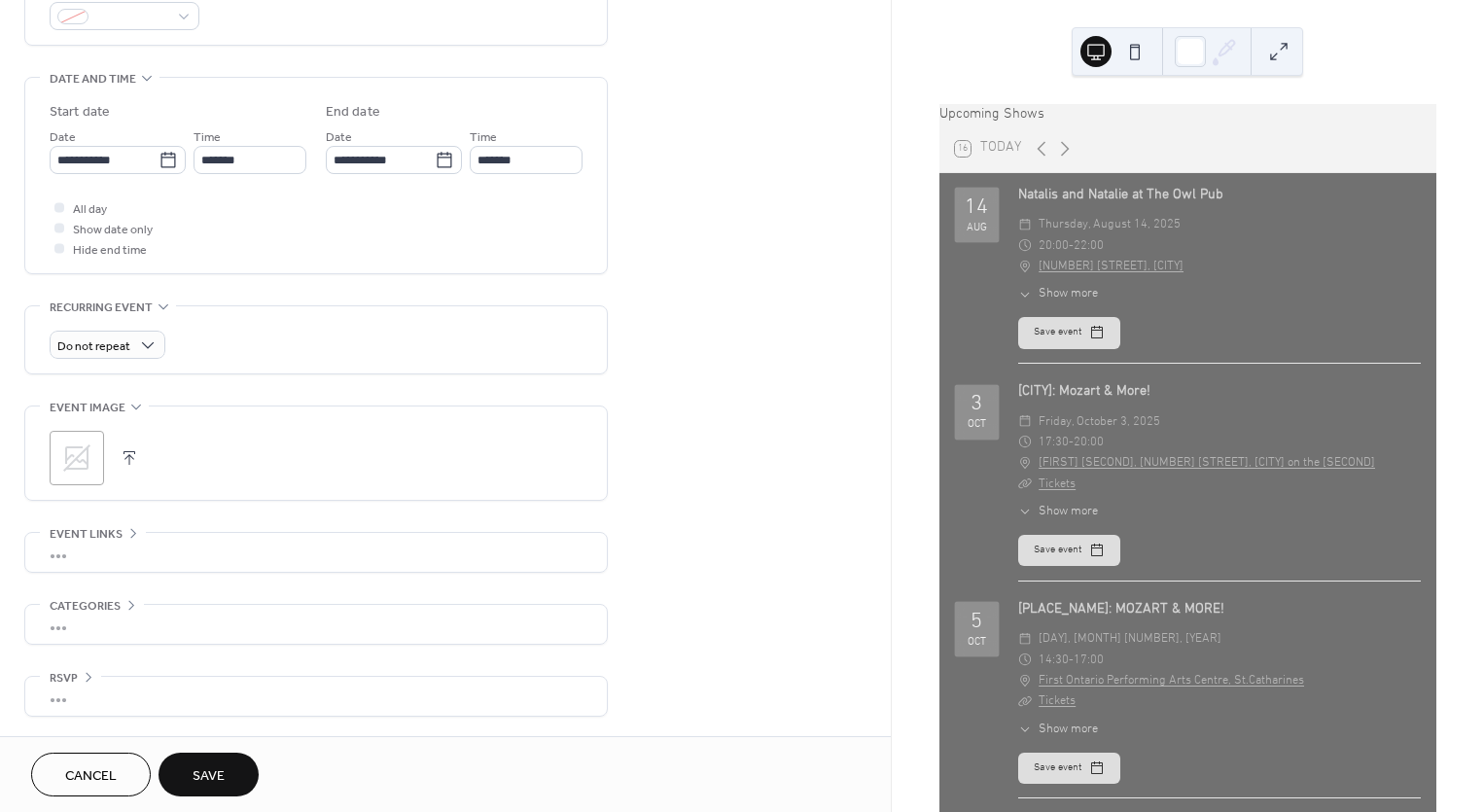 scroll, scrollTop: 562, scrollLeft: 0, axis: vertical 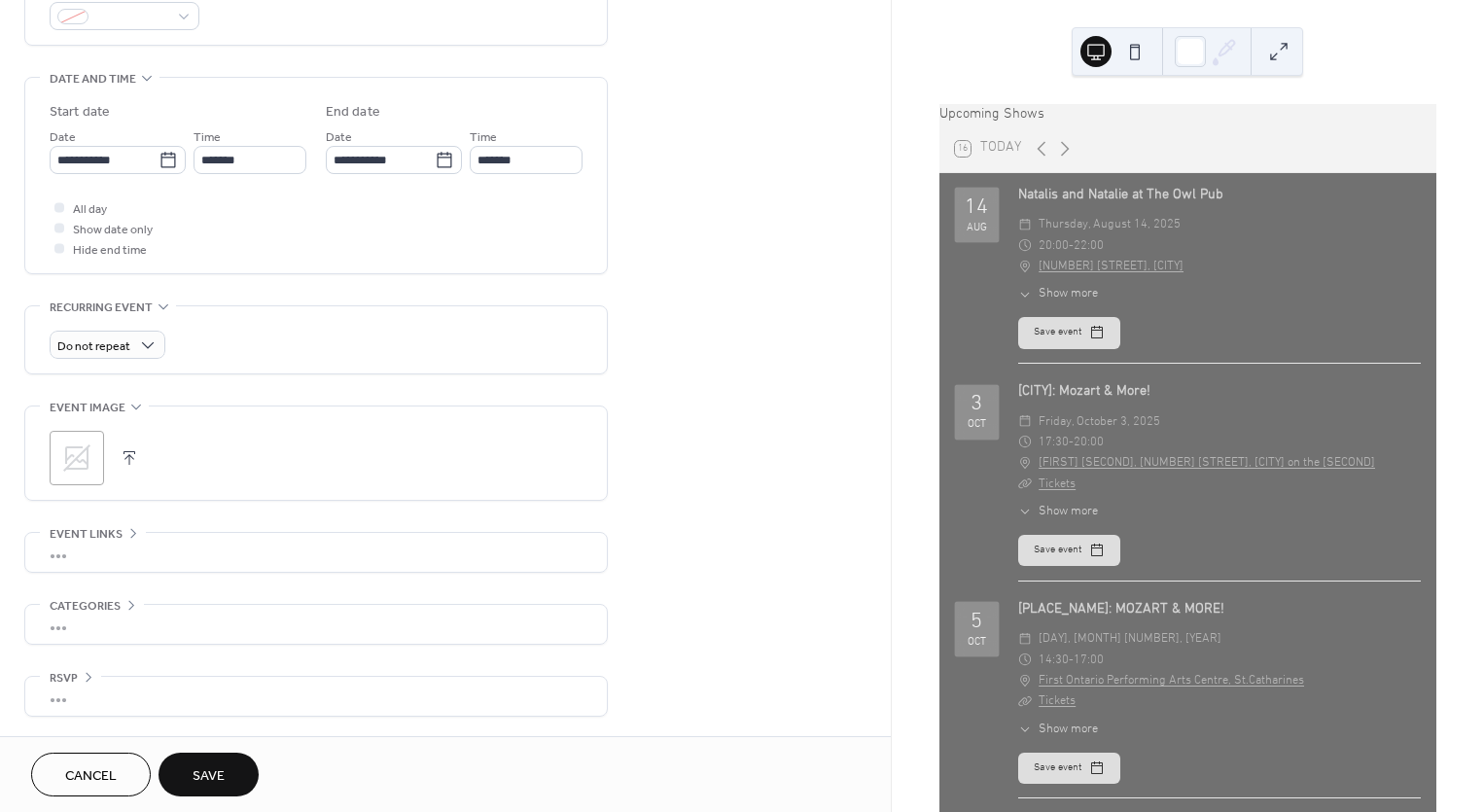 click on "•••" at bounding box center (316, 552) 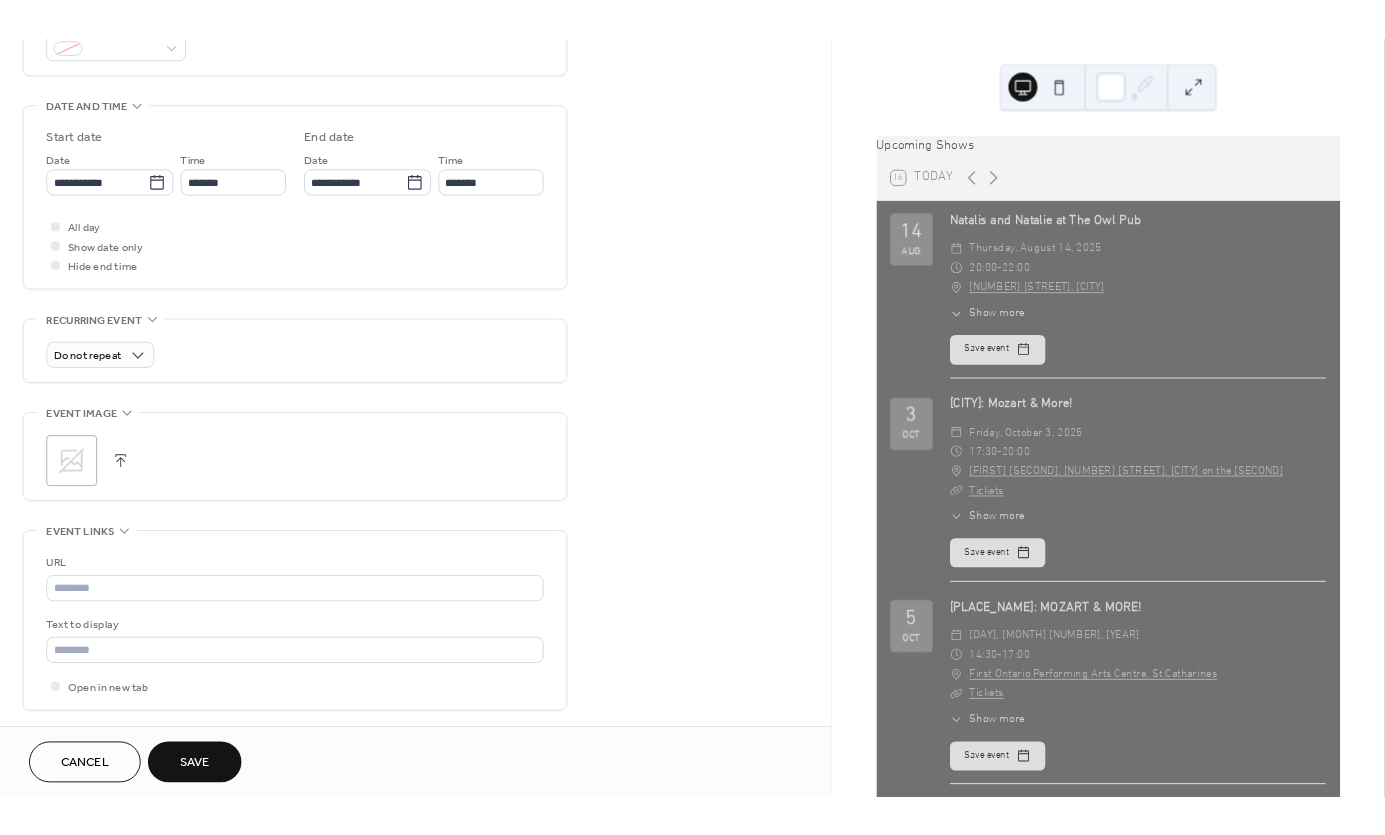 scroll, scrollTop: 576, scrollLeft: 0, axis: vertical 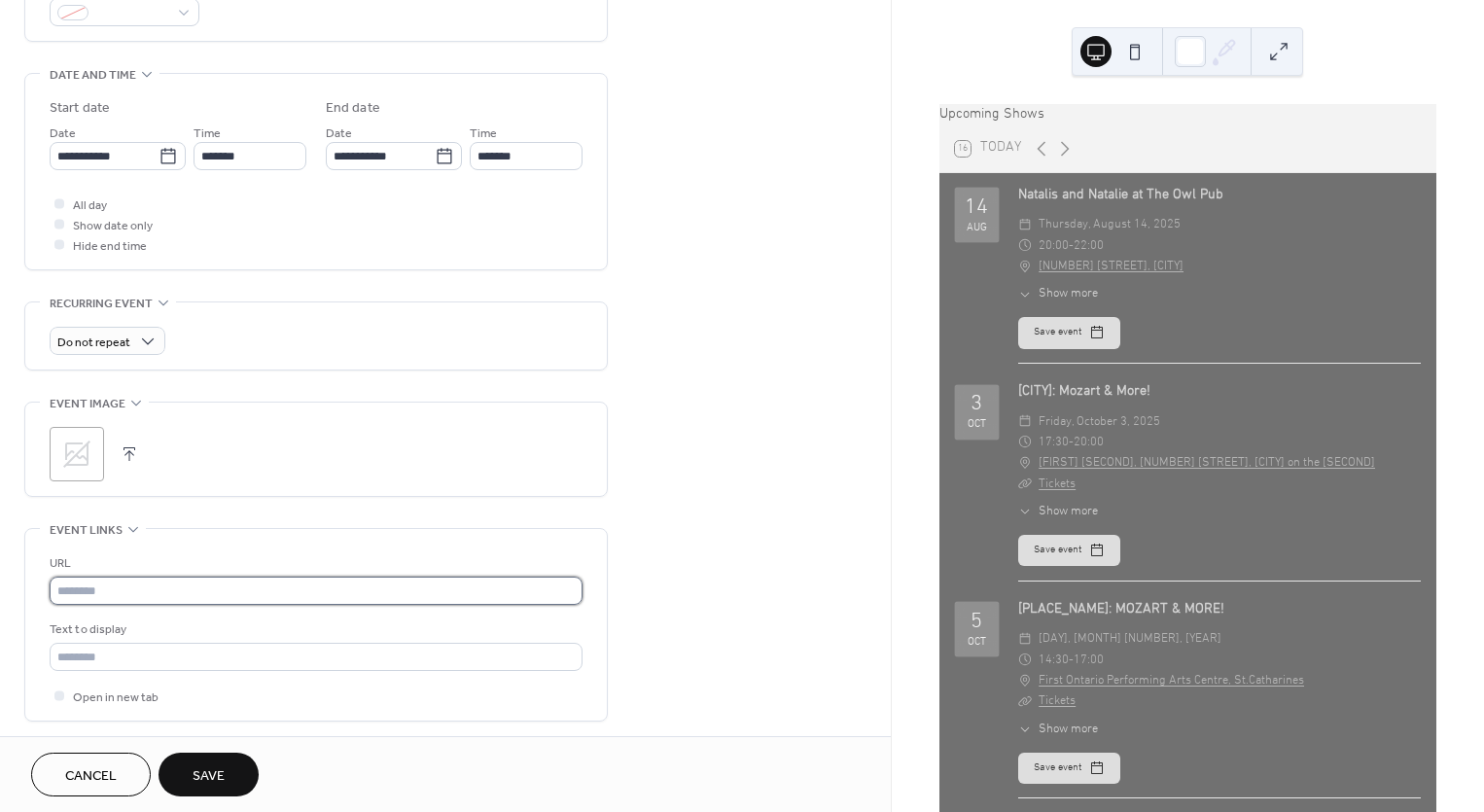 click at bounding box center (316, 590) 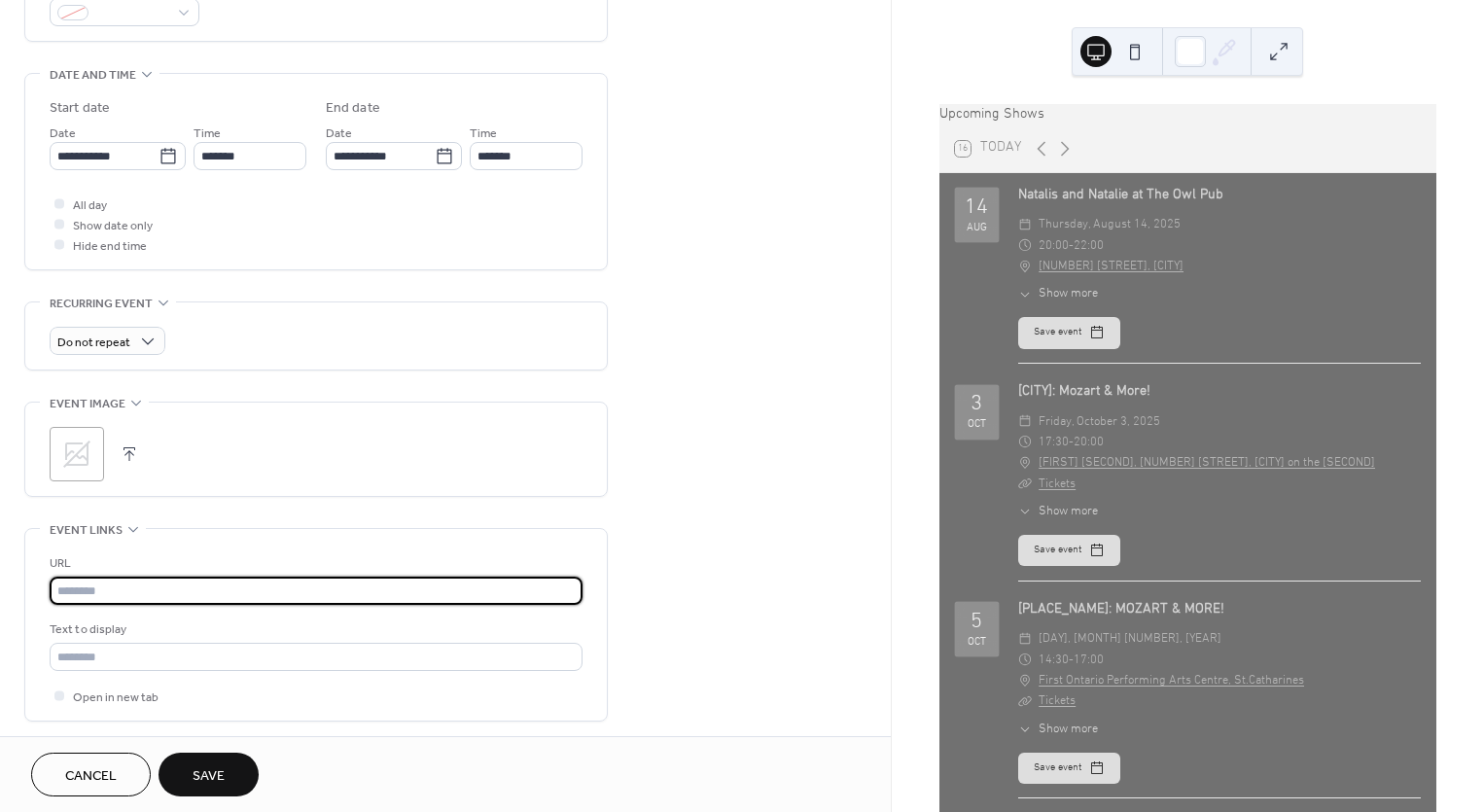 paste on "**********" 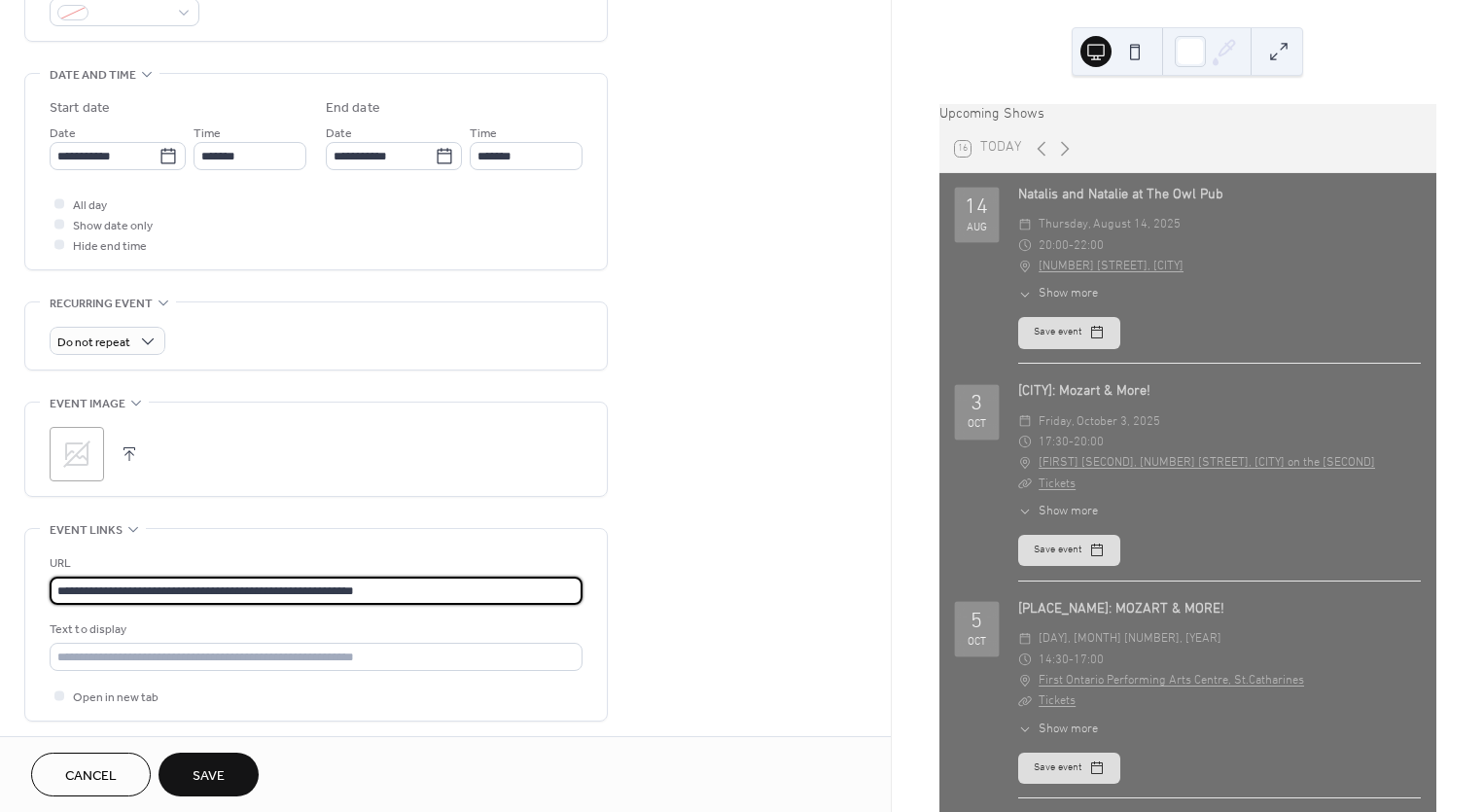 type on "**********" 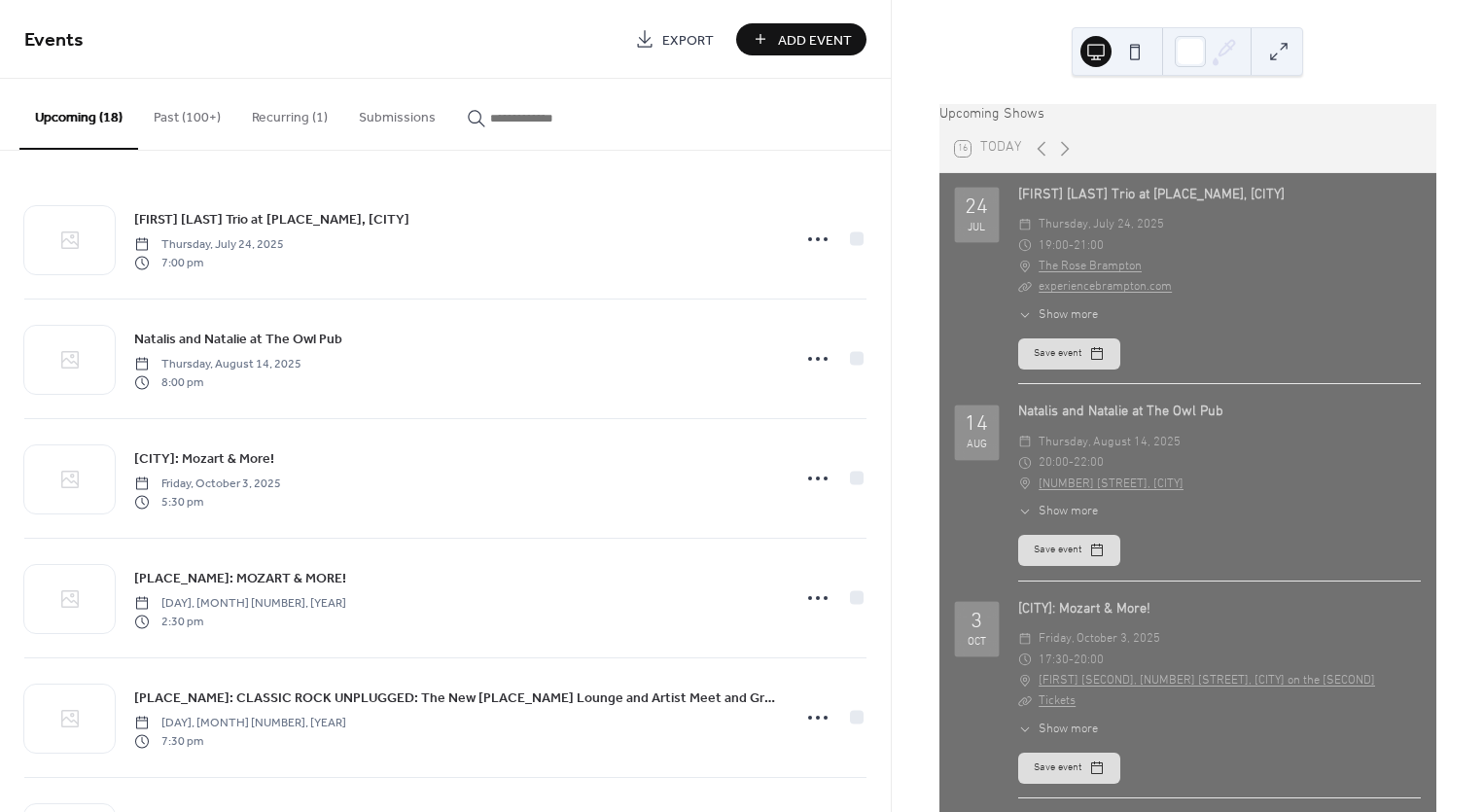 click on "Add Event" at bounding box center [815, 40] 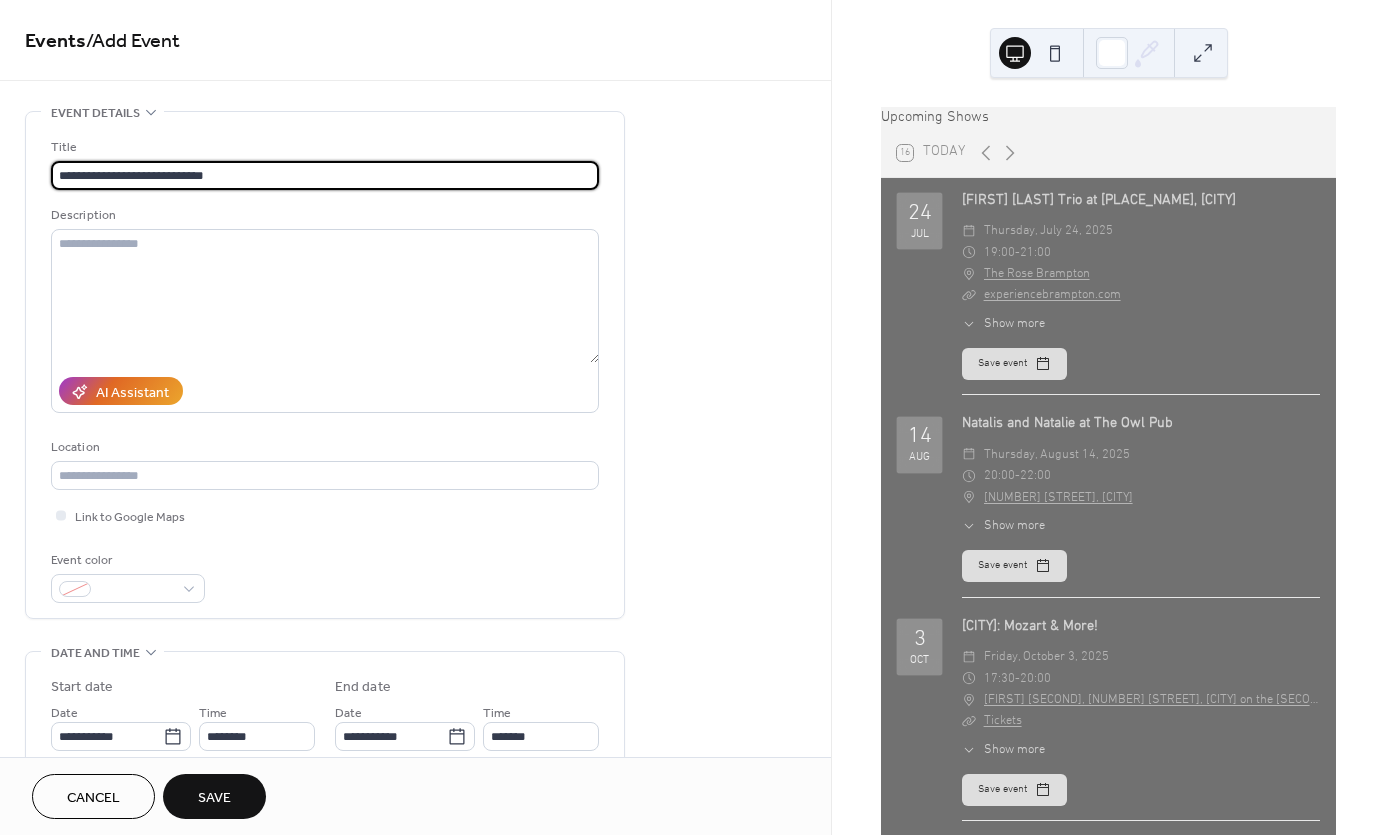 click on "**********" at bounding box center [325, 175] 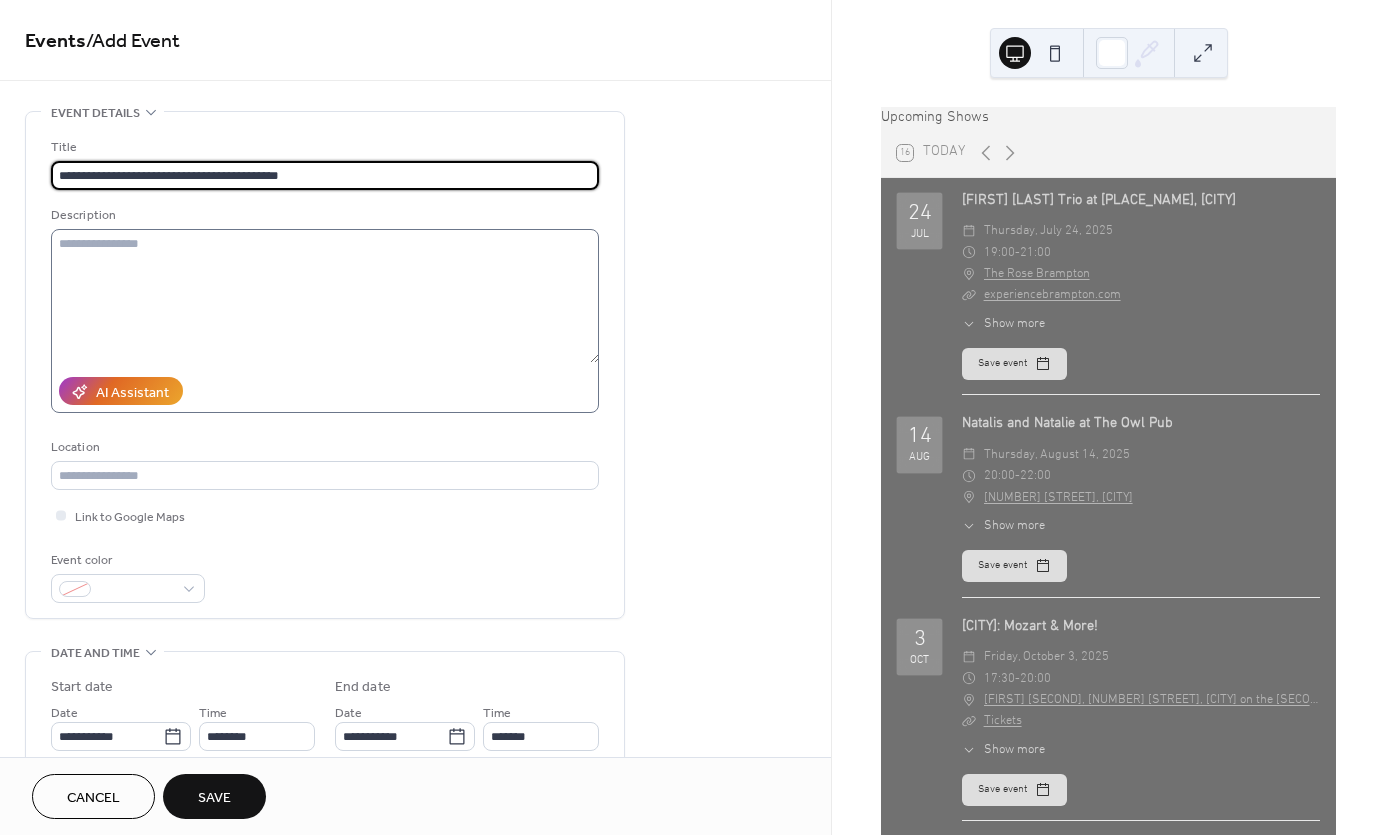 type on "**********" 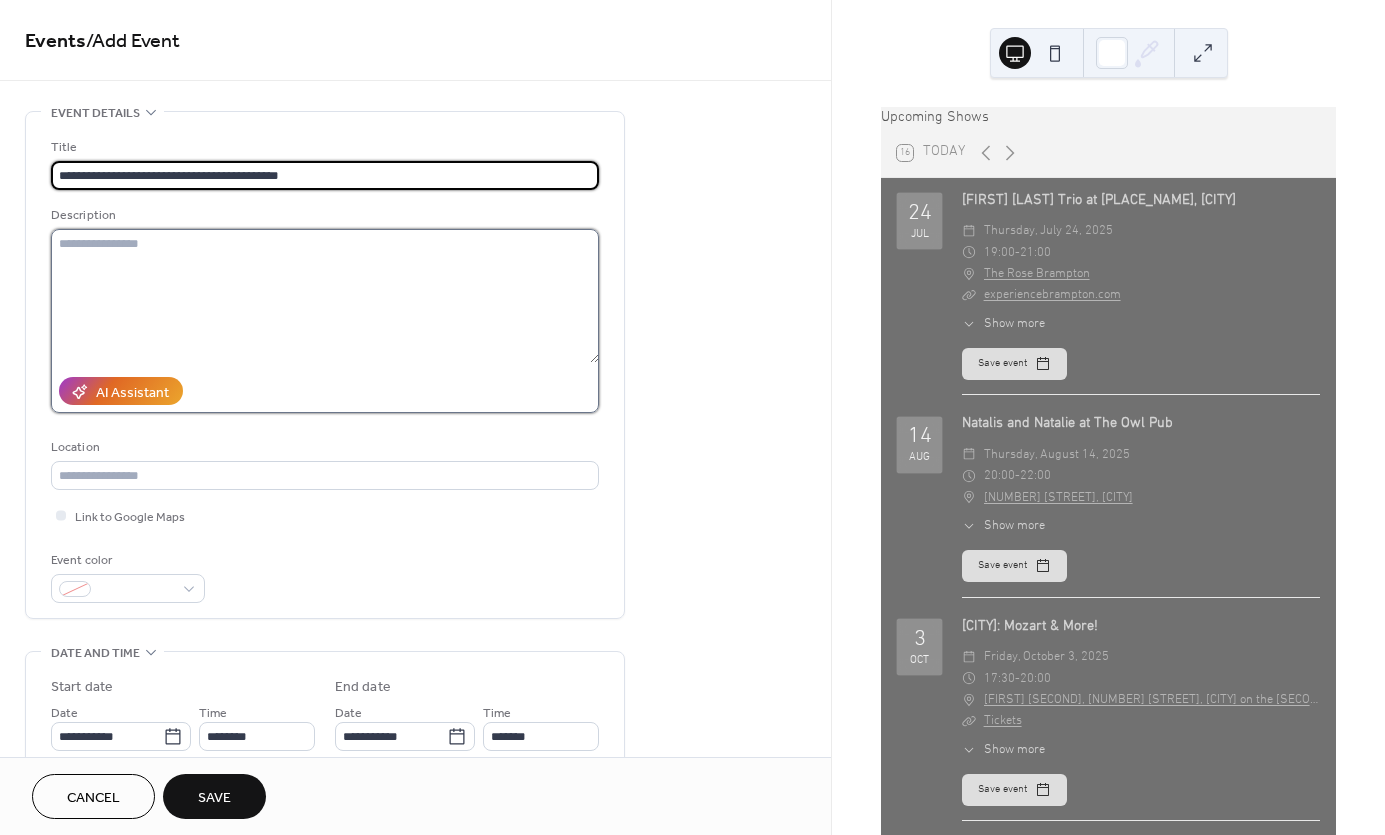 click at bounding box center (325, 296) 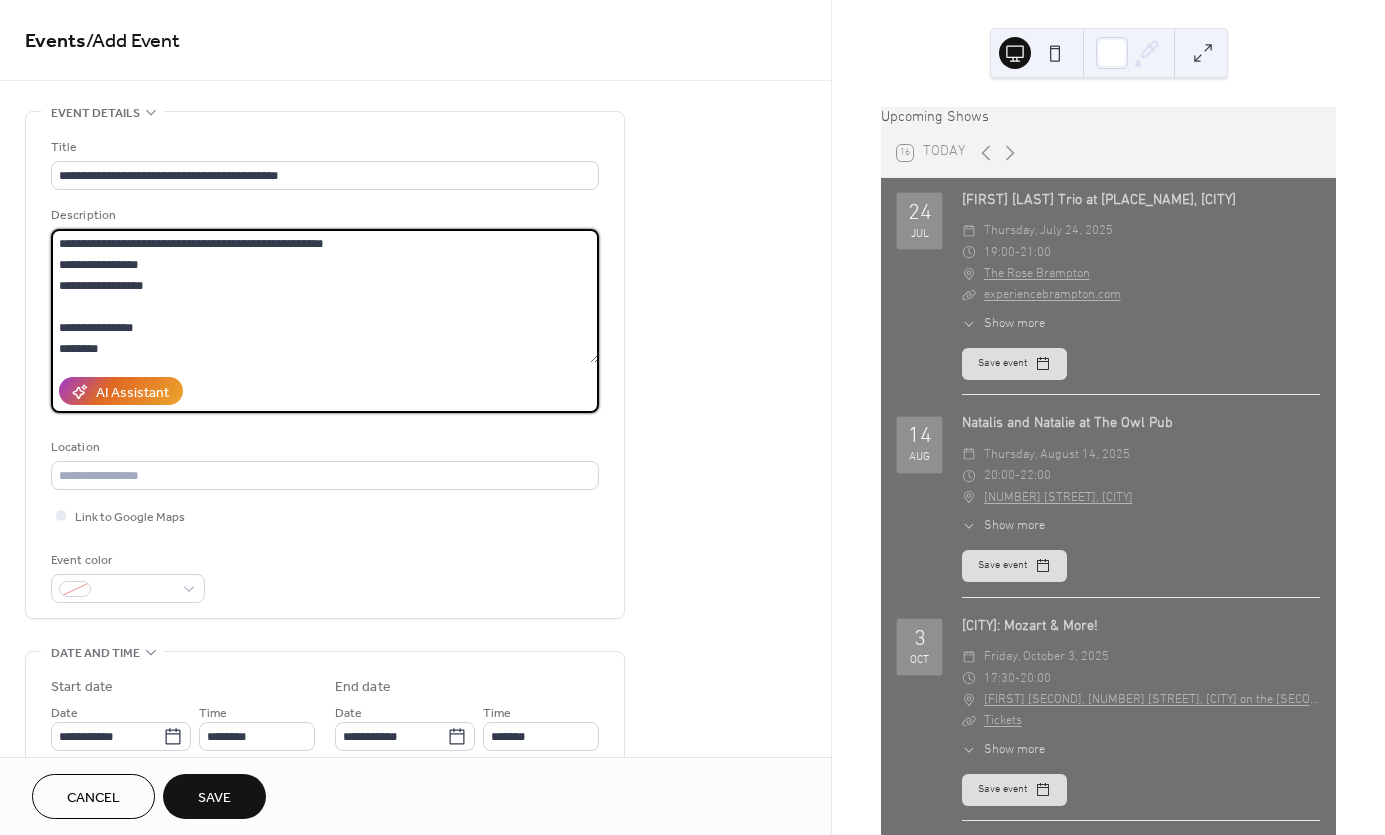 scroll, scrollTop: 144, scrollLeft: 0, axis: vertical 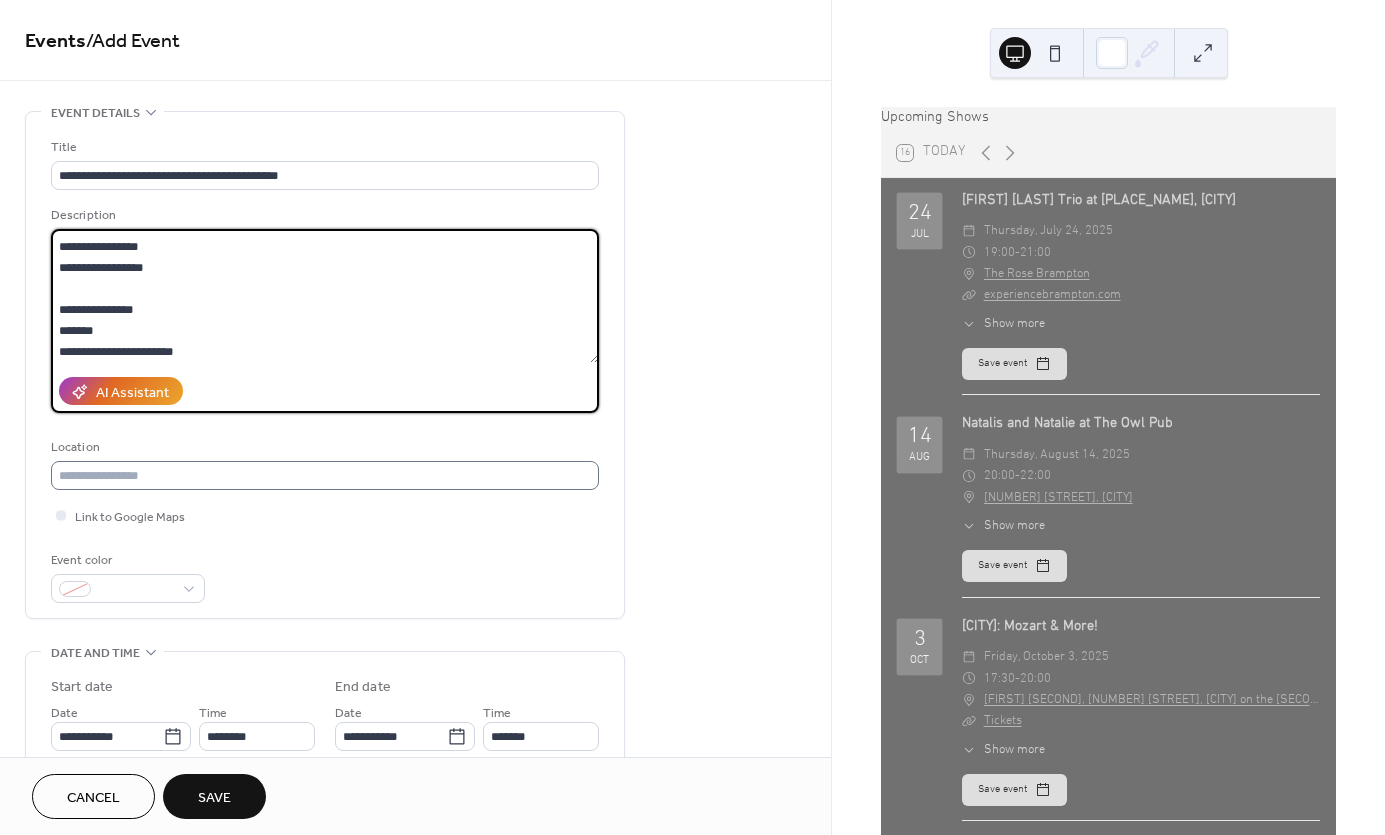 type on "**********" 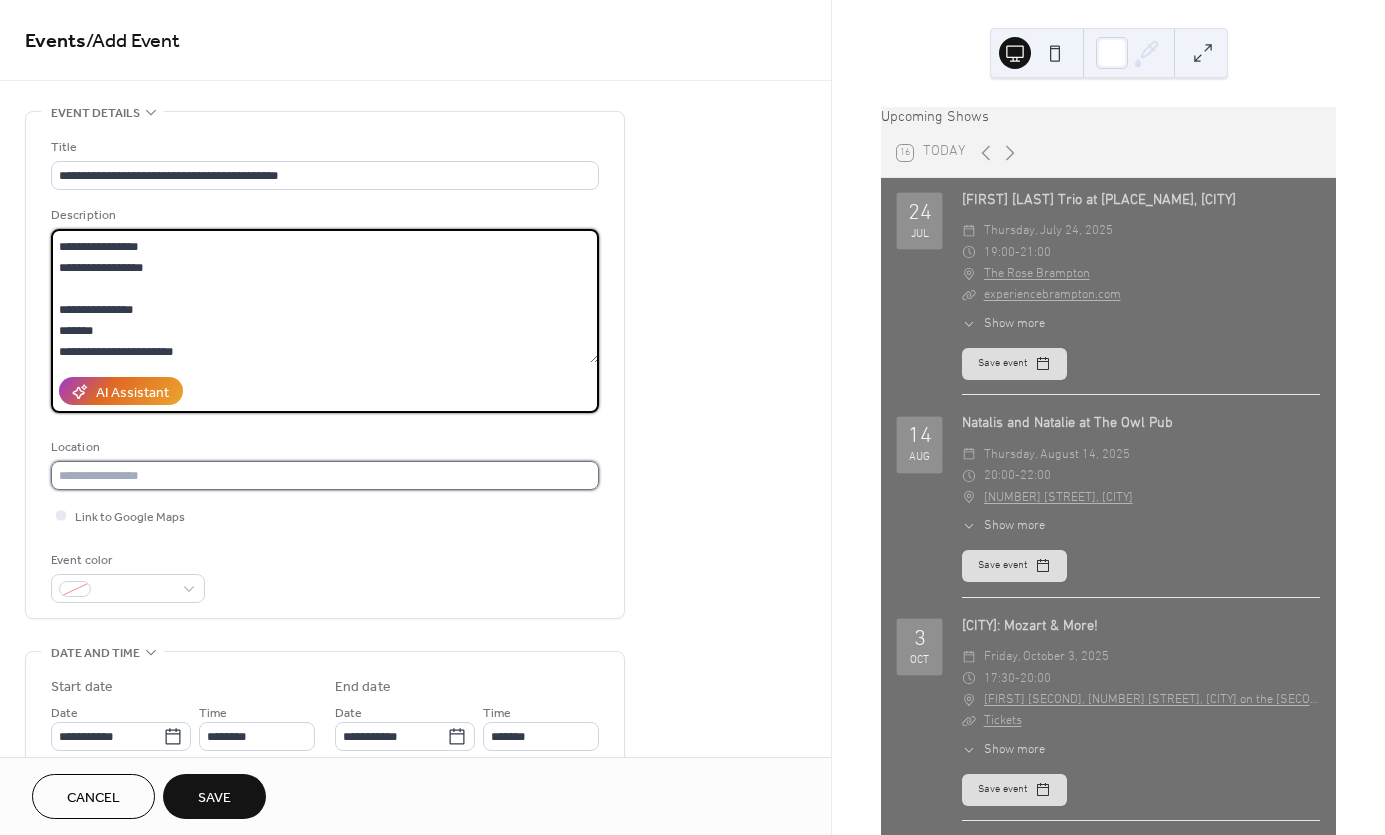 click at bounding box center (325, 475) 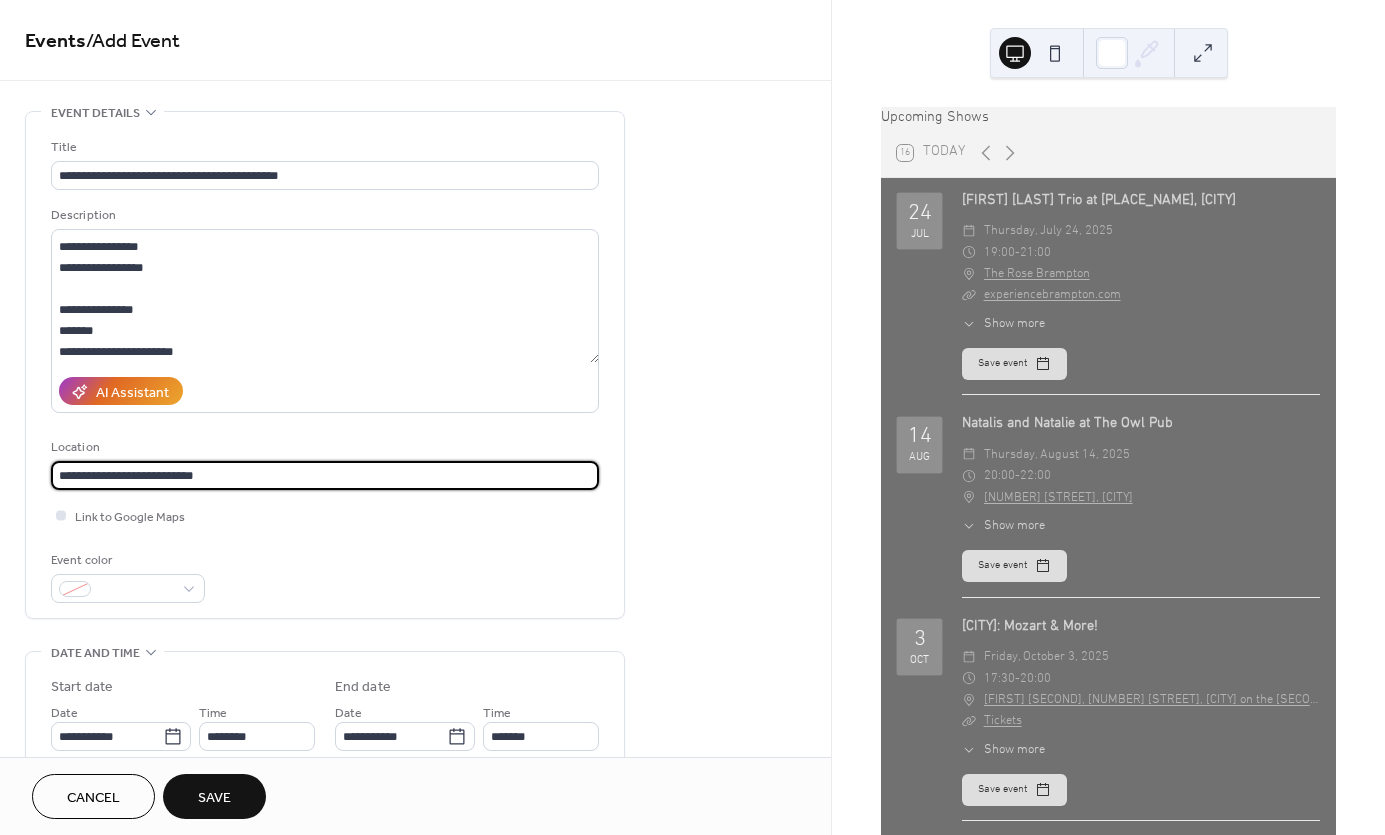type on "**********" 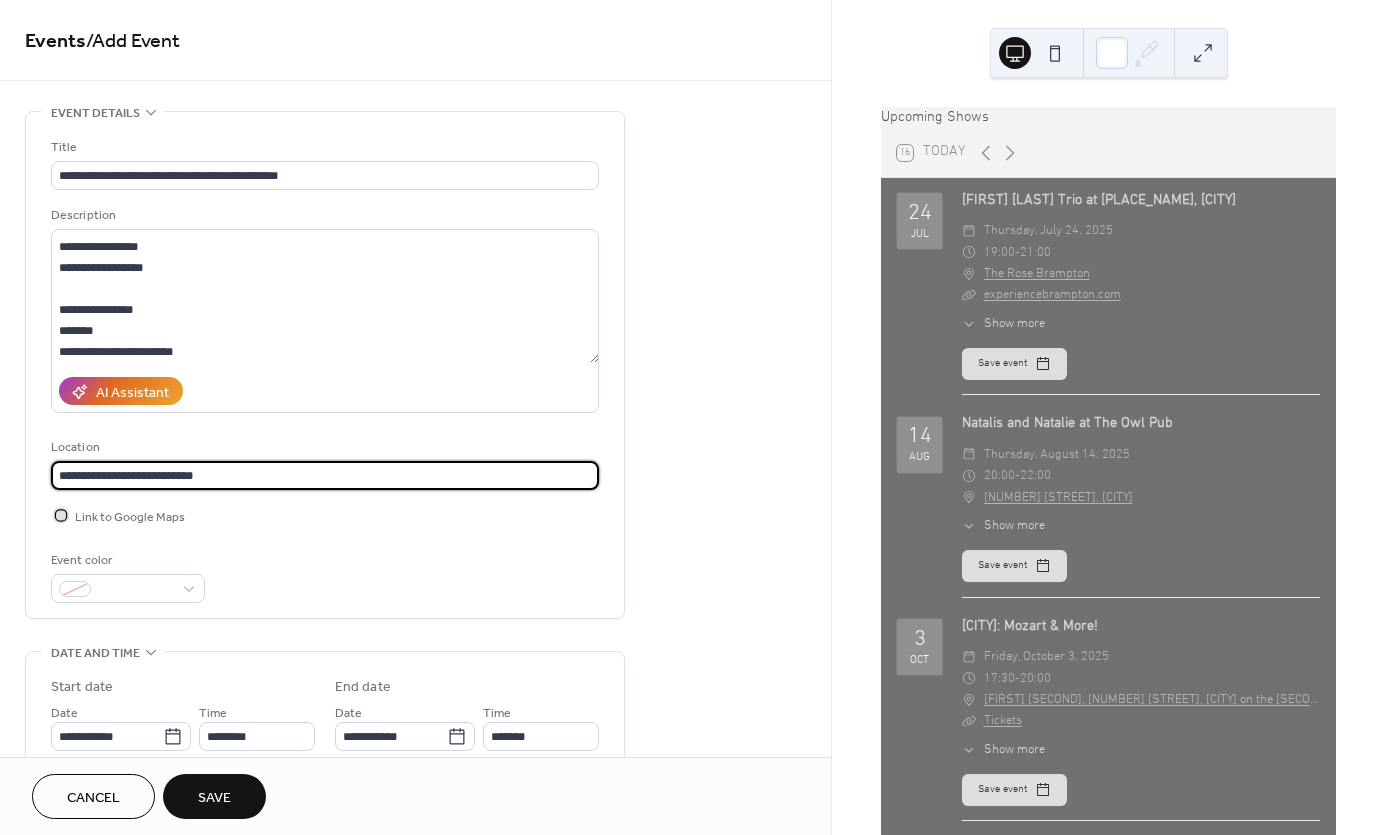 click at bounding box center (61, 515) 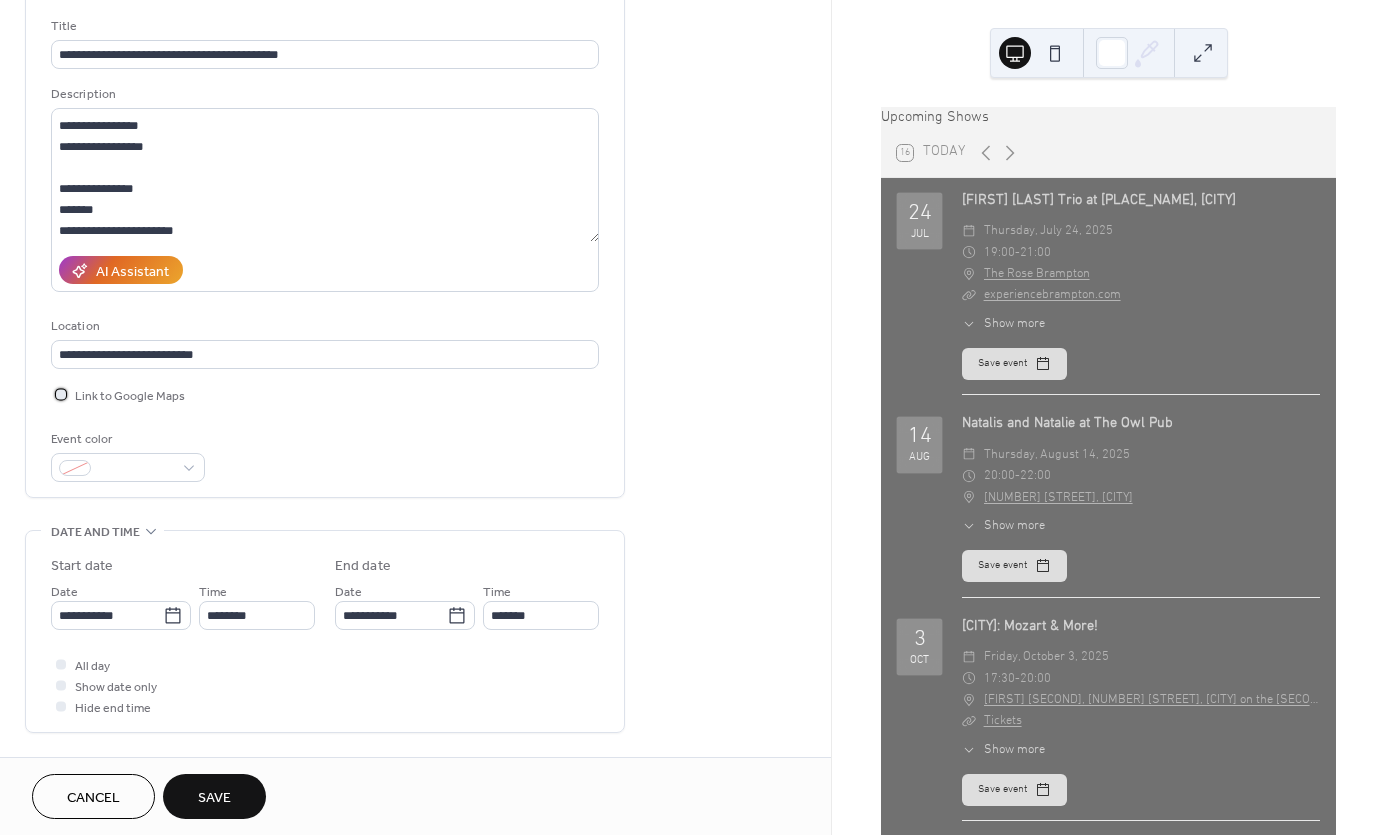 scroll, scrollTop: 138, scrollLeft: 0, axis: vertical 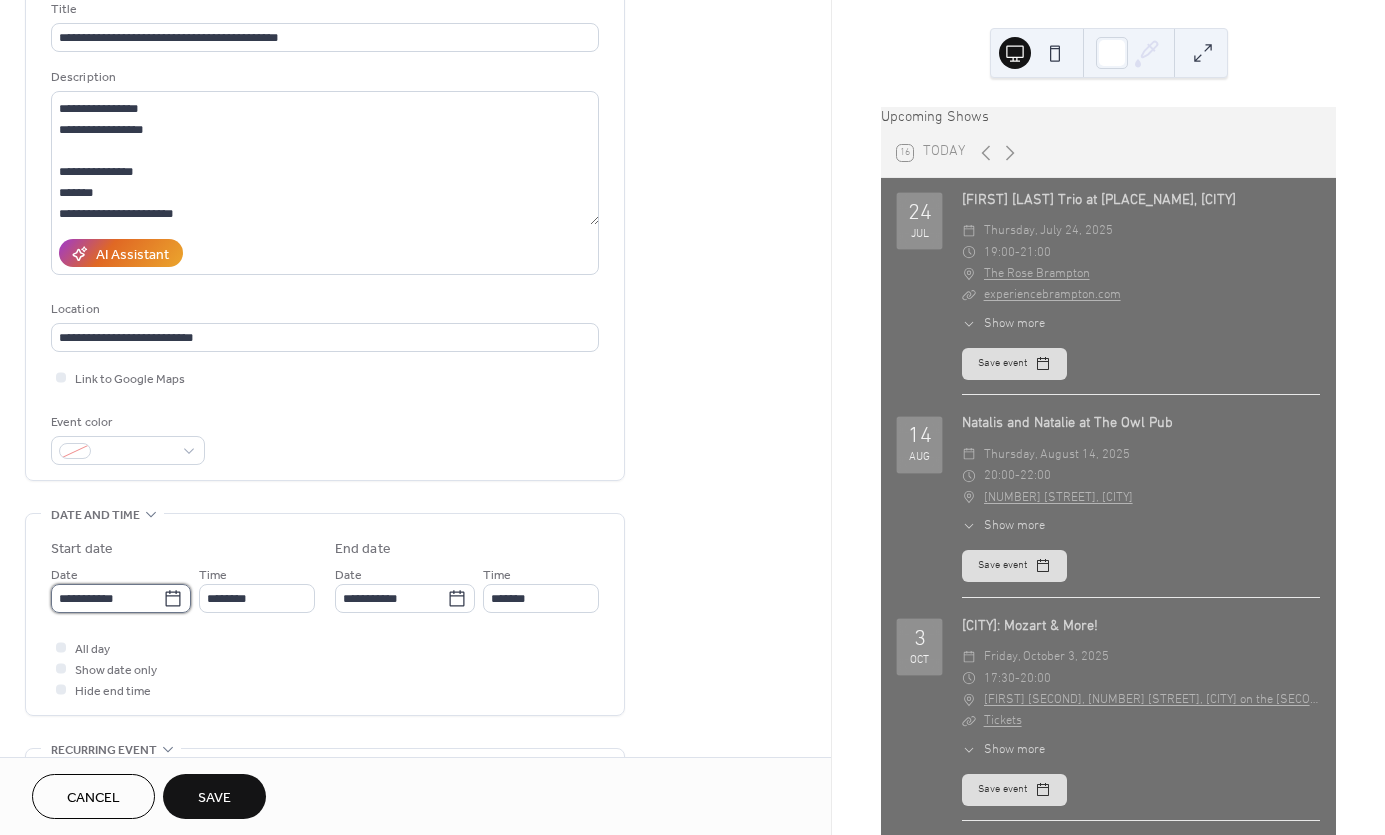 click on "**********" at bounding box center [107, 598] 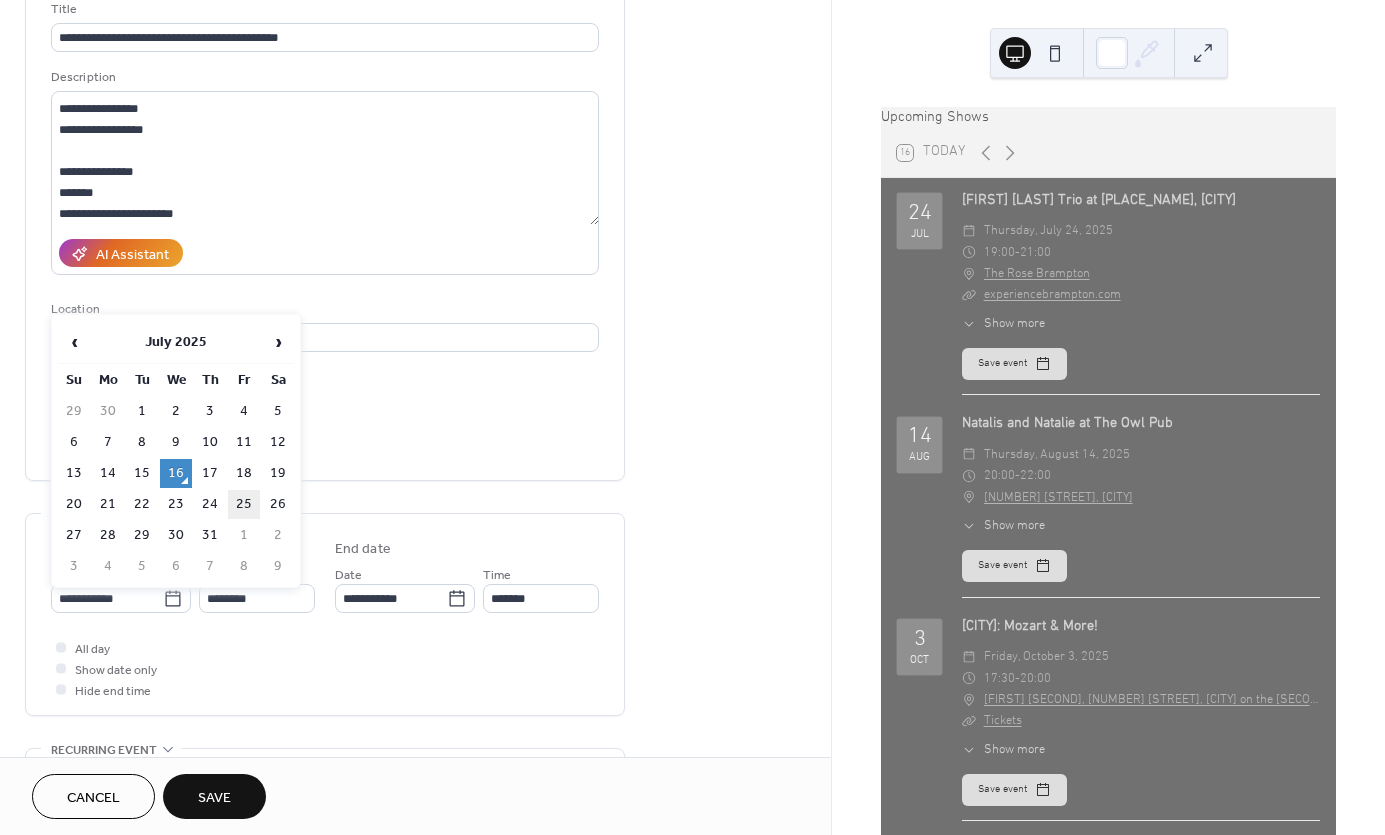 click on "25" at bounding box center (244, 504) 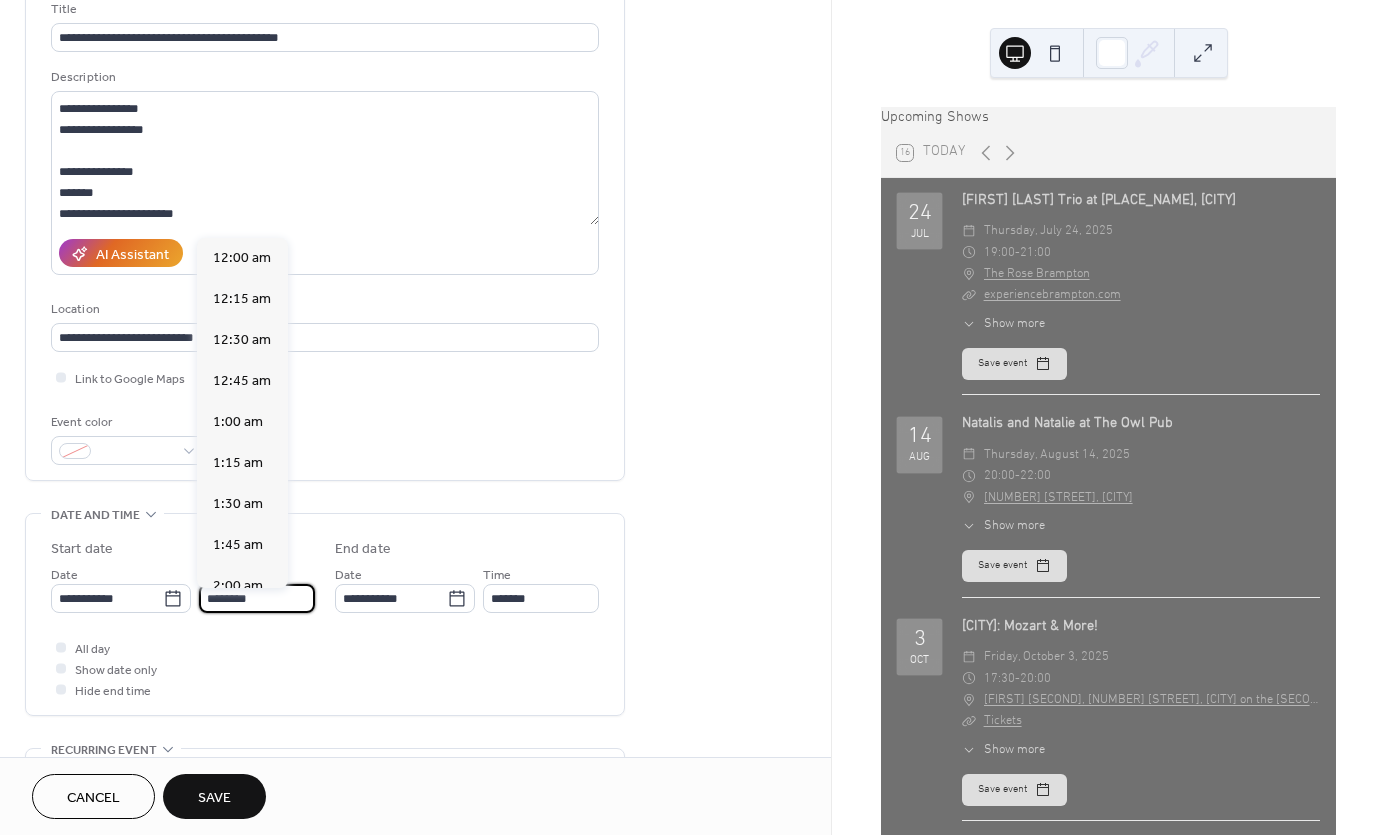 click on "********" at bounding box center (257, 598) 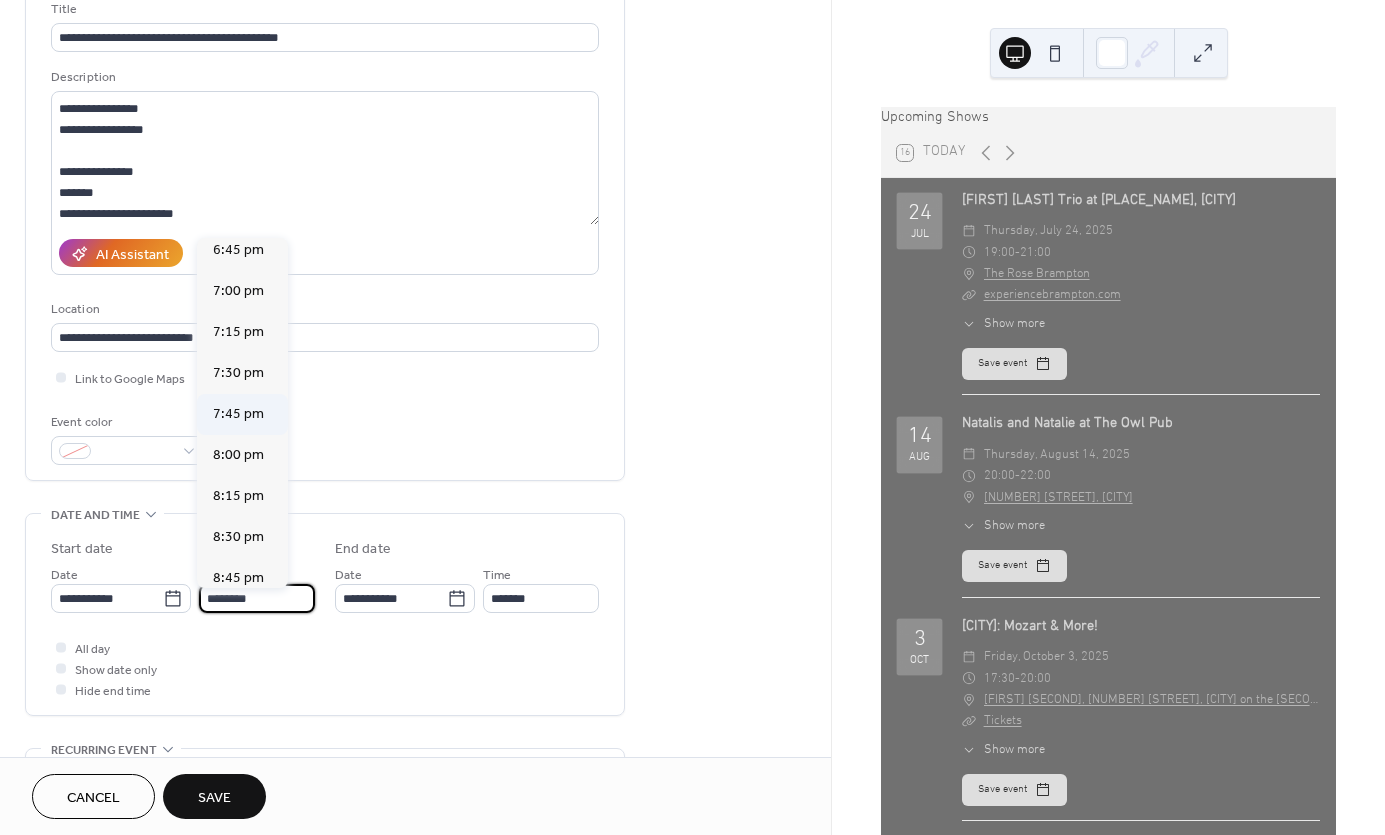 scroll, scrollTop: 3080, scrollLeft: 0, axis: vertical 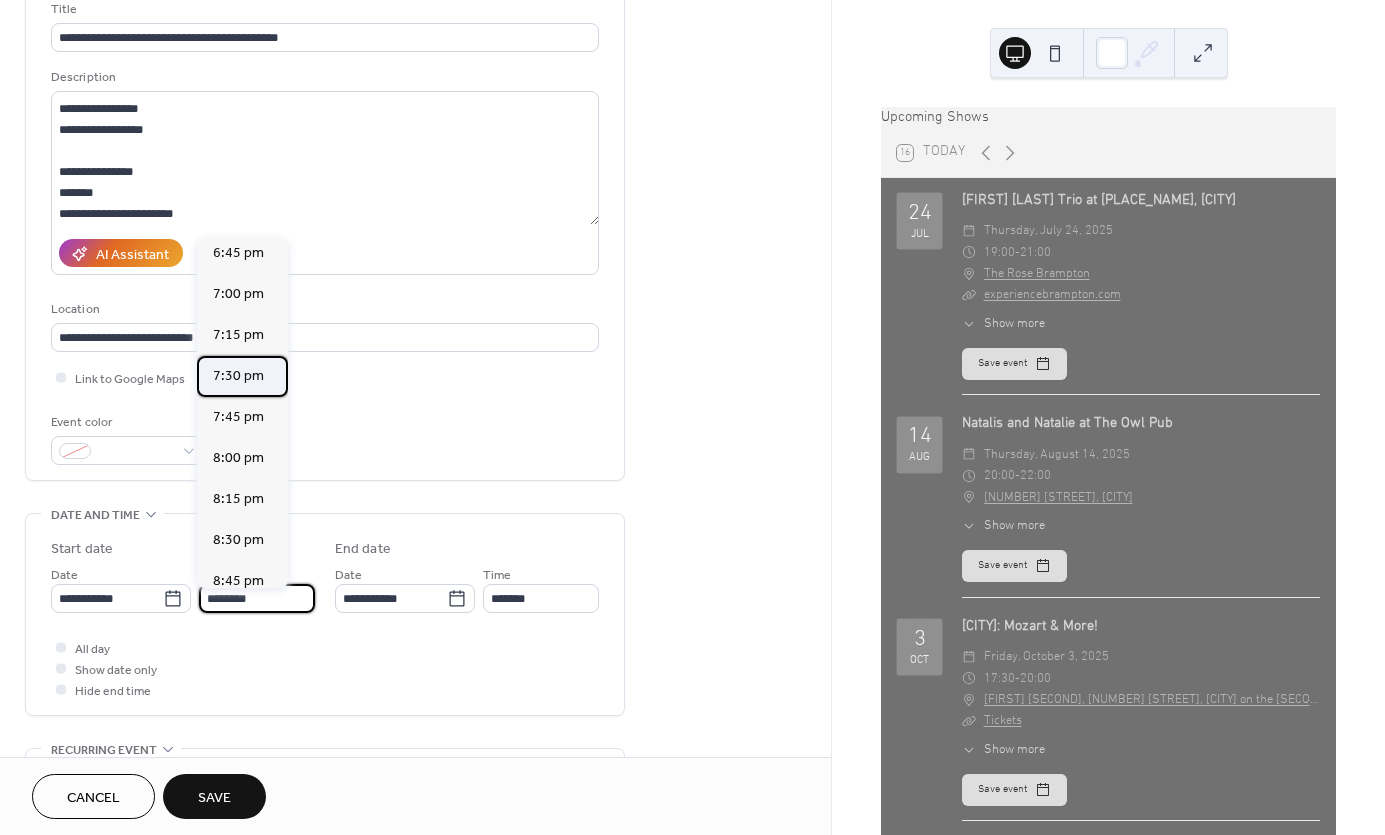 click on "7:30 pm" at bounding box center [238, 376] 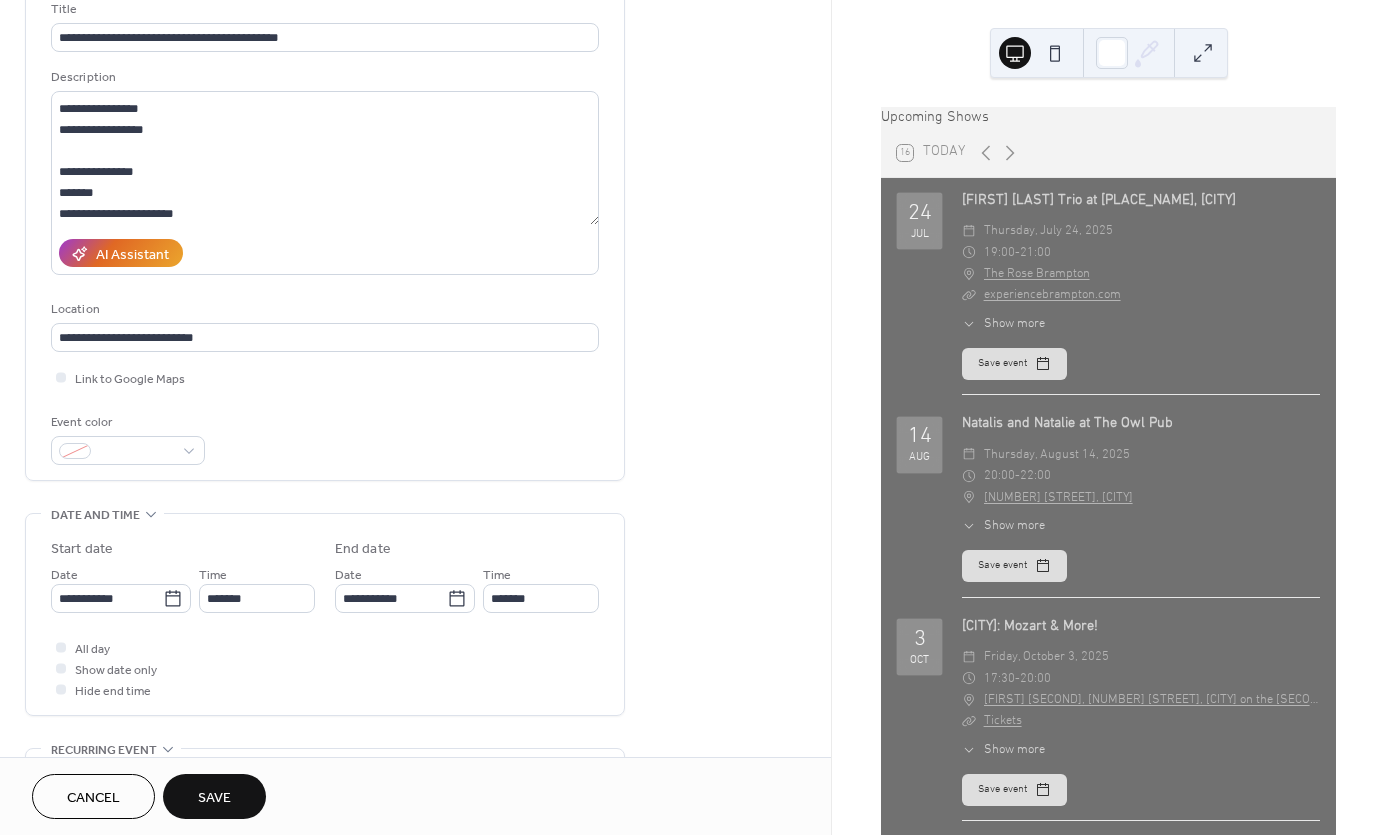 type on "*******" 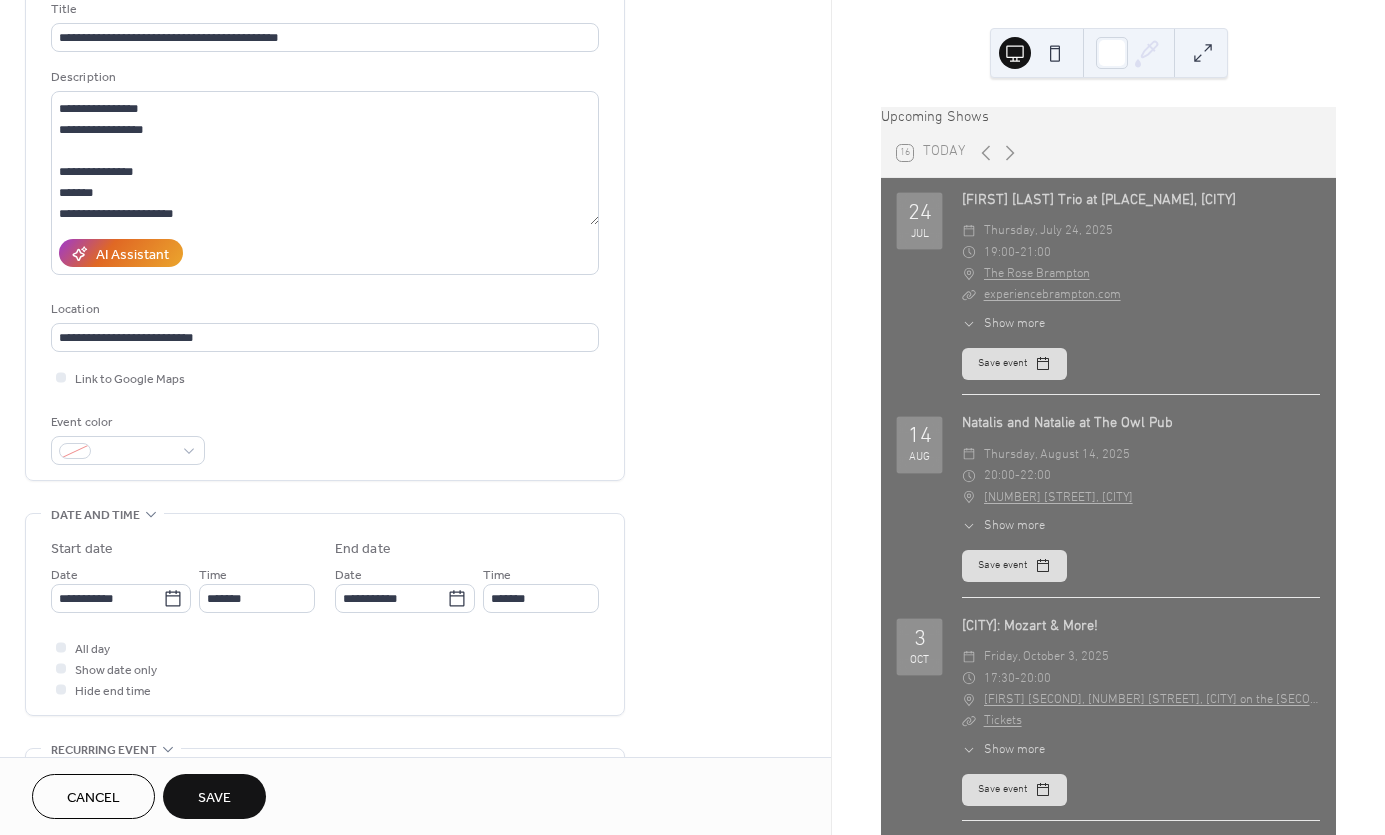 type on "*******" 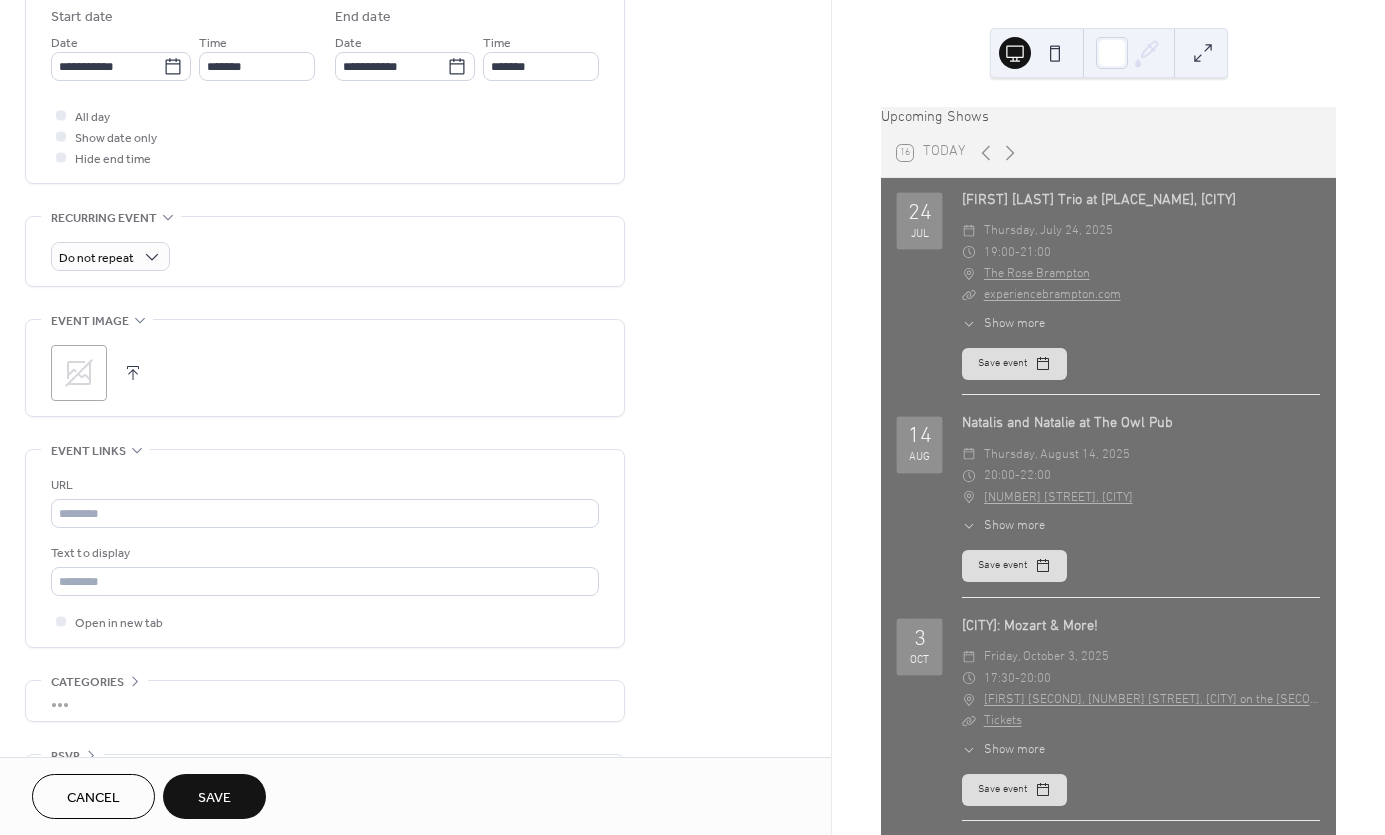 scroll, scrollTop: 677, scrollLeft: 0, axis: vertical 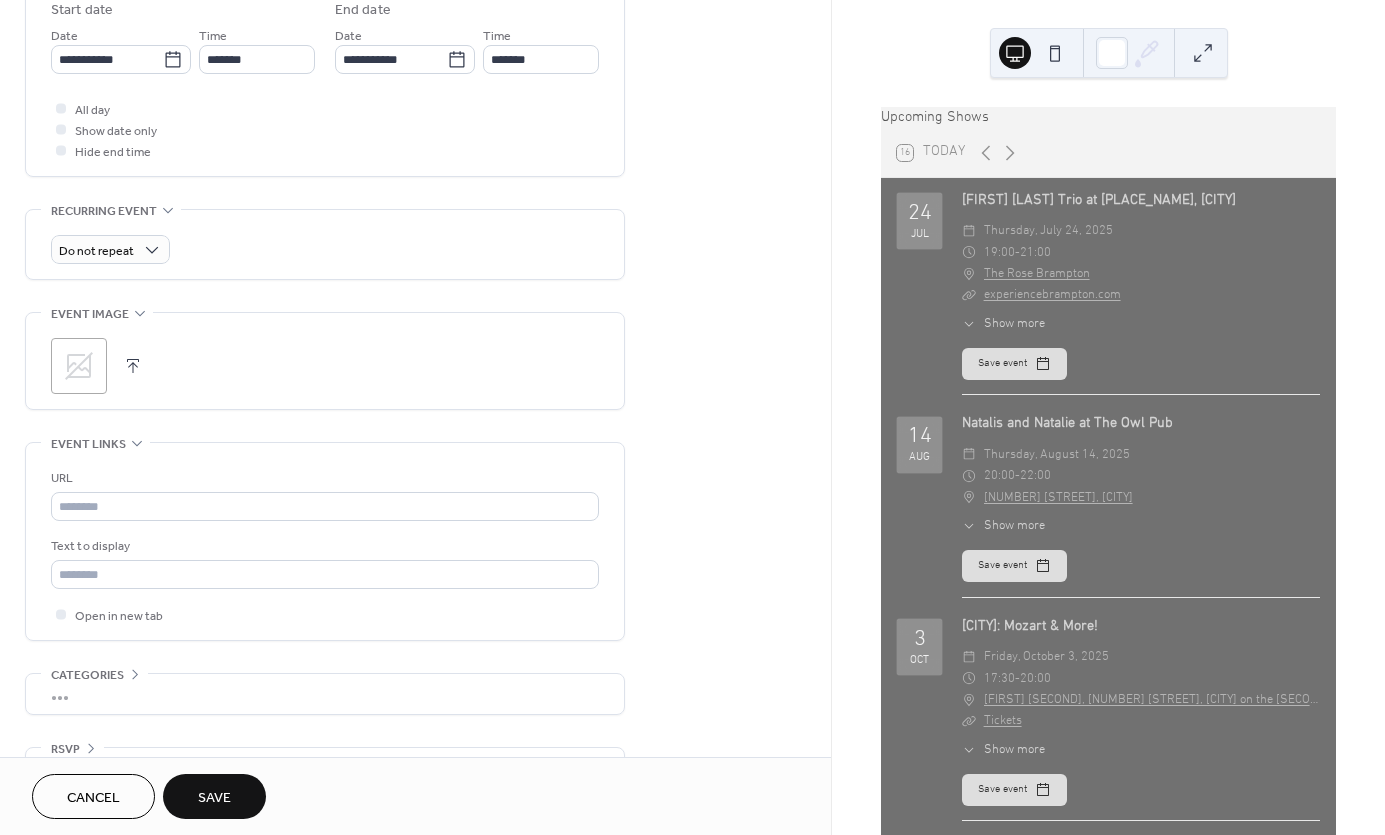click on "Save" at bounding box center (214, 798) 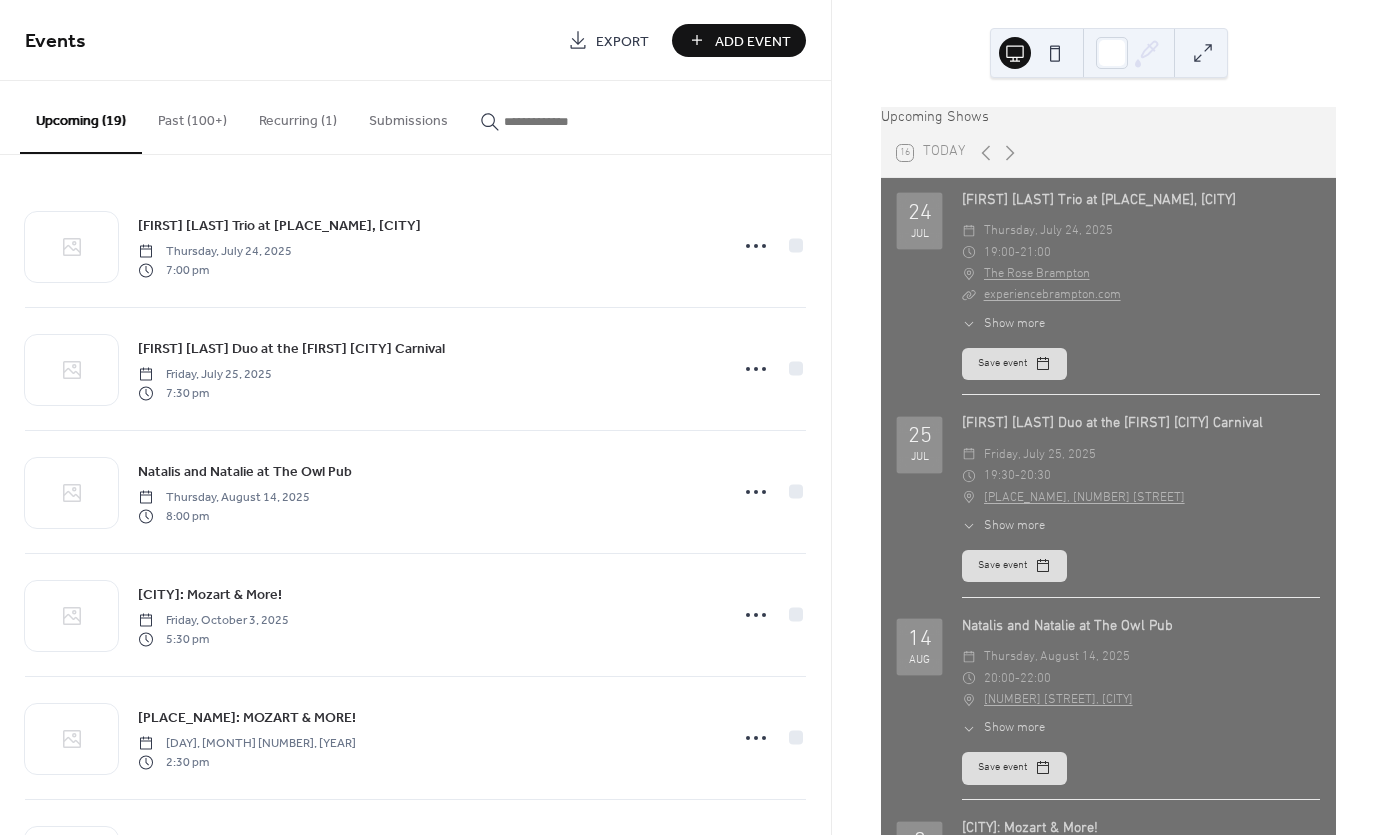 click on "Add Event" at bounding box center (753, 41) 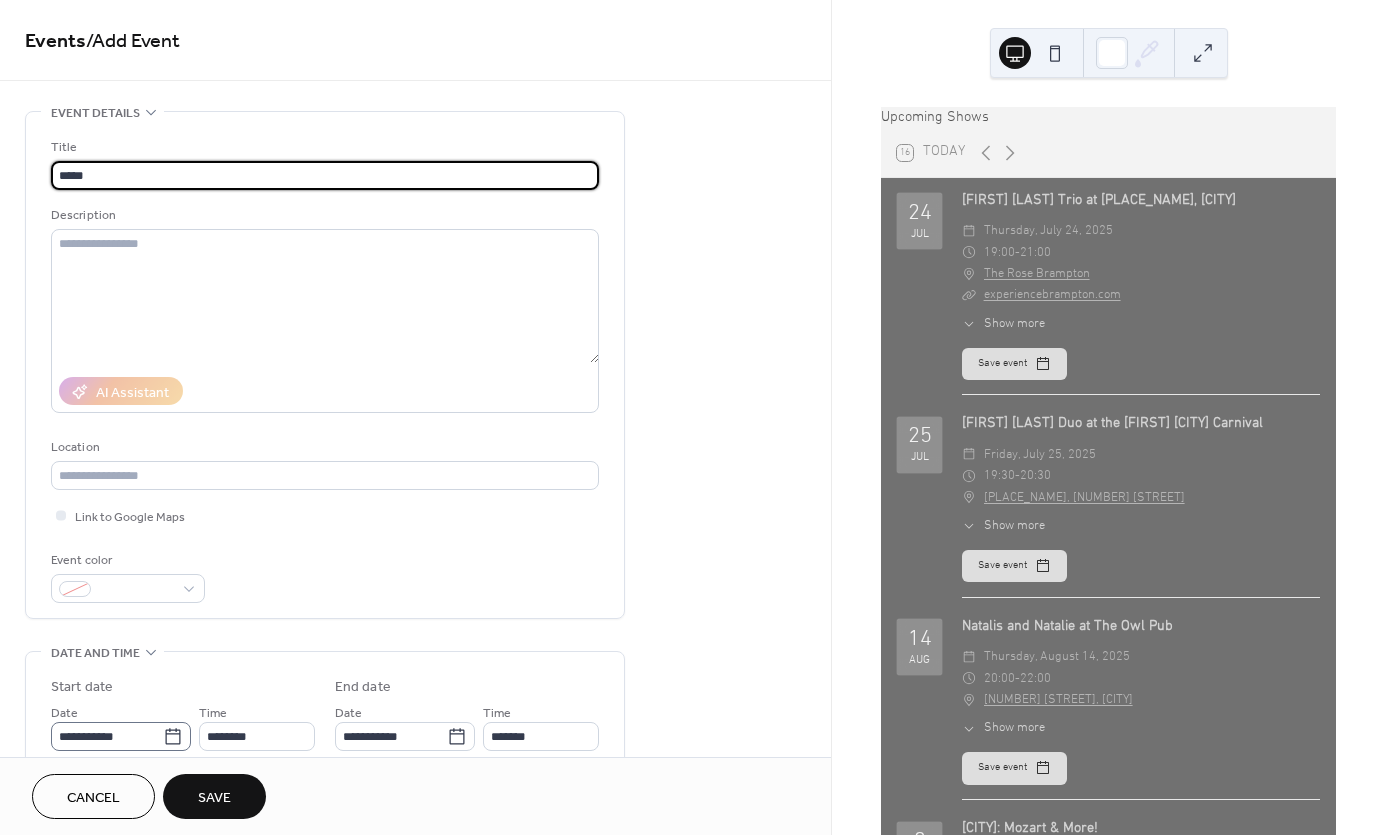 type on "*****" 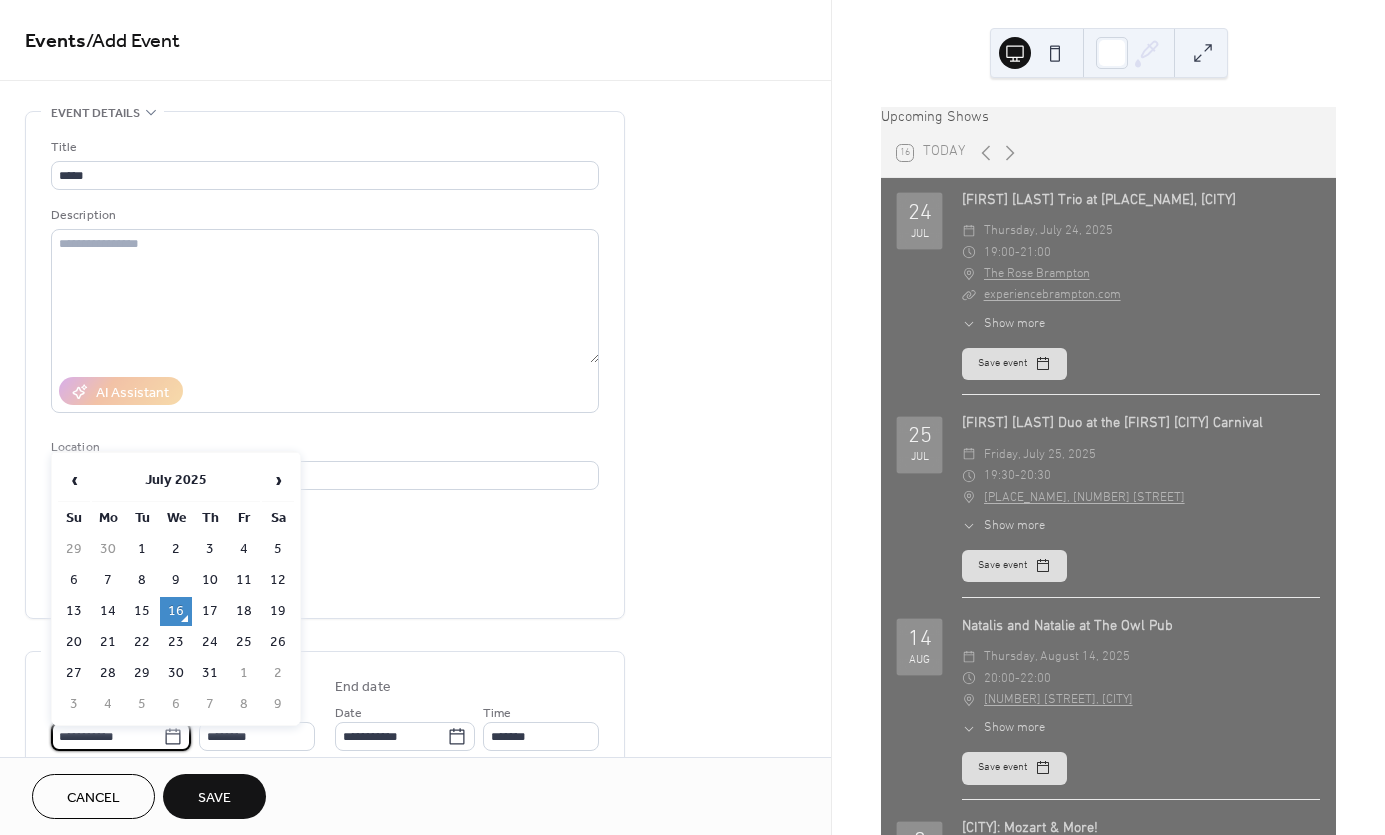 click on "**********" at bounding box center (107, 736) 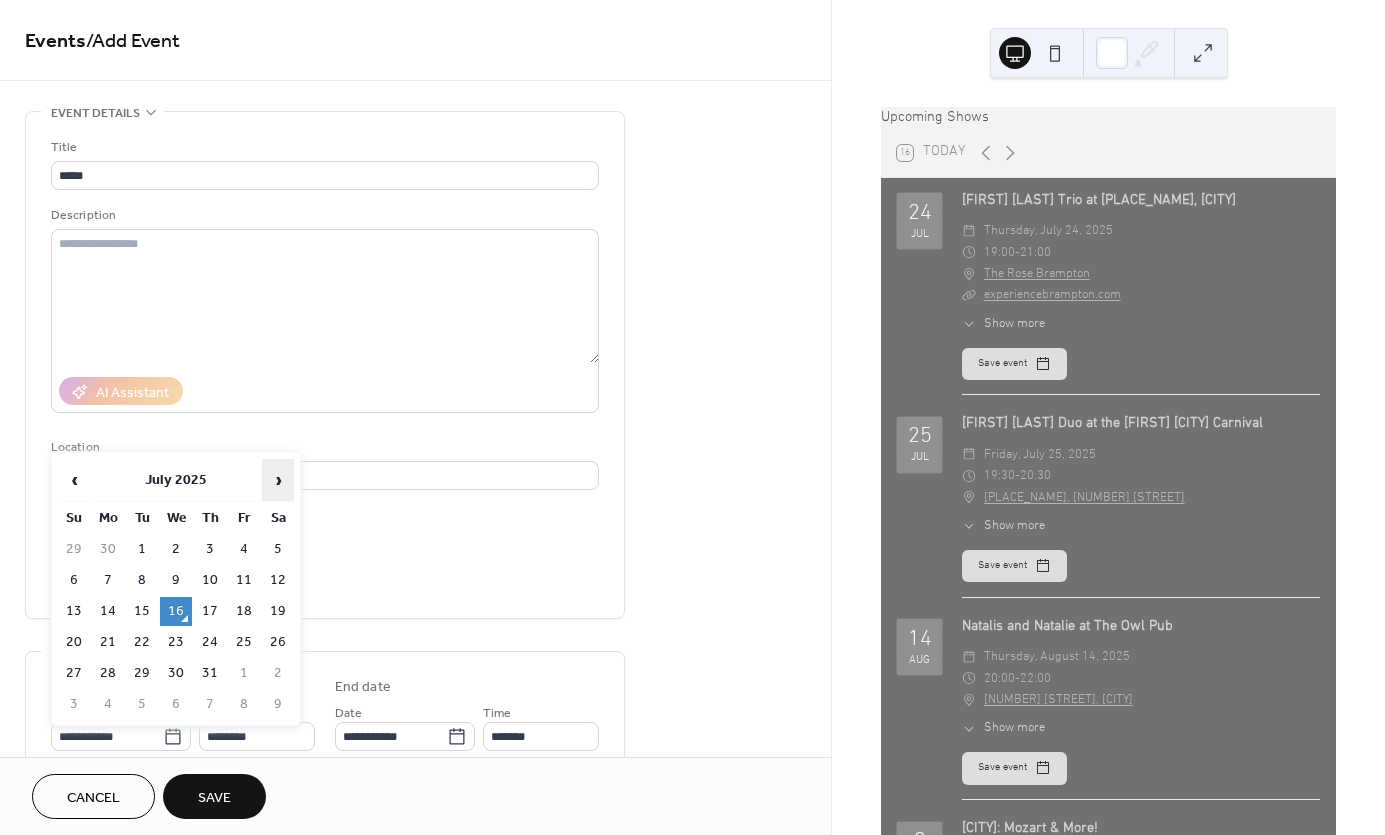 click on "›" at bounding box center (278, 480) 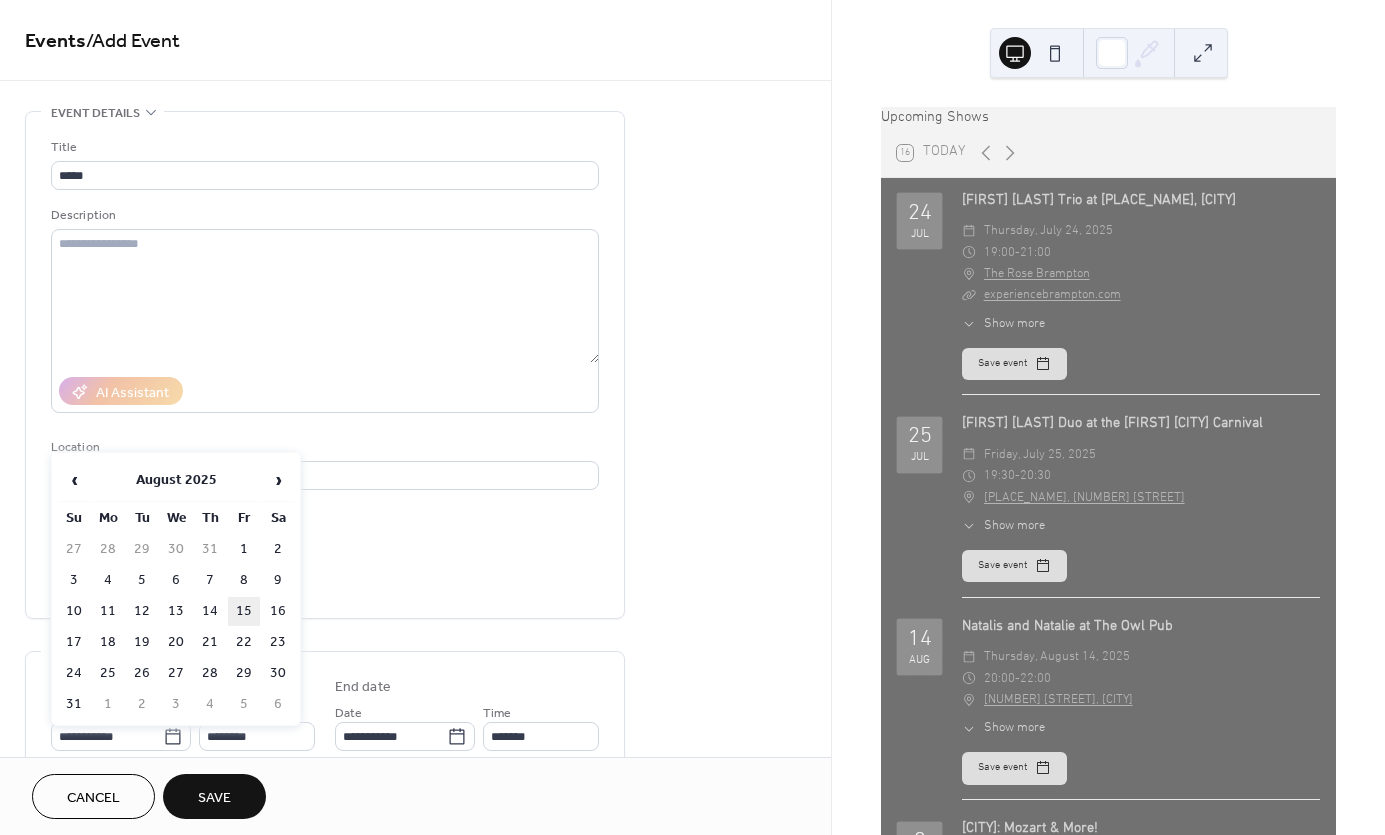 click on "15" at bounding box center [244, 611] 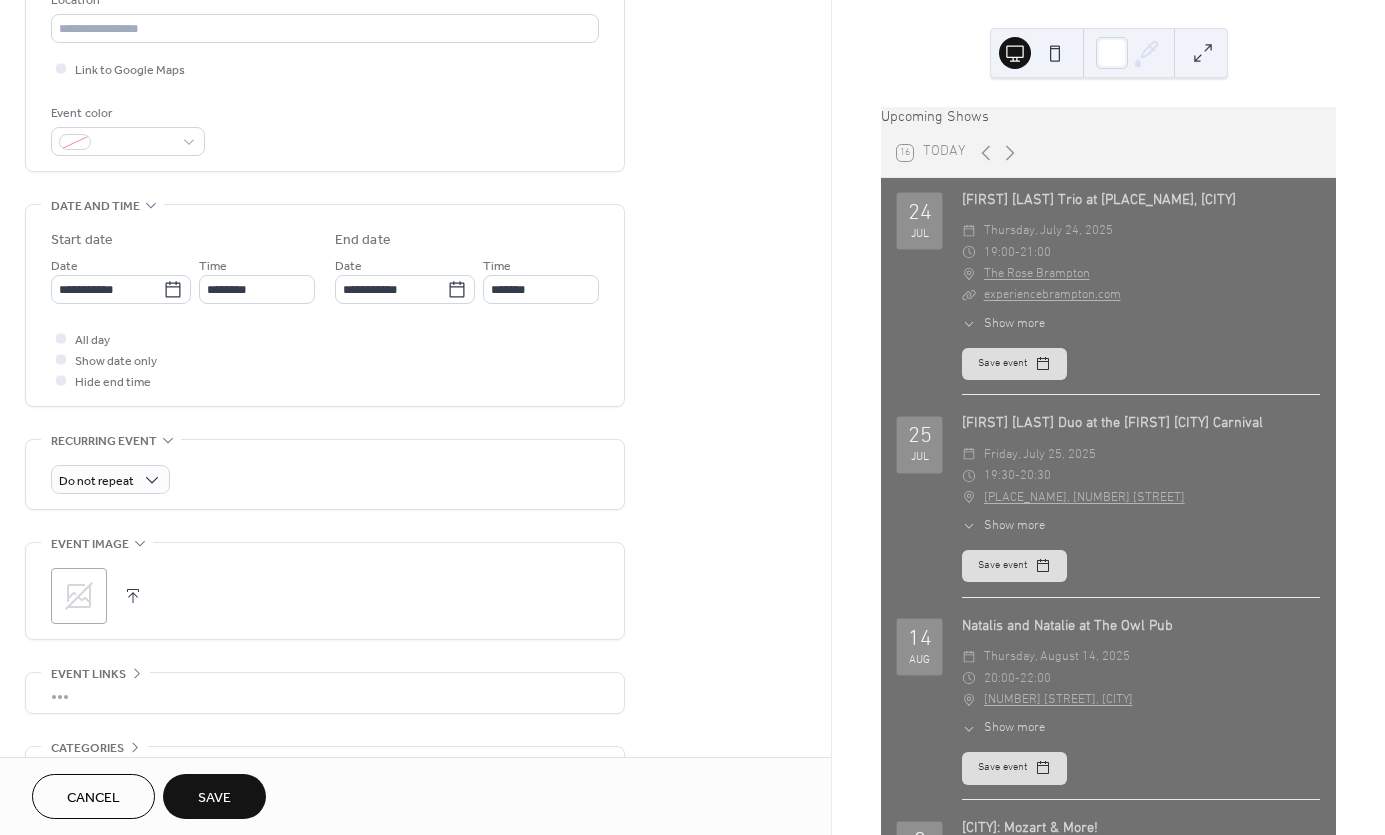 scroll, scrollTop: 475, scrollLeft: 0, axis: vertical 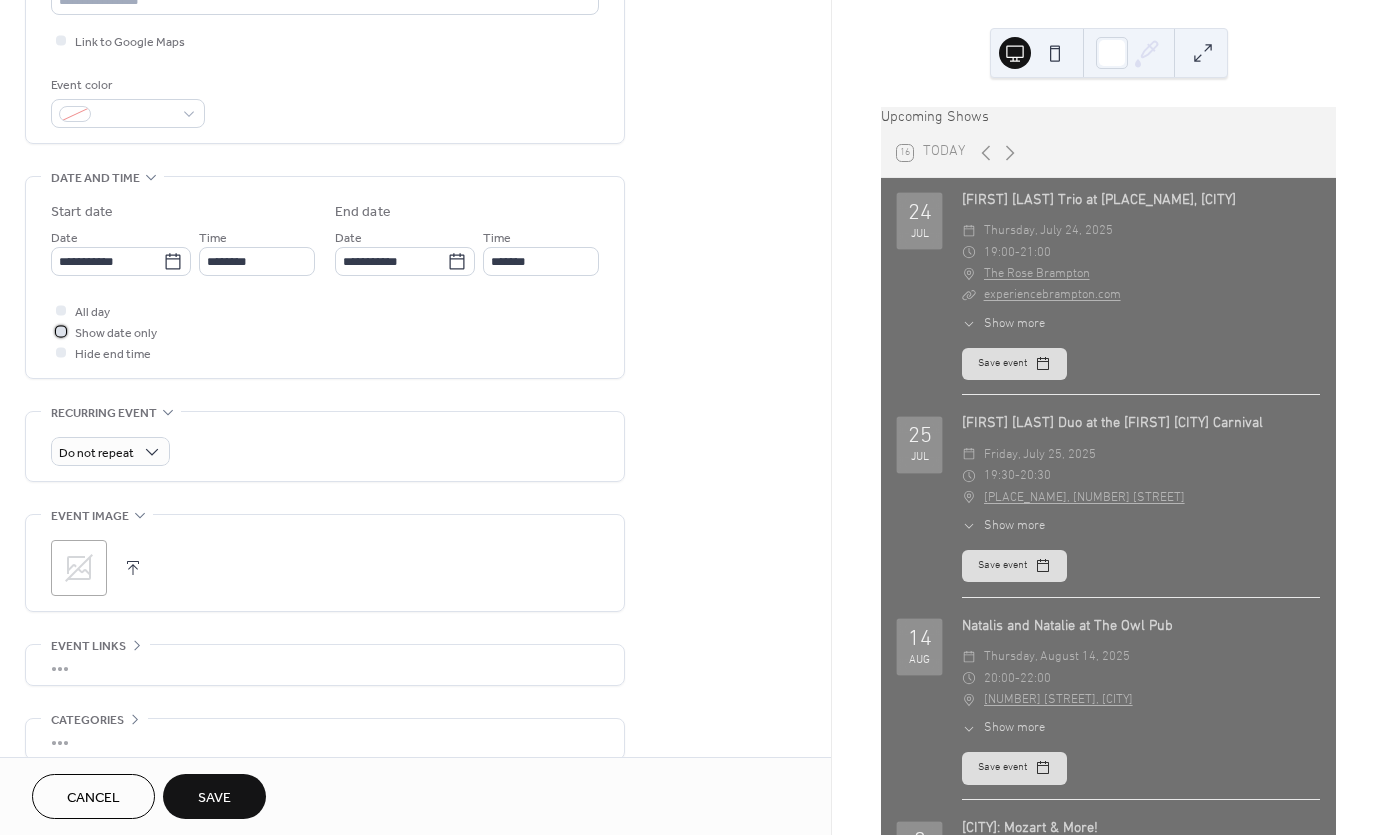 click on "Show date only" at bounding box center [116, 333] 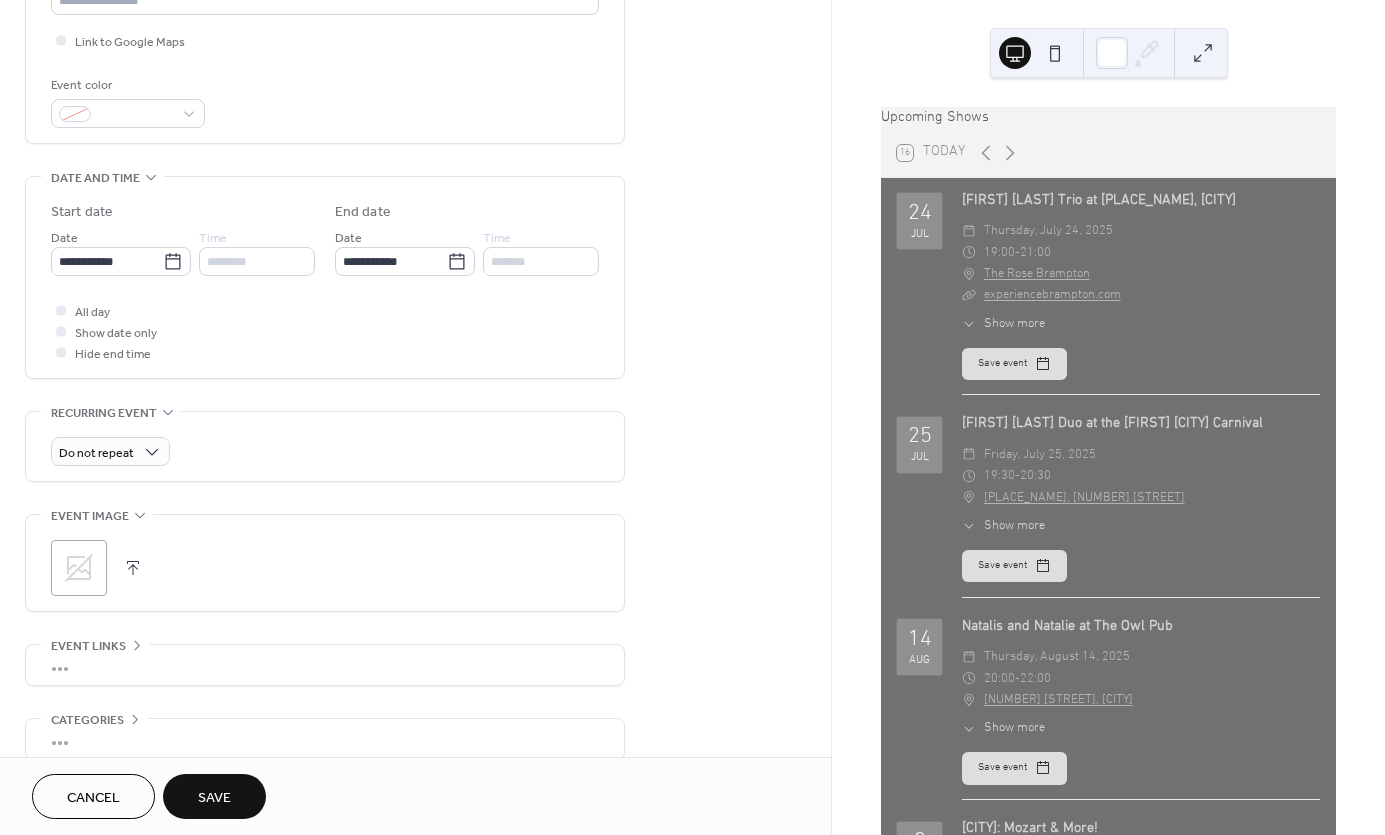 click on "Save" at bounding box center [214, 798] 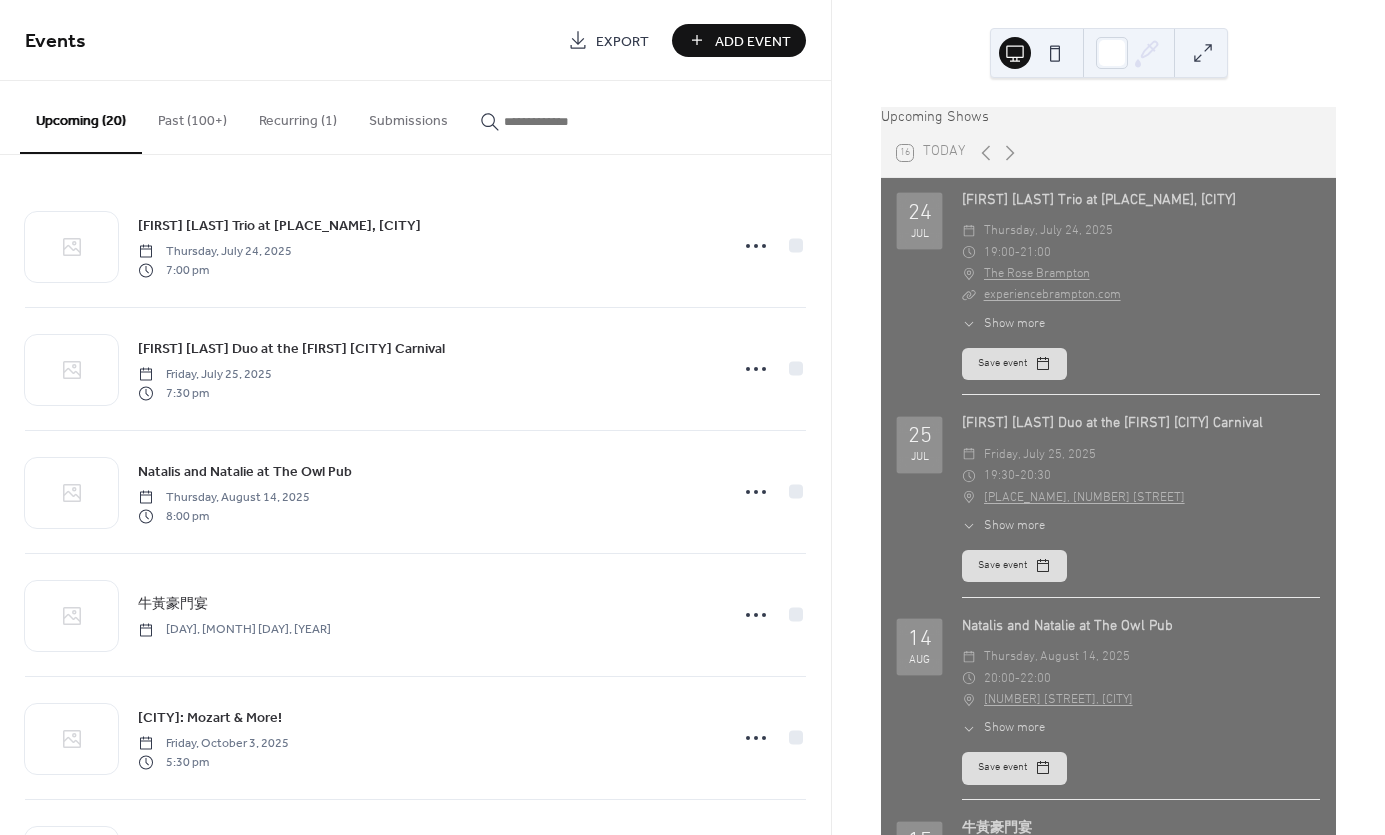click 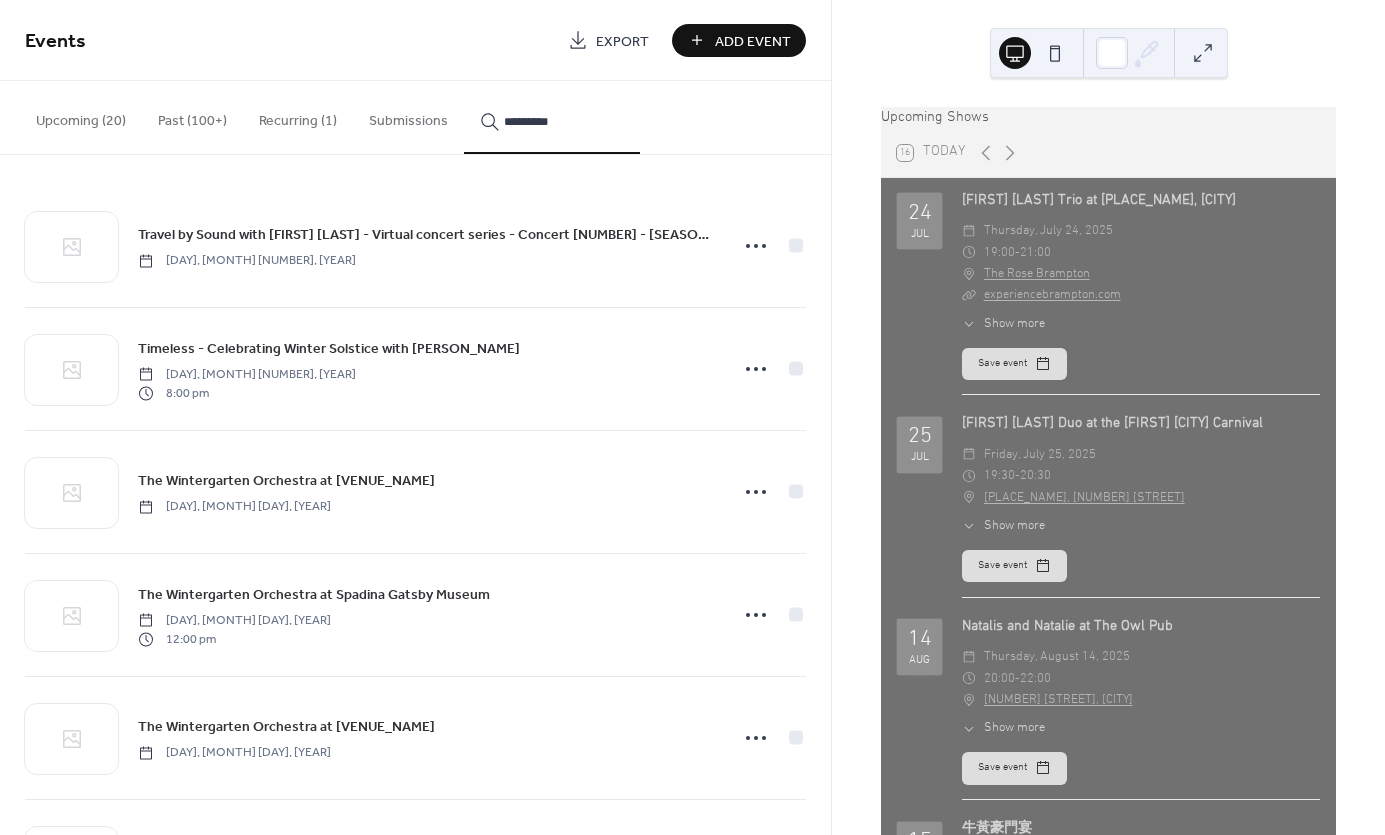 type on "*********" 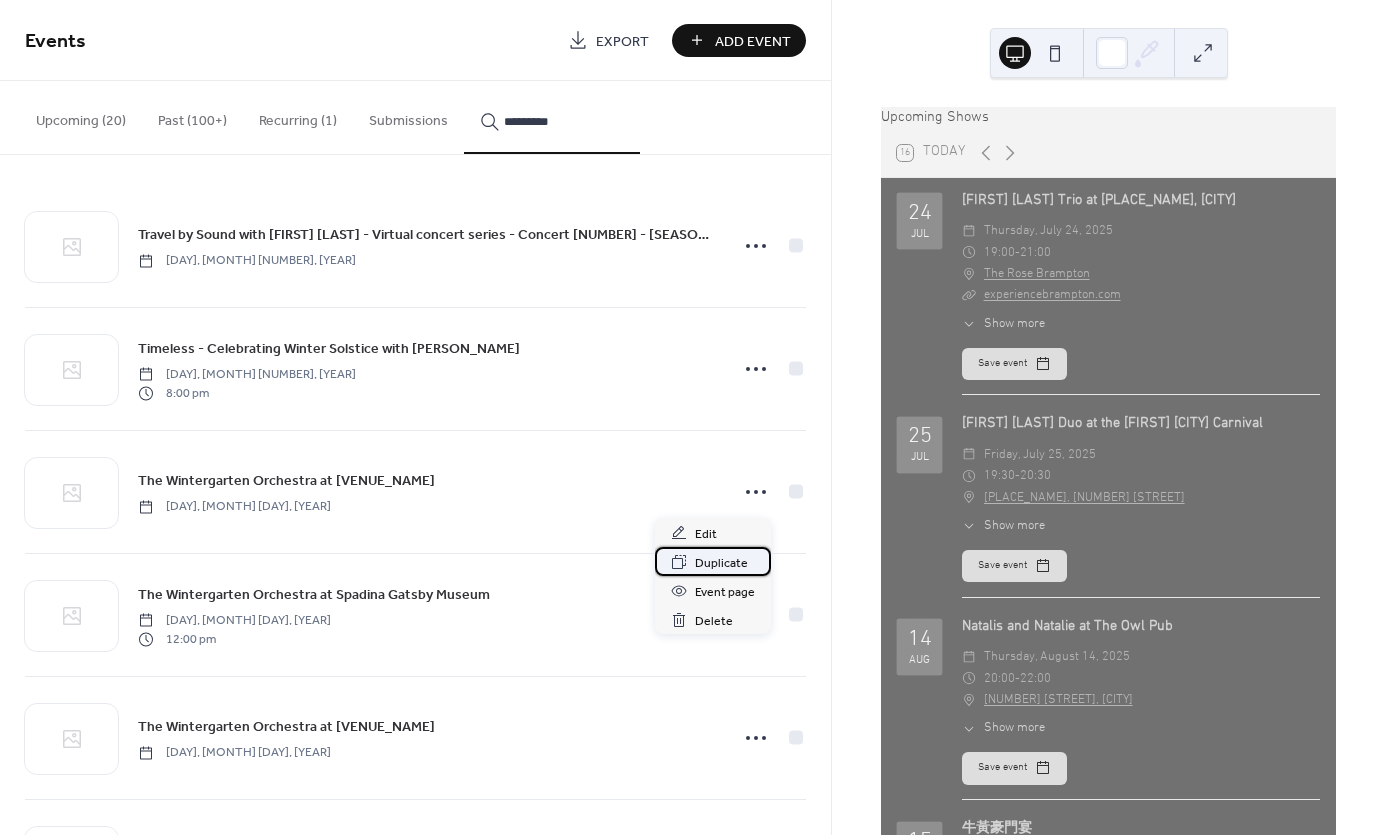 click on "Duplicate" at bounding box center [721, 563] 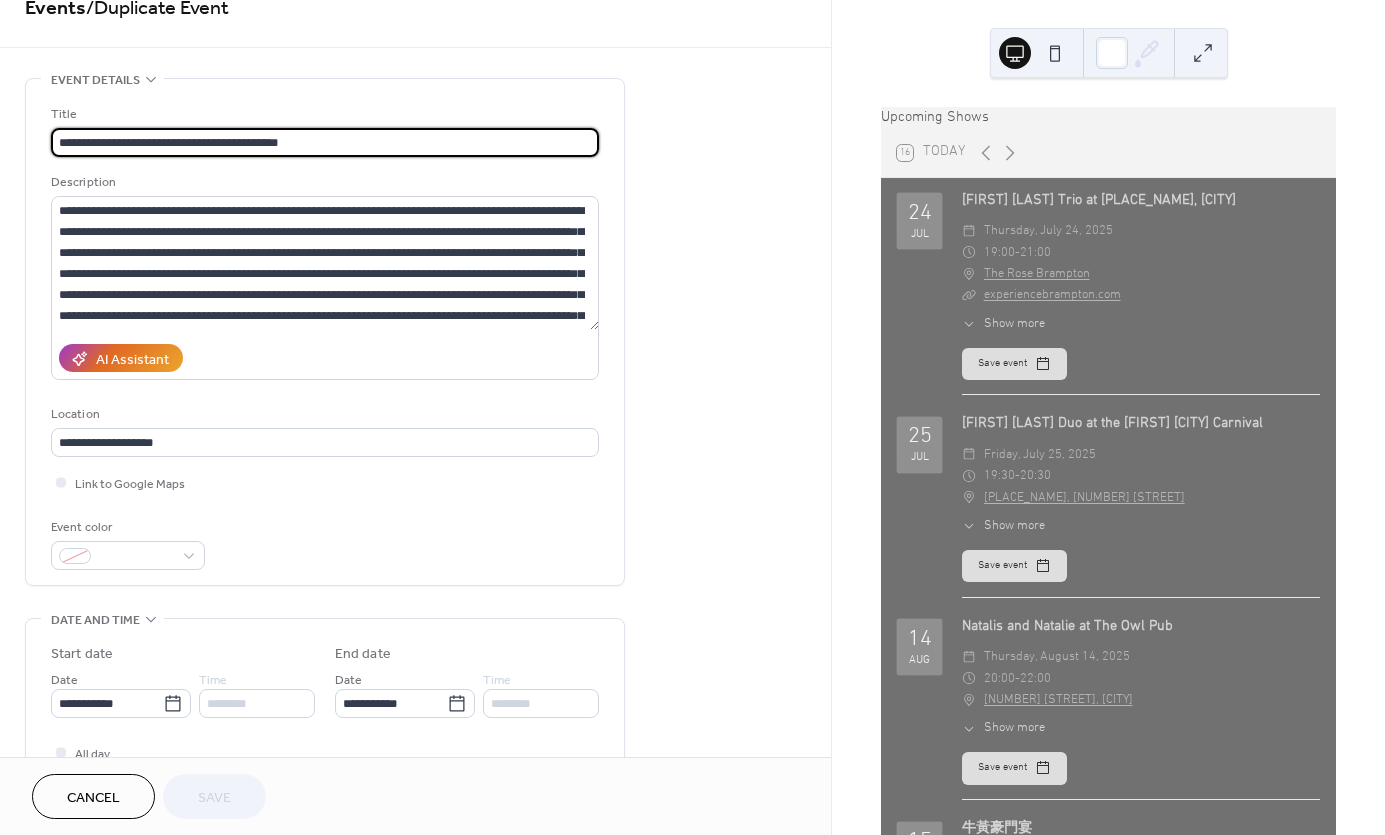 scroll, scrollTop: 115, scrollLeft: 0, axis: vertical 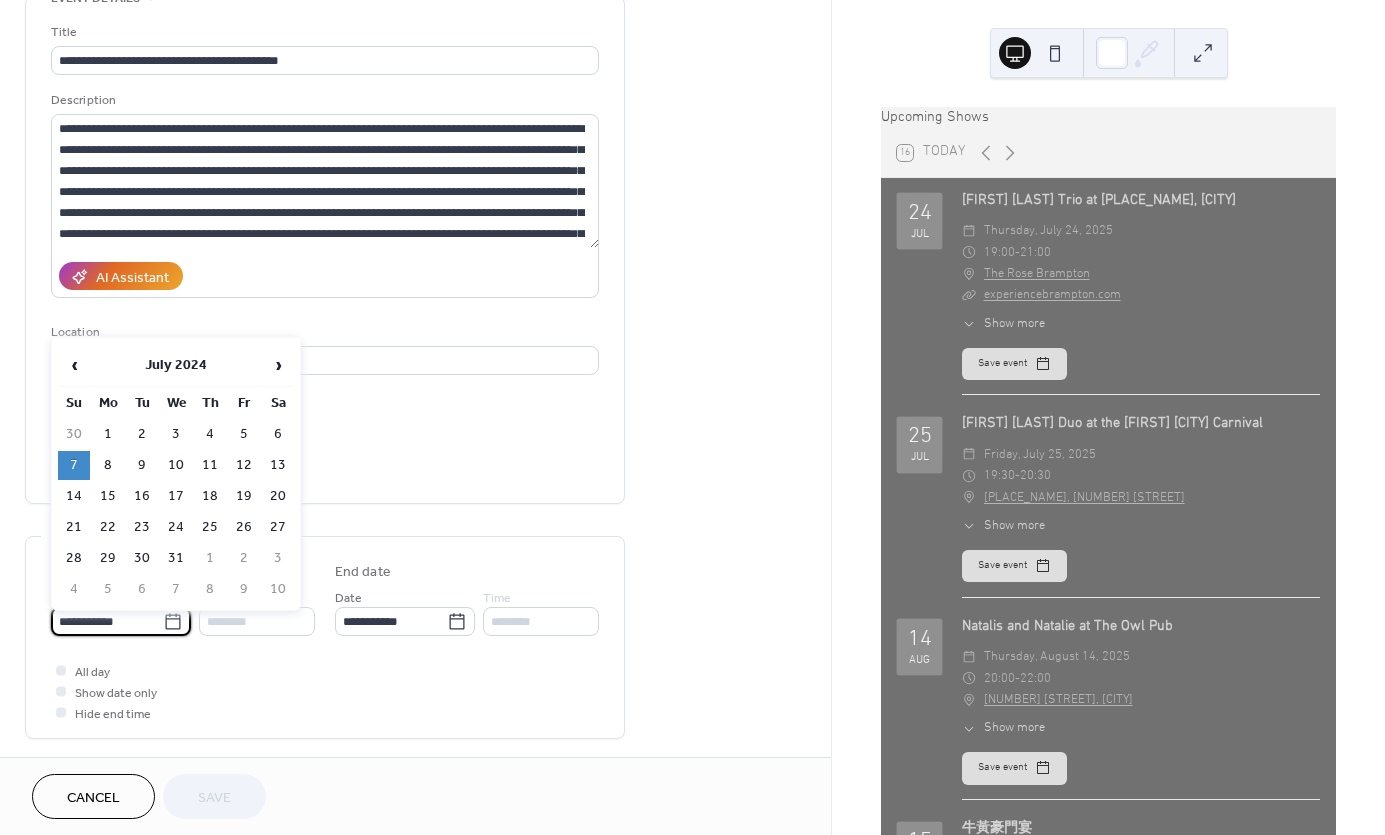 click on "**********" at bounding box center (107, 621) 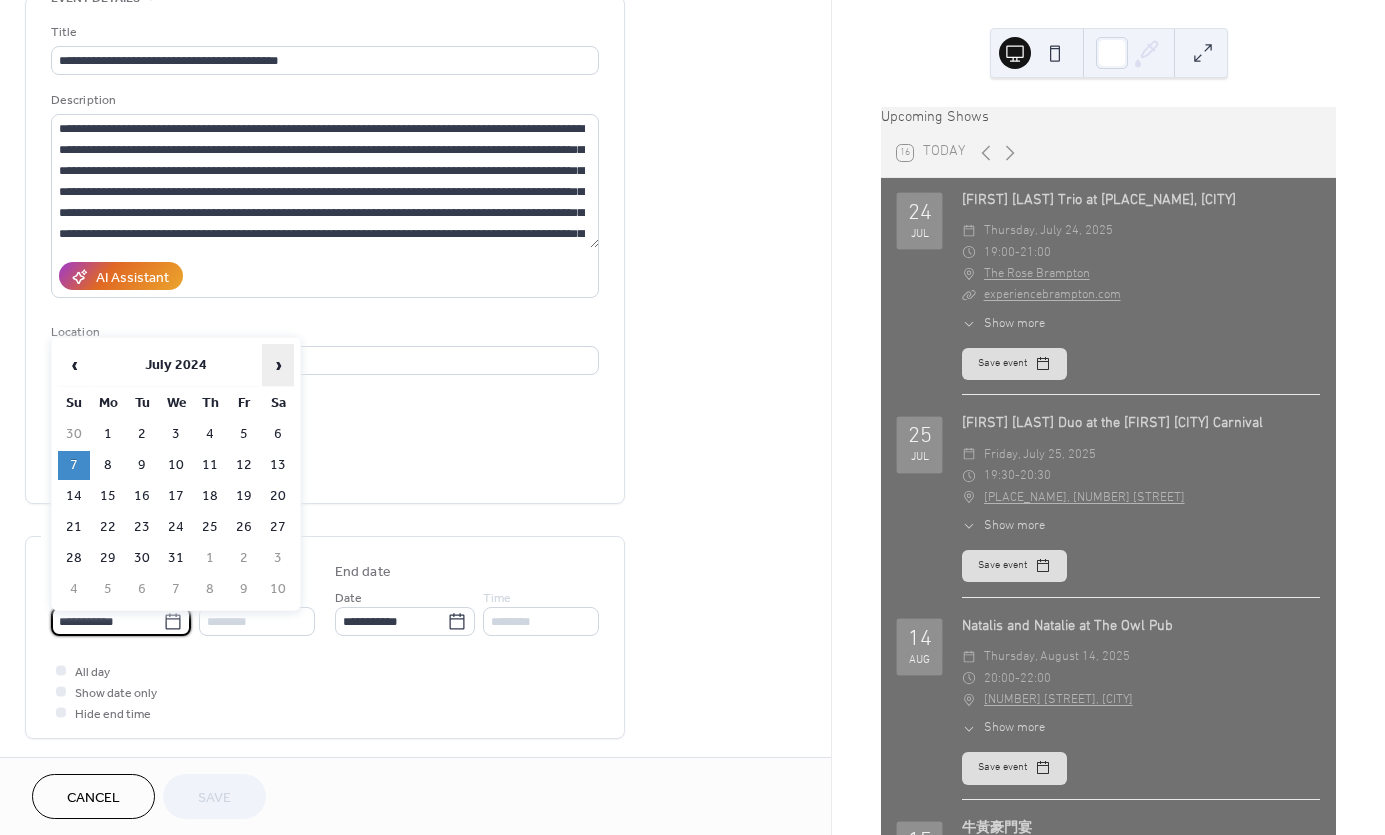 click on "›" at bounding box center (278, 365) 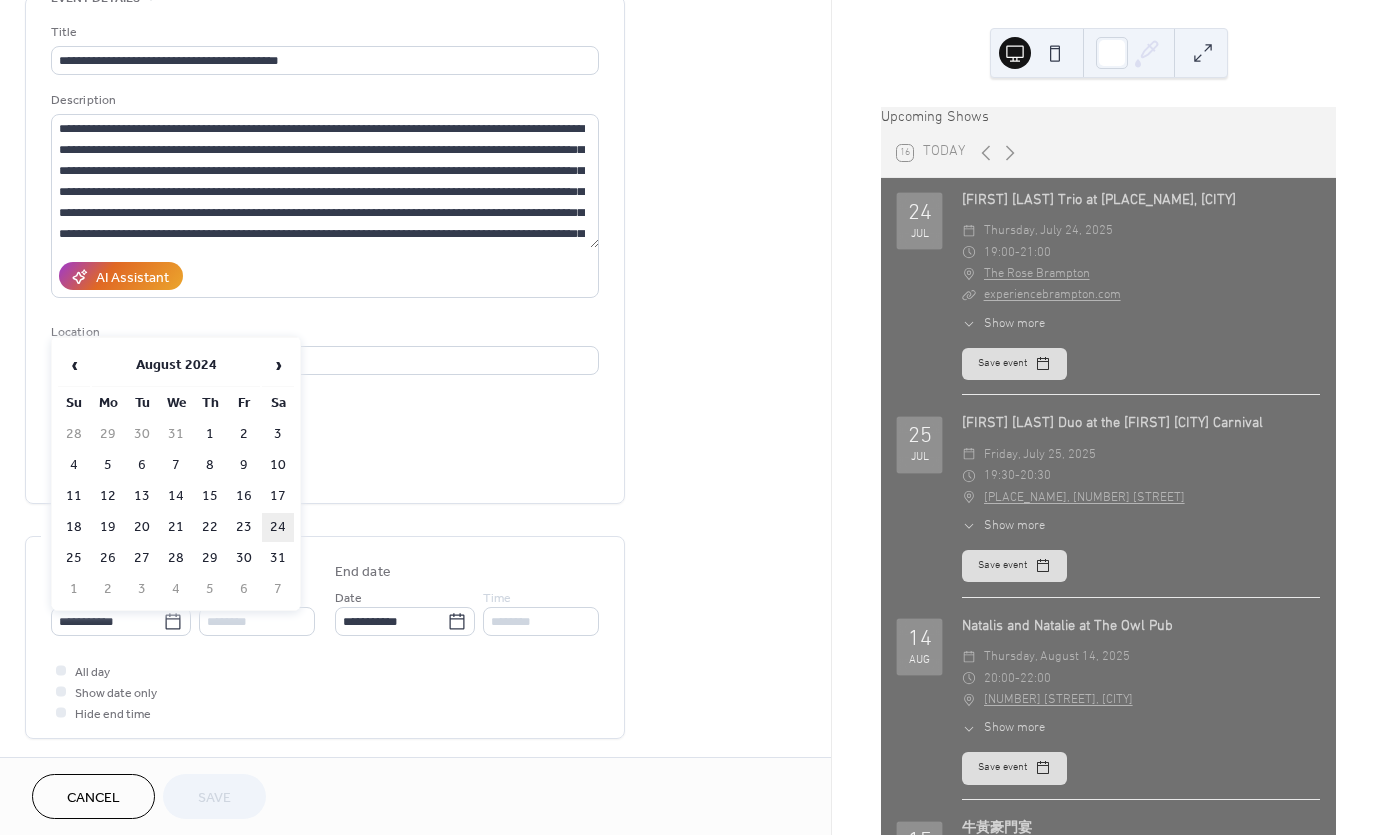 click on "24" at bounding box center (278, 527) 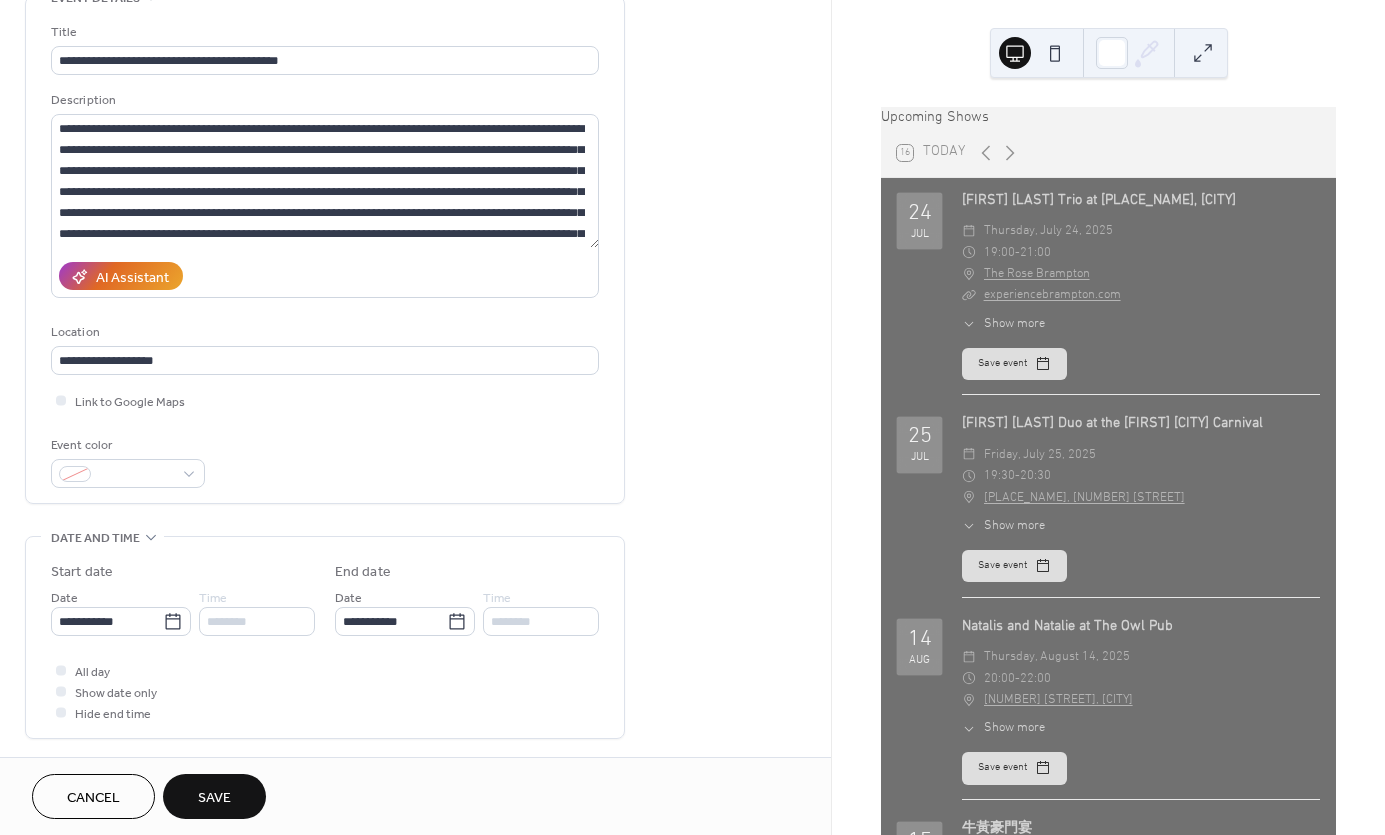 click on "********" at bounding box center (257, 621) 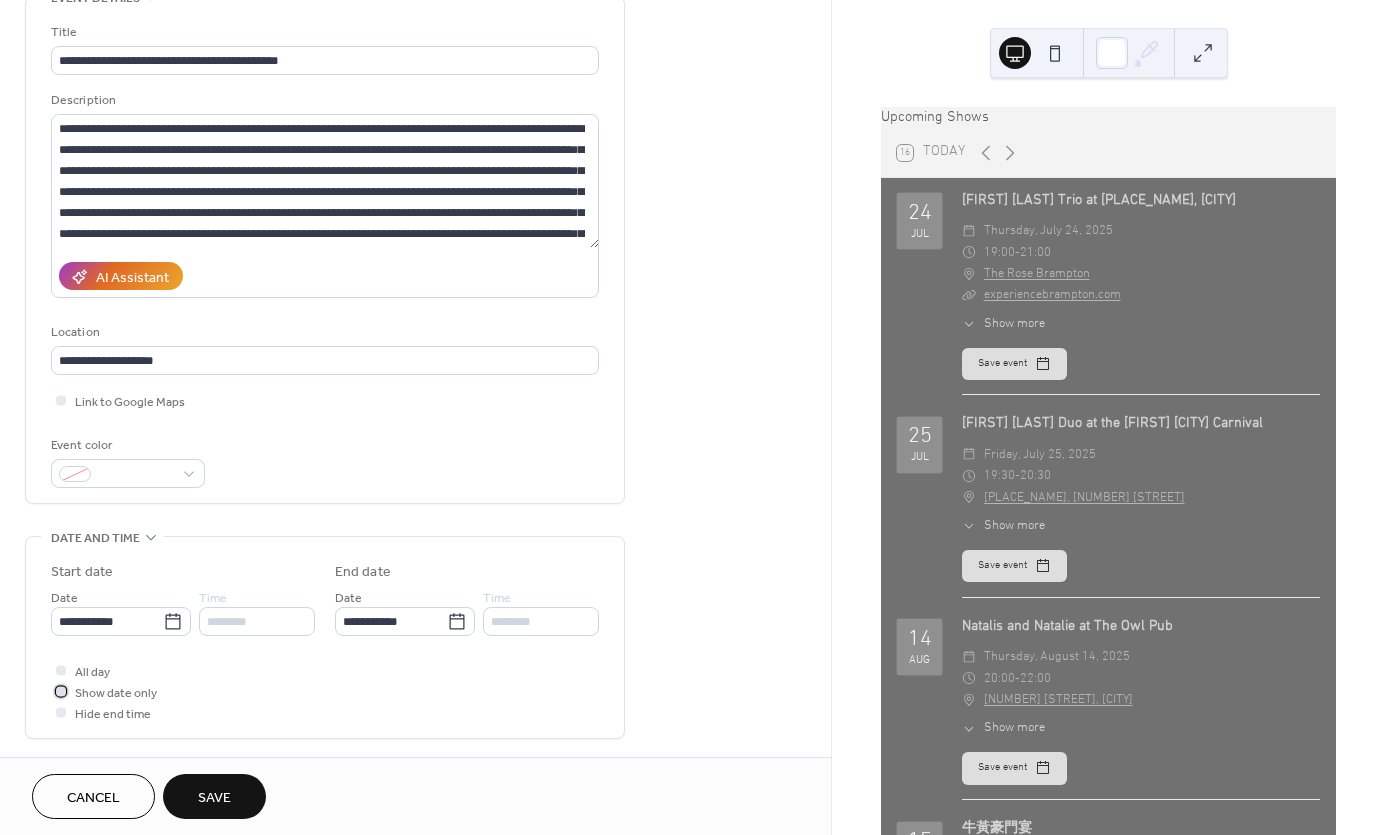 click on "Show date only" at bounding box center [116, 693] 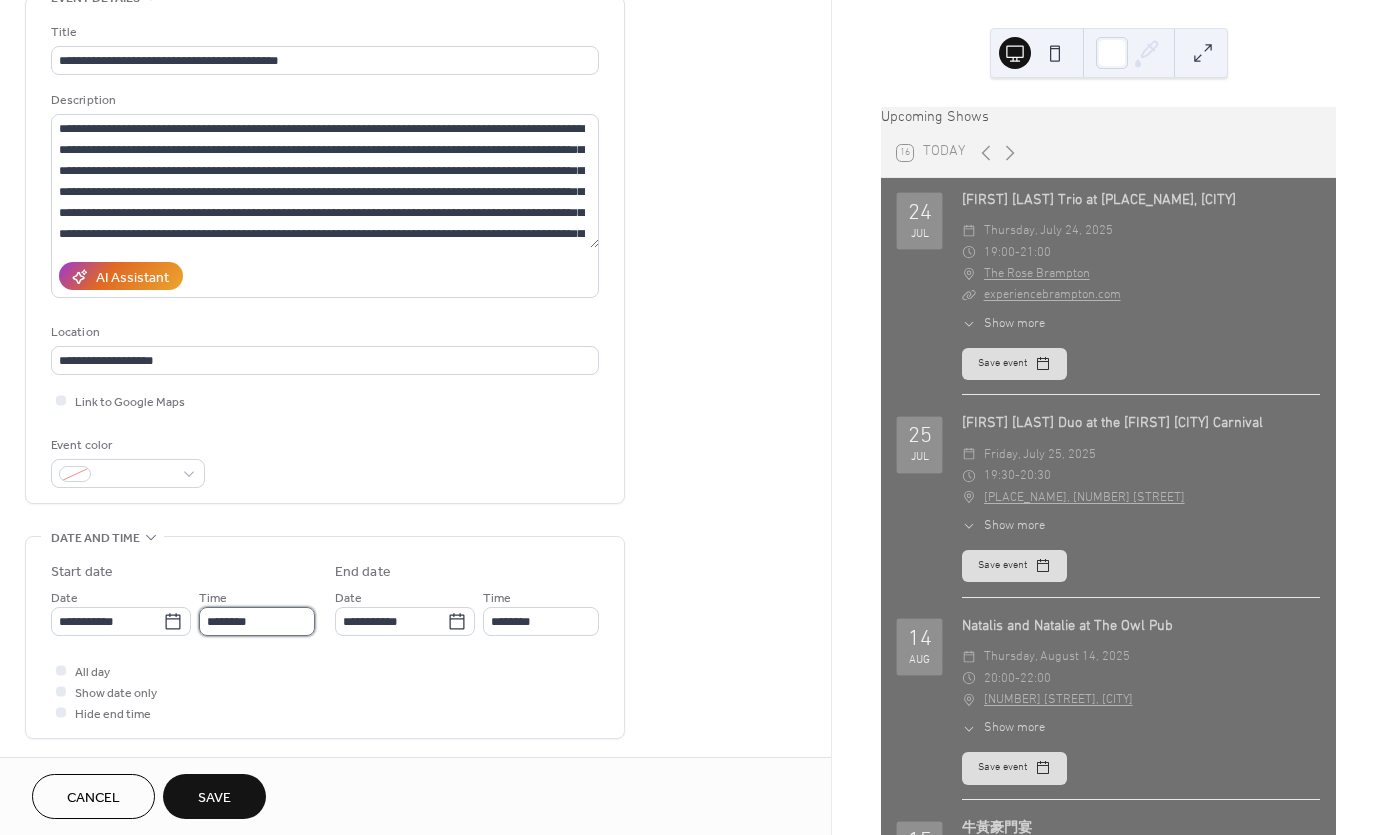 click on "********" at bounding box center [257, 621] 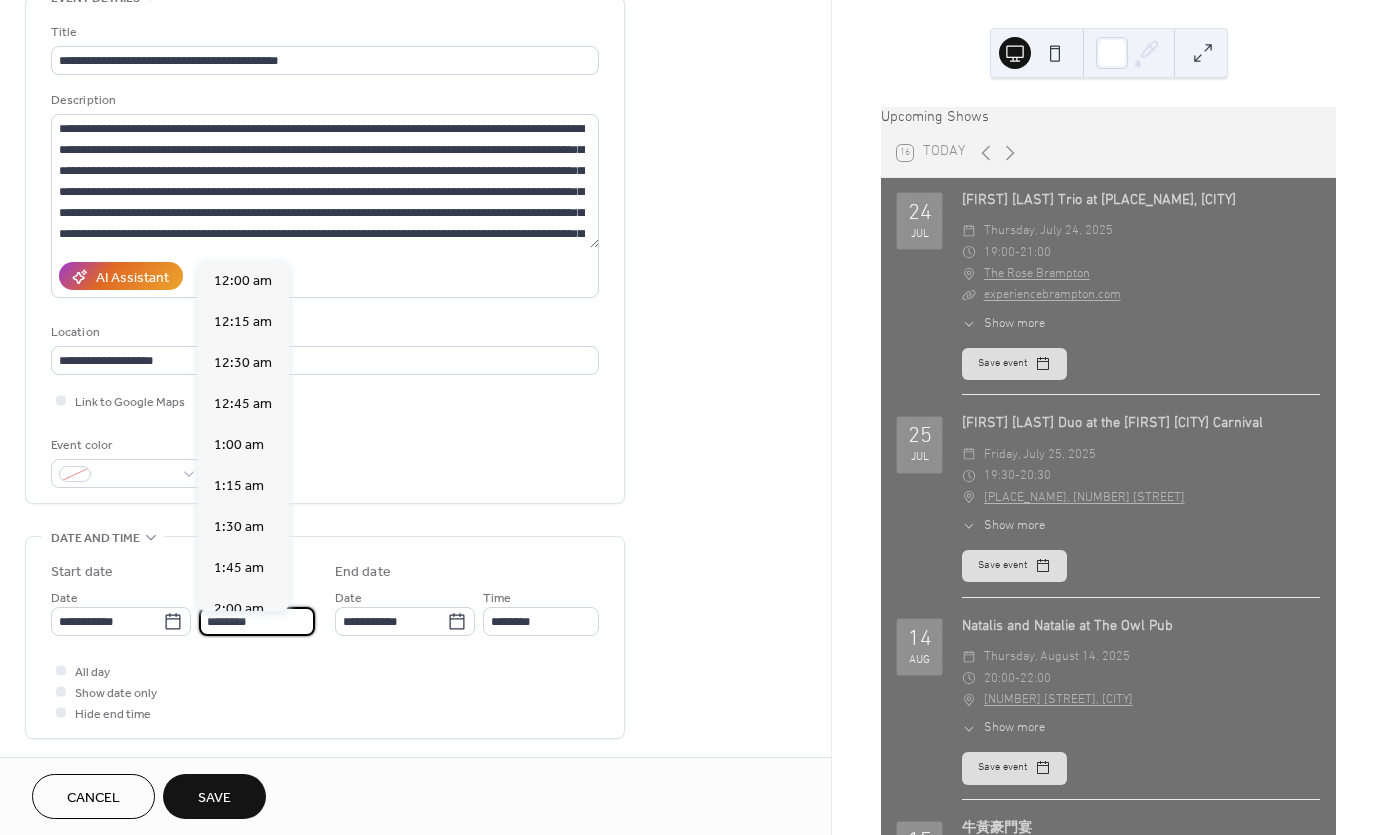 scroll, scrollTop: 1640, scrollLeft: 0, axis: vertical 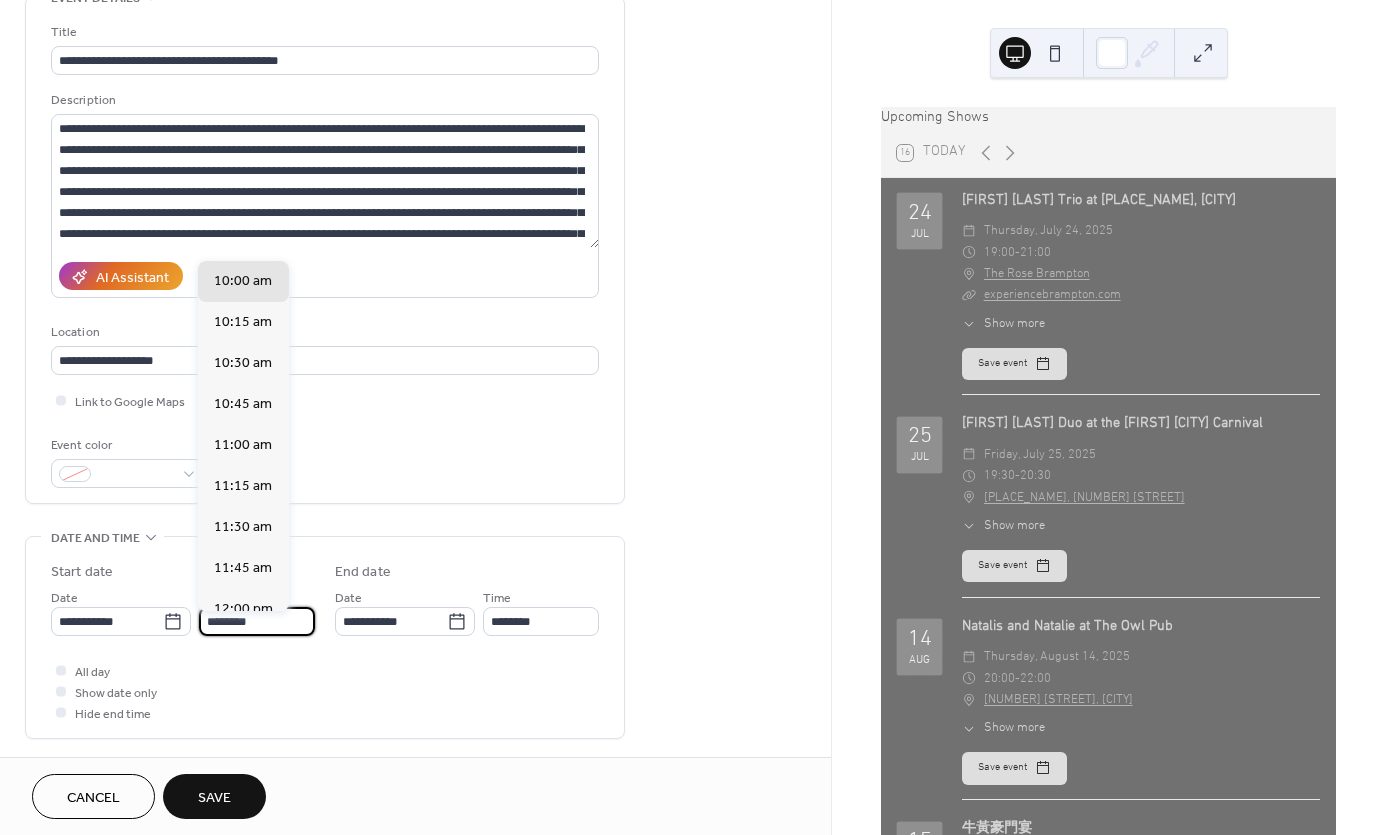 drag, startPoint x: 268, startPoint y: 625, endPoint x: 108, endPoint y: 608, distance: 160.90059 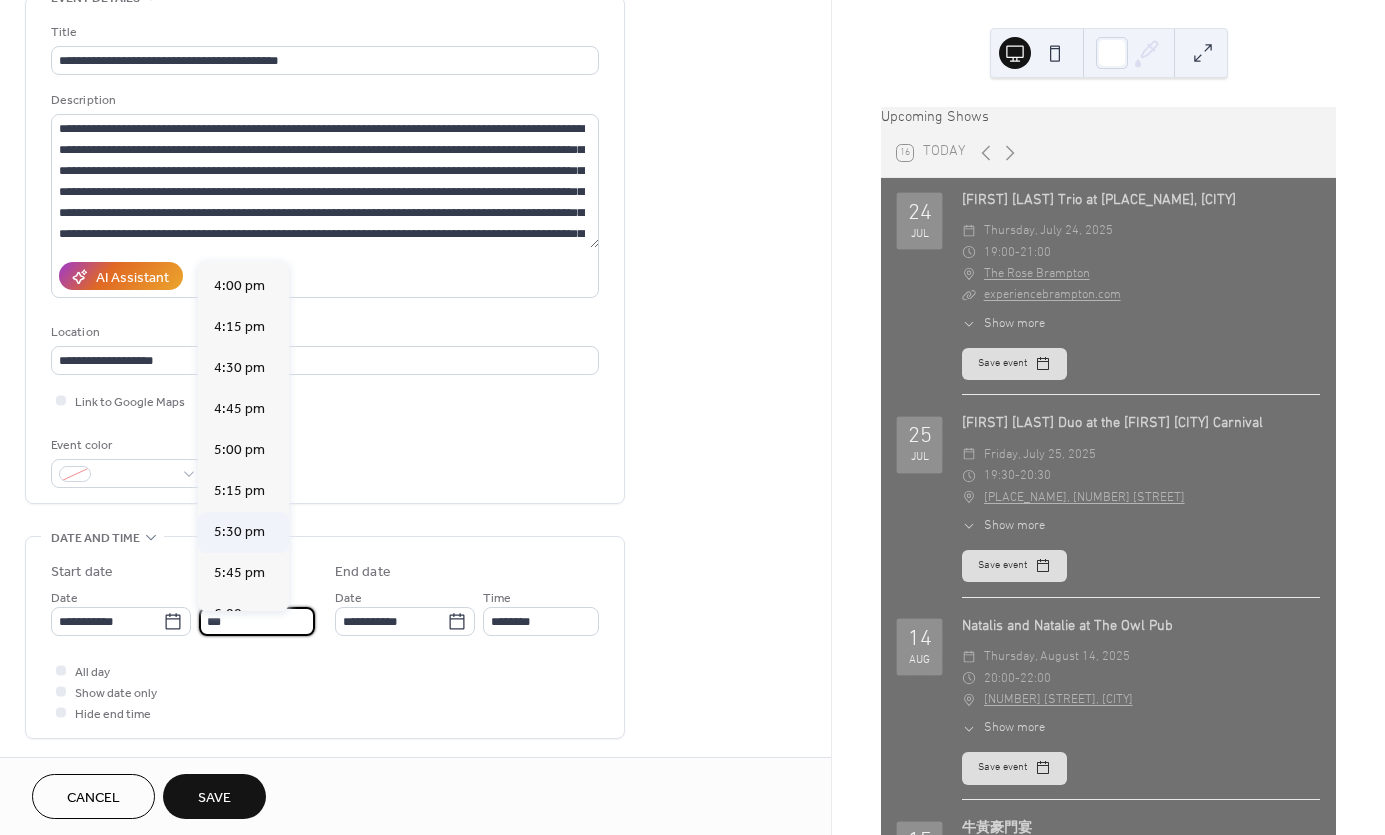 scroll, scrollTop: 2623, scrollLeft: 0, axis: vertical 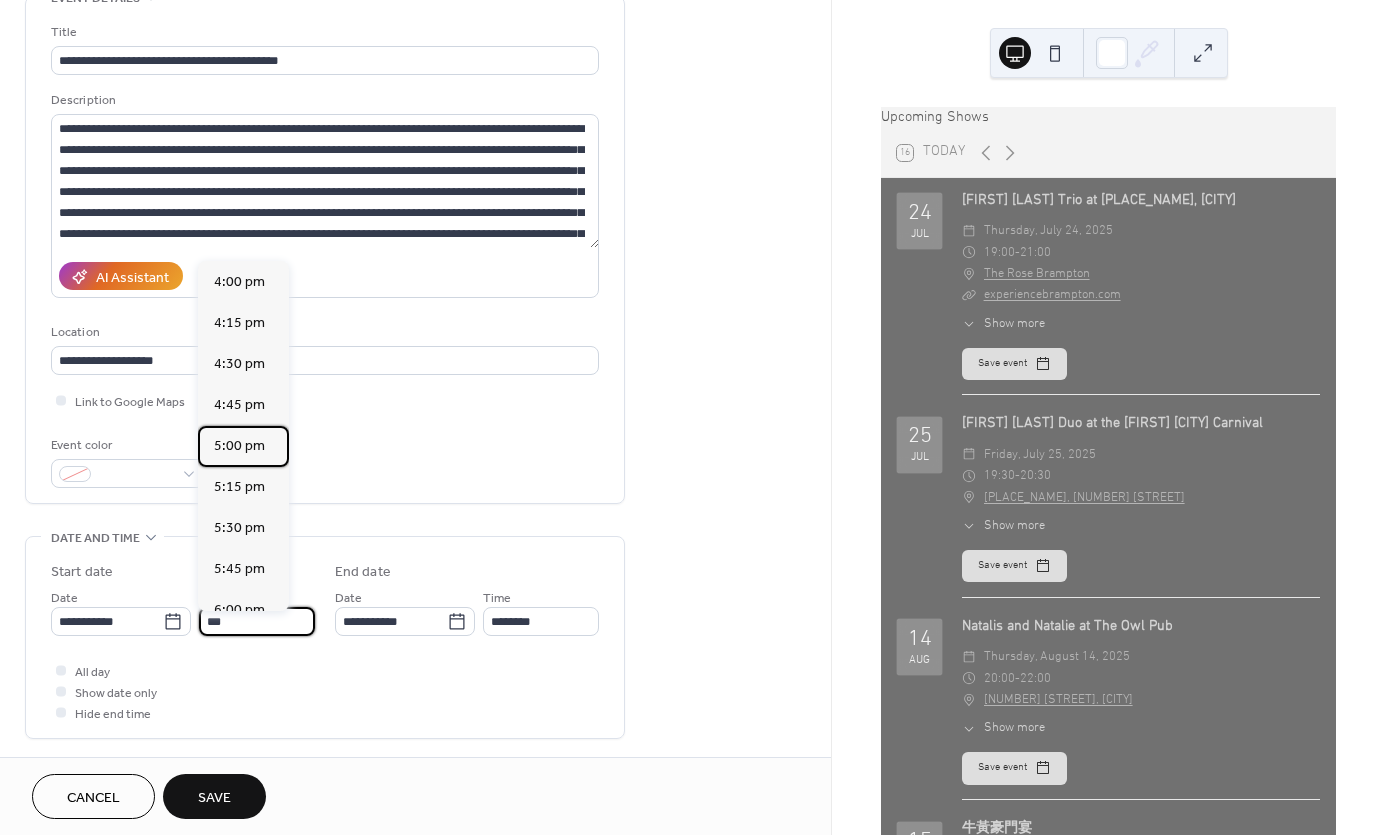 click on "5:00 pm" at bounding box center (239, 446) 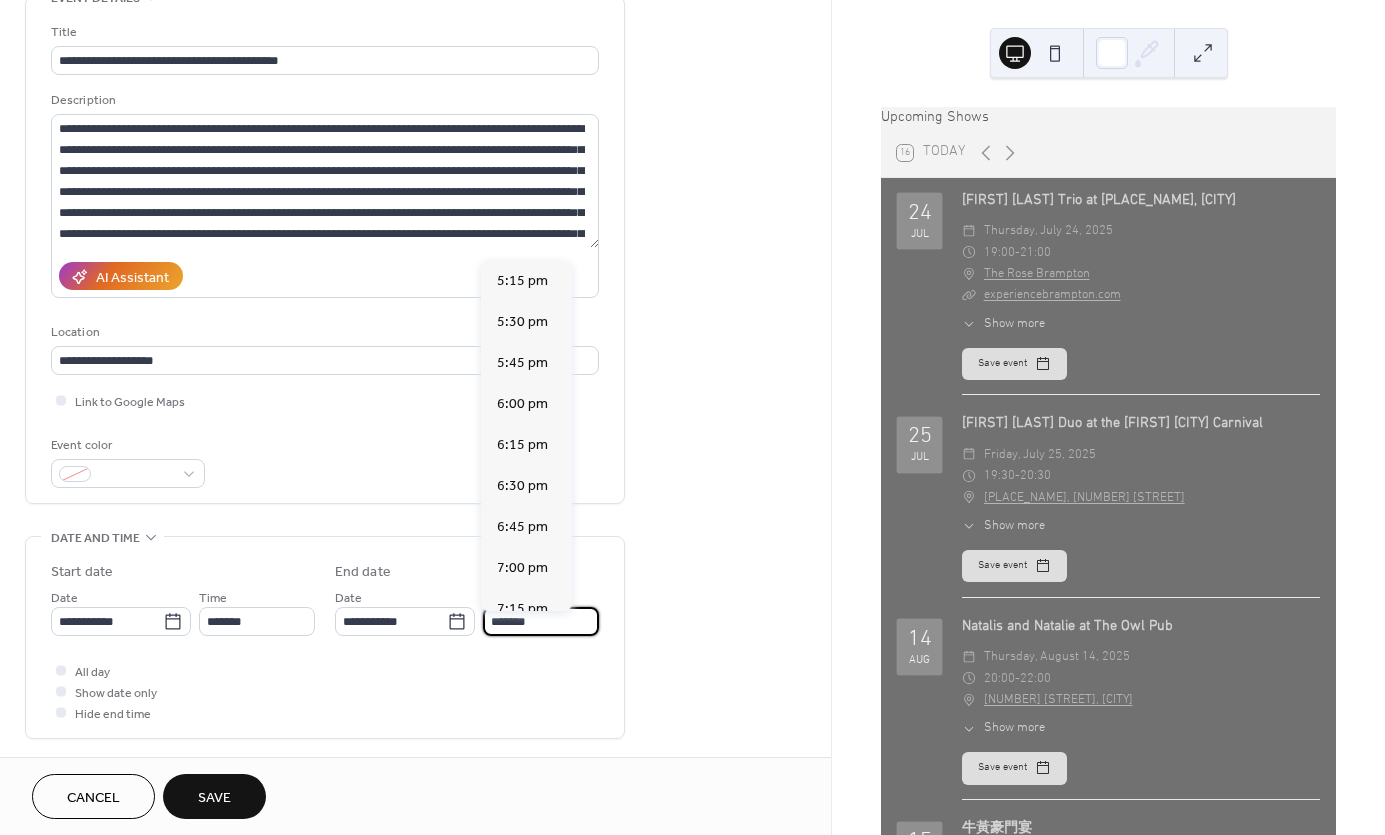 click on "*******" at bounding box center [541, 621] 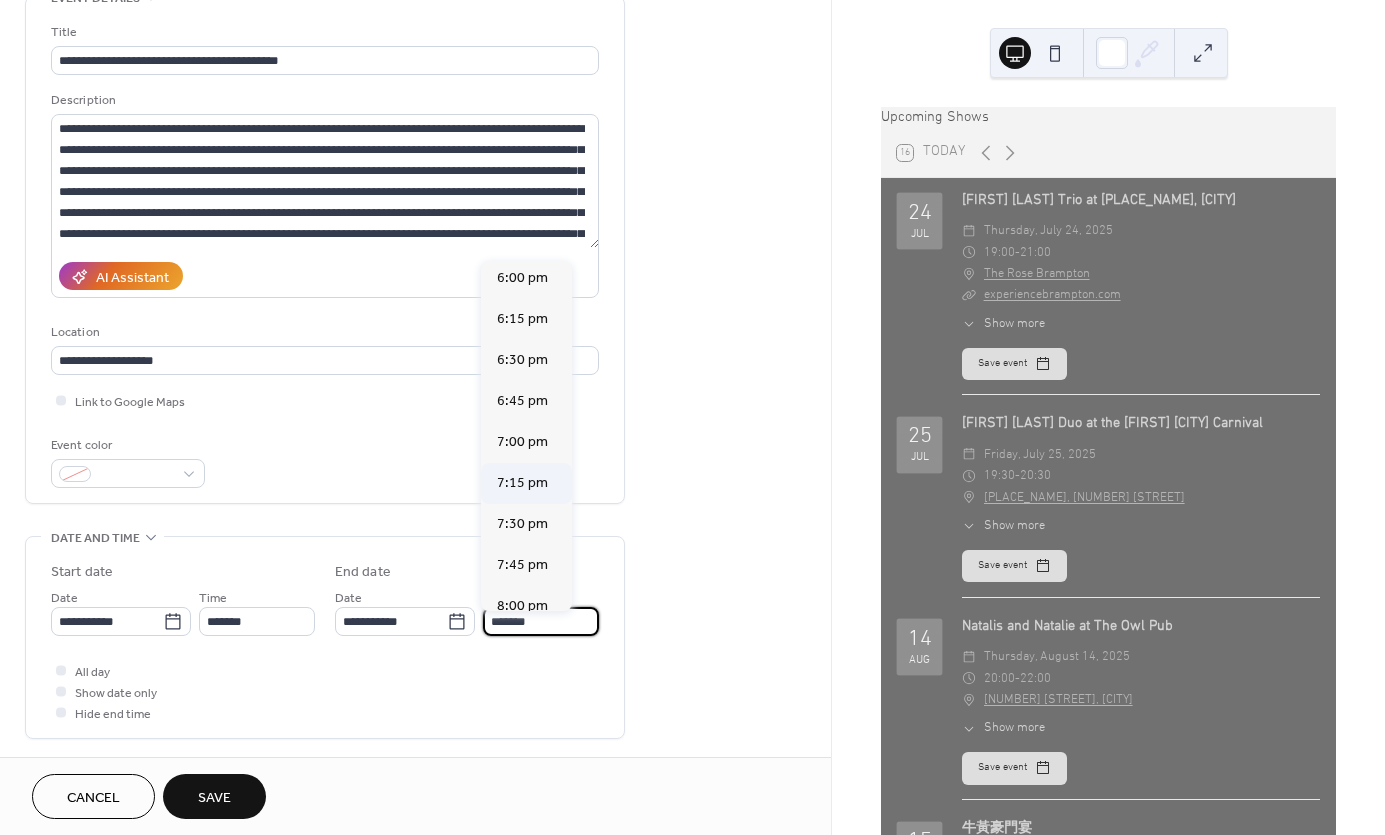 scroll, scrollTop: 151, scrollLeft: 0, axis: vertical 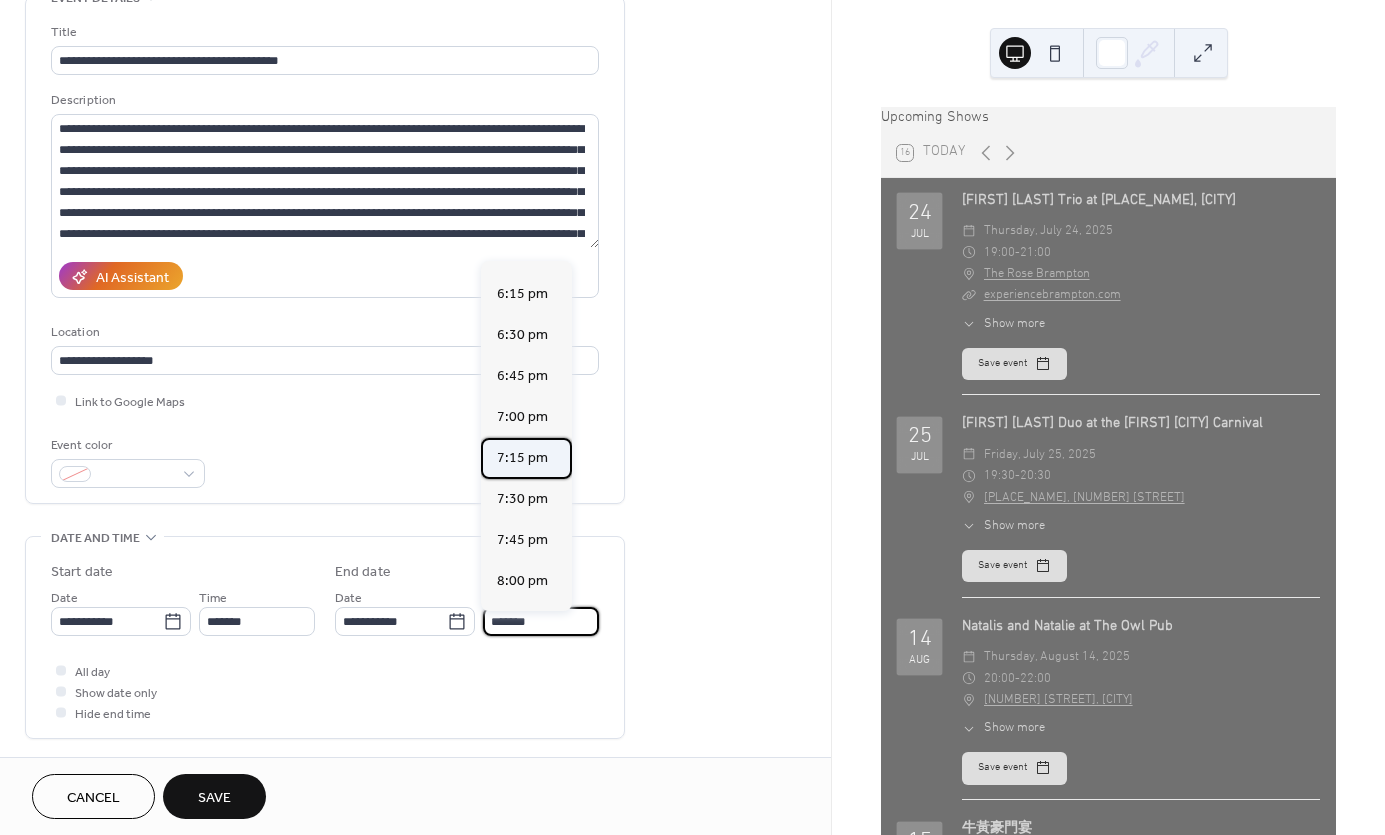 click on "7:15 pm" at bounding box center [526, 458] 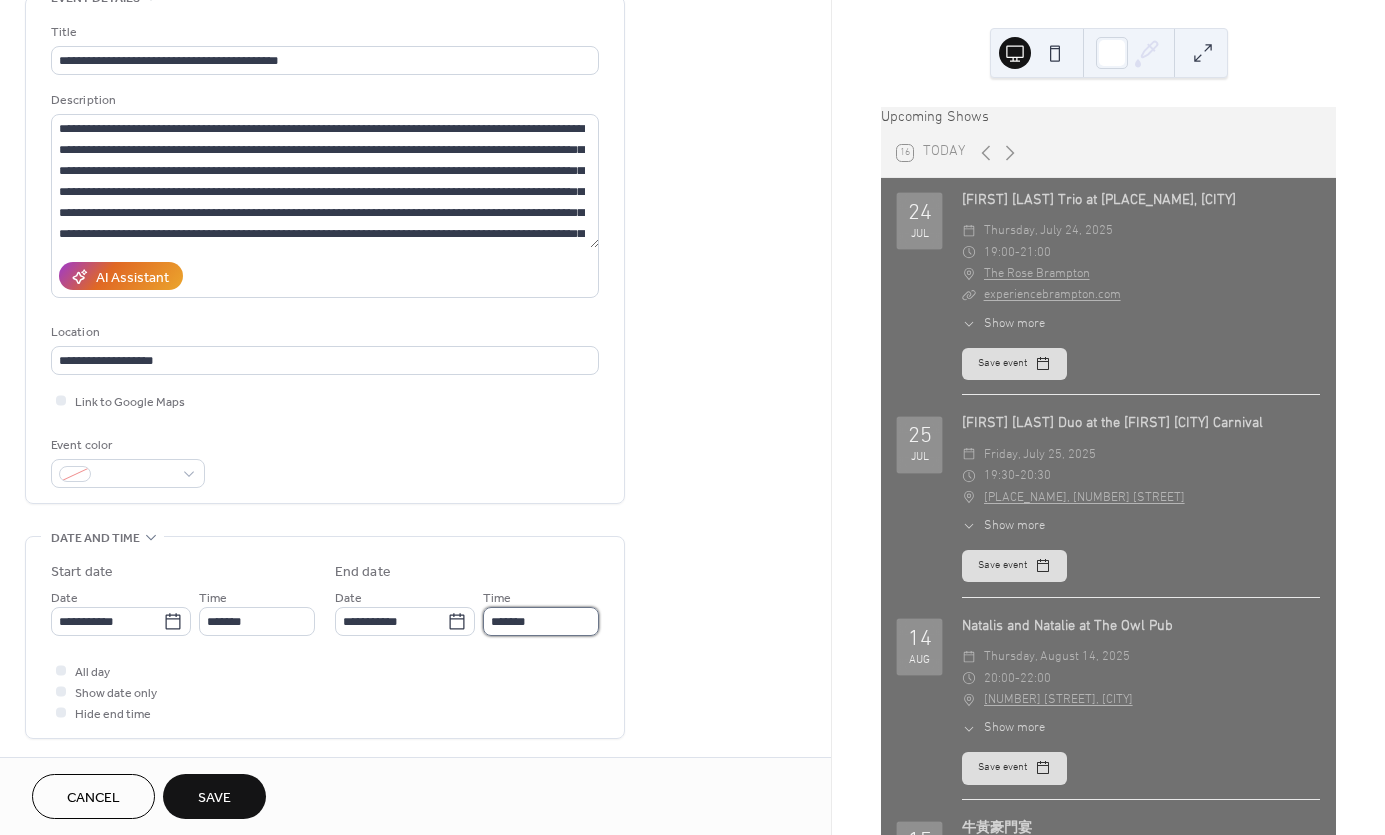click on "*******" at bounding box center [541, 621] 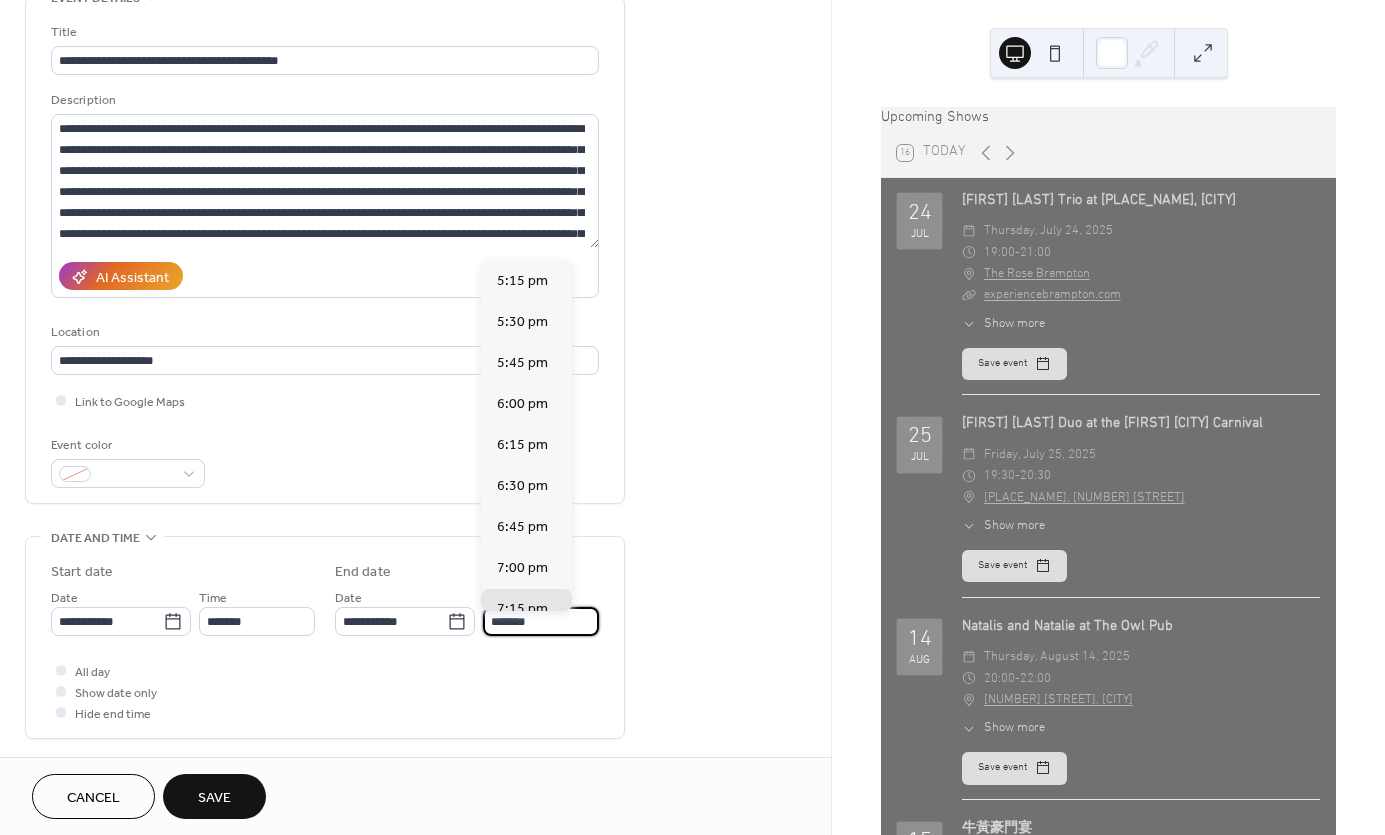 scroll, scrollTop: 328, scrollLeft: 0, axis: vertical 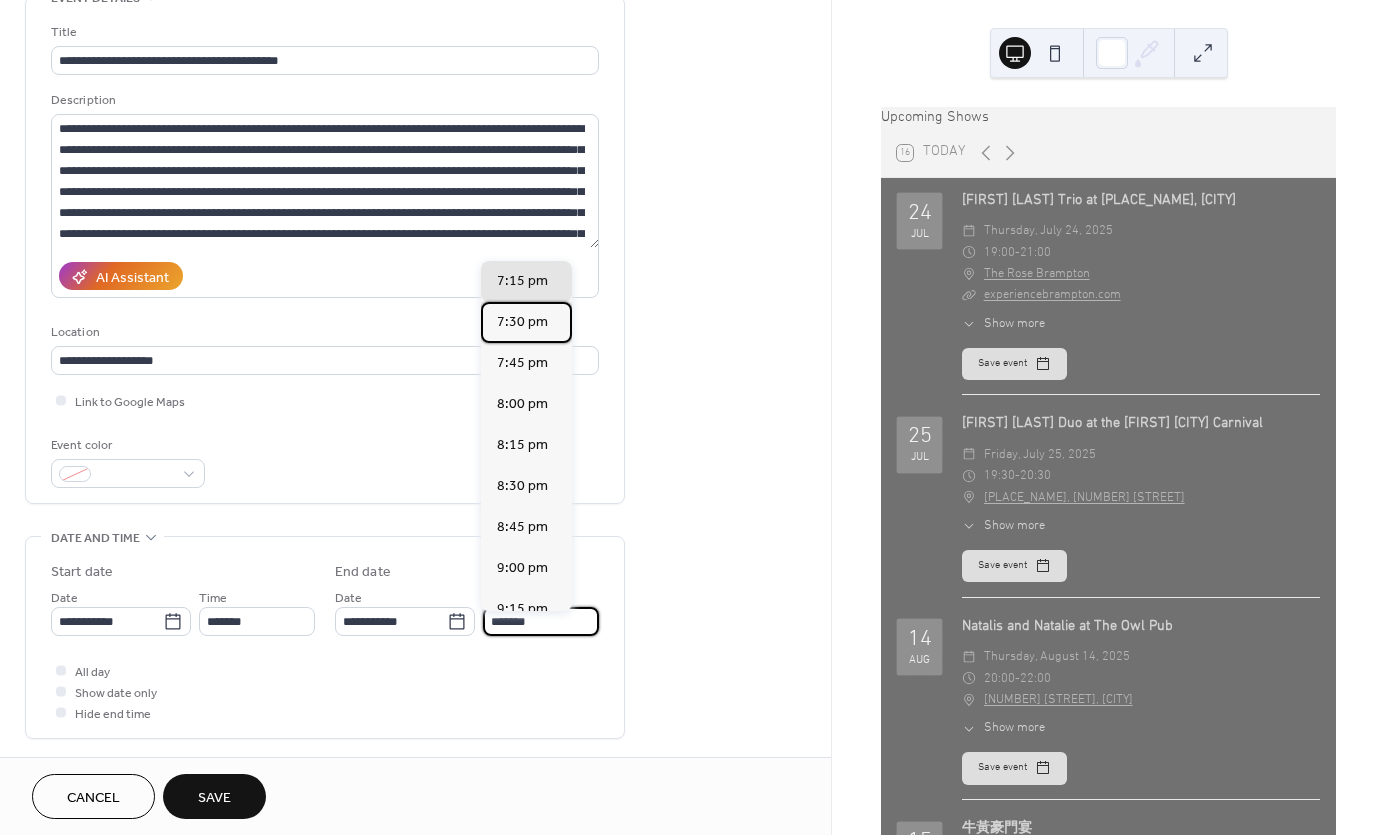 click on "7:30 pm" at bounding box center [522, 322] 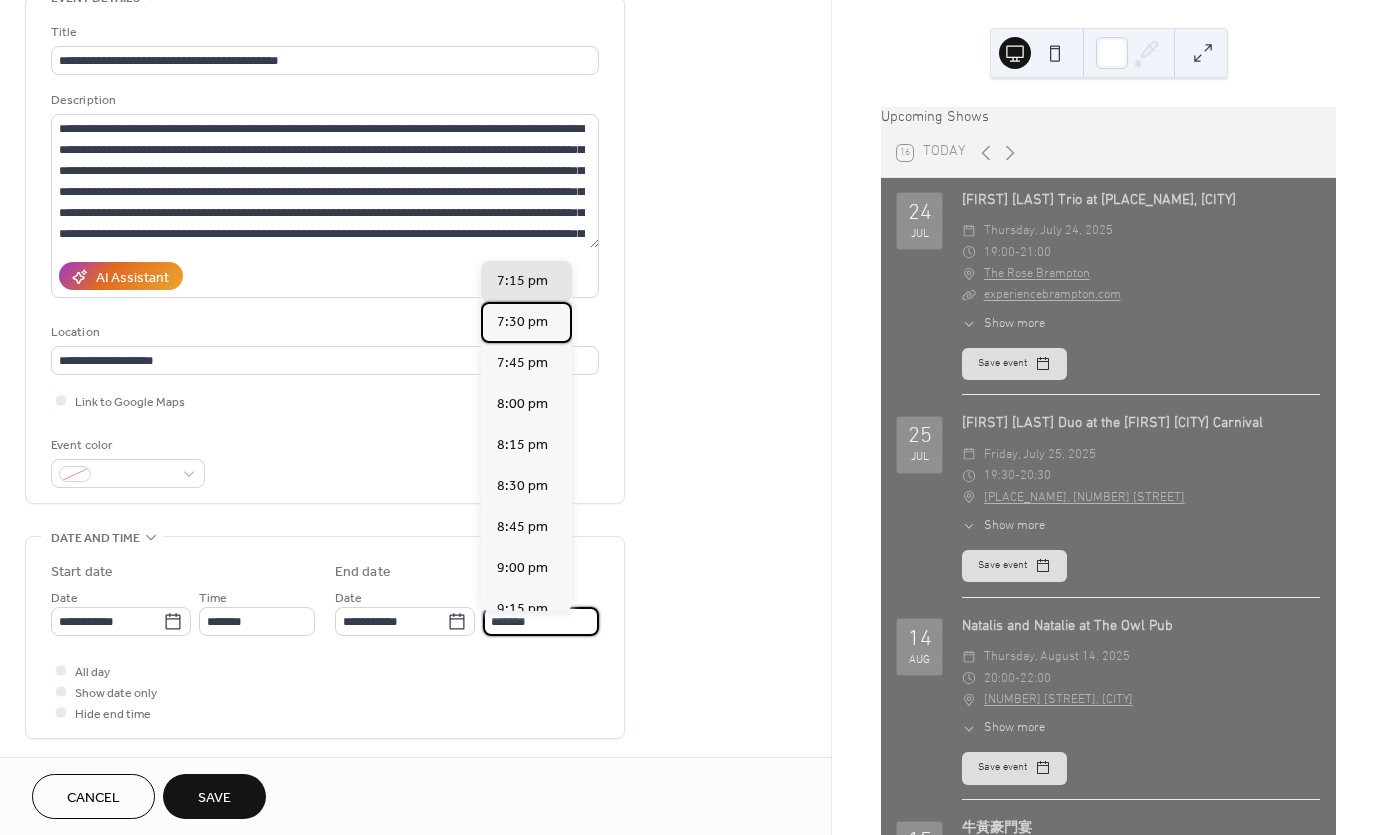type on "*******" 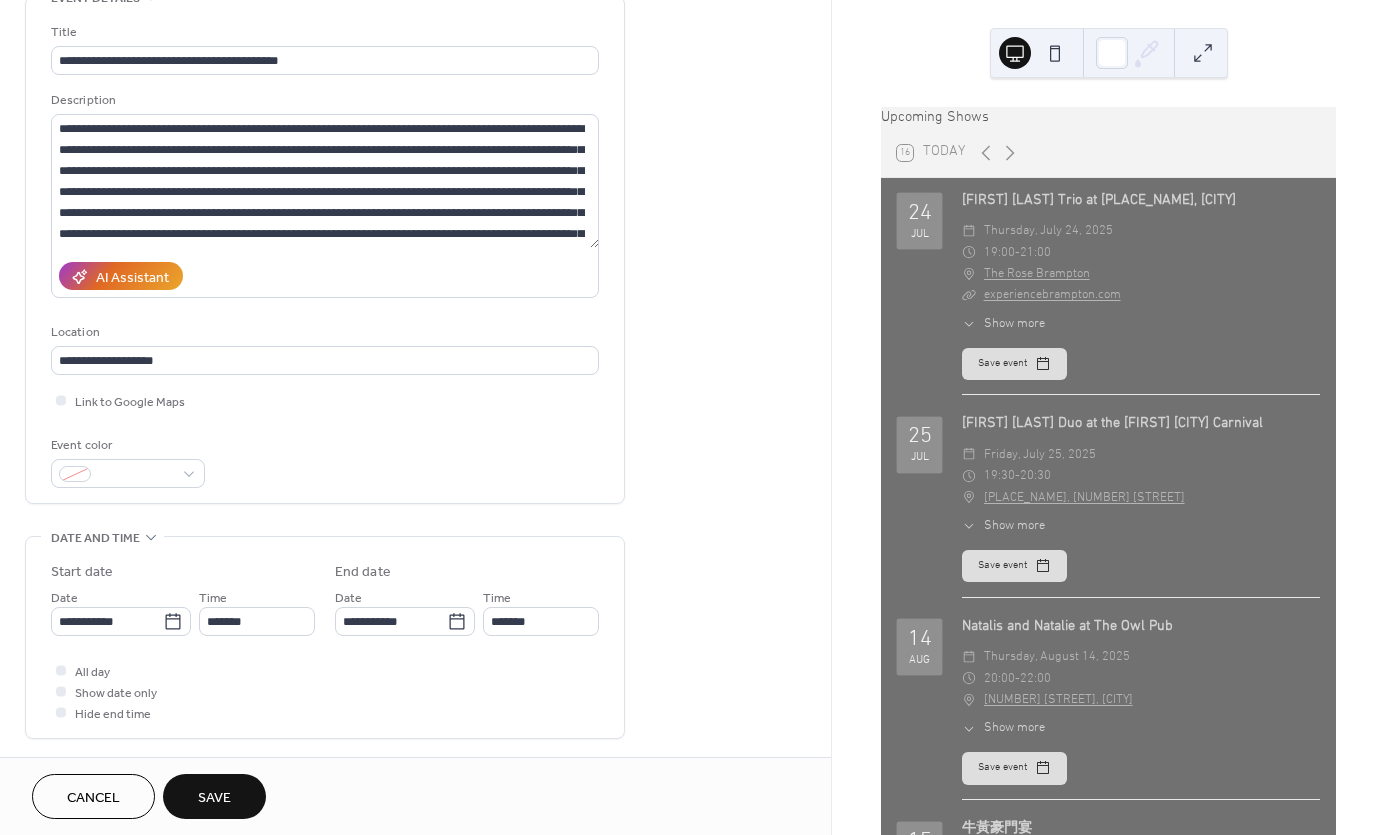 click on "Save" at bounding box center [214, 798] 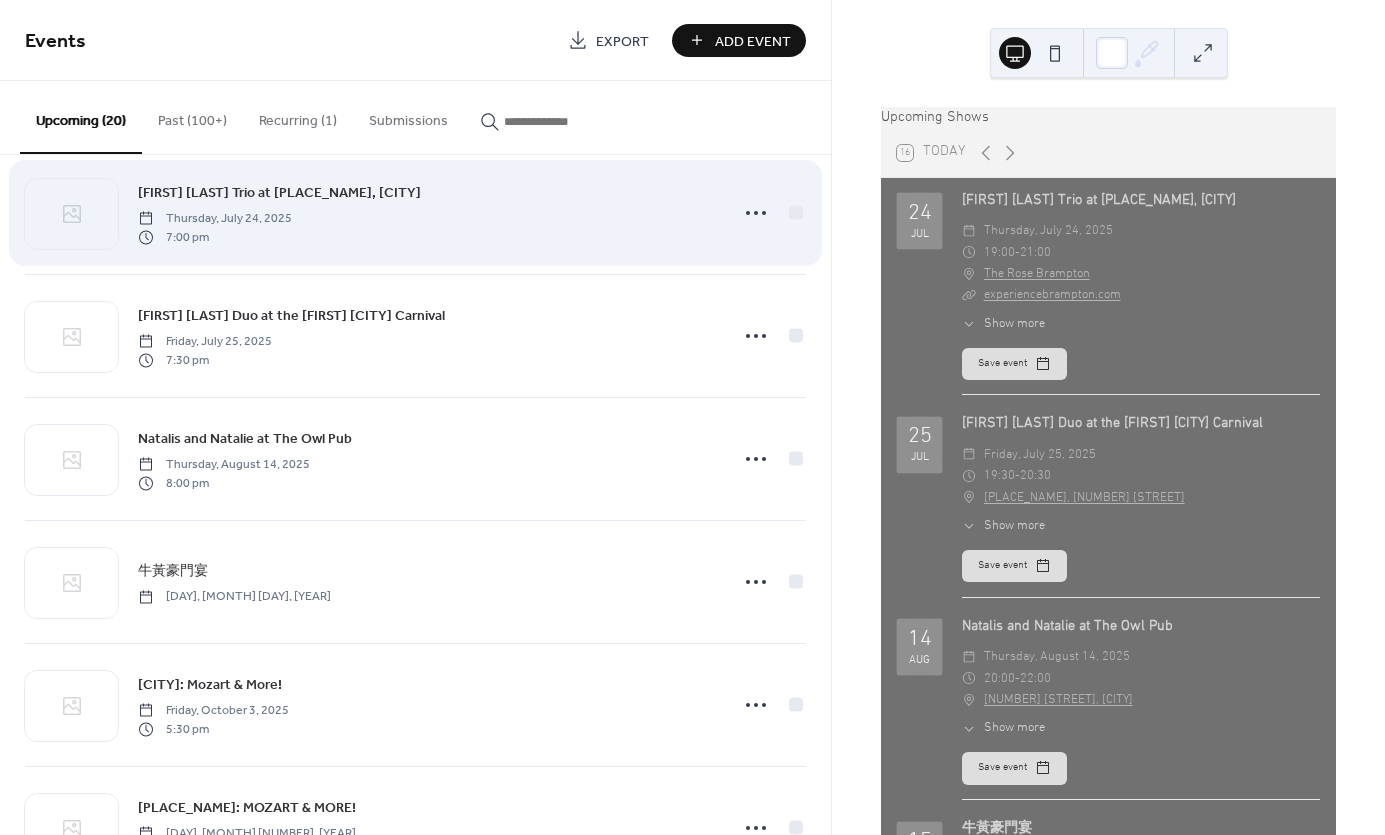 scroll, scrollTop: 30, scrollLeft: 0, axis: vertical 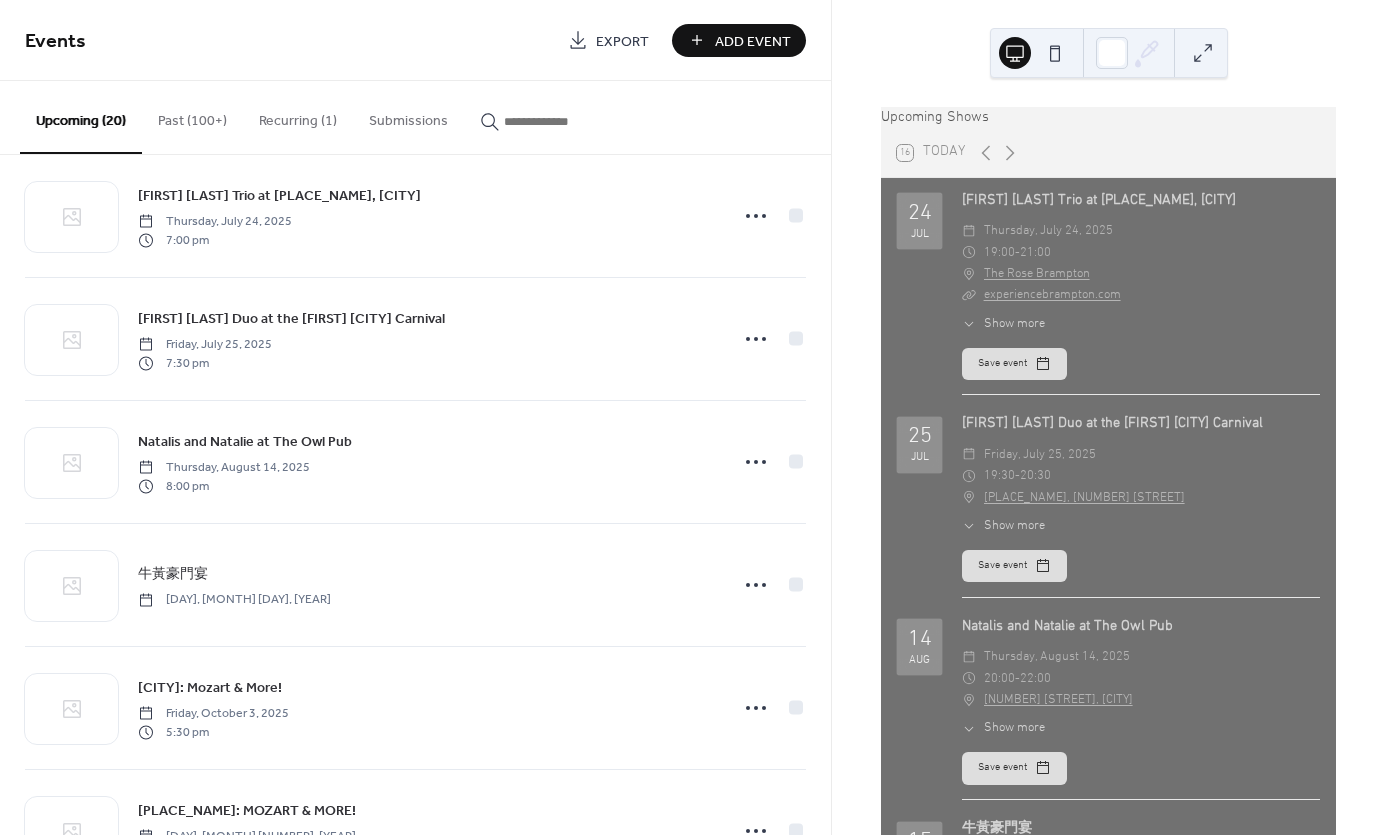 click at bounding box center (564, 121) 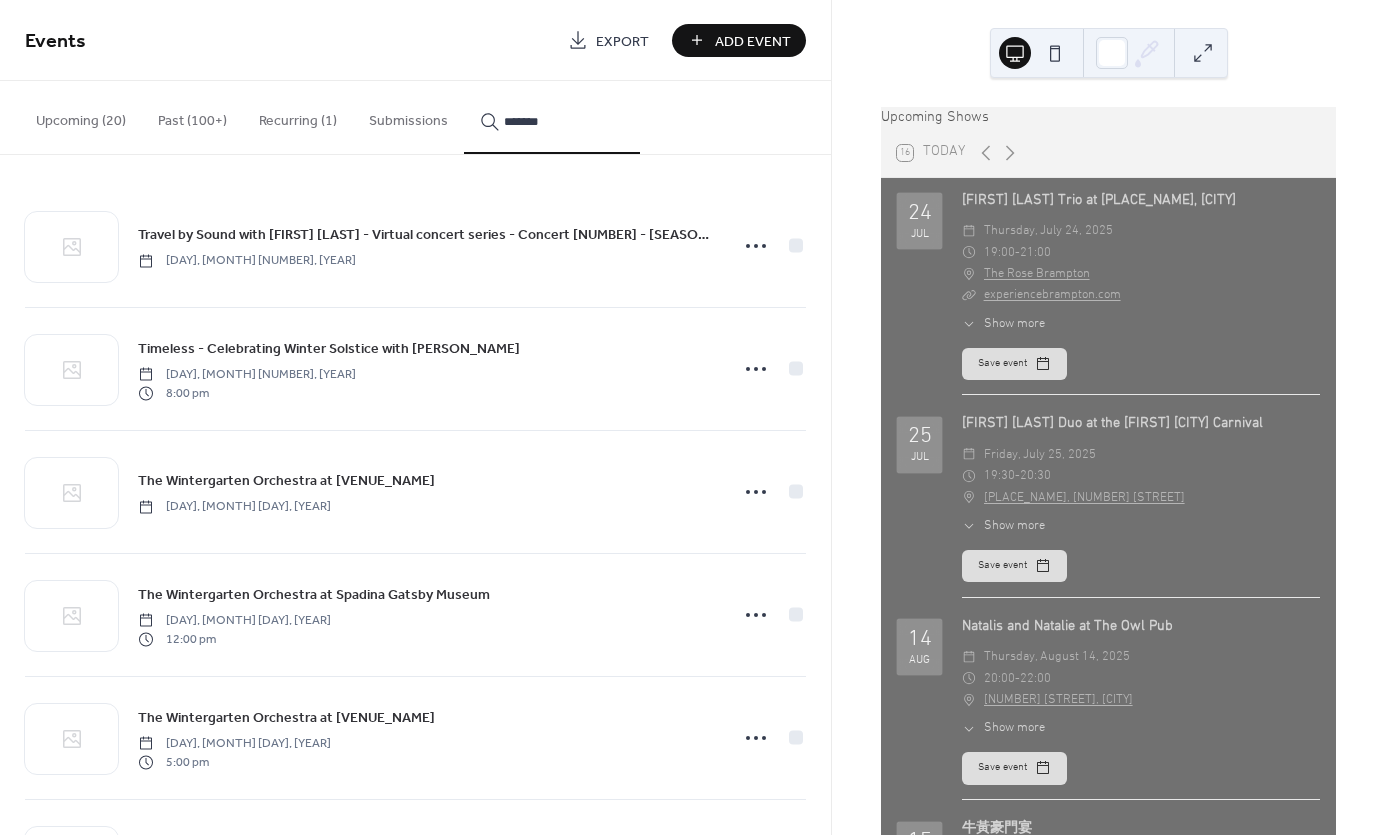 type on "*******" 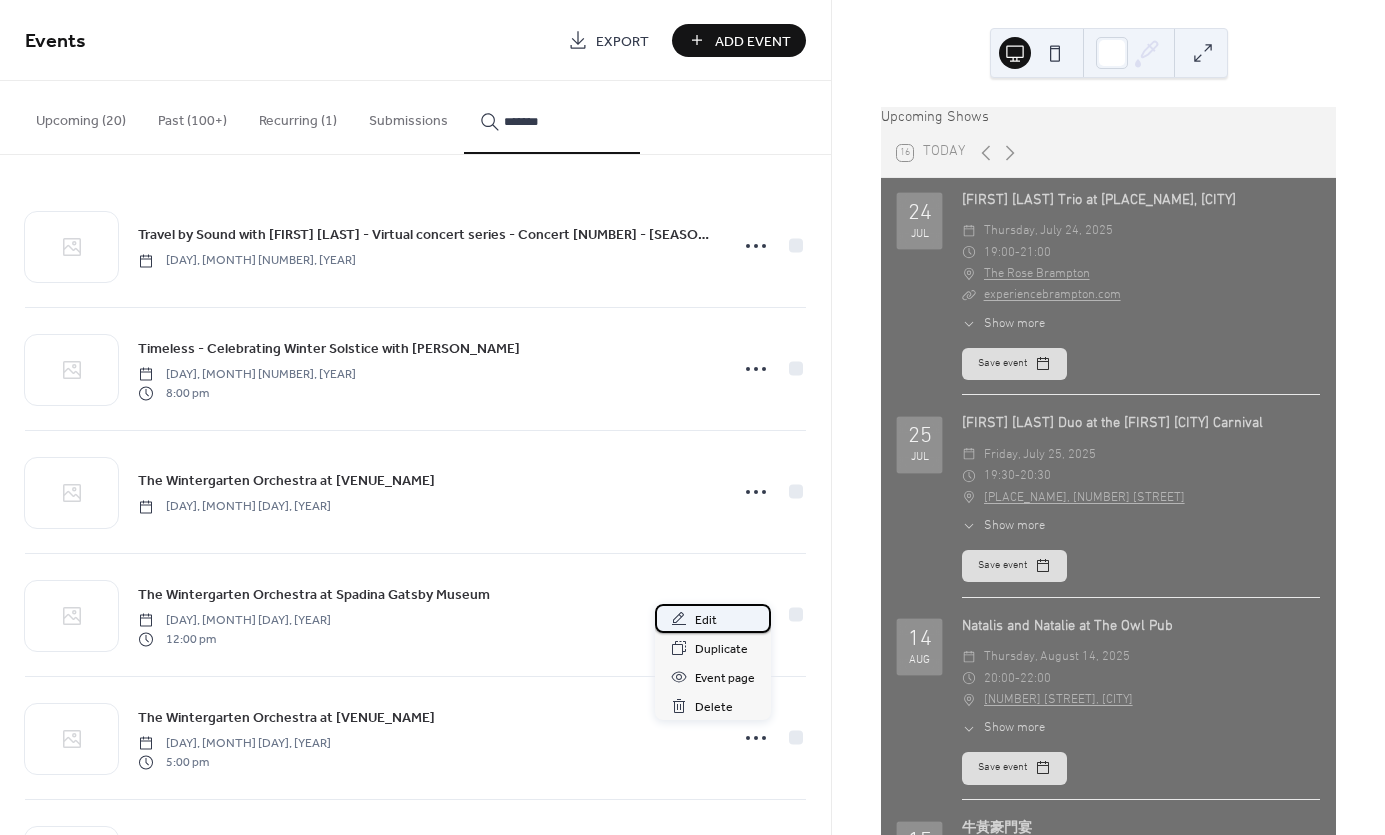 click on "Edit" at bounding box center (713, 618) 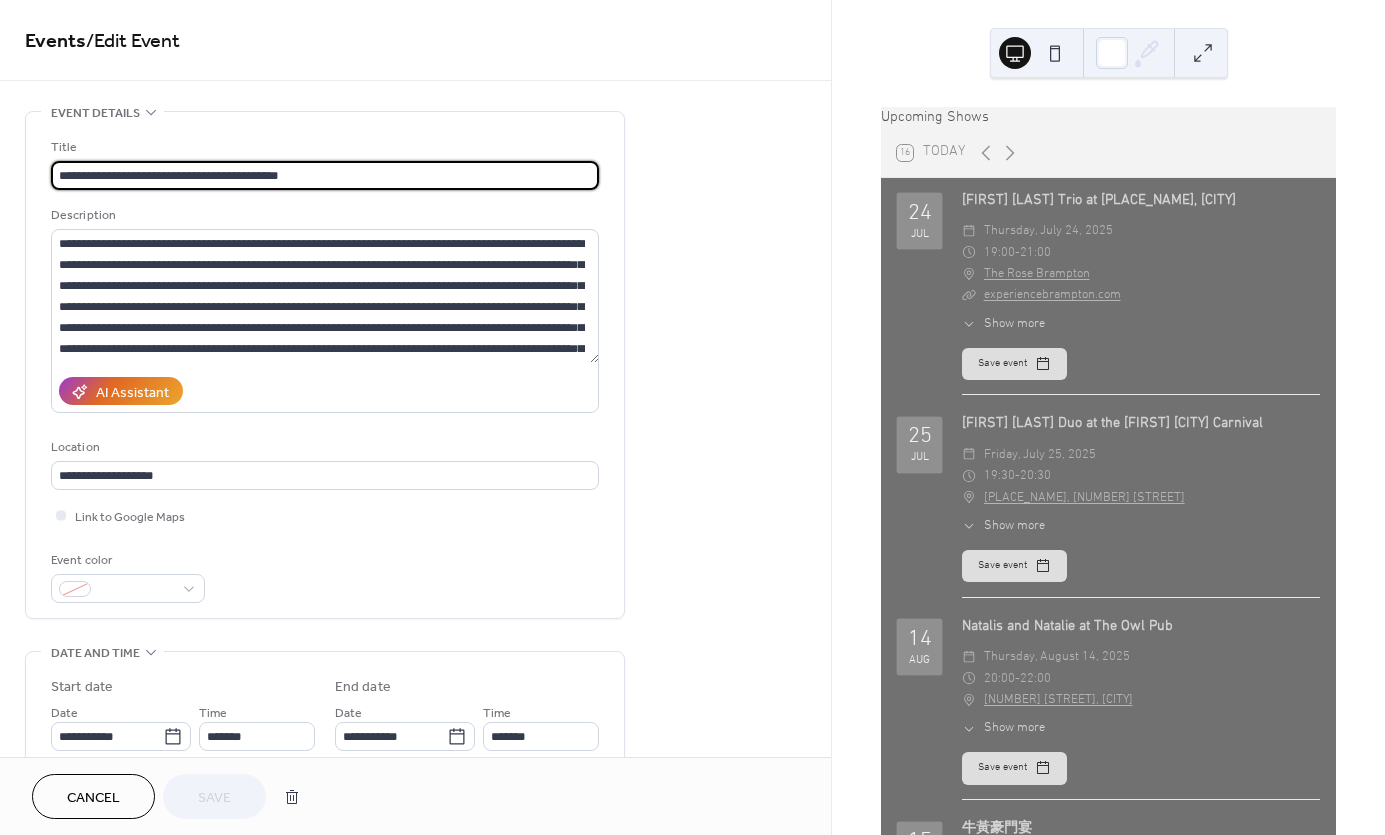 scroll, scrollTop: 21, scrollLeft: 0, axis: vertical 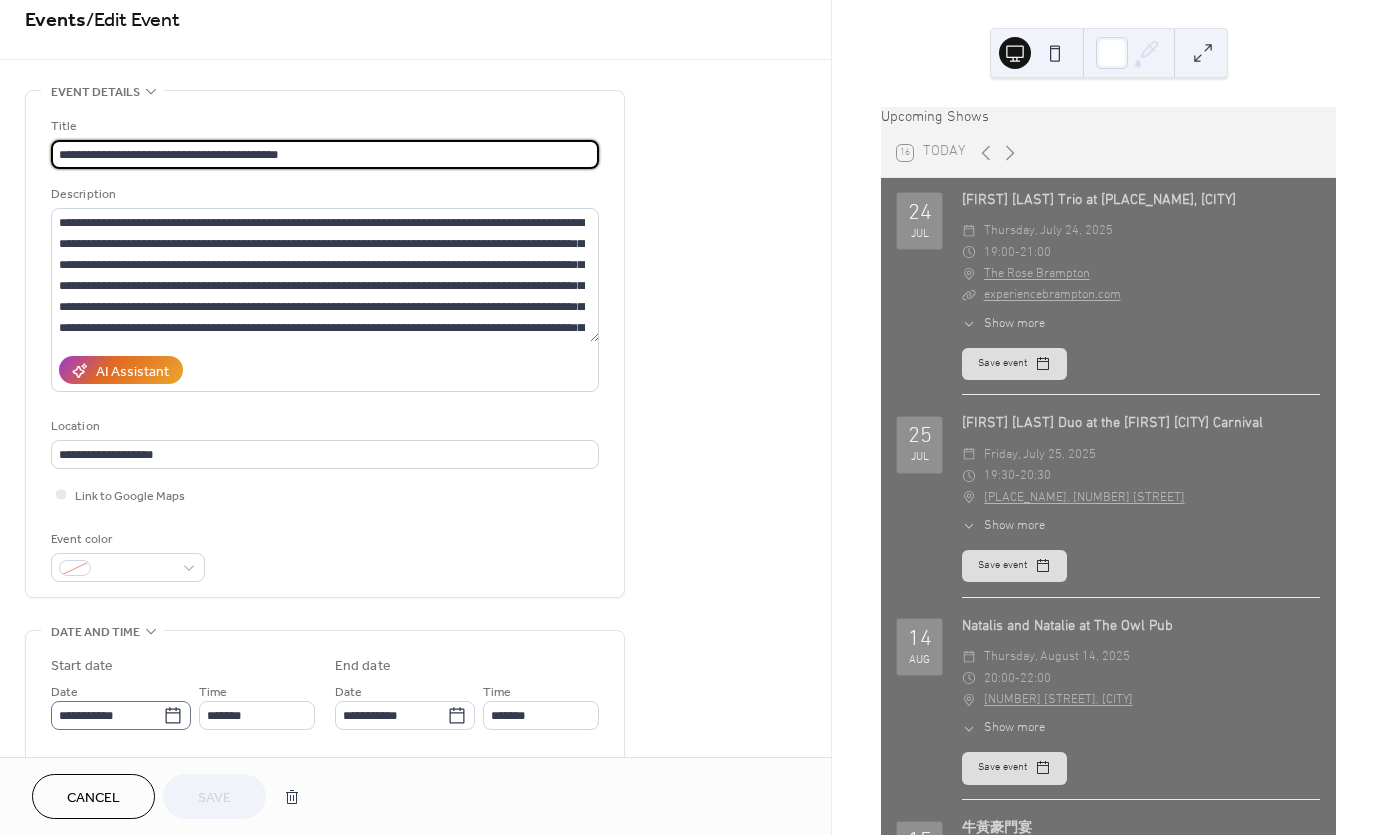 click 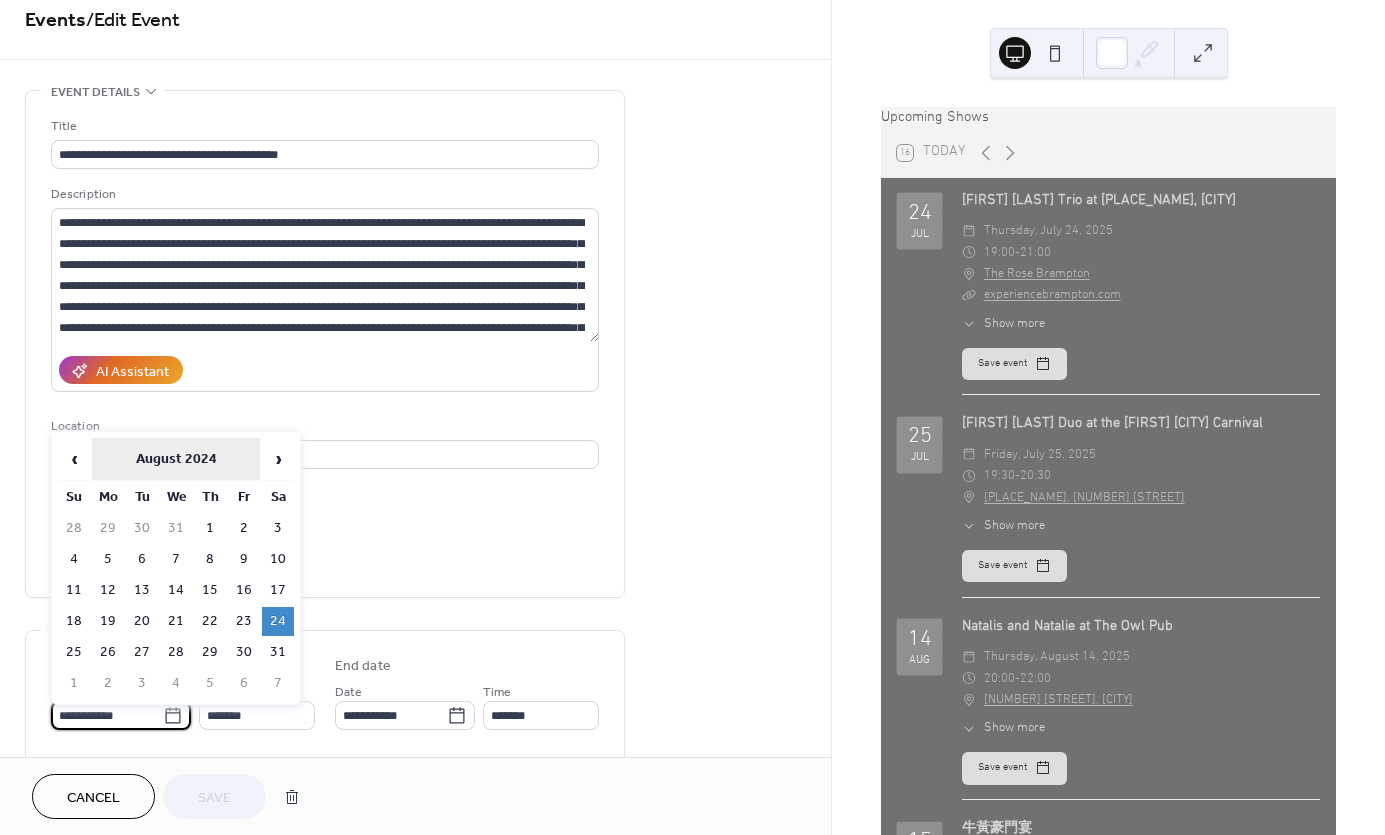 click on "August 2024" at bounding box center (176, 459) 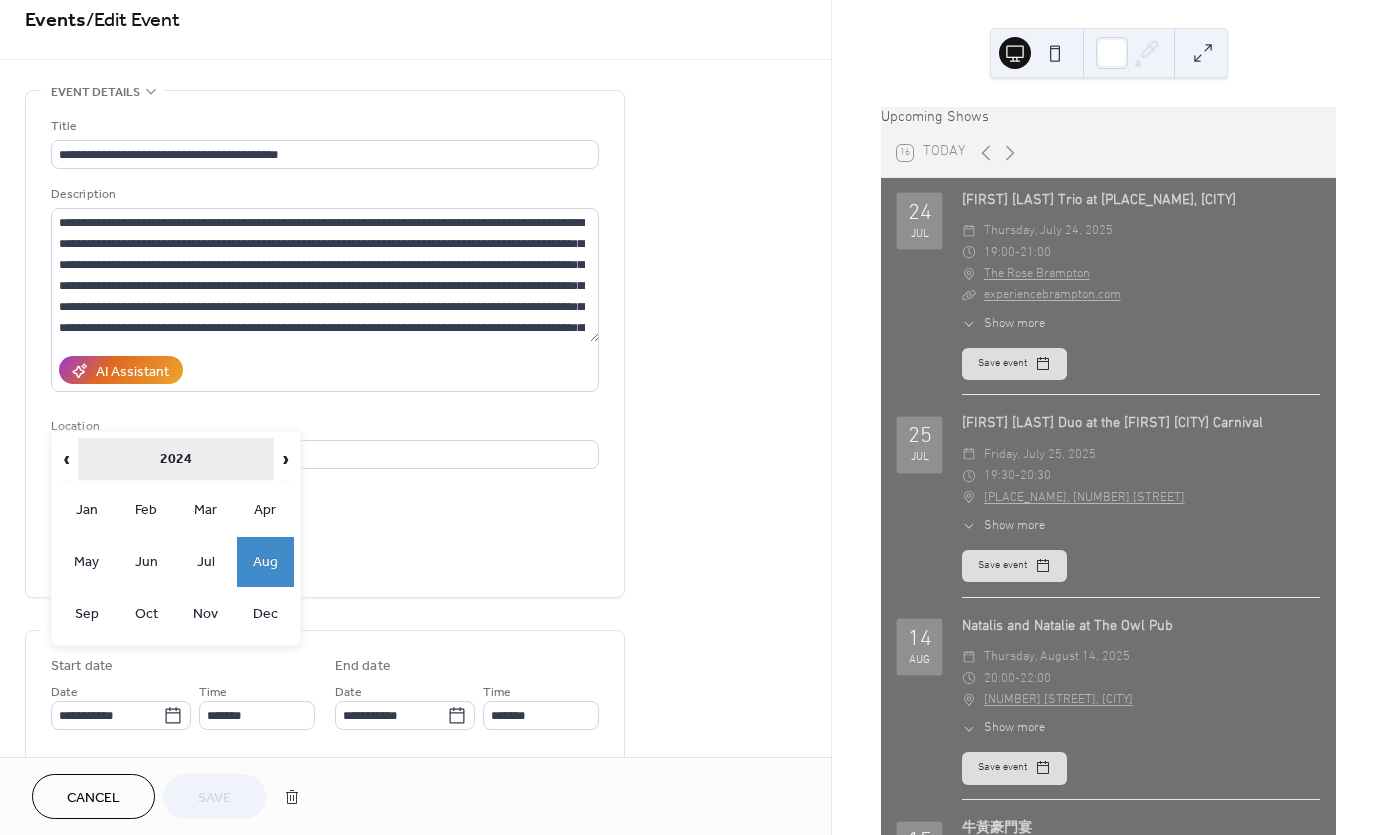 click on "2024" at bounding box center (176, 459) 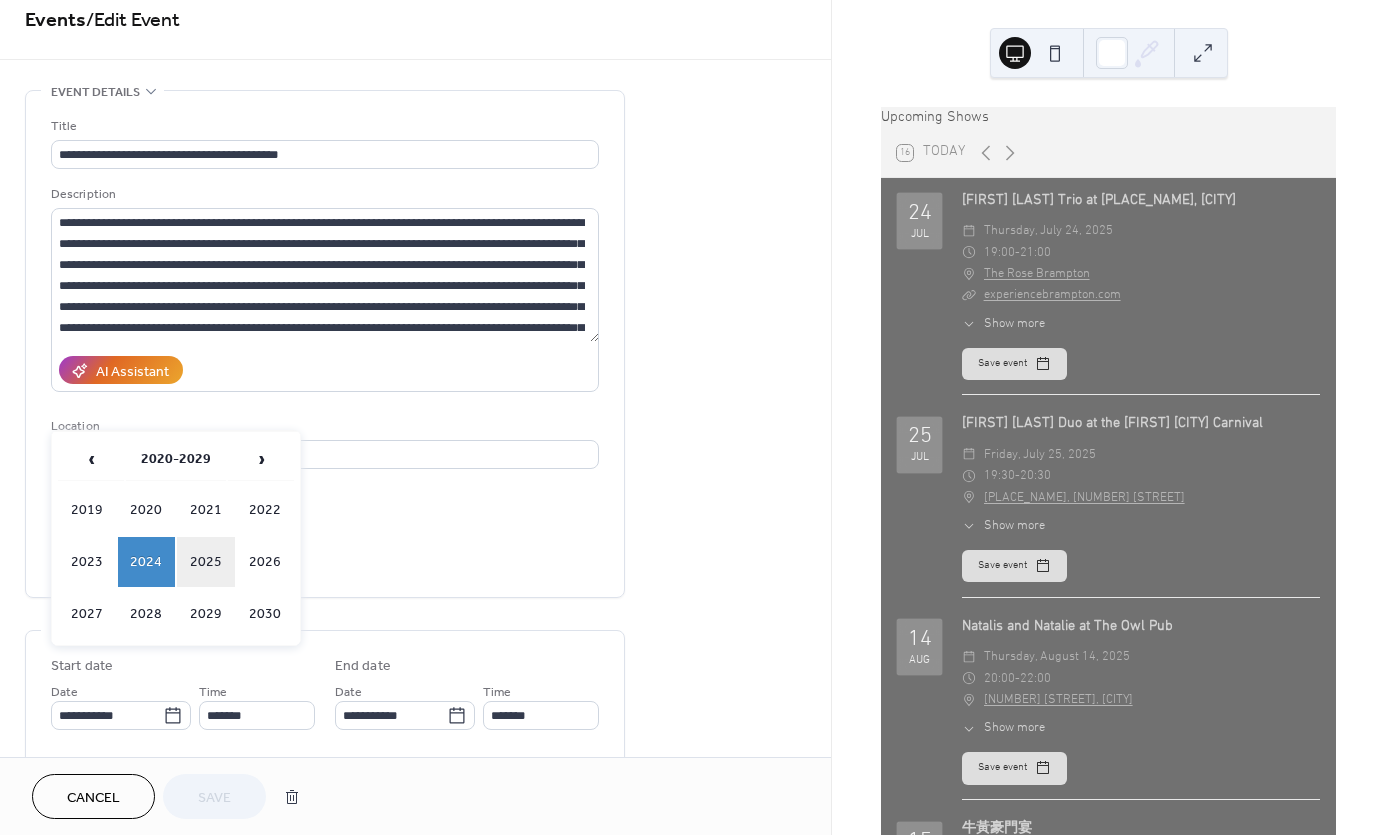 click on "2025" at bounding box center (206, 562) 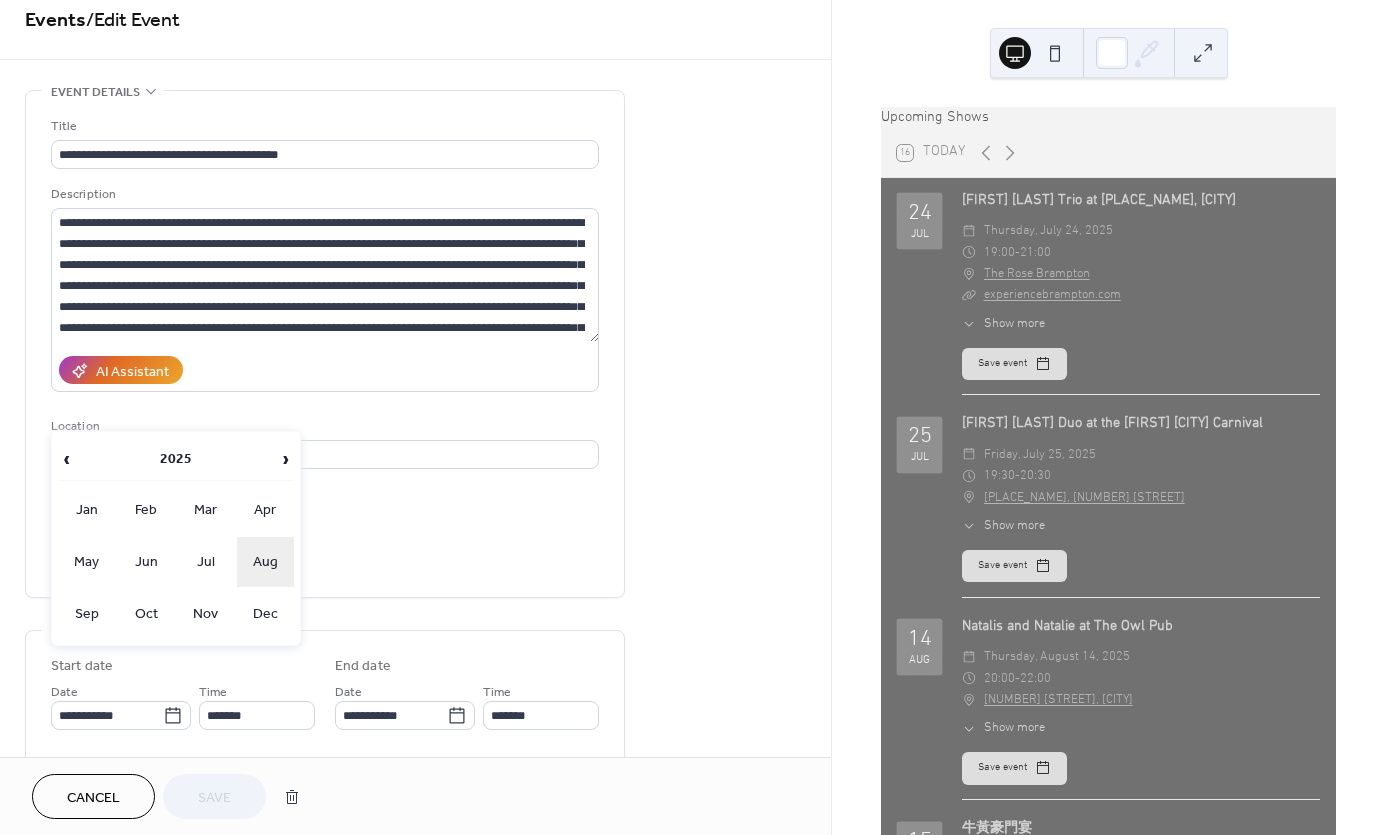 click on "Aug" at bounding box center [266, 562] 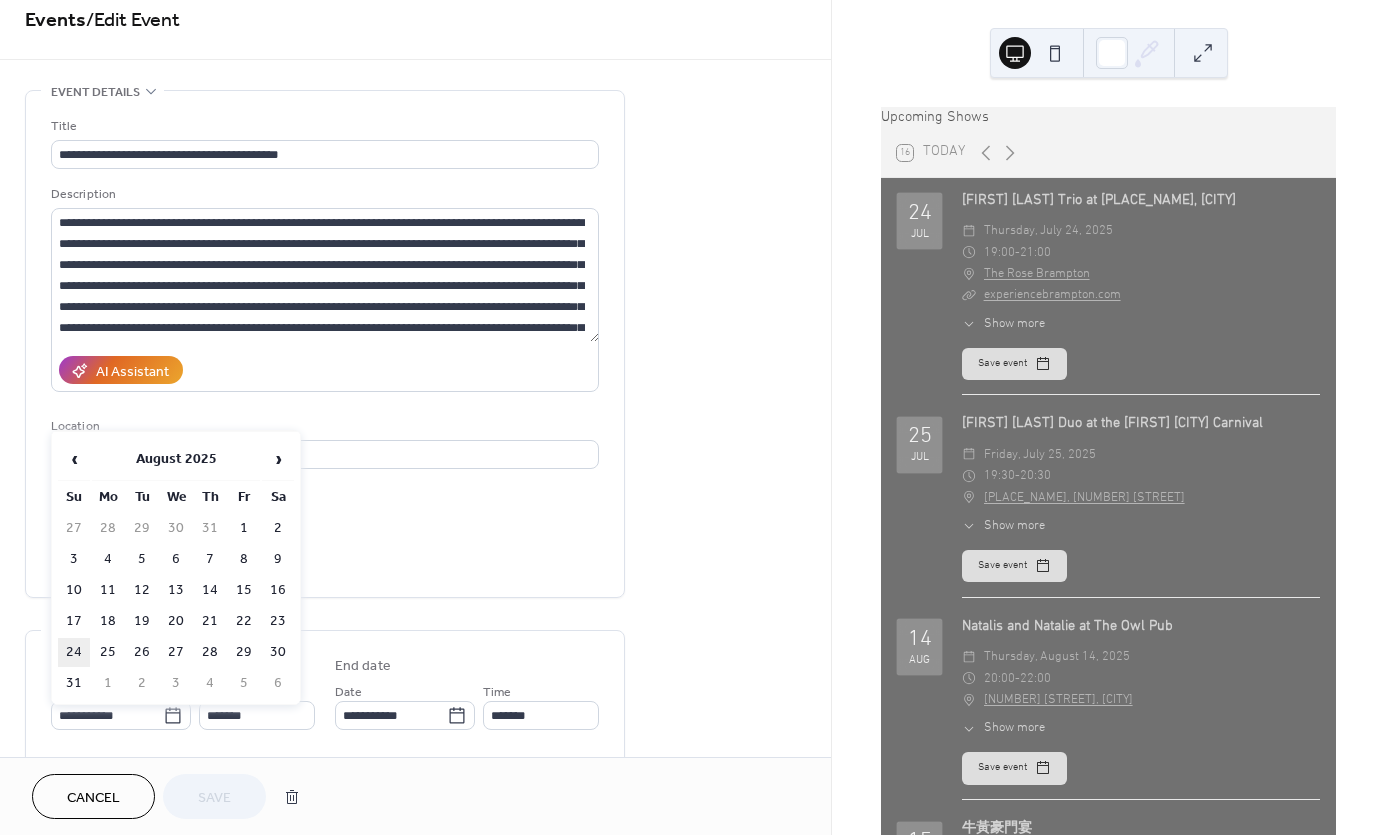 click on "24" at bounding box center (74, 652) 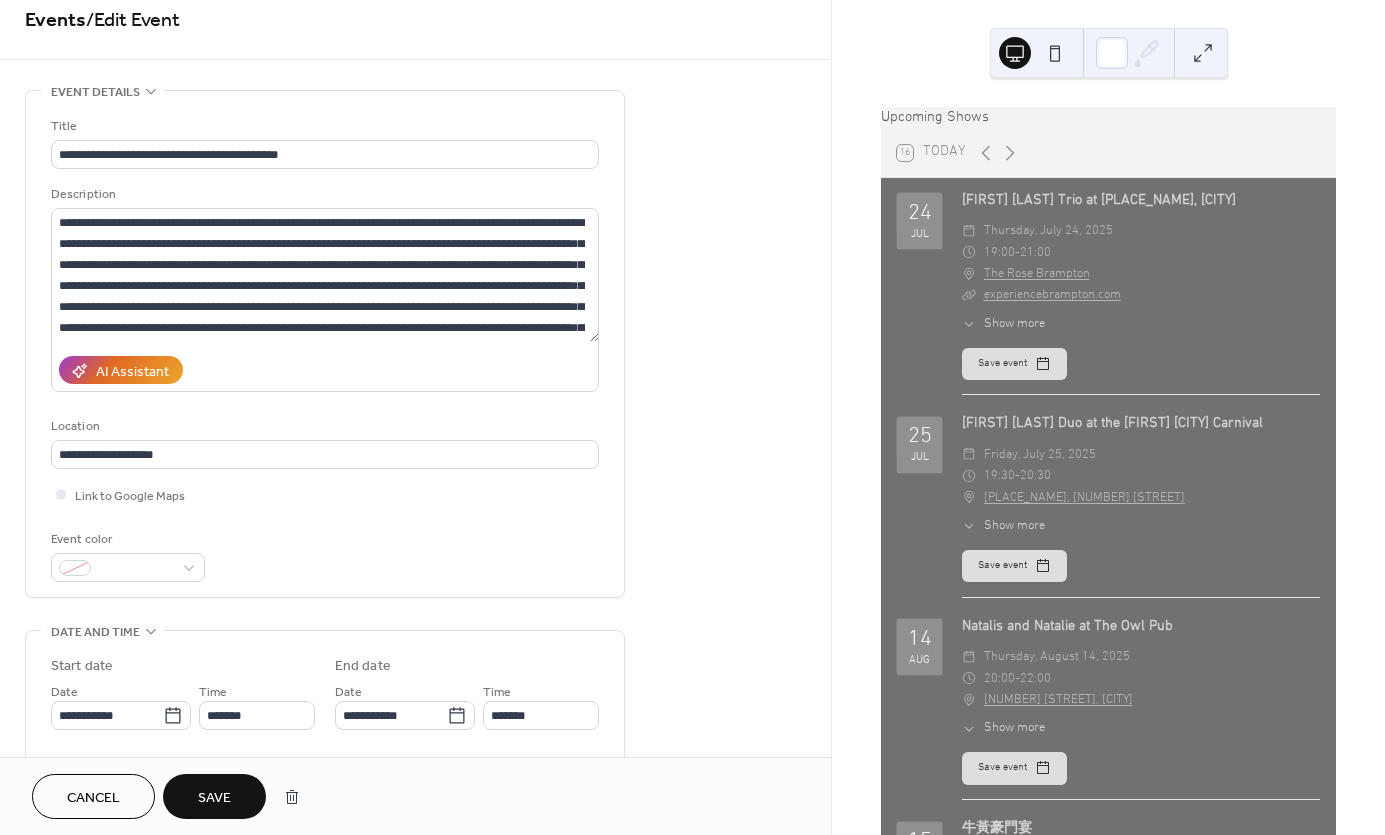 click on "Save" at bounding box center (214, 798) 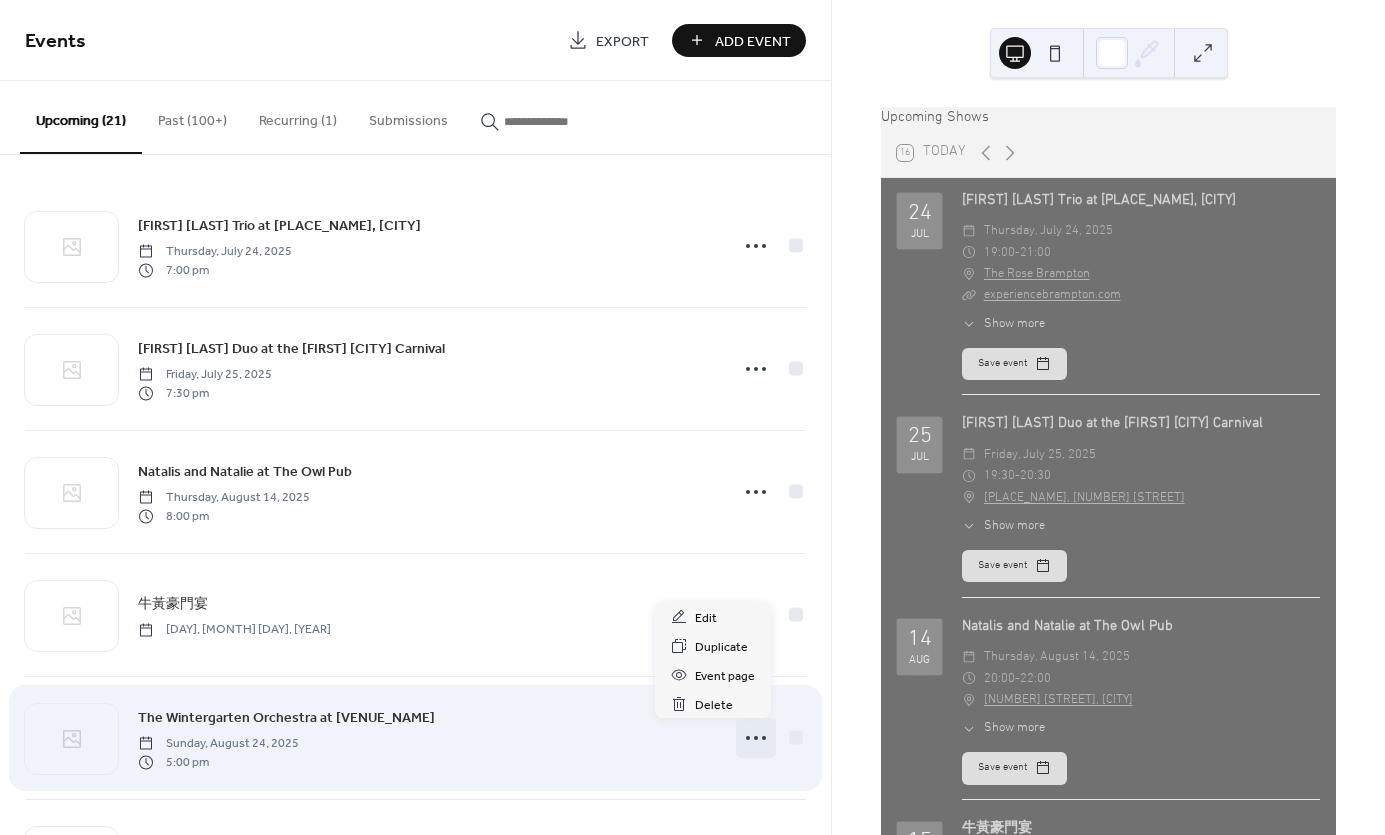 click 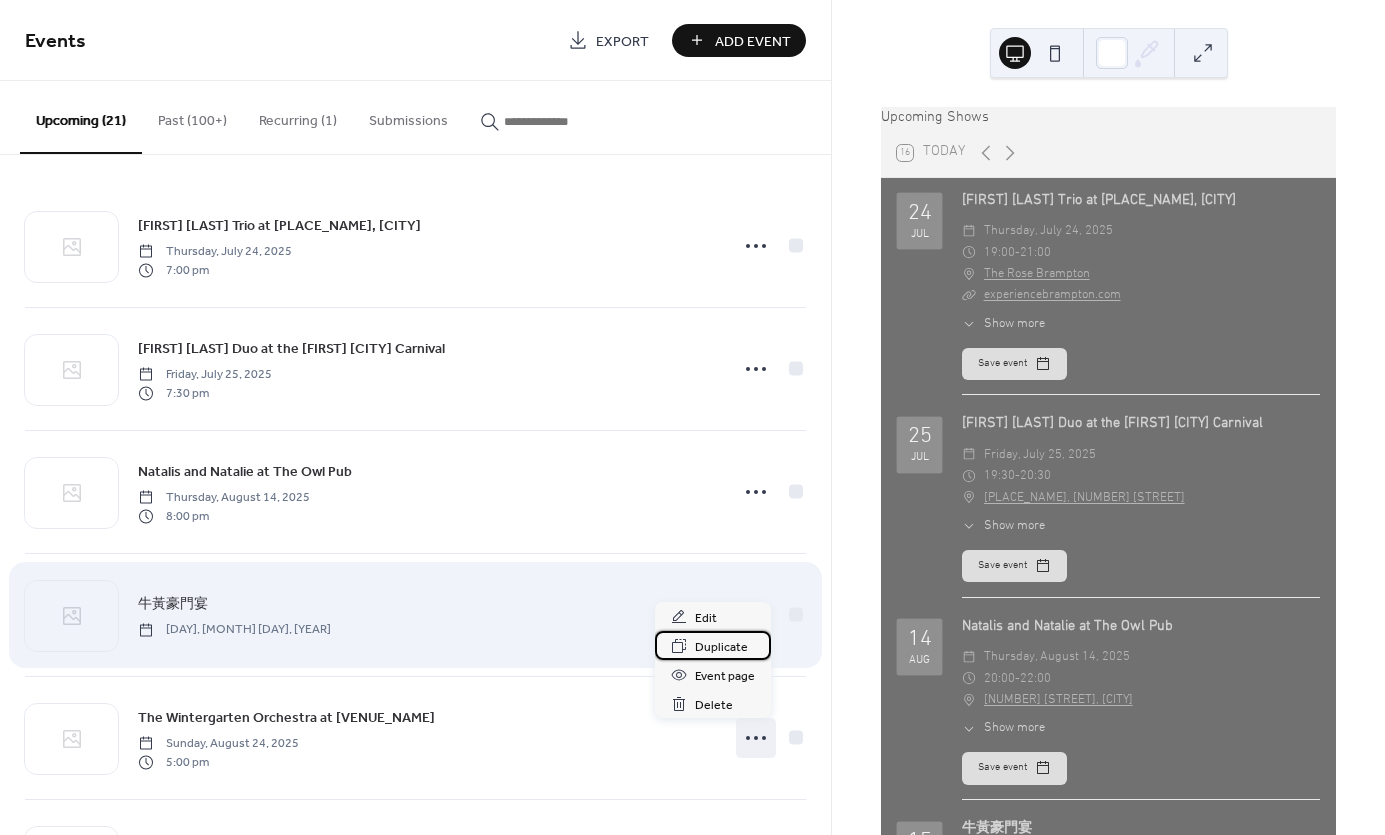 click on "Duplicate" at bounding box center [721, 647] 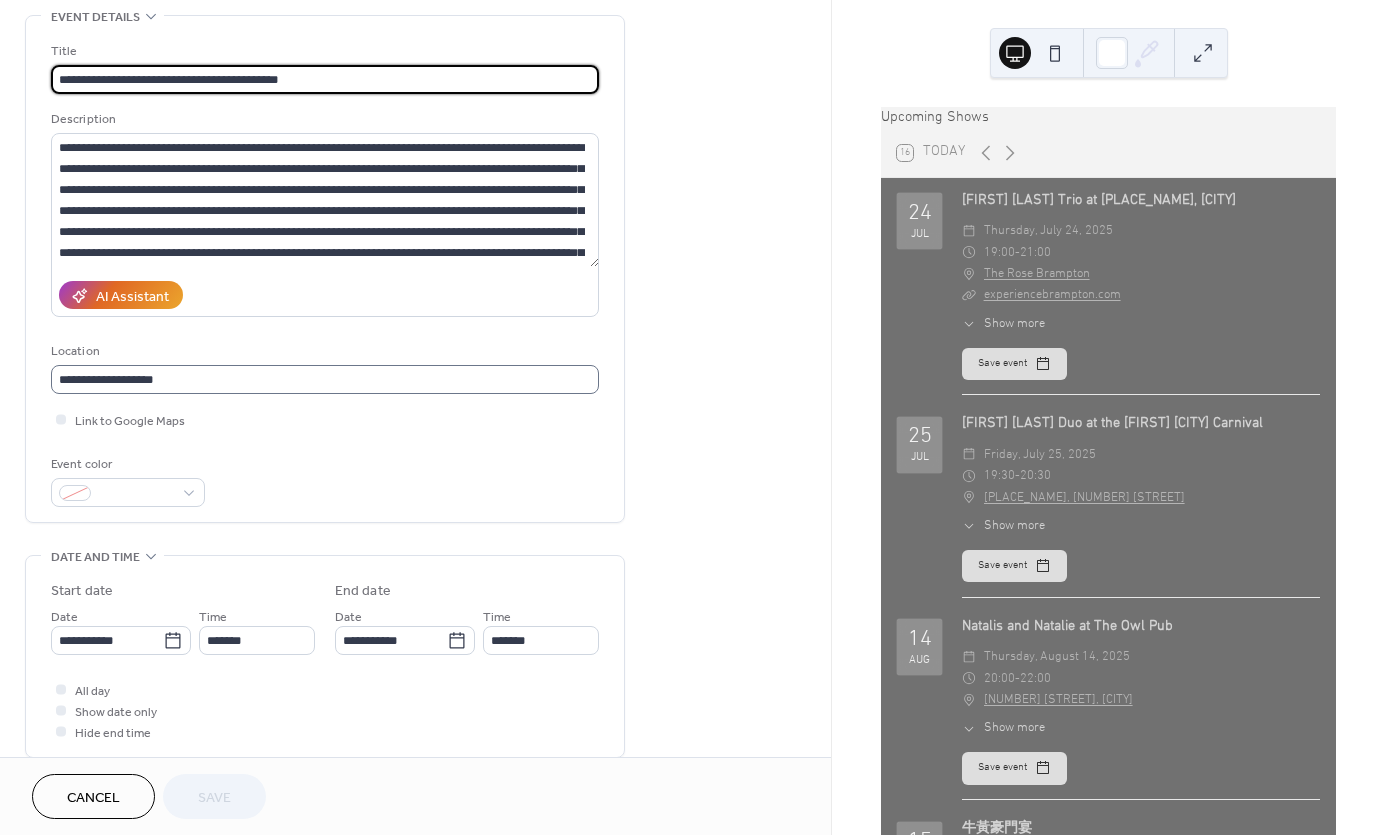 scroll, scrollTop: 124, scrollLeft: 0, axis: vertical 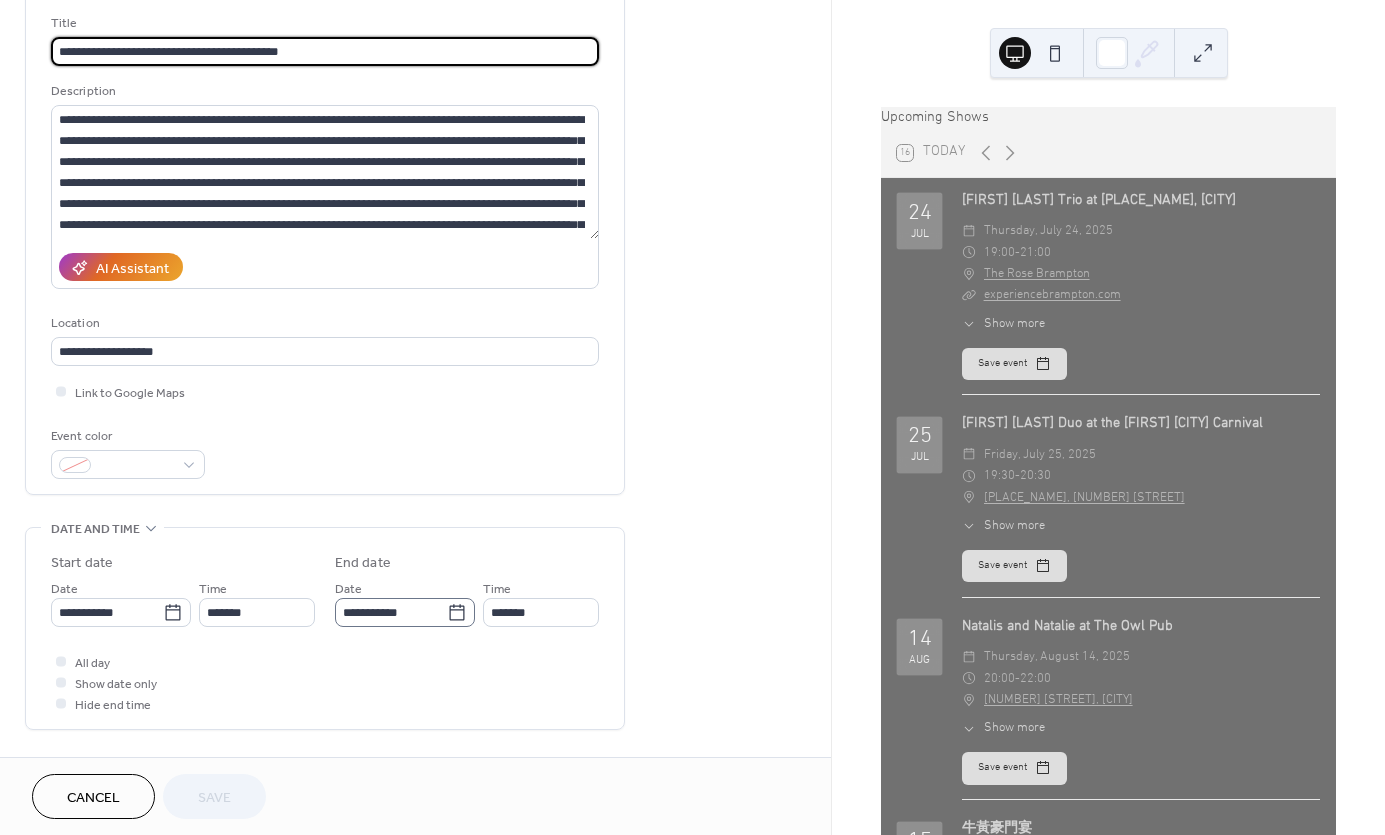 click 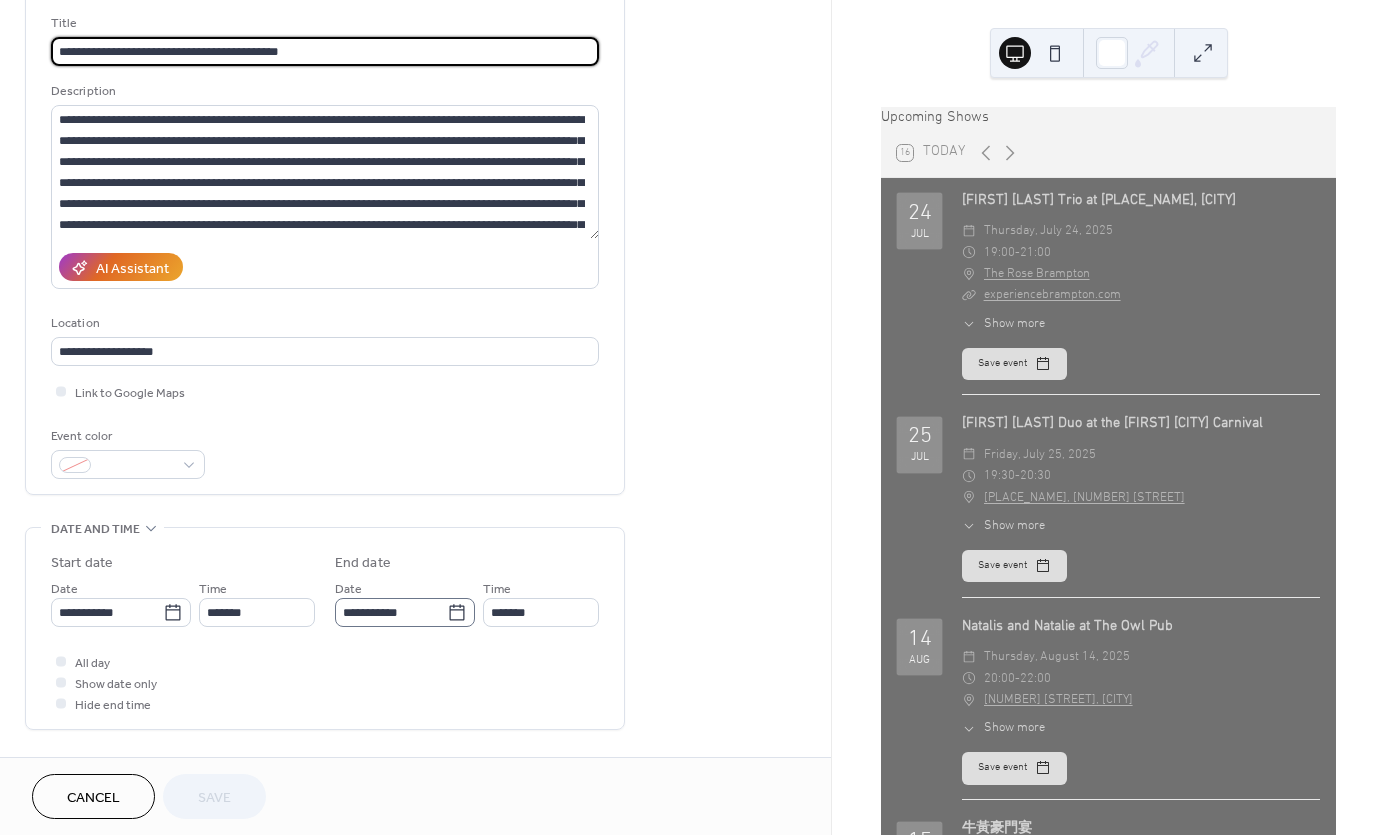 click on "**********" at bounding box center (391, 612) 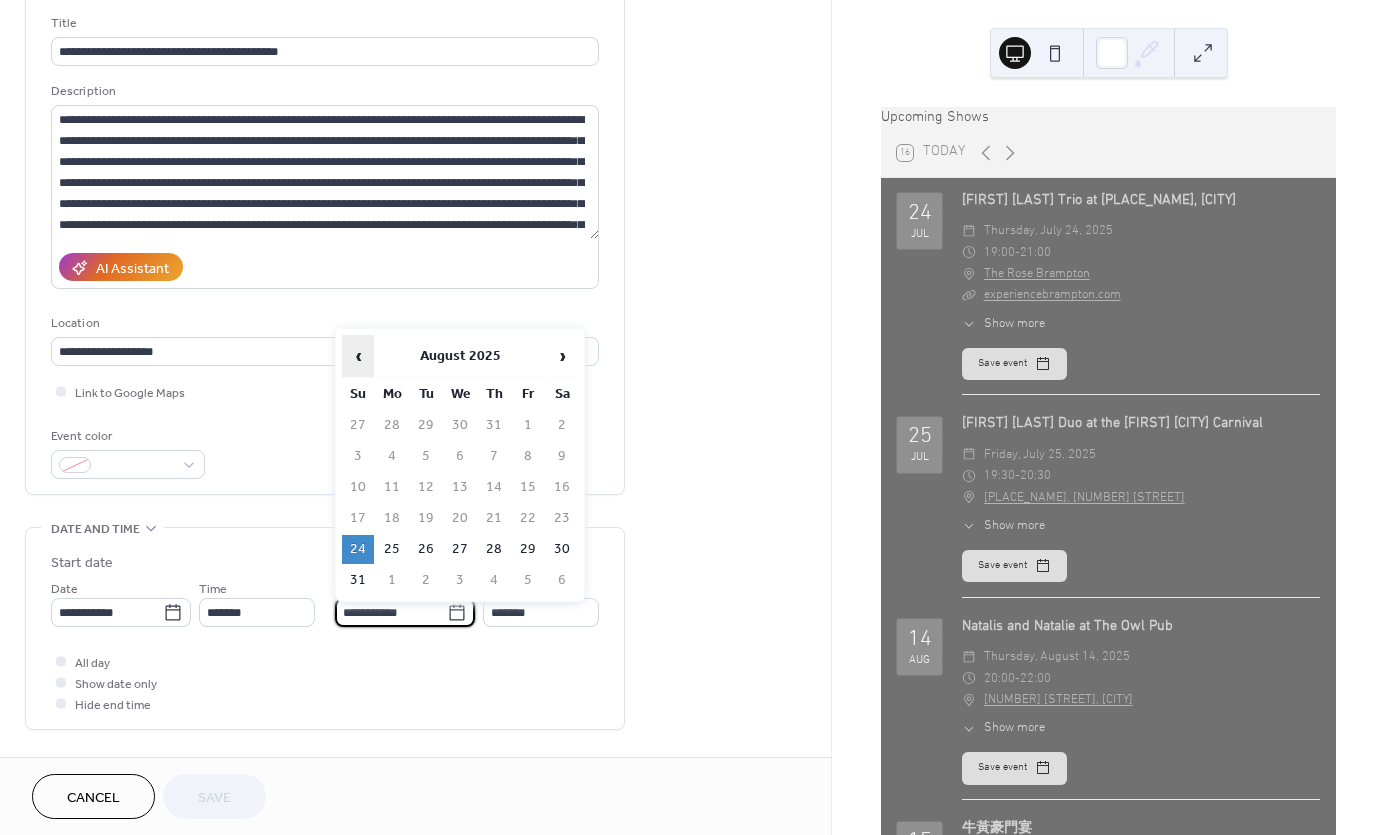click on "‹" at bounding box center (358, 356) 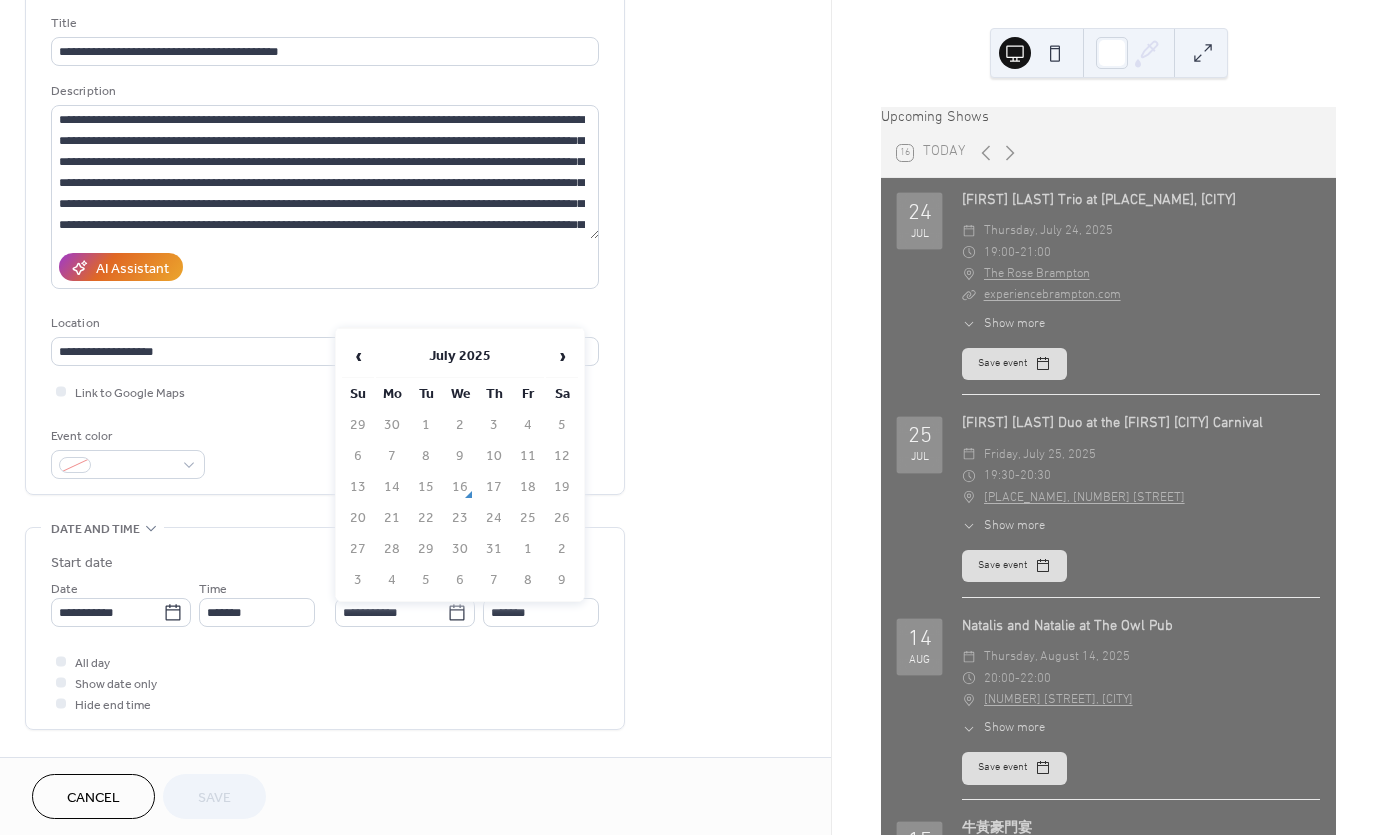 click on "13" at bounding box center [358, 487] 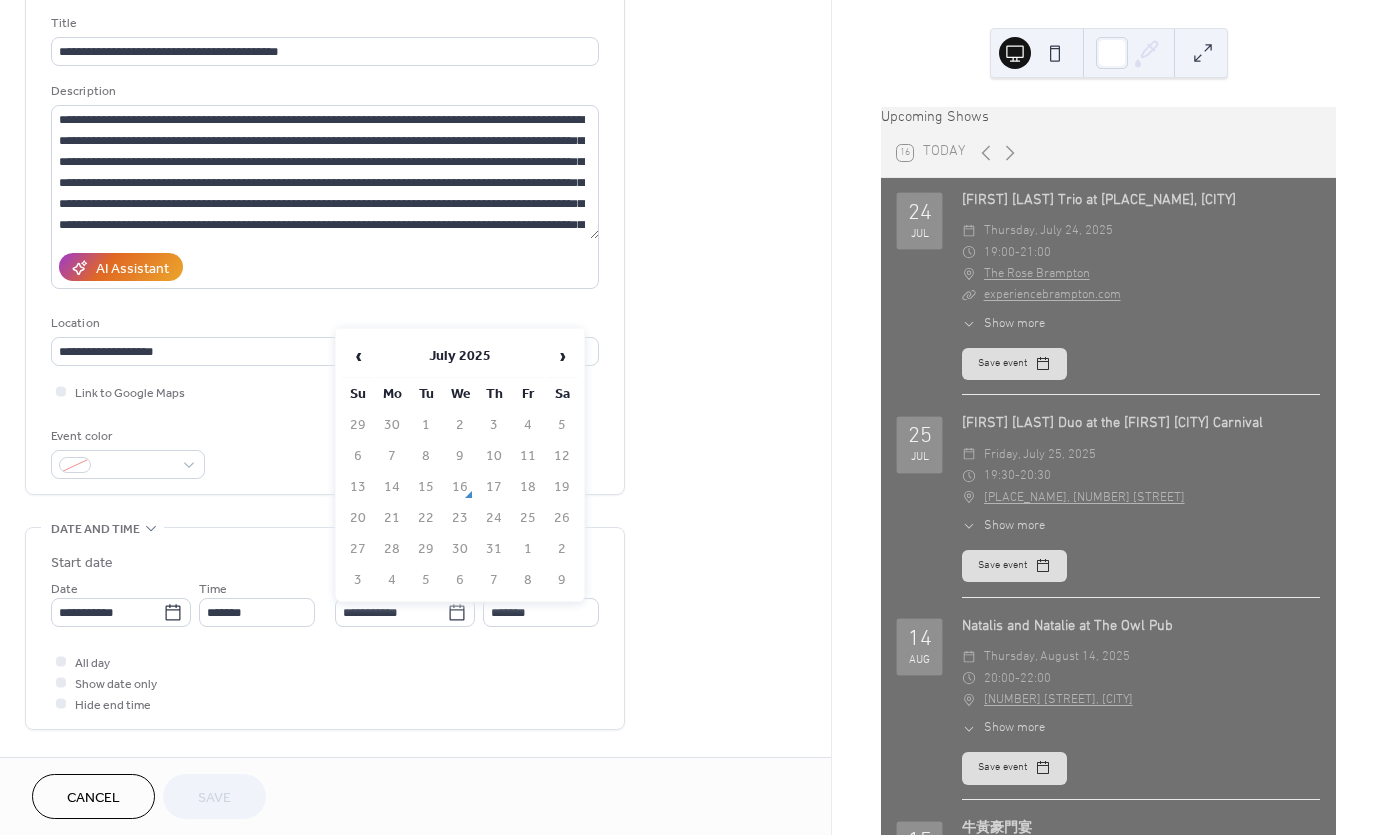 click on "13" at bounding box center (358, 487) 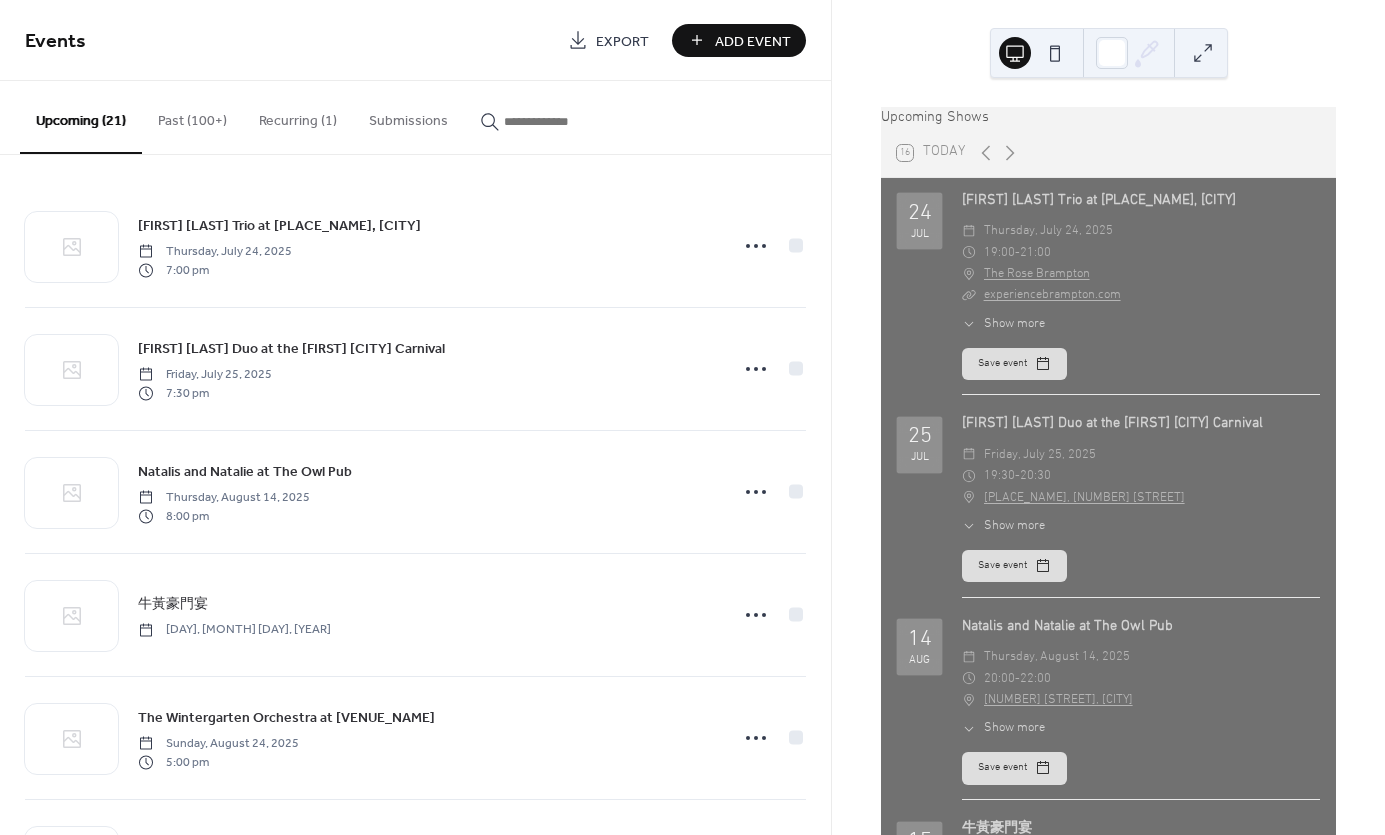 click at bounding box center (564, 121) 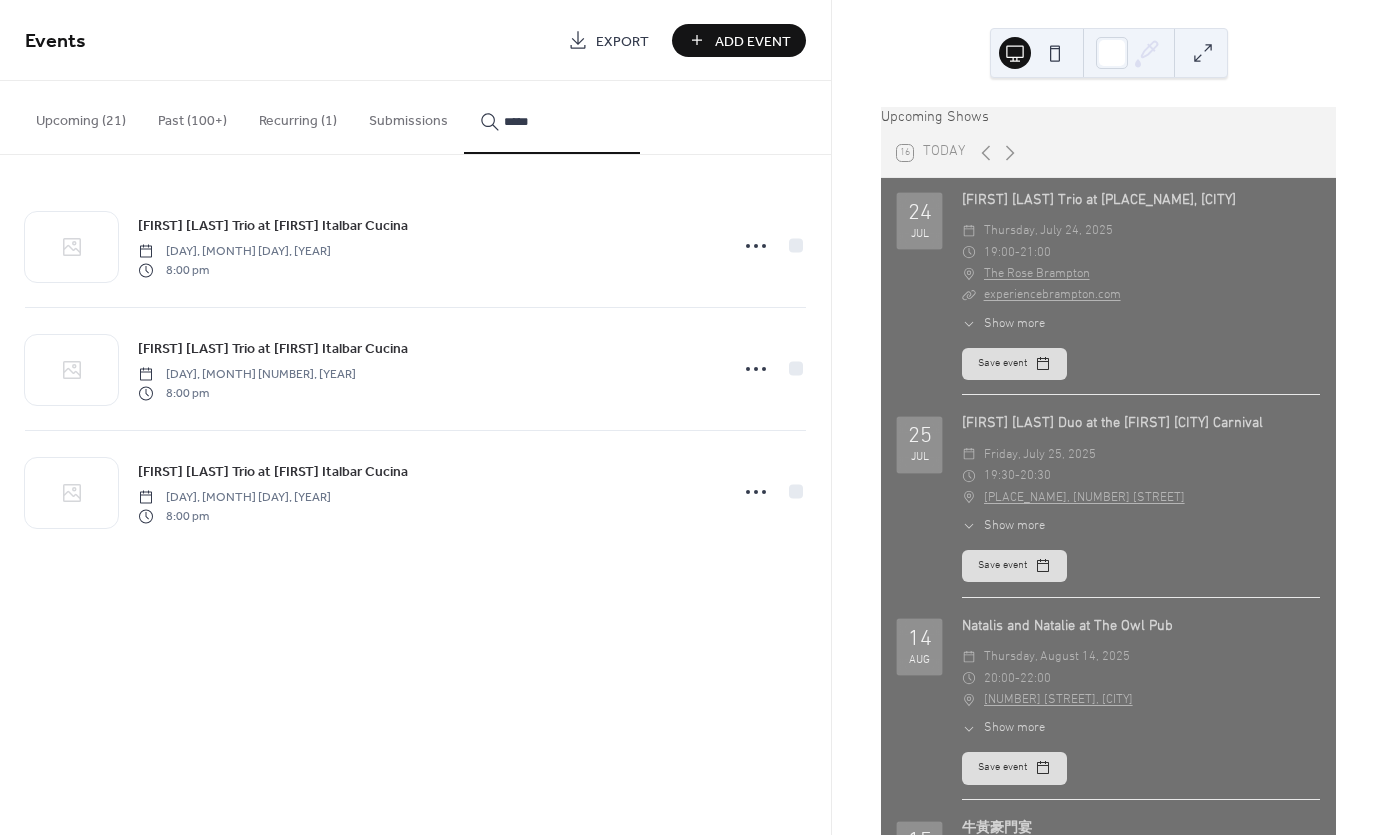 type on "*****" 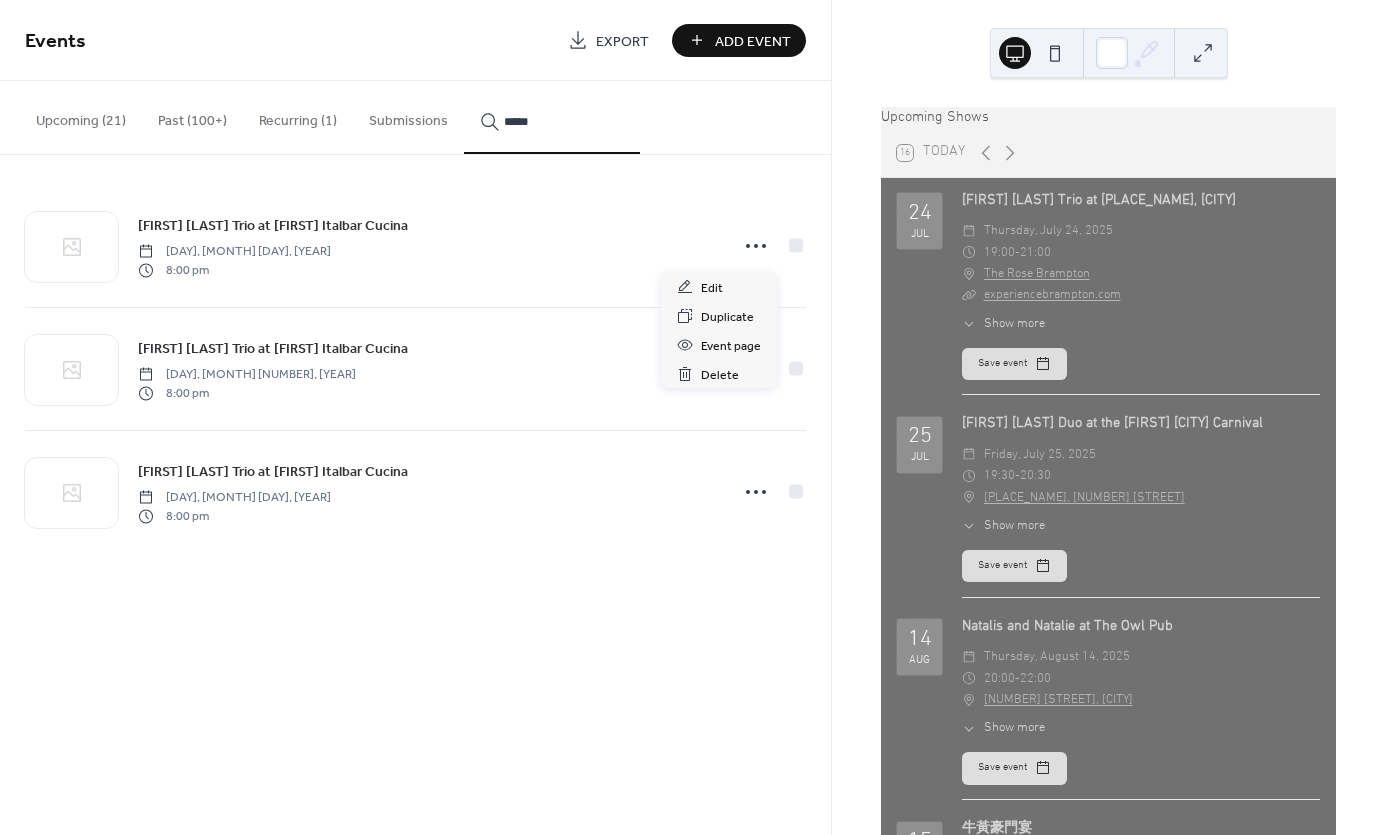 click 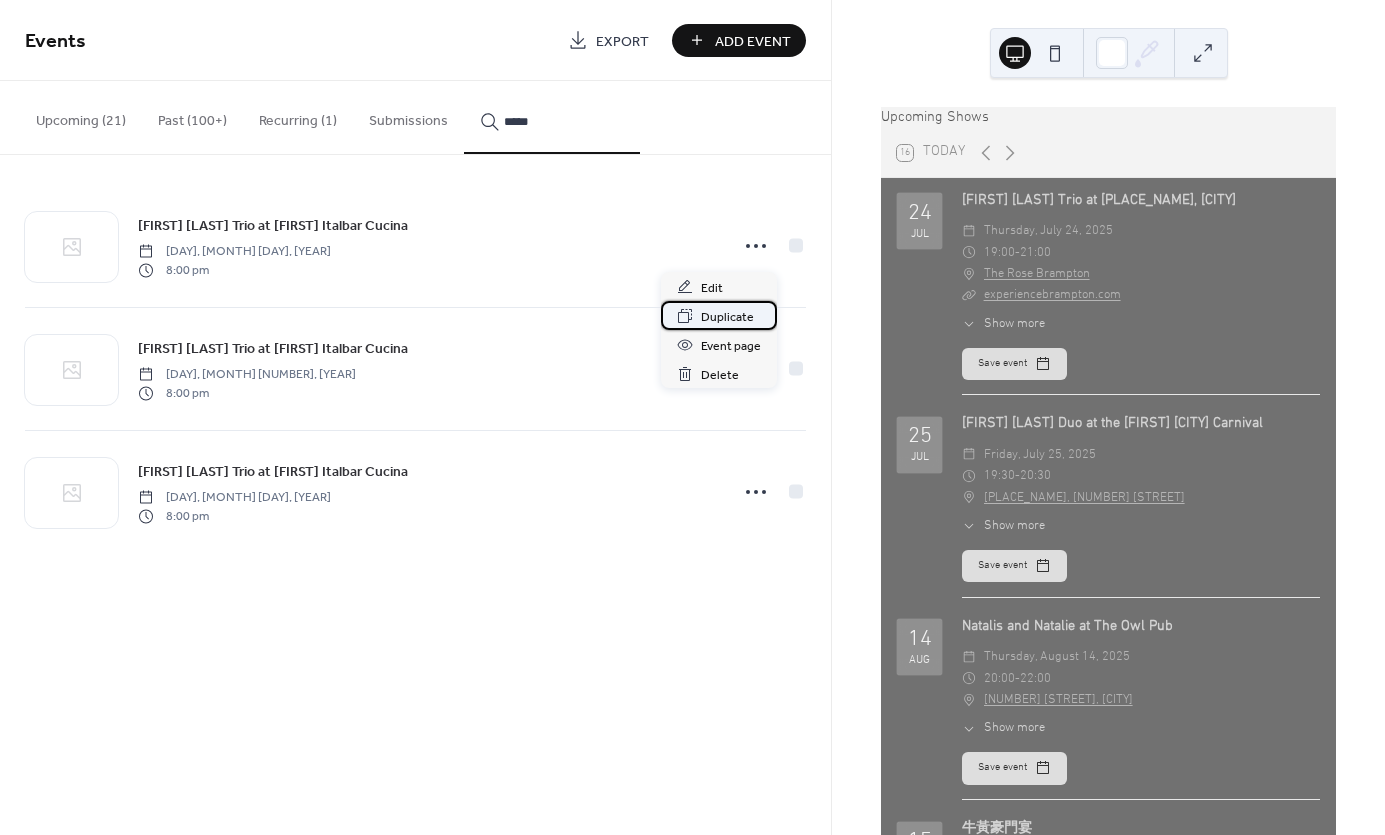 click on "Duplicate" at bounding box center (727, 317) 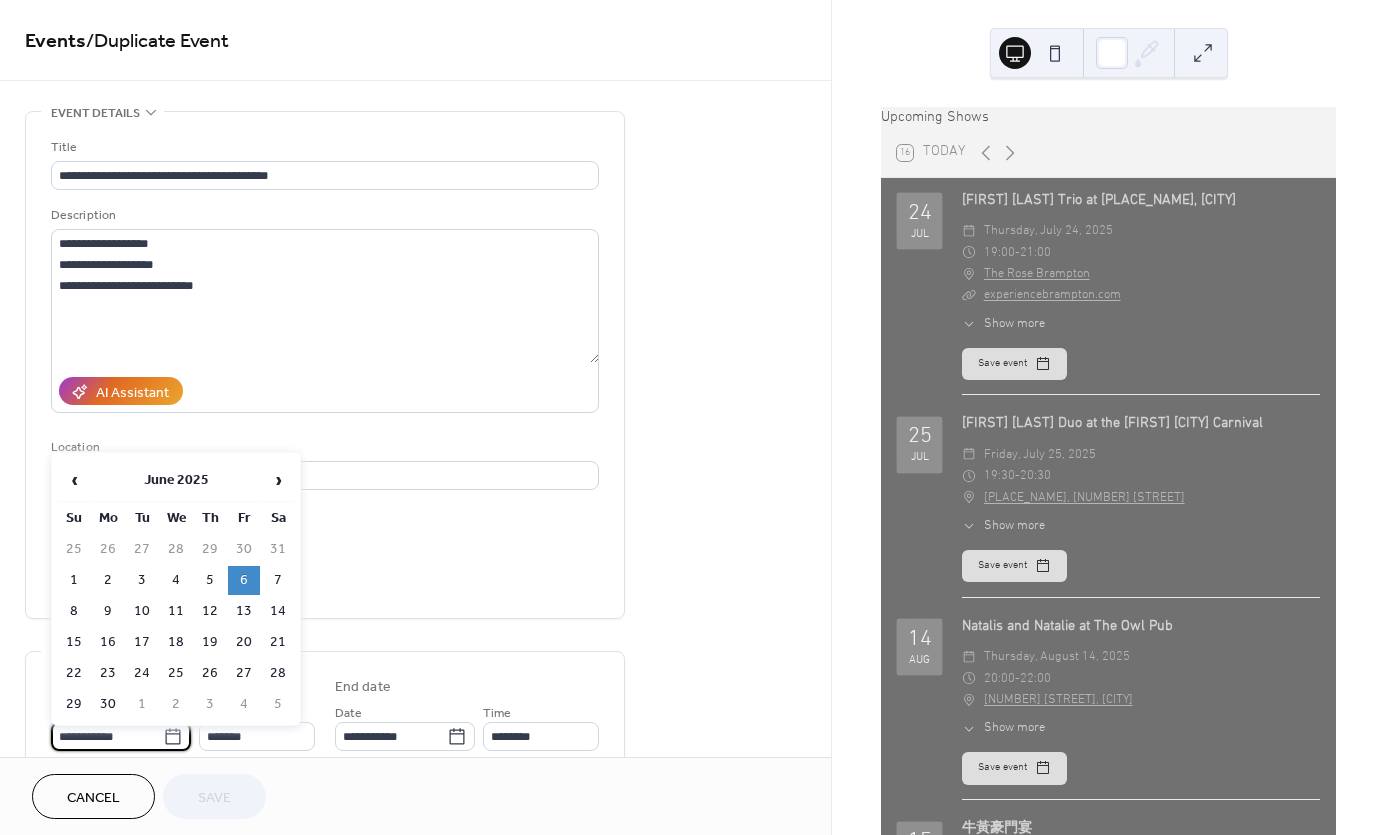 click on "**********" at bounding box center [107, 736] 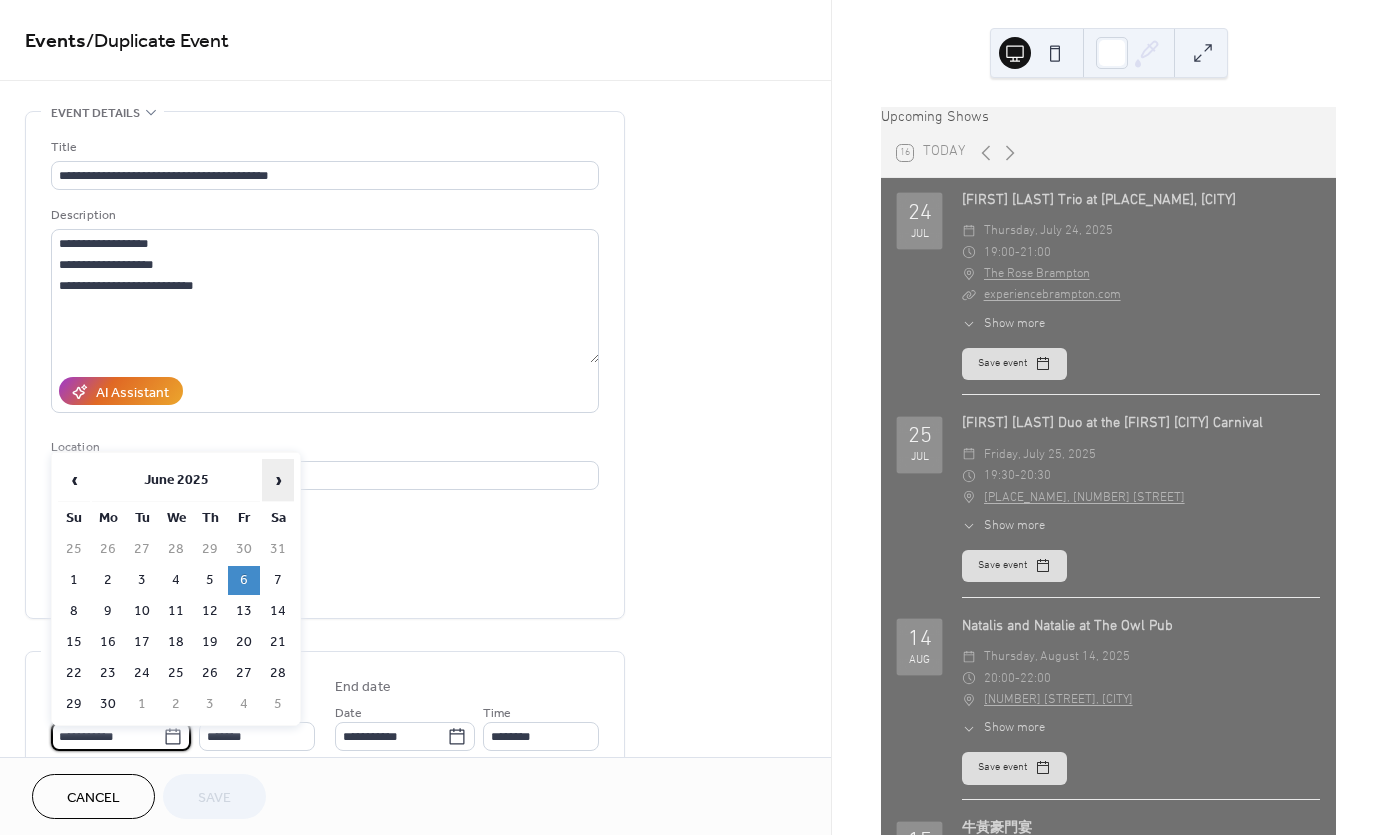 click on "›" at bounding box center (278, 480) 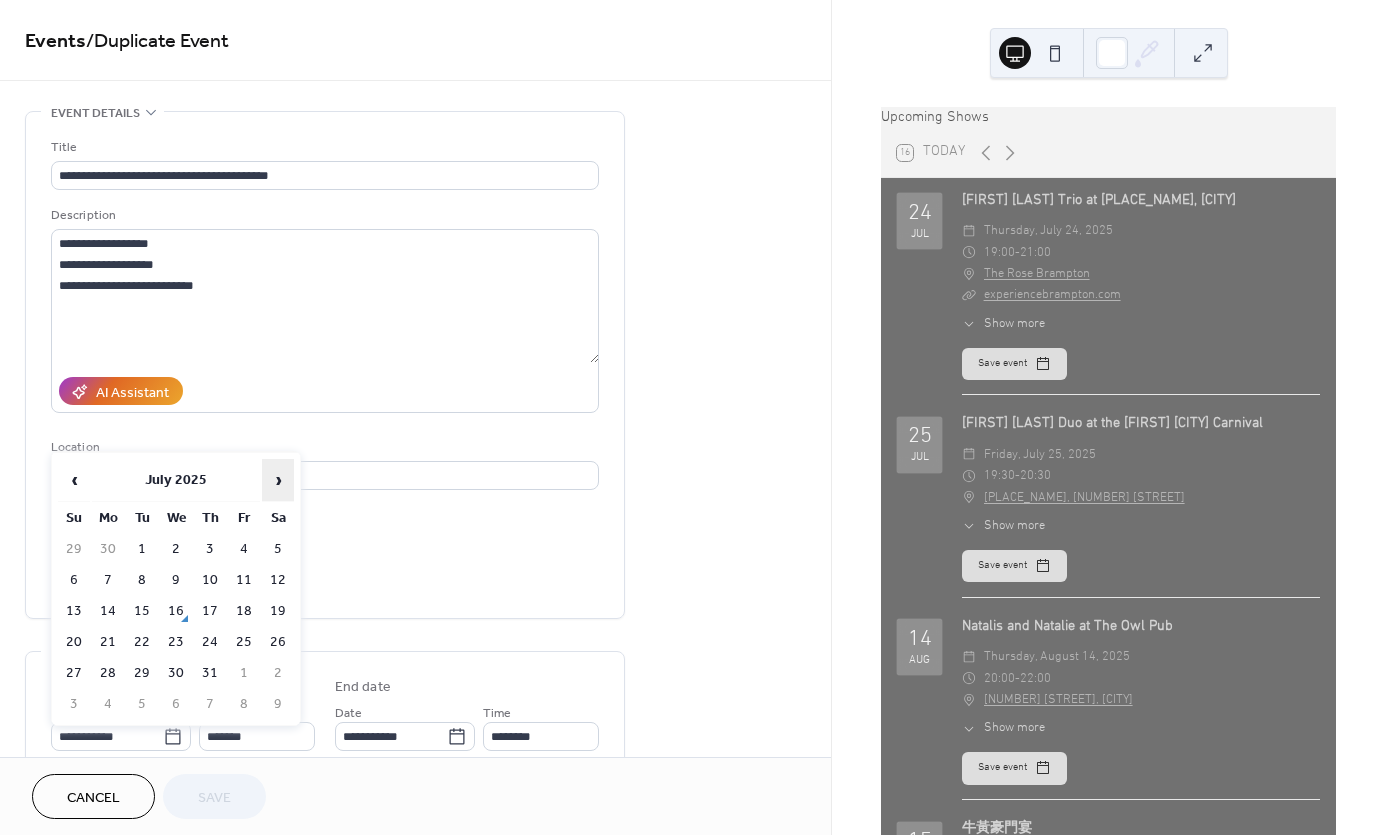 click on "›" at bounding box center [278, 480] 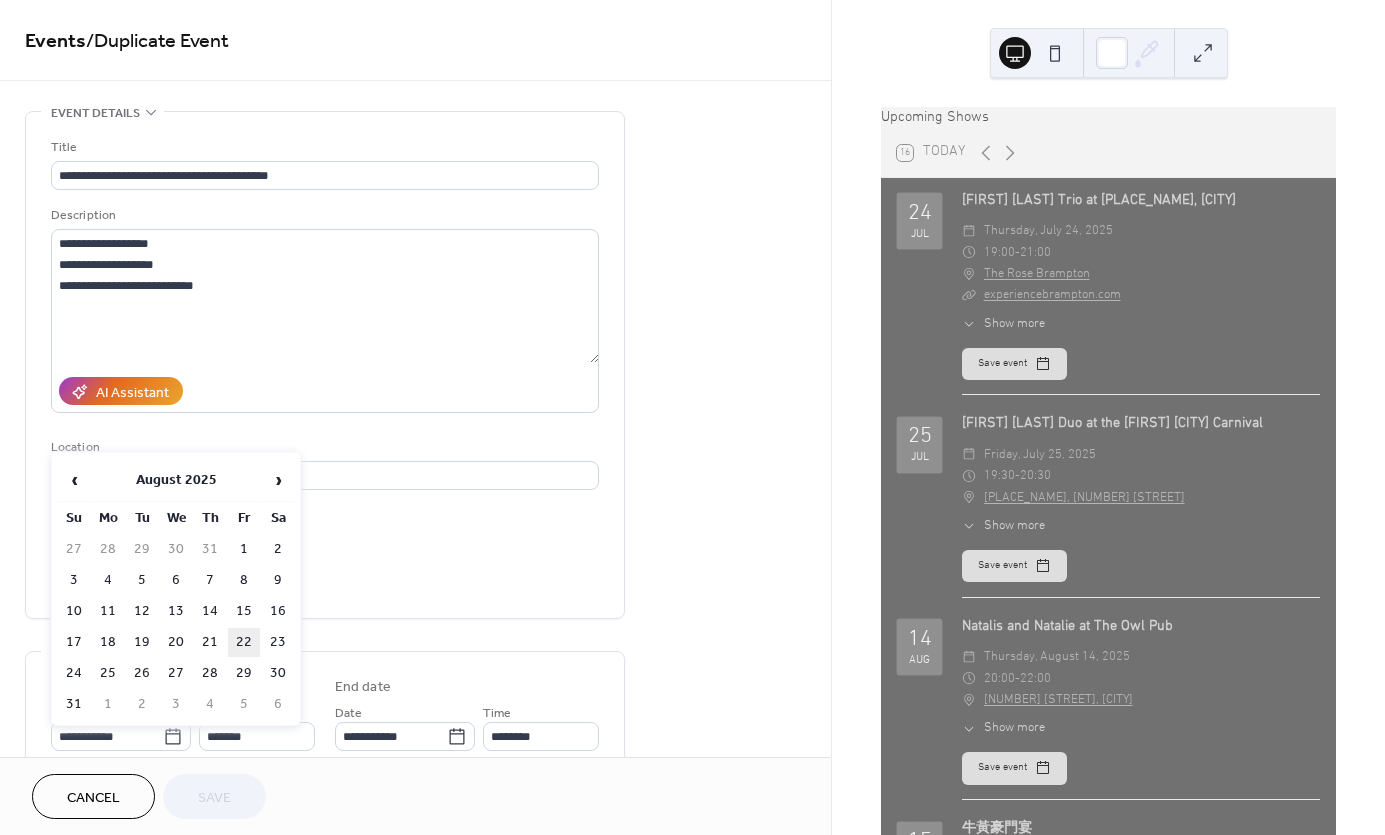 click on "22" at bounding box center [244, 642] 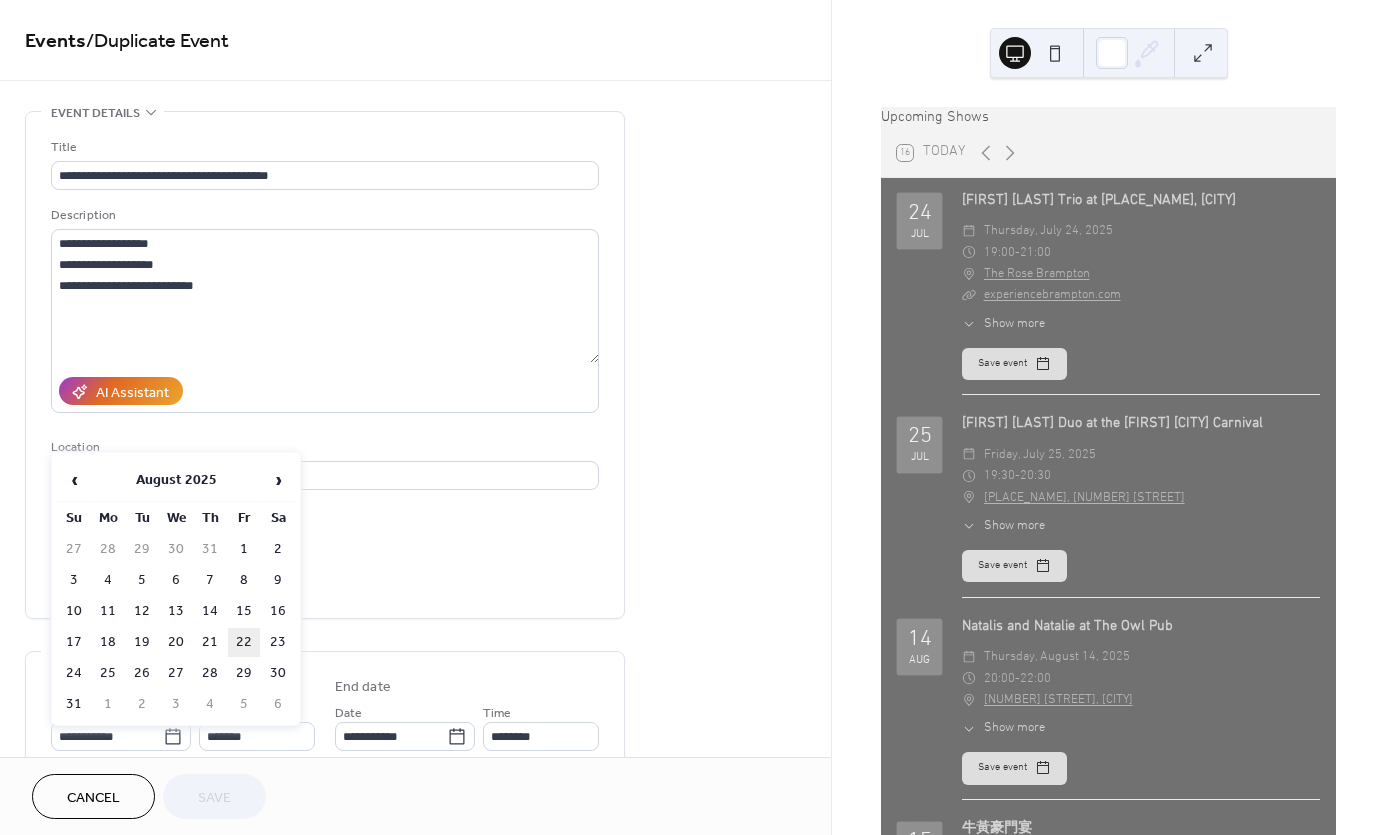 type on "**********" 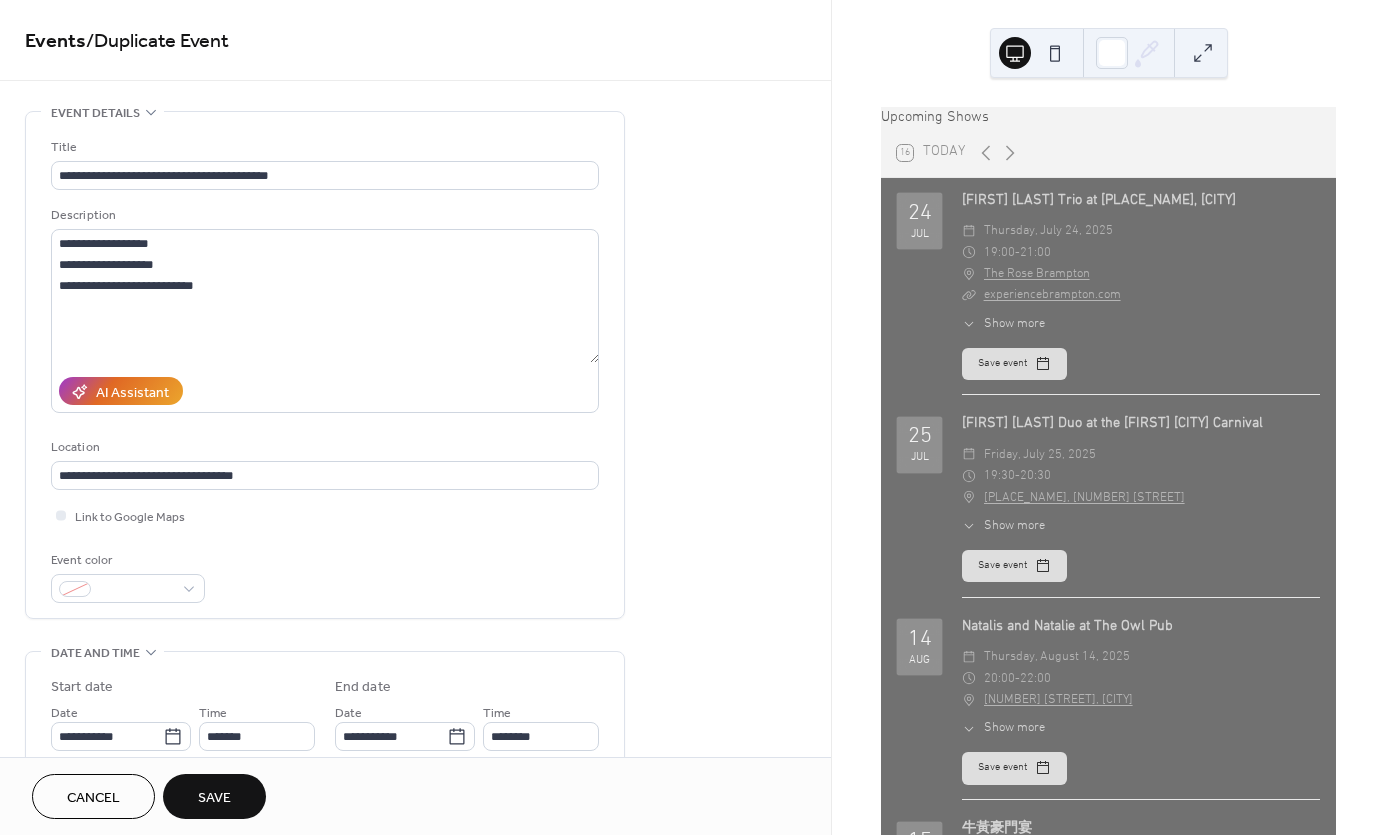 click on "Save" at bounding box center [214, 798] 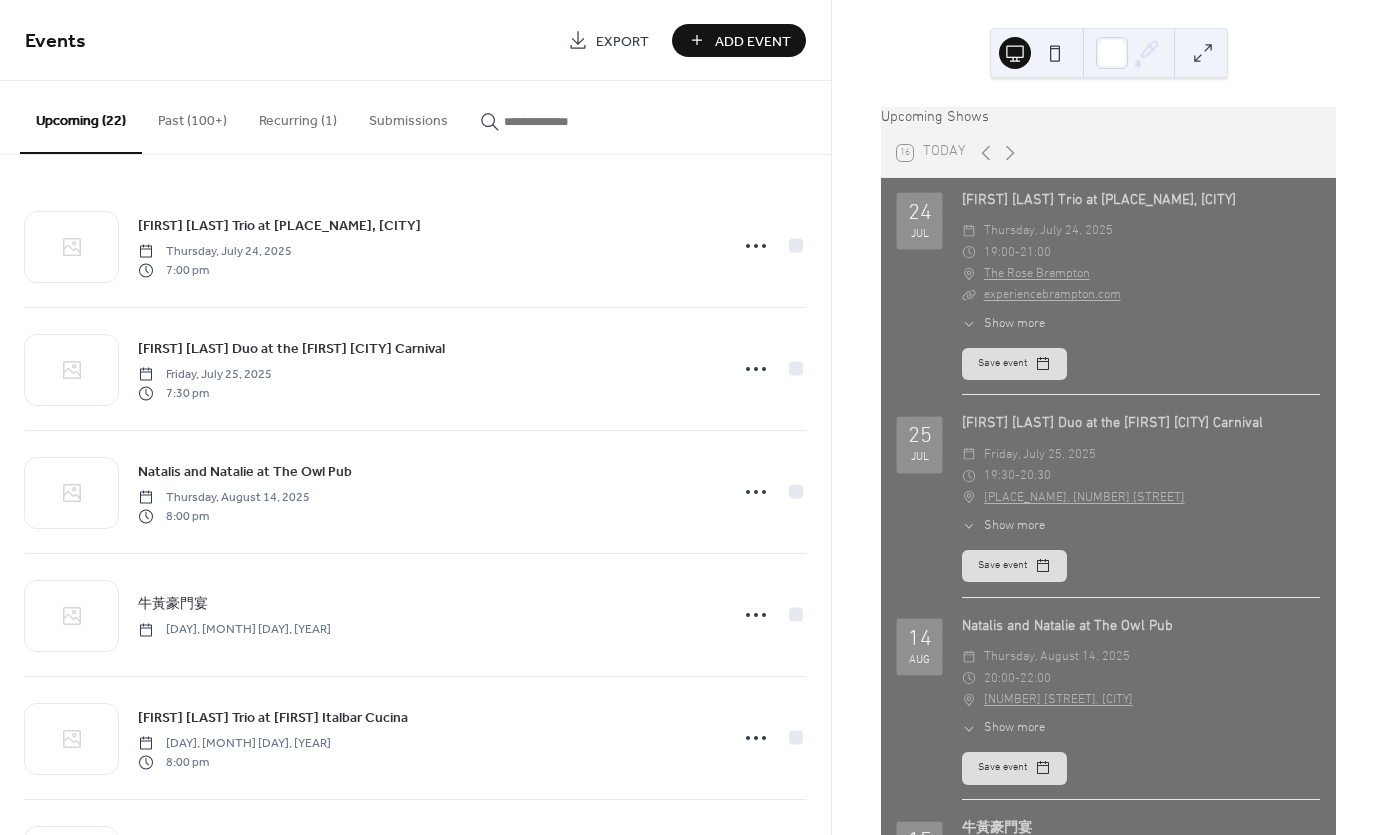 click on "Add Event" at bounding box center [753, 41] 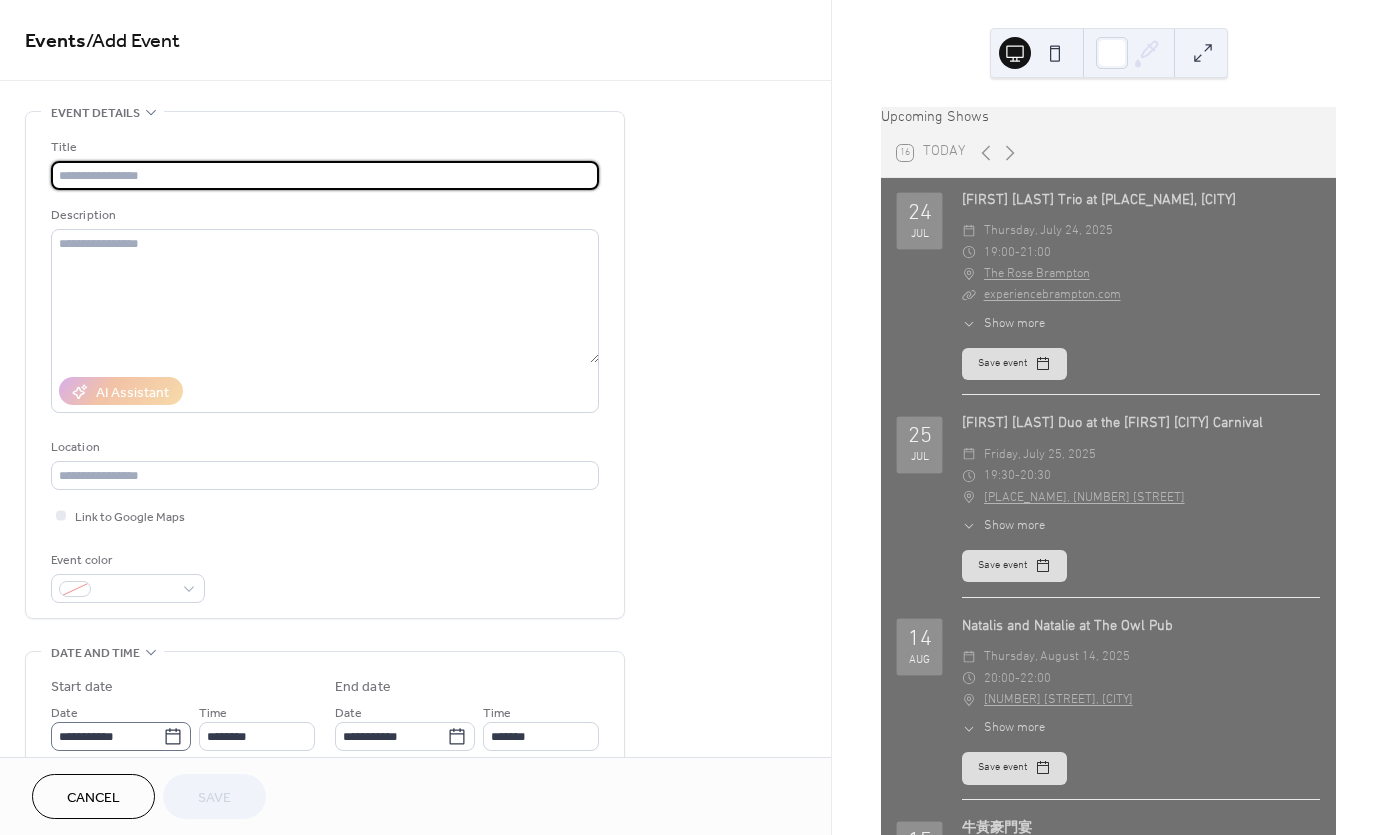 click 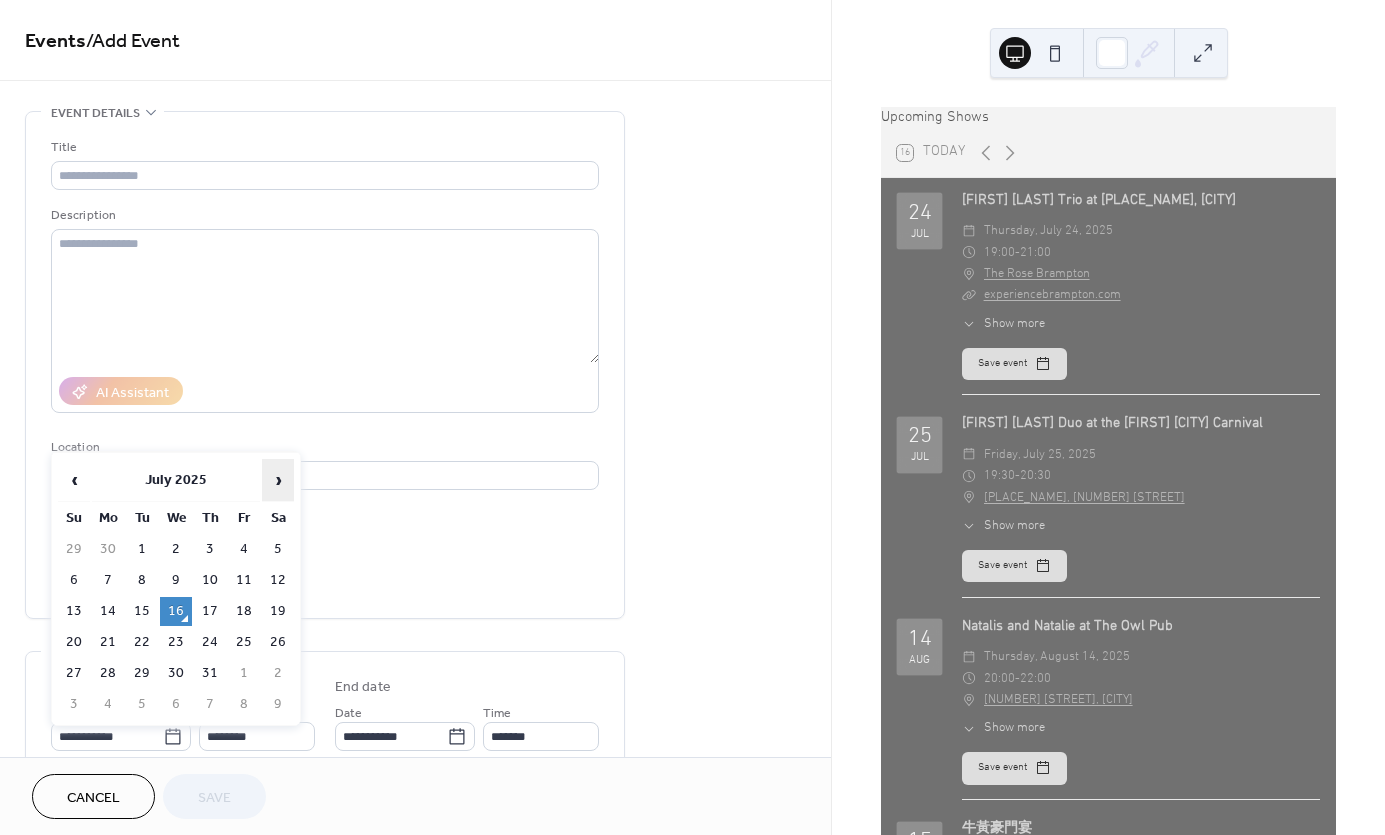click on "›" at bounding box center (278, 480) 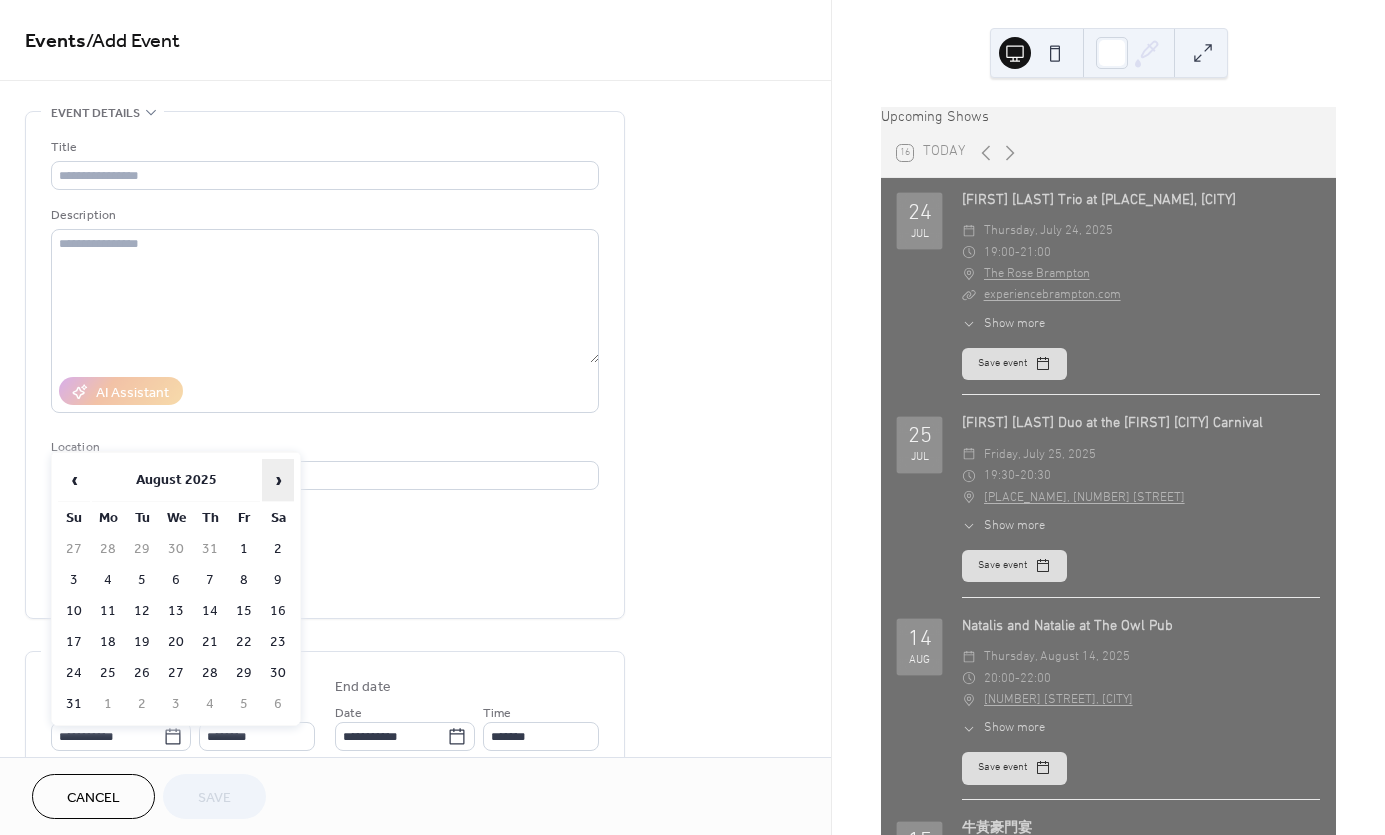 click on "›" at bounding box center [278, 480] 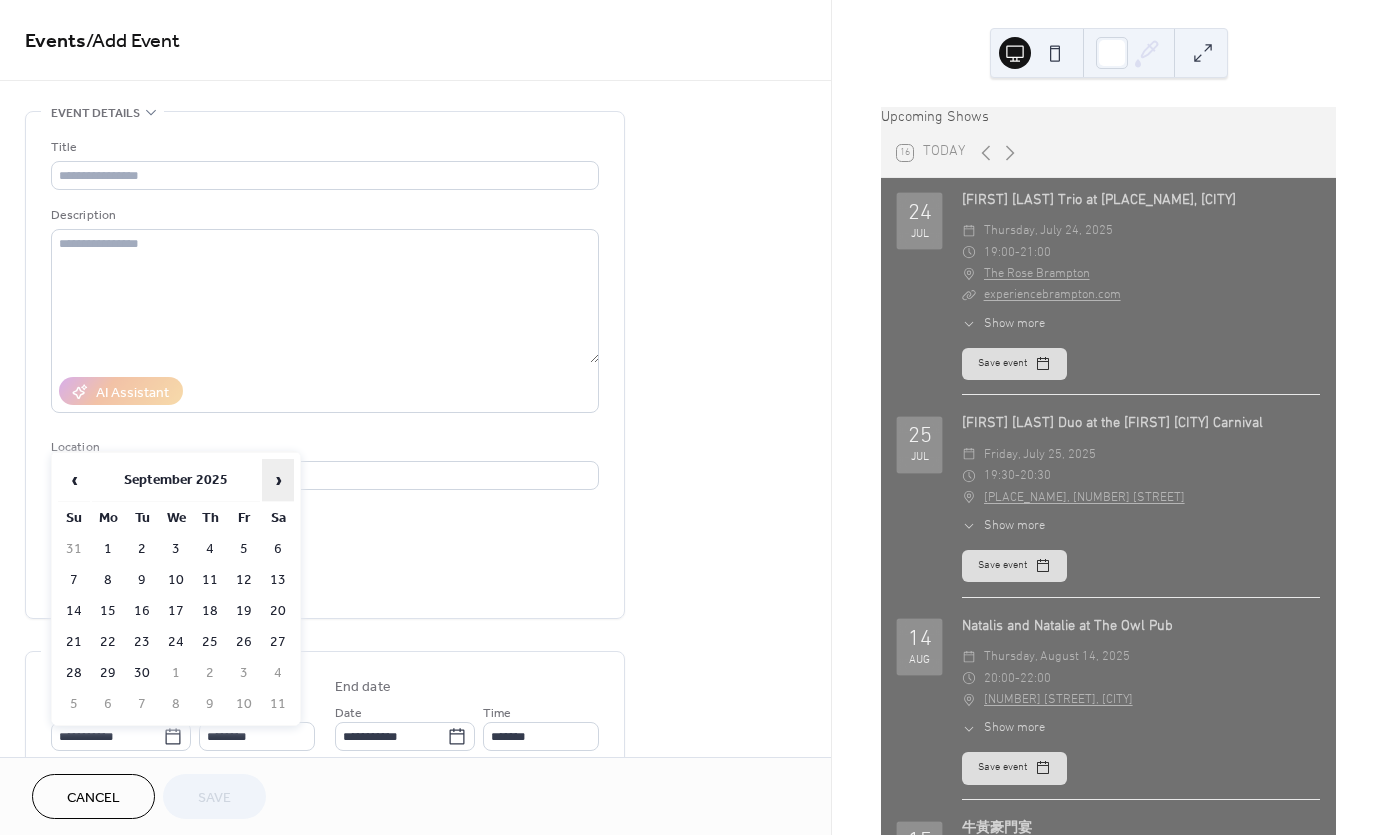 click on "›" at bounding box center (278, 480) 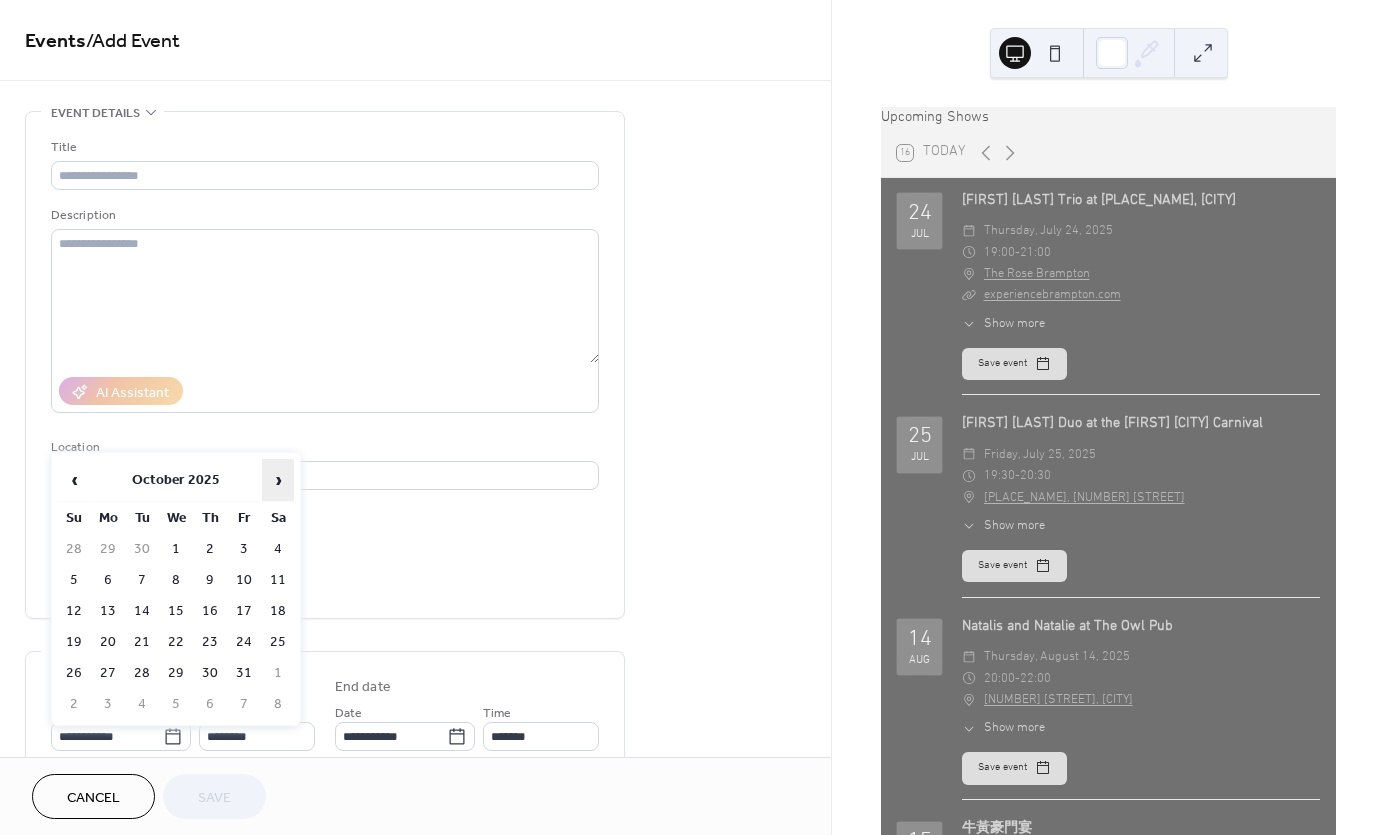 click on "›" at bounding box center [278, 480] 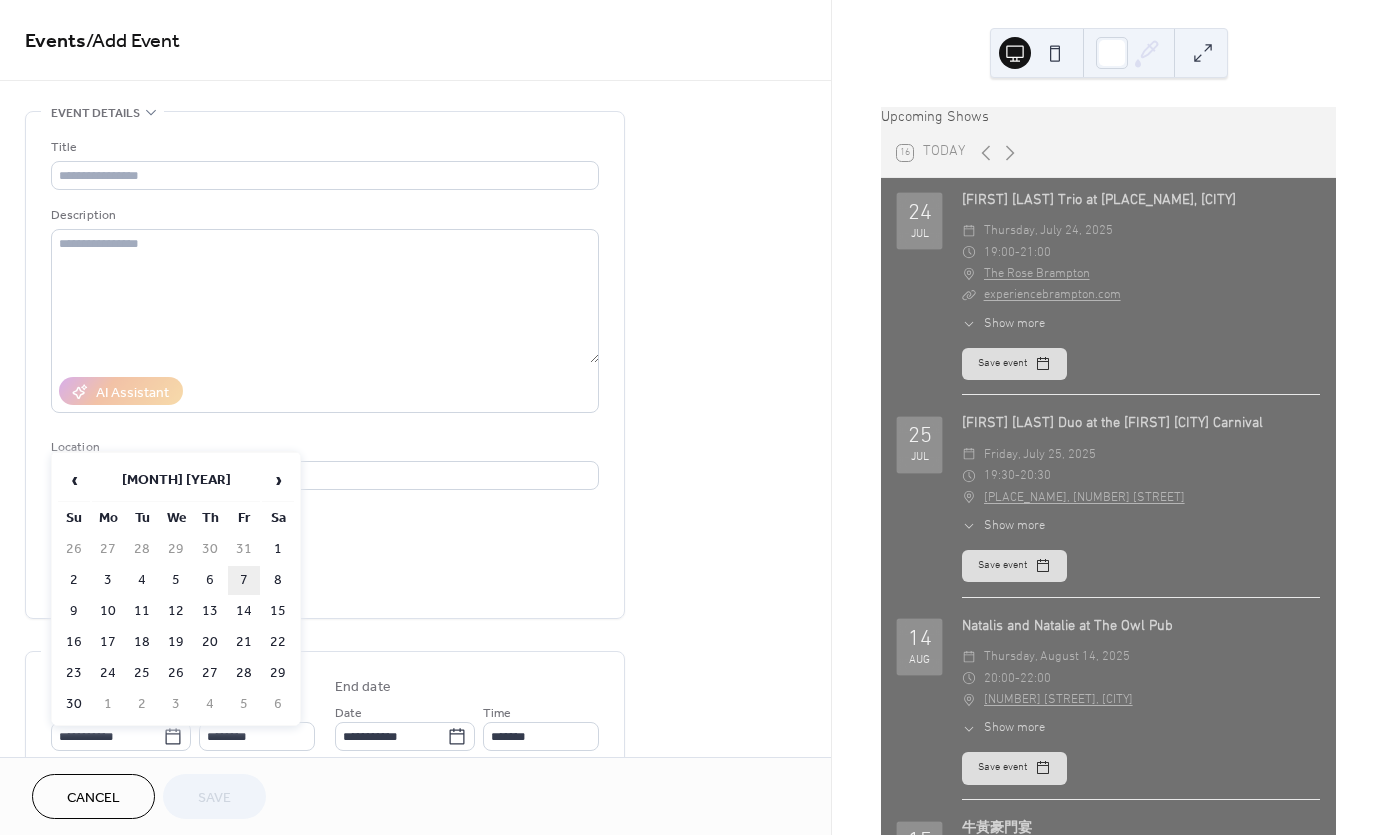 click on "7" at bounding box center (244, 580) 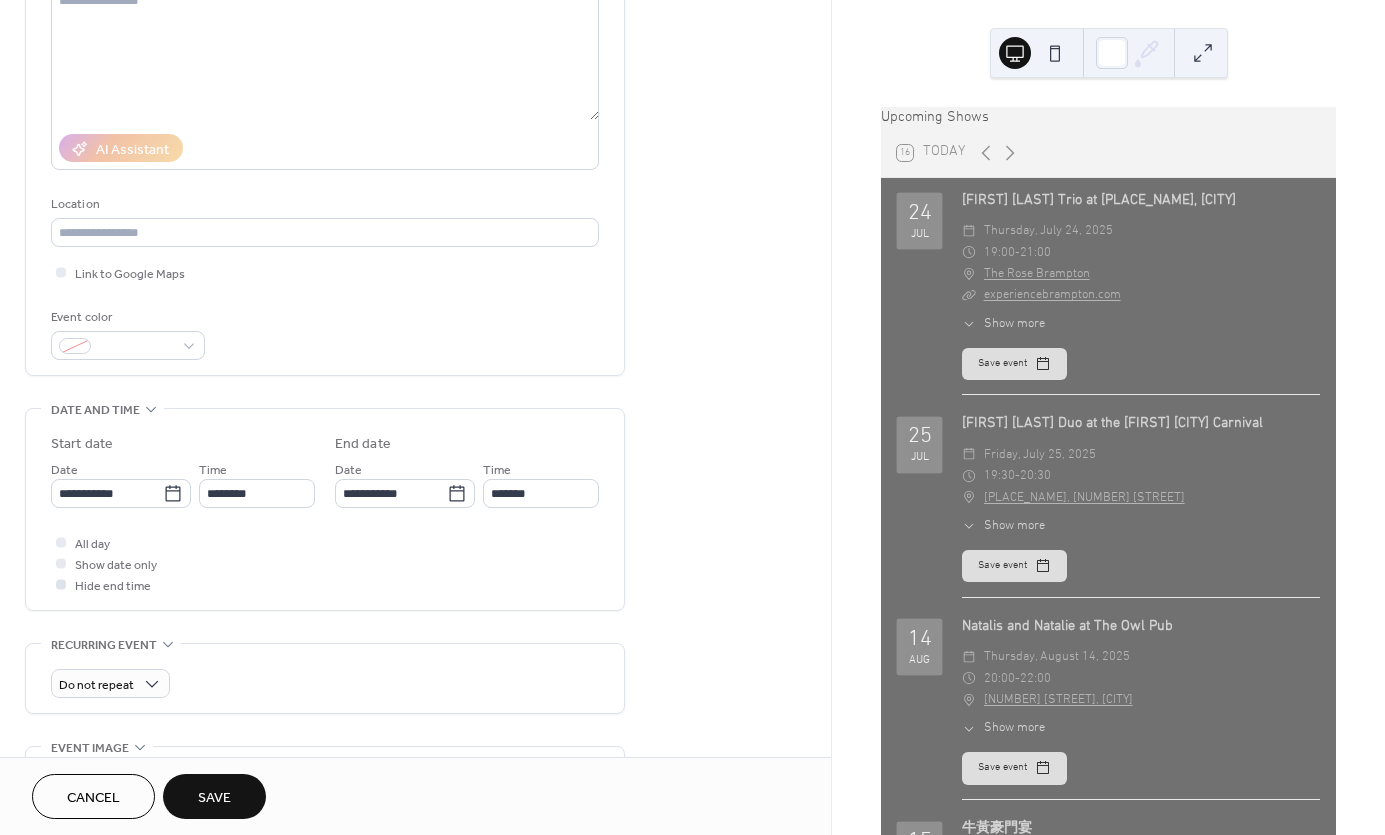 scroll, scrollTop: 251, scrollLeft: 0, axis: vertical 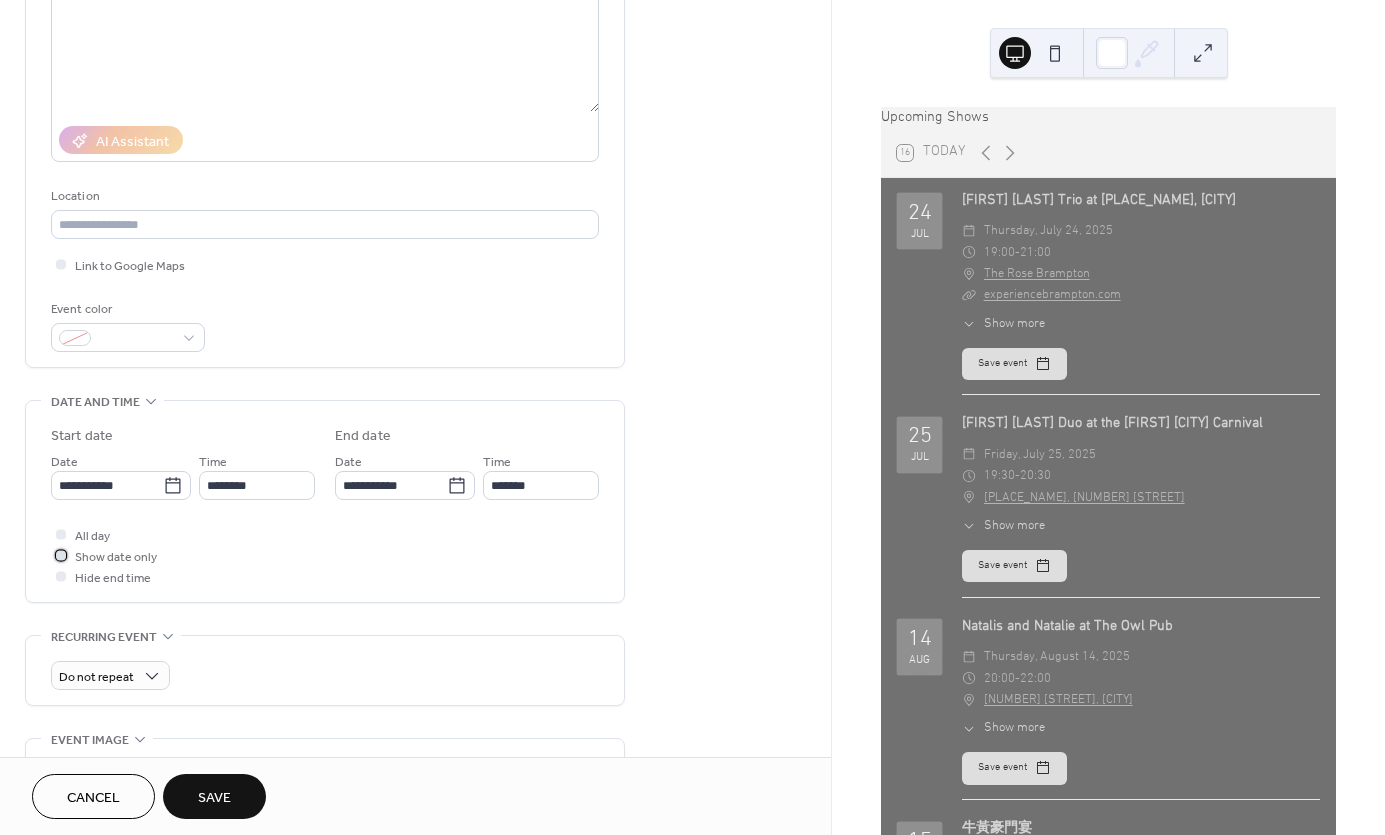 click on "Show date only" at bounding box center (116, 557) 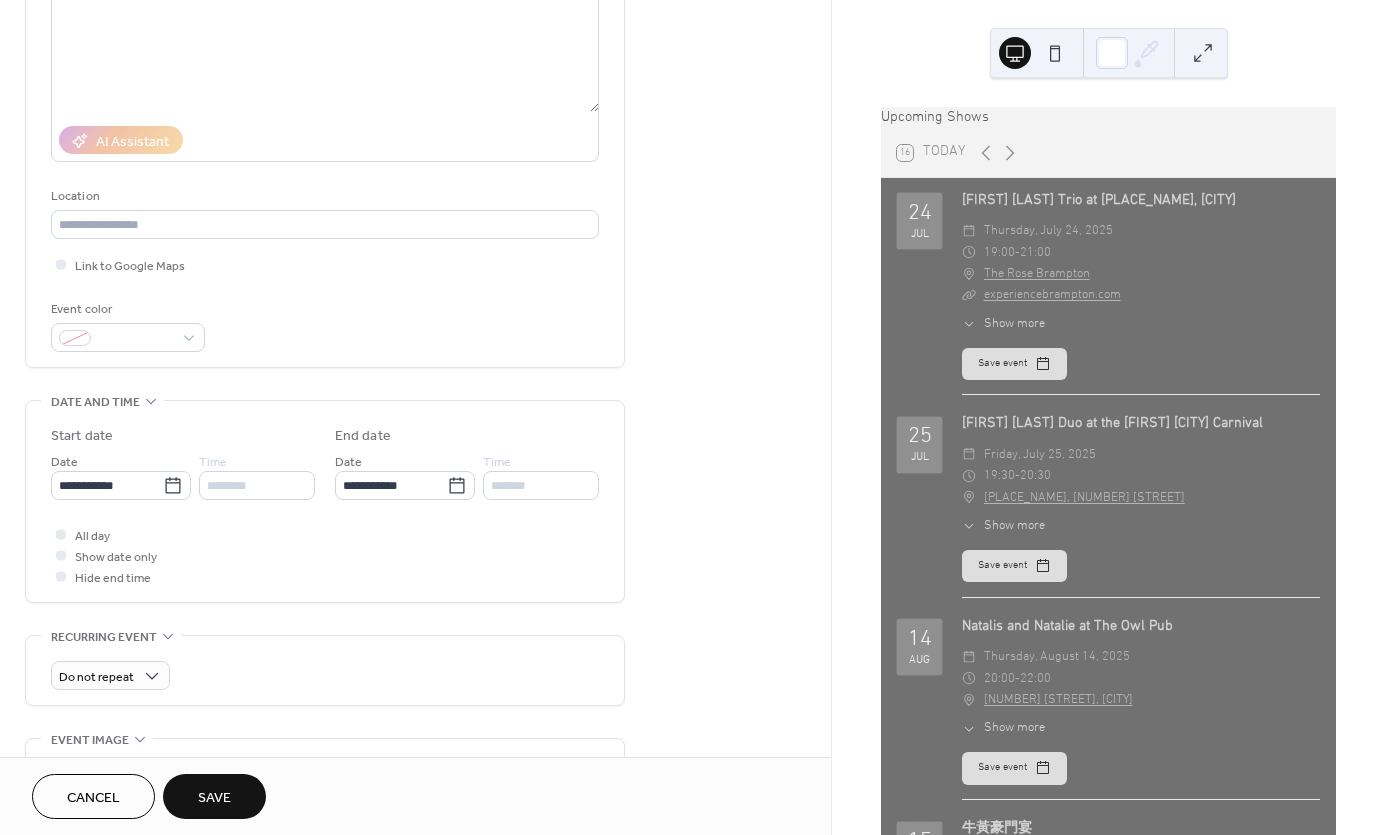 click on "Save" at bounding box center (214, 796) 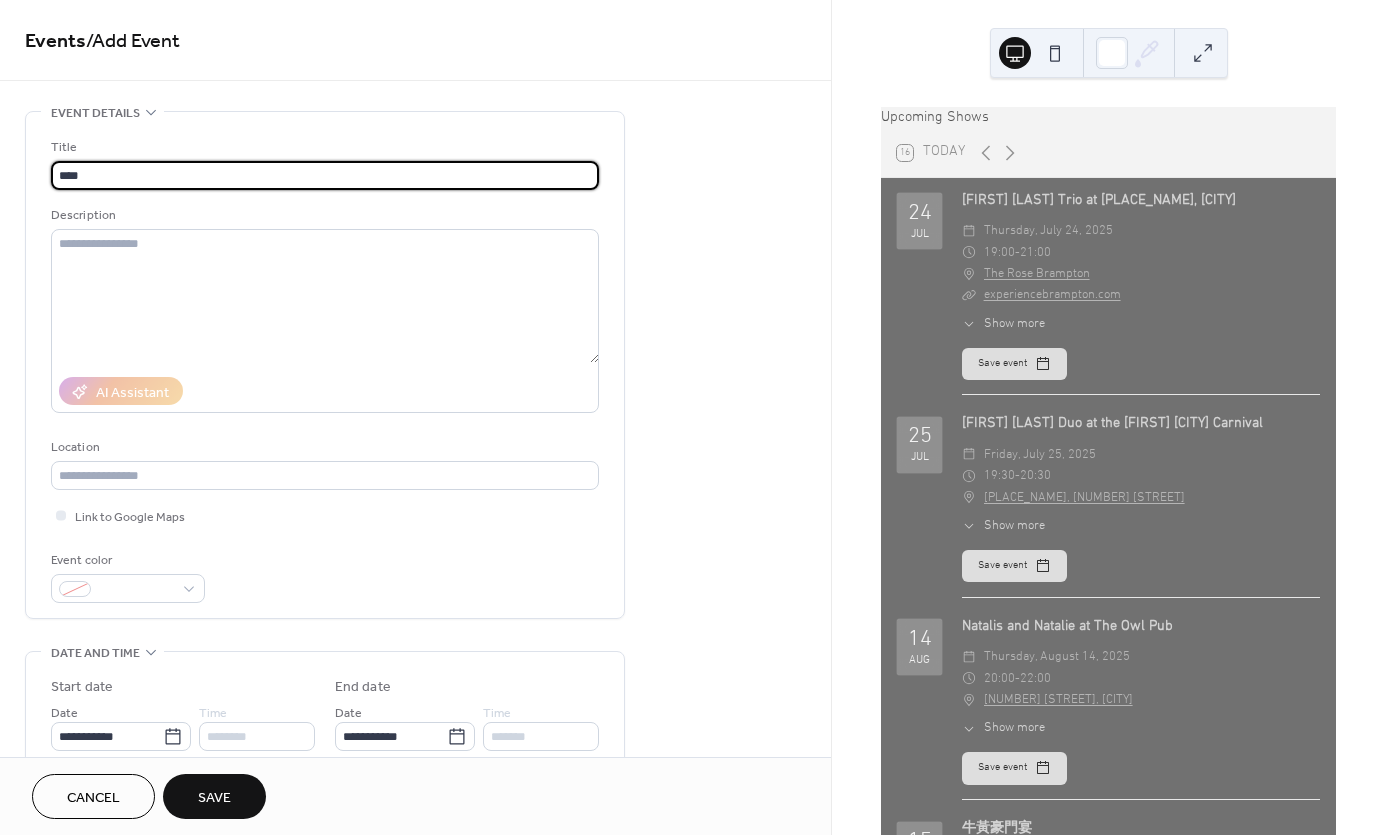 type on "****" 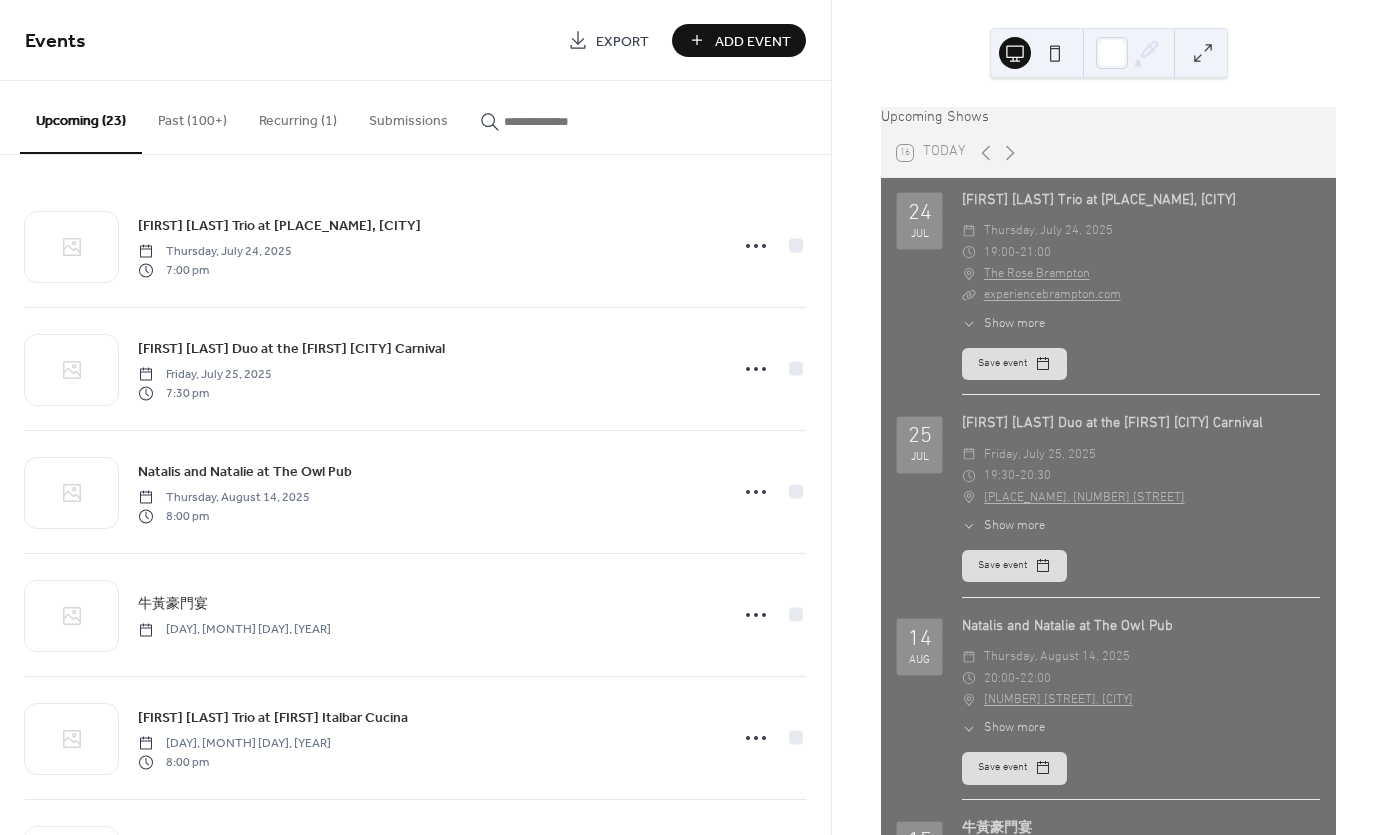 scroll, scrollTop: 0, scrollLeft: 0, axis: both 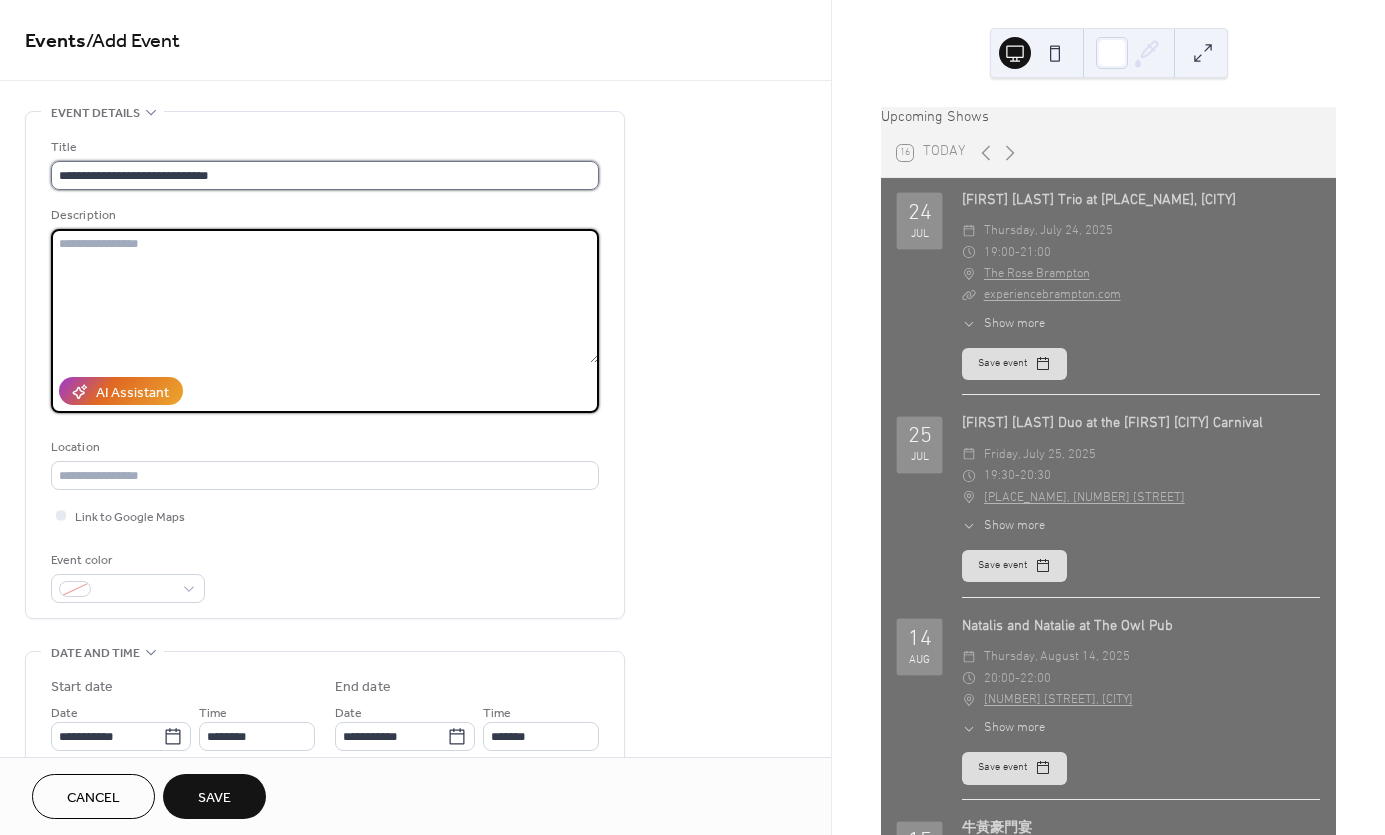 click on "**********" at bounding box center (325, 175) 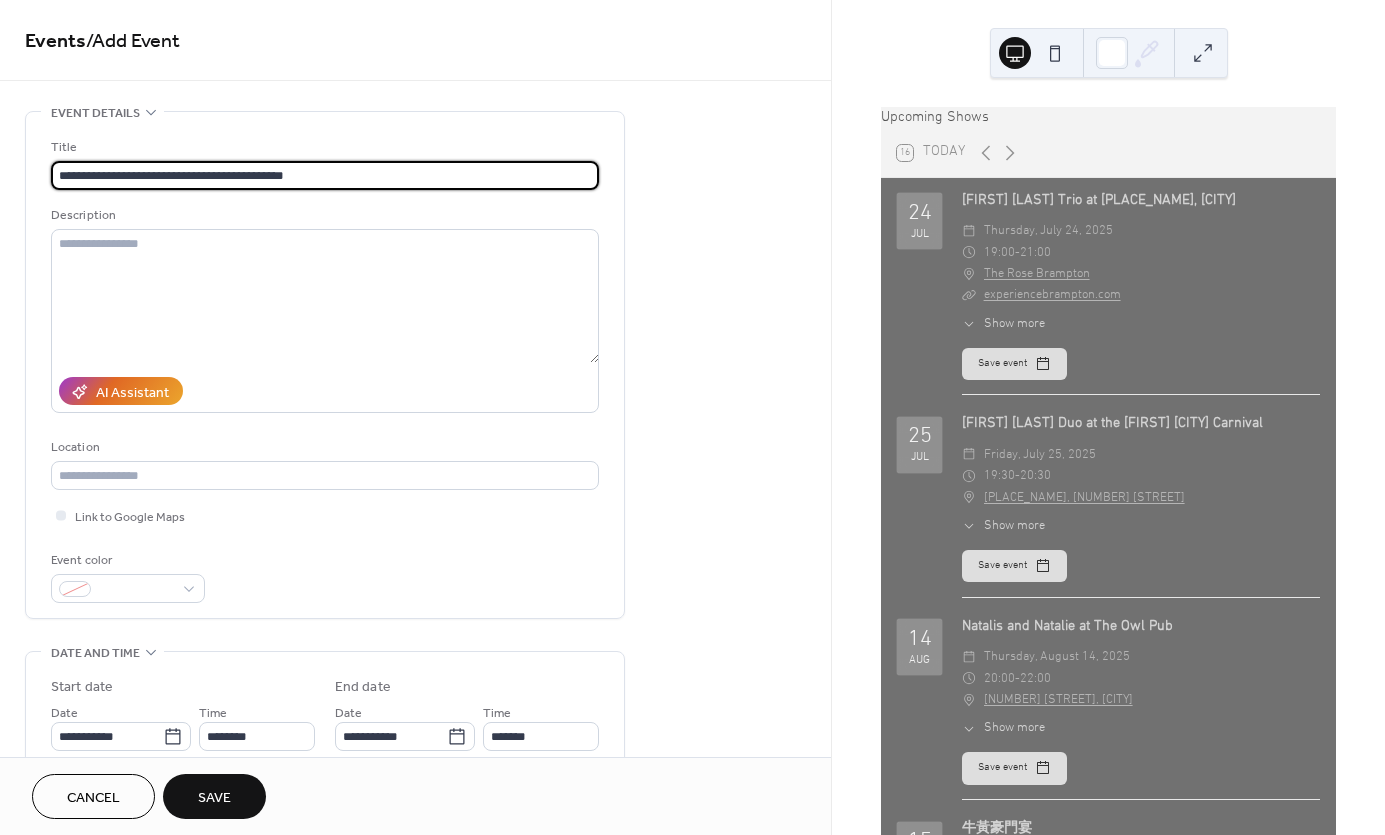 type on "**********" 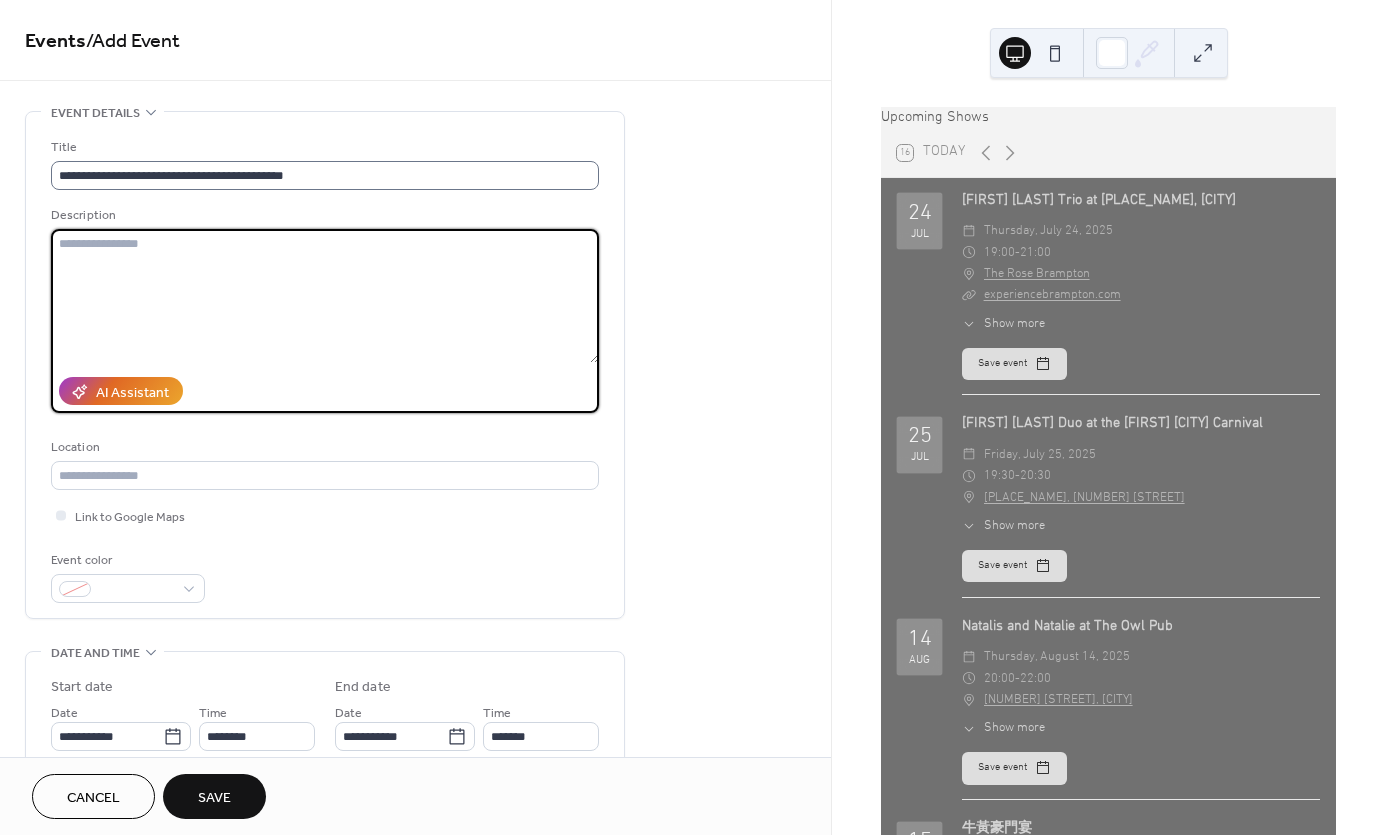 type on "*" 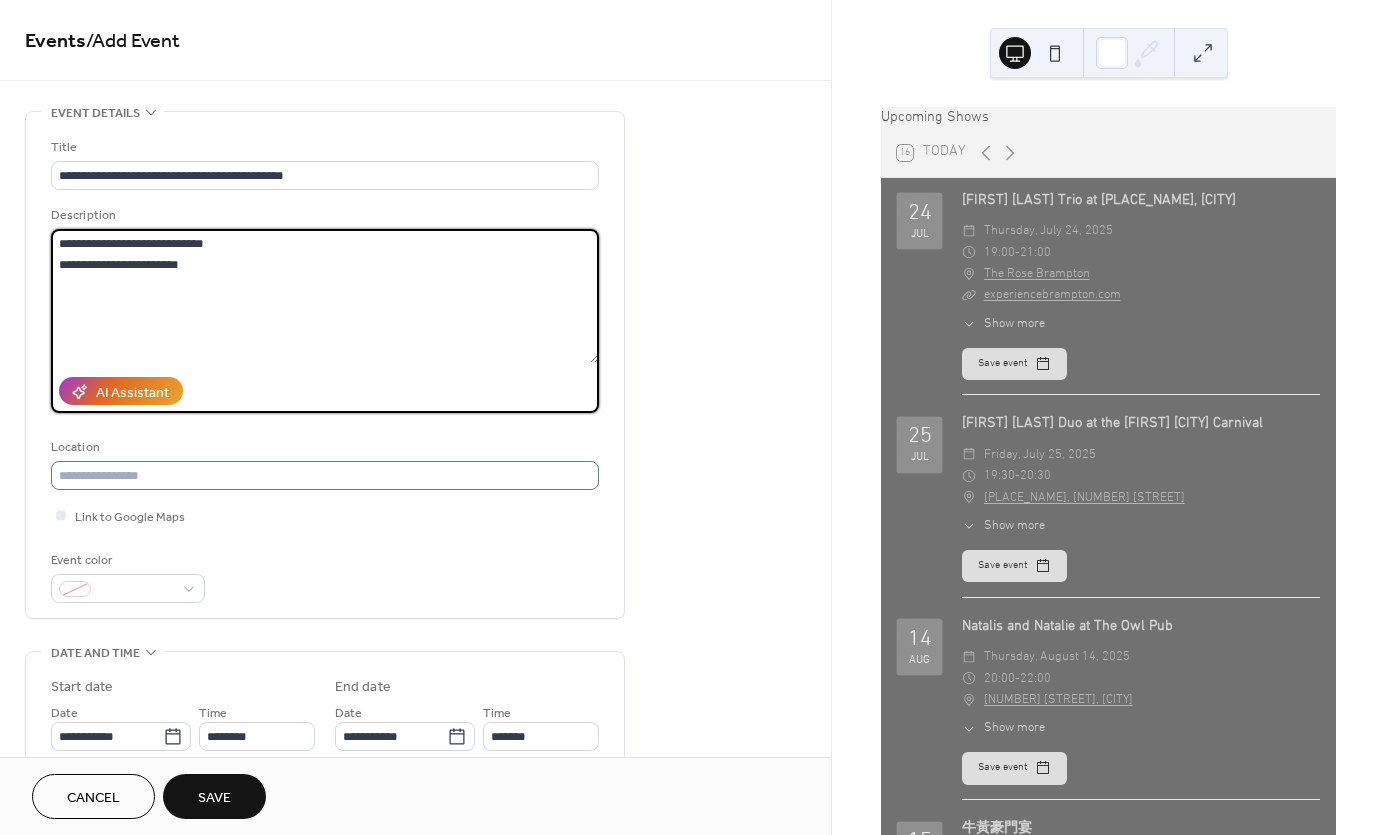 type on "**********" 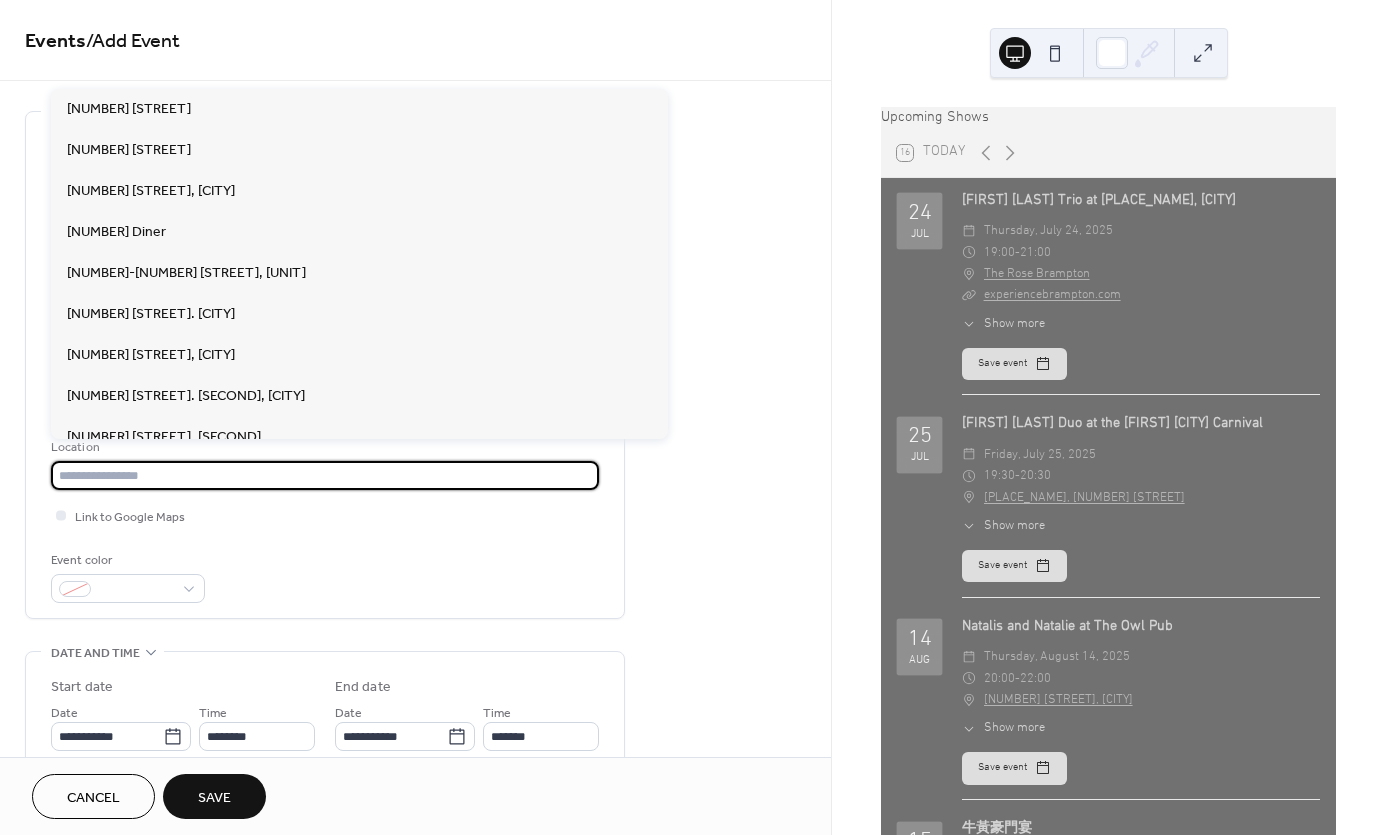 click at bounding box center [325, 475] 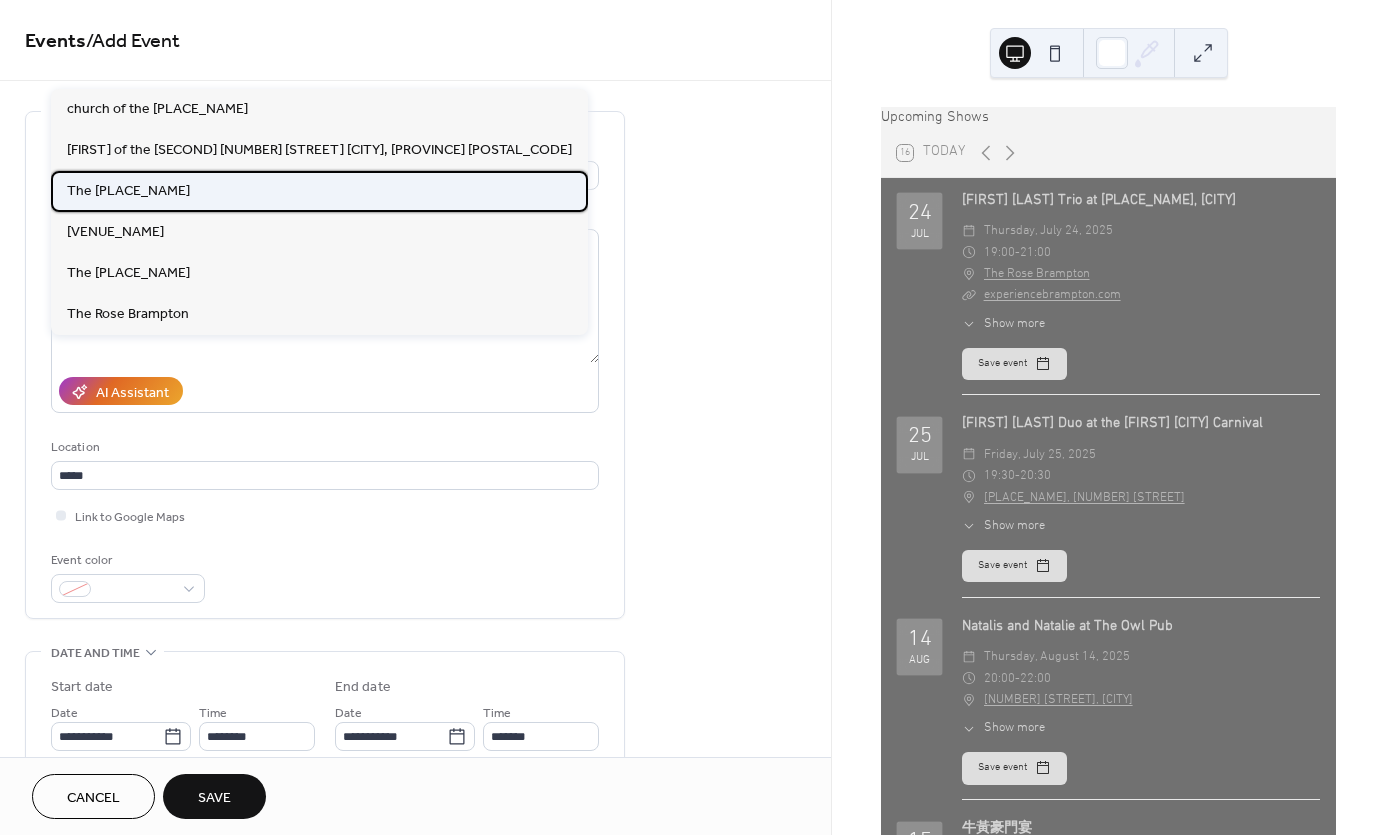 click on "The [PLACE_NAME]" at bounding box center (319, 191) 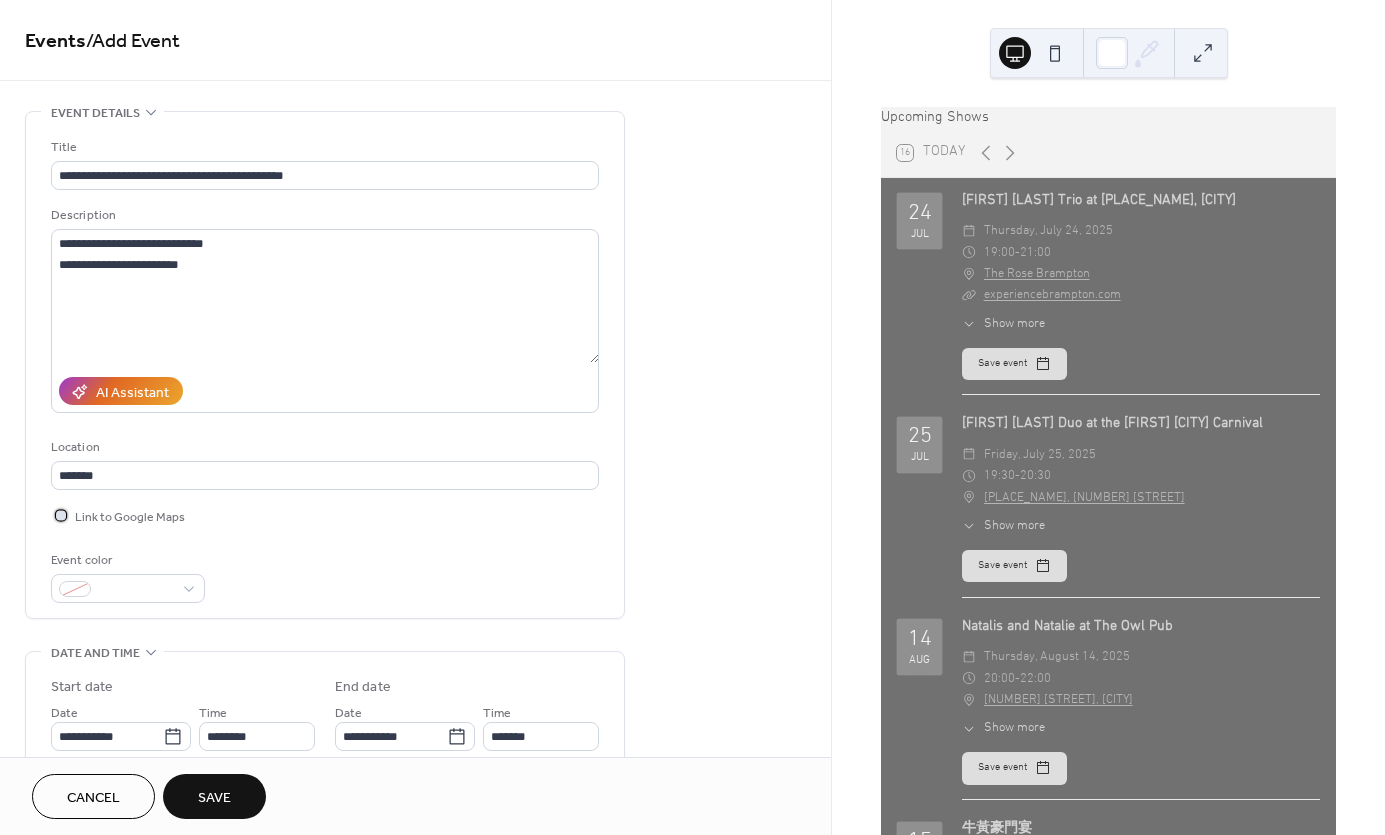 click at bounding box center (61, 515) 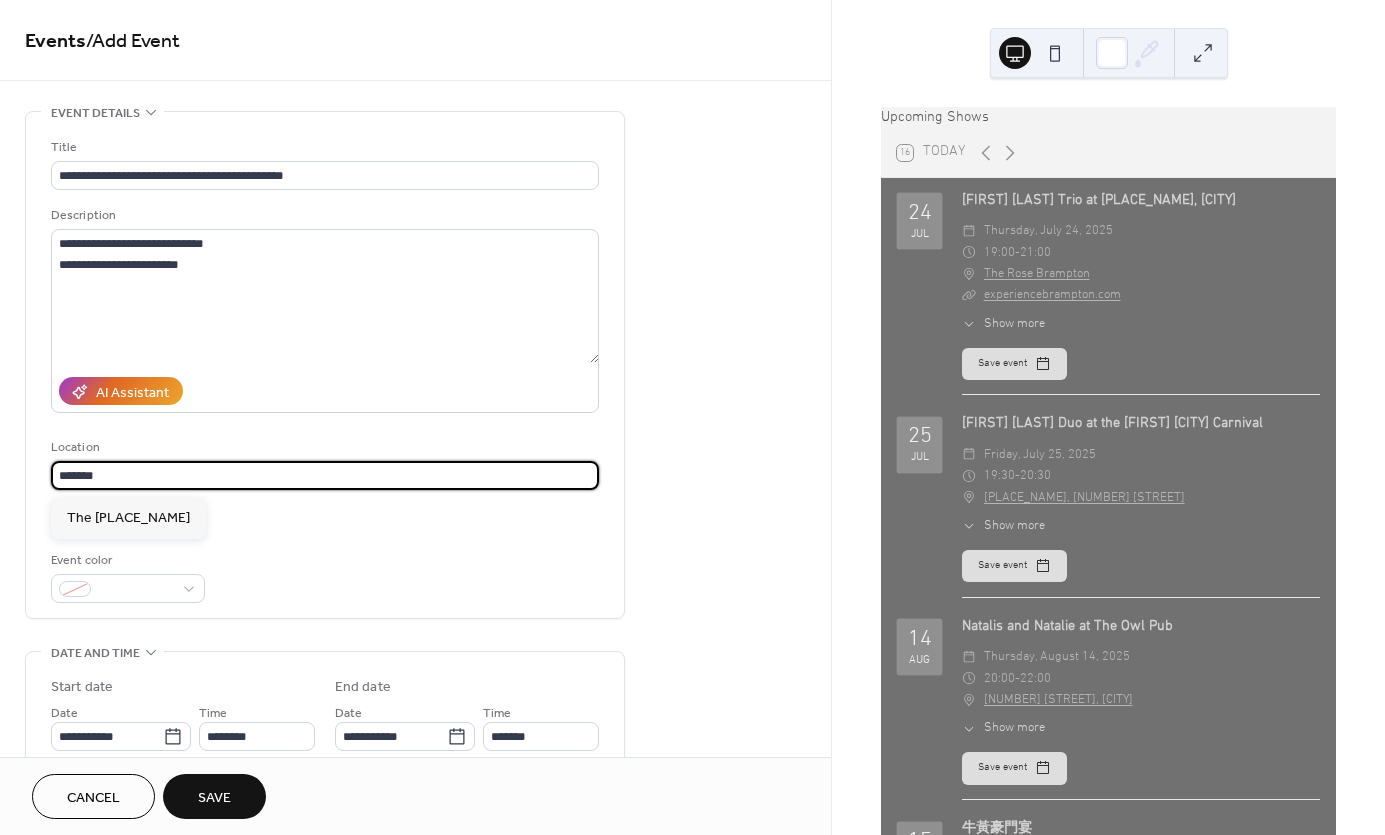 click on "*******" at bounding box center (325, 475) 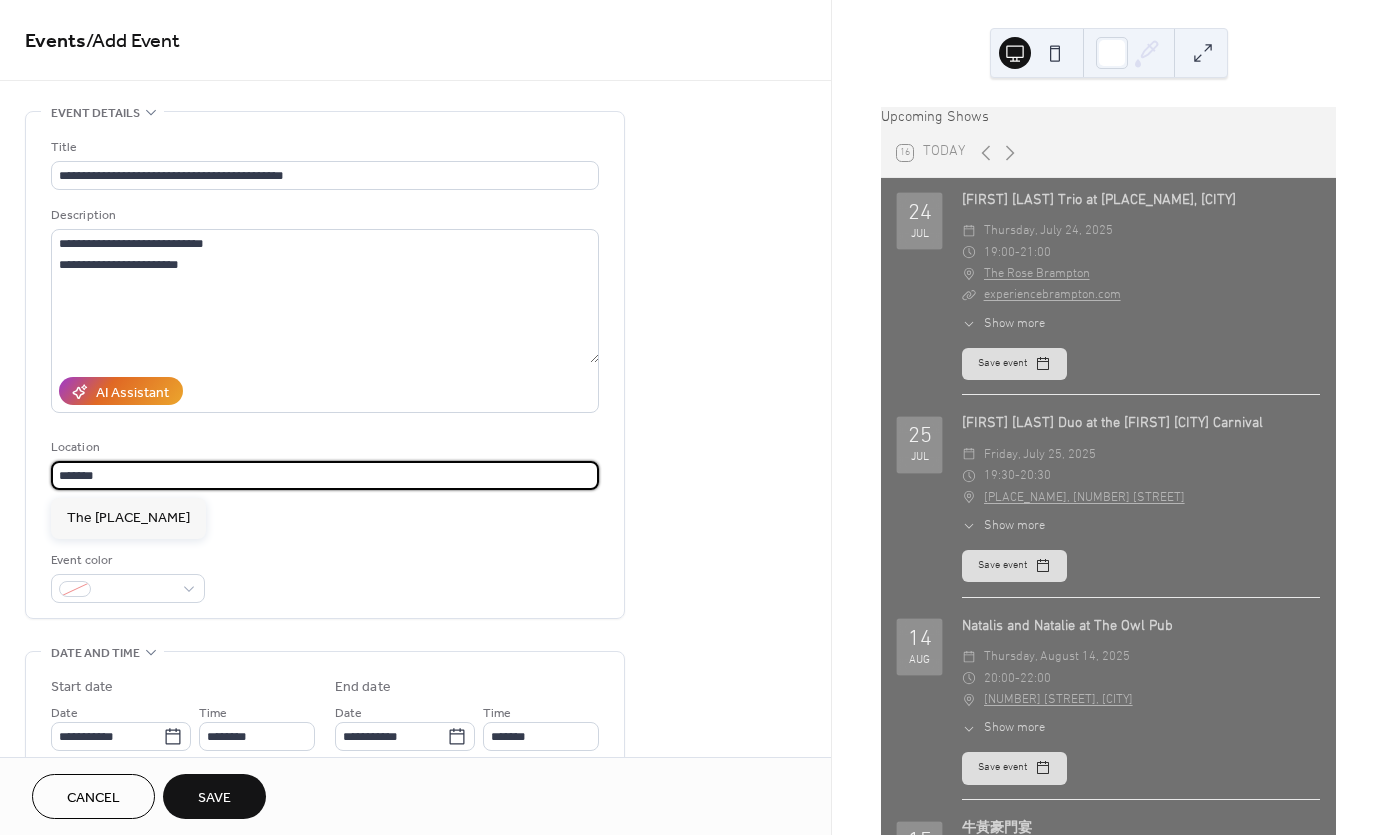 click on "Event color" at bounding box center [325, 576] 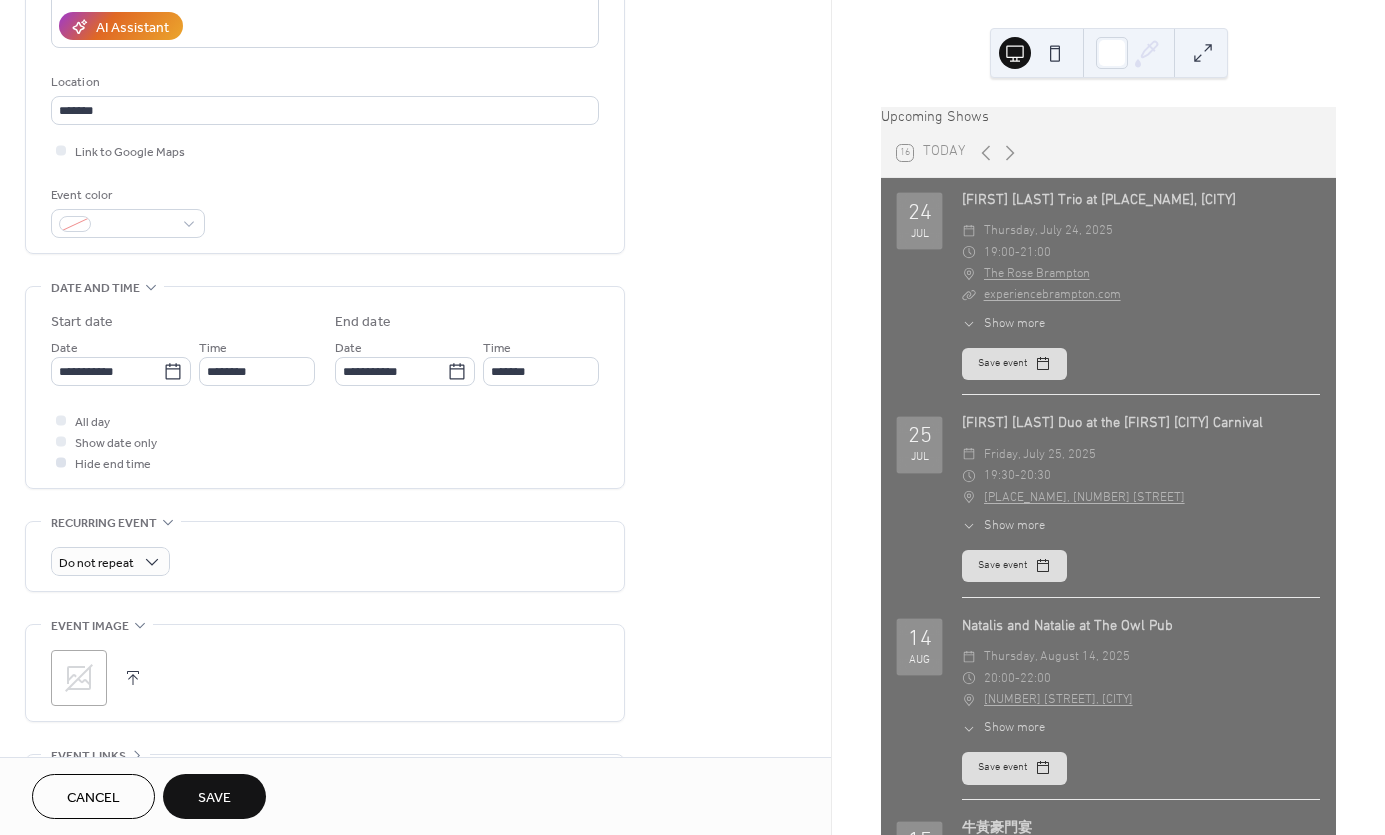 scroll, scrollTop: 374, scrollLeft: 0, axis: vertical 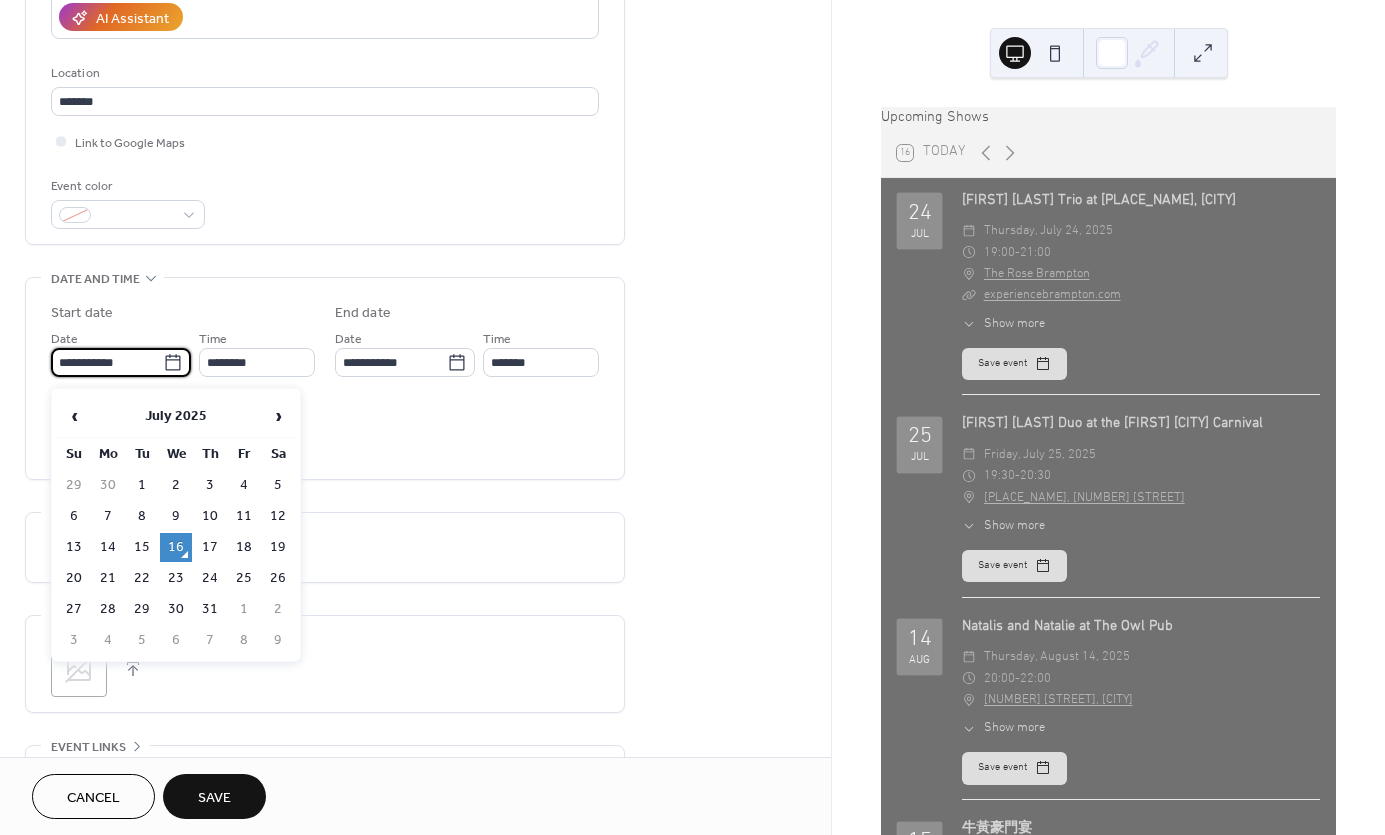 click on "**********" at bounding box center (107, 362) 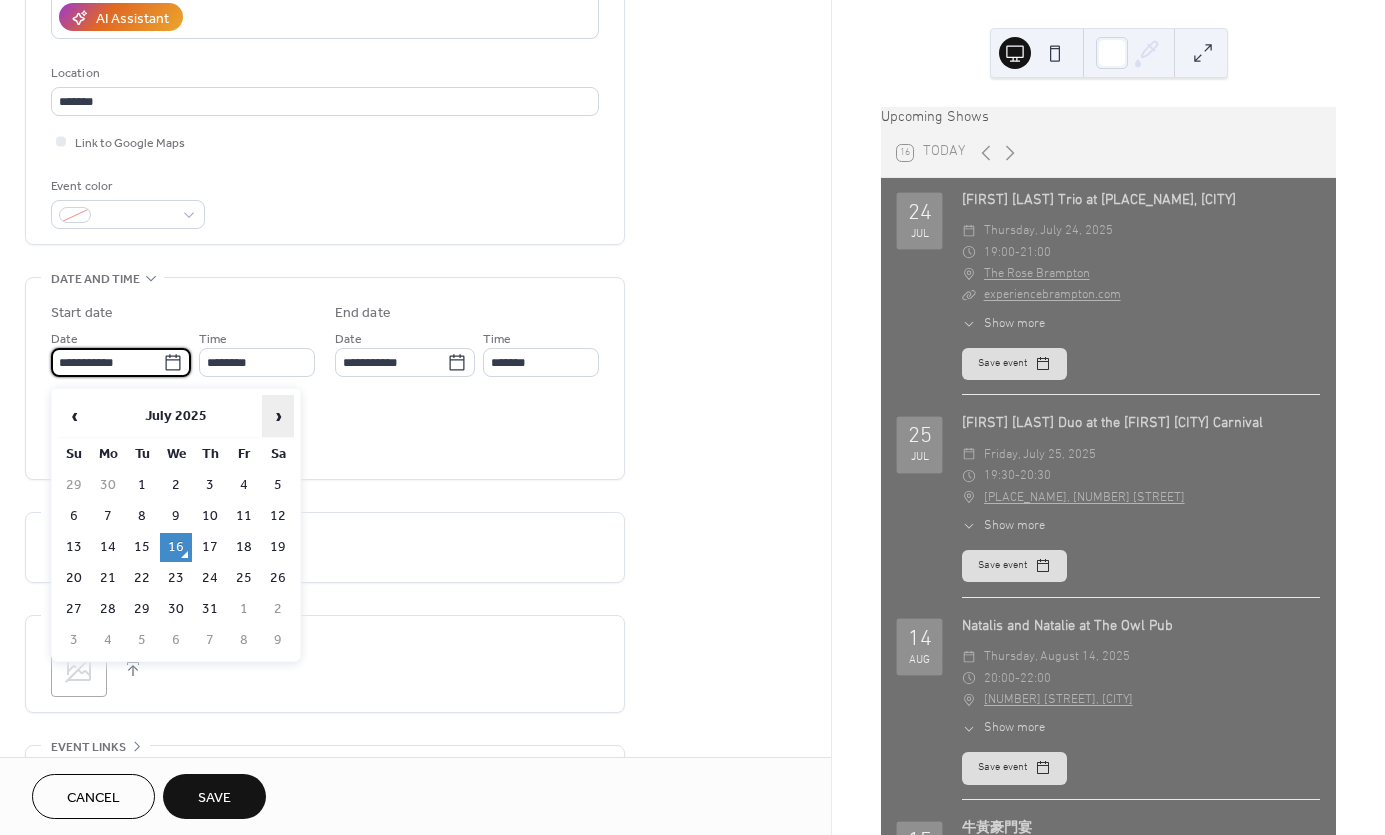 click on "›" at bounding box center (278, 416) 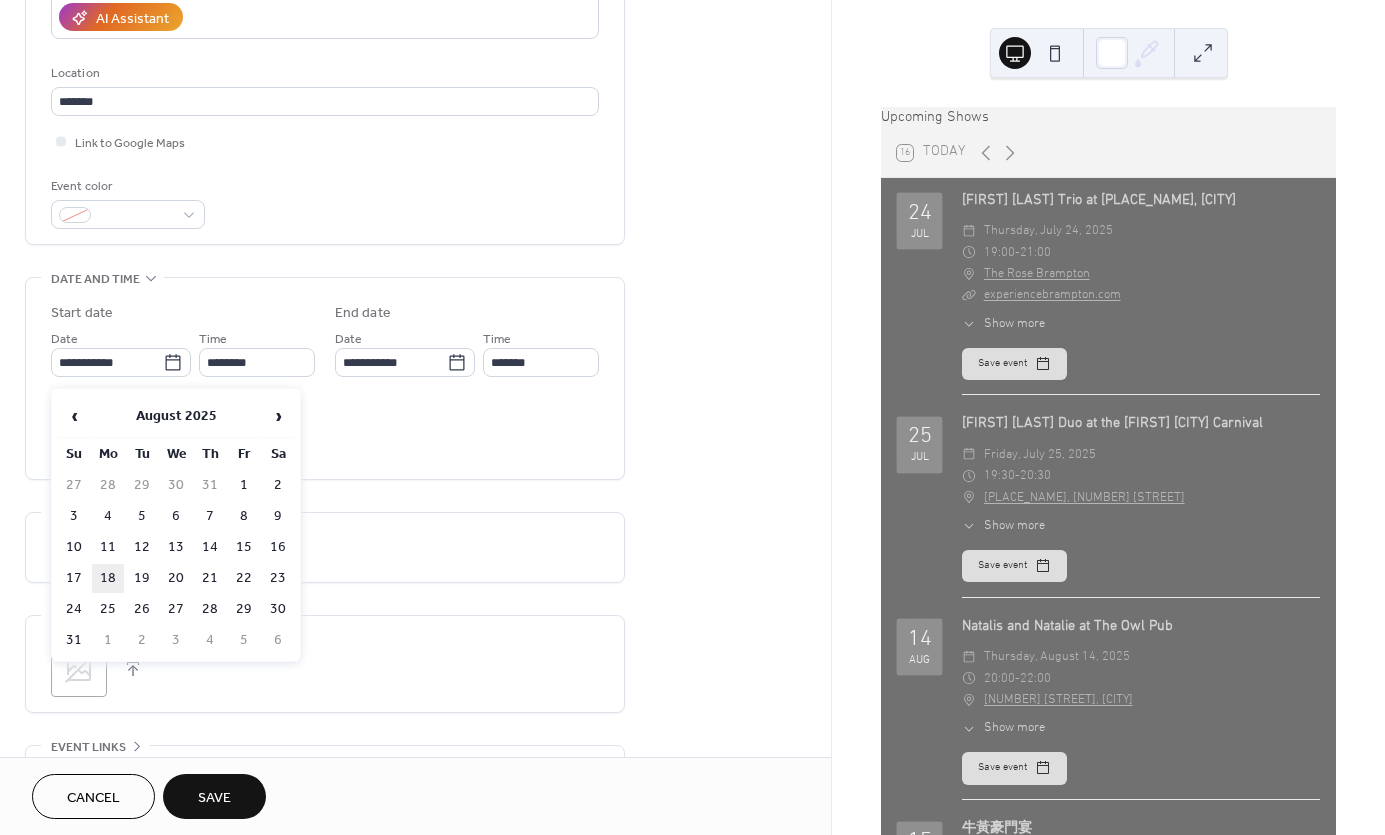 click on "18" at bounding box center [108, 578] 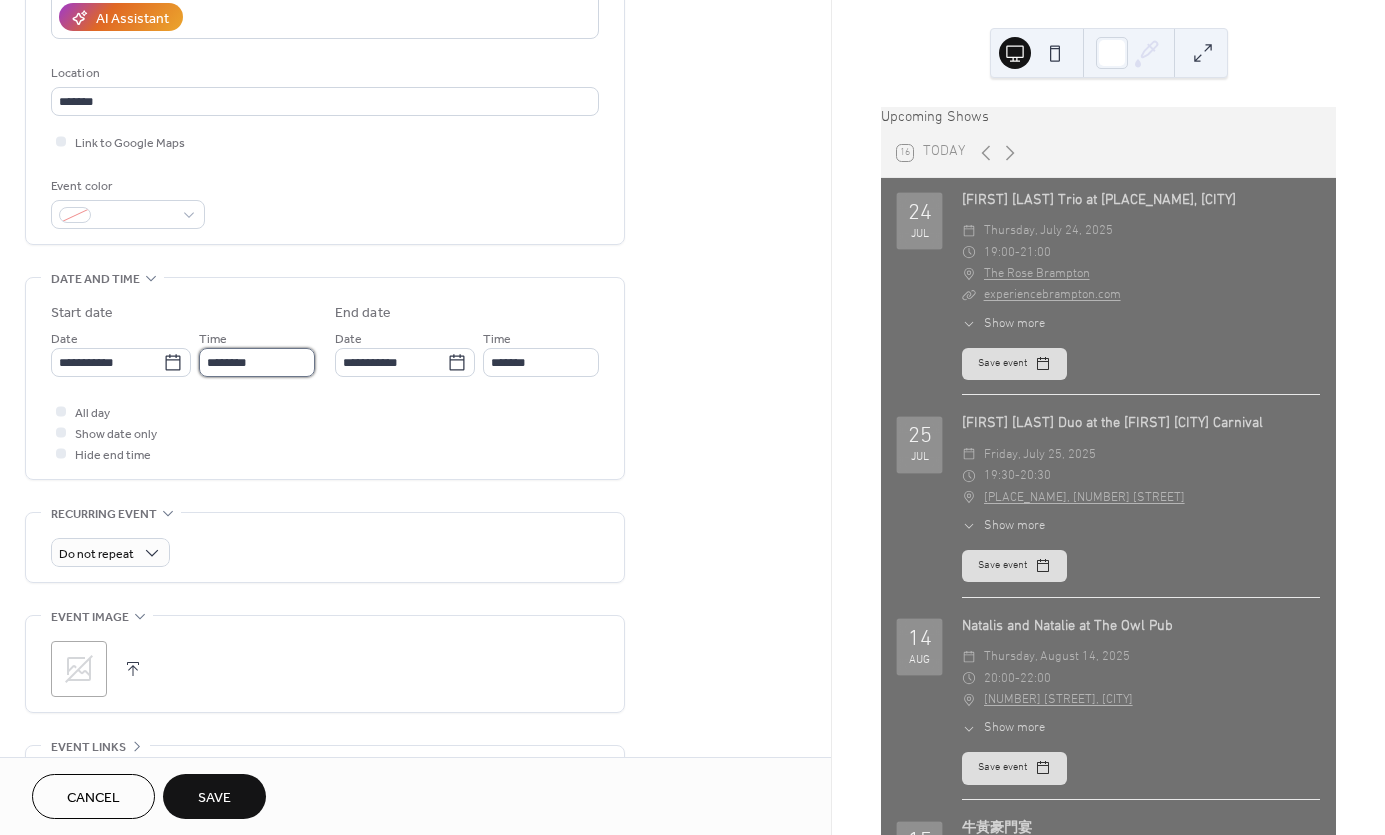click on "********" at bounding box center (257, 362) 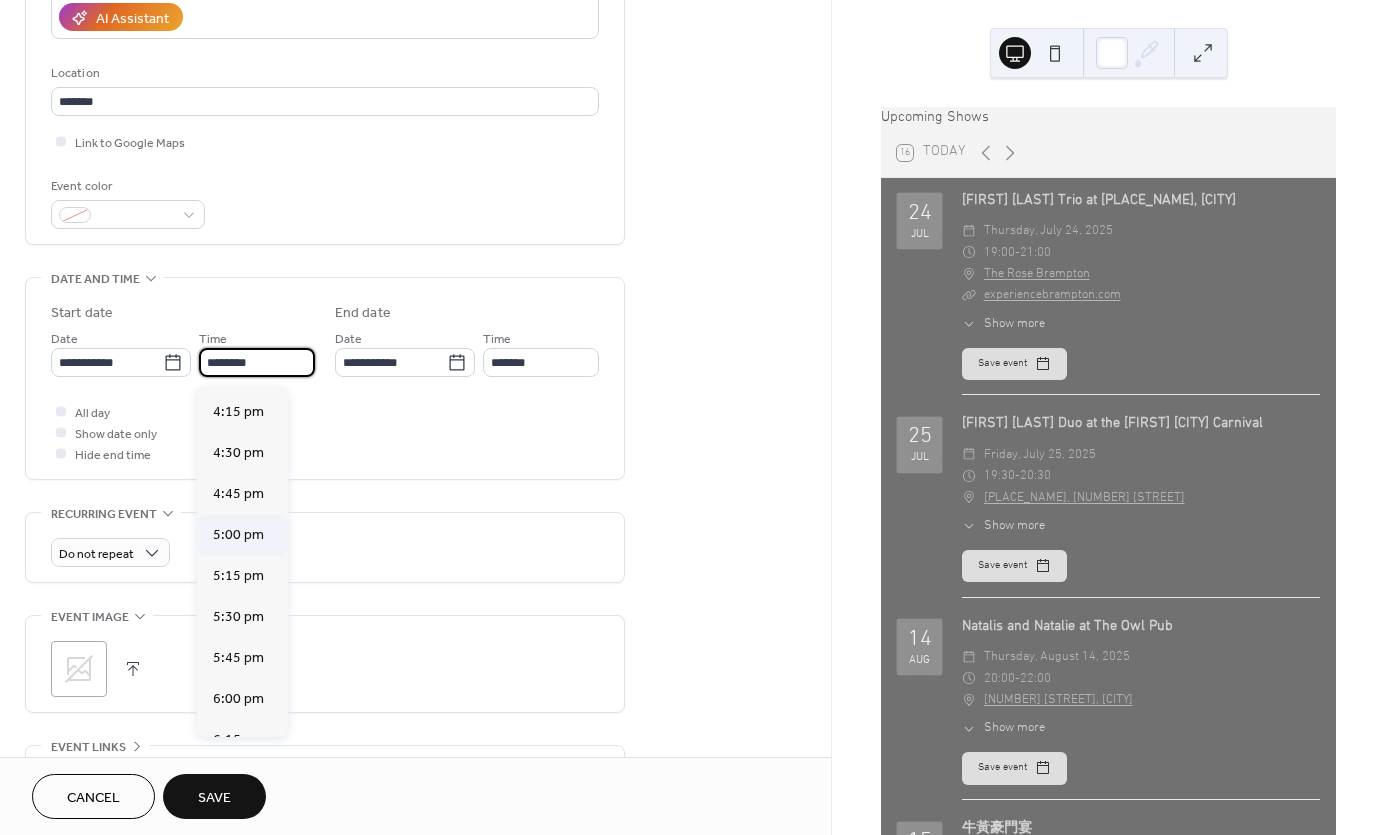 scroll, scrollTop: 2662, scrollLeft: 0, axis: vertical 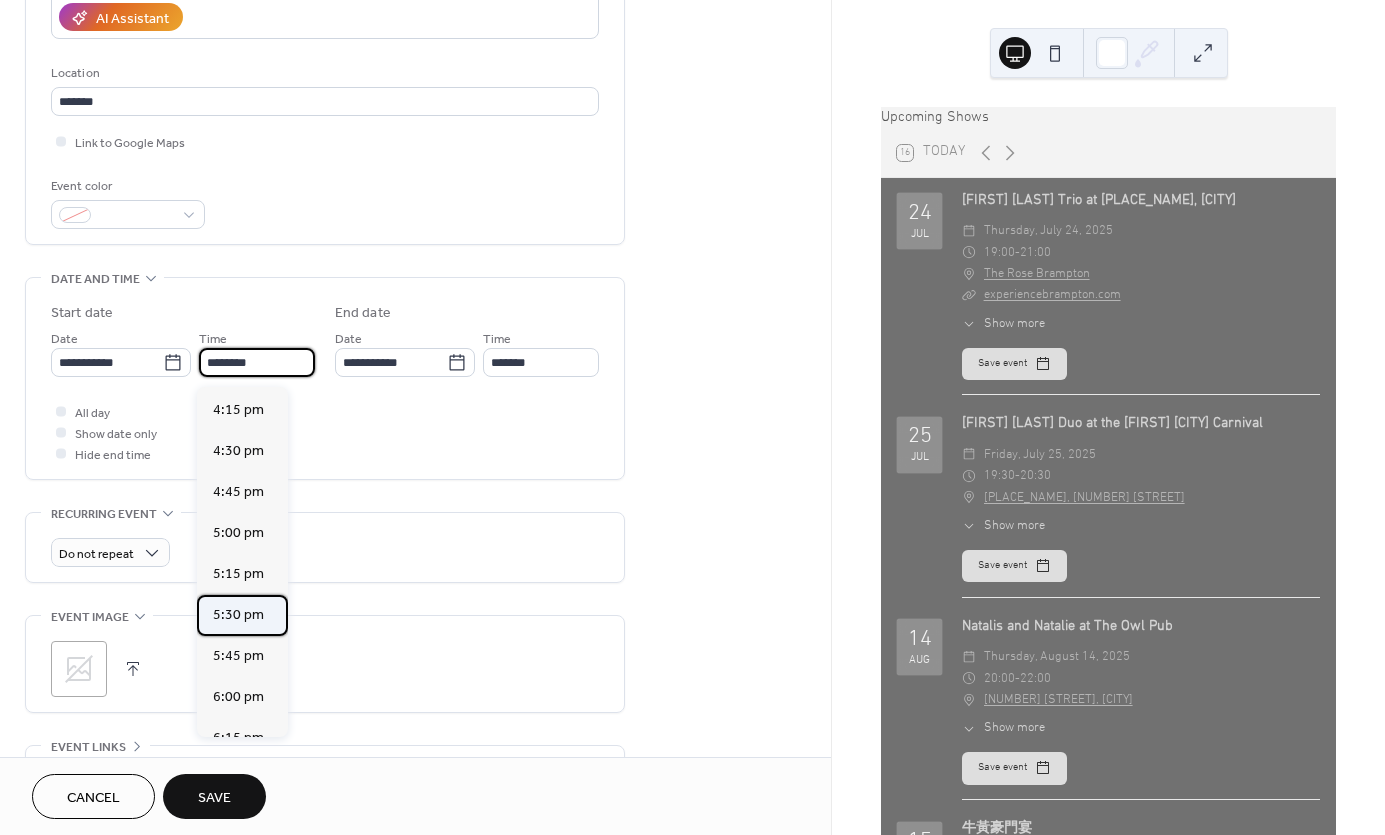 click on "5:30 pm" at bounding box center [238, 615] 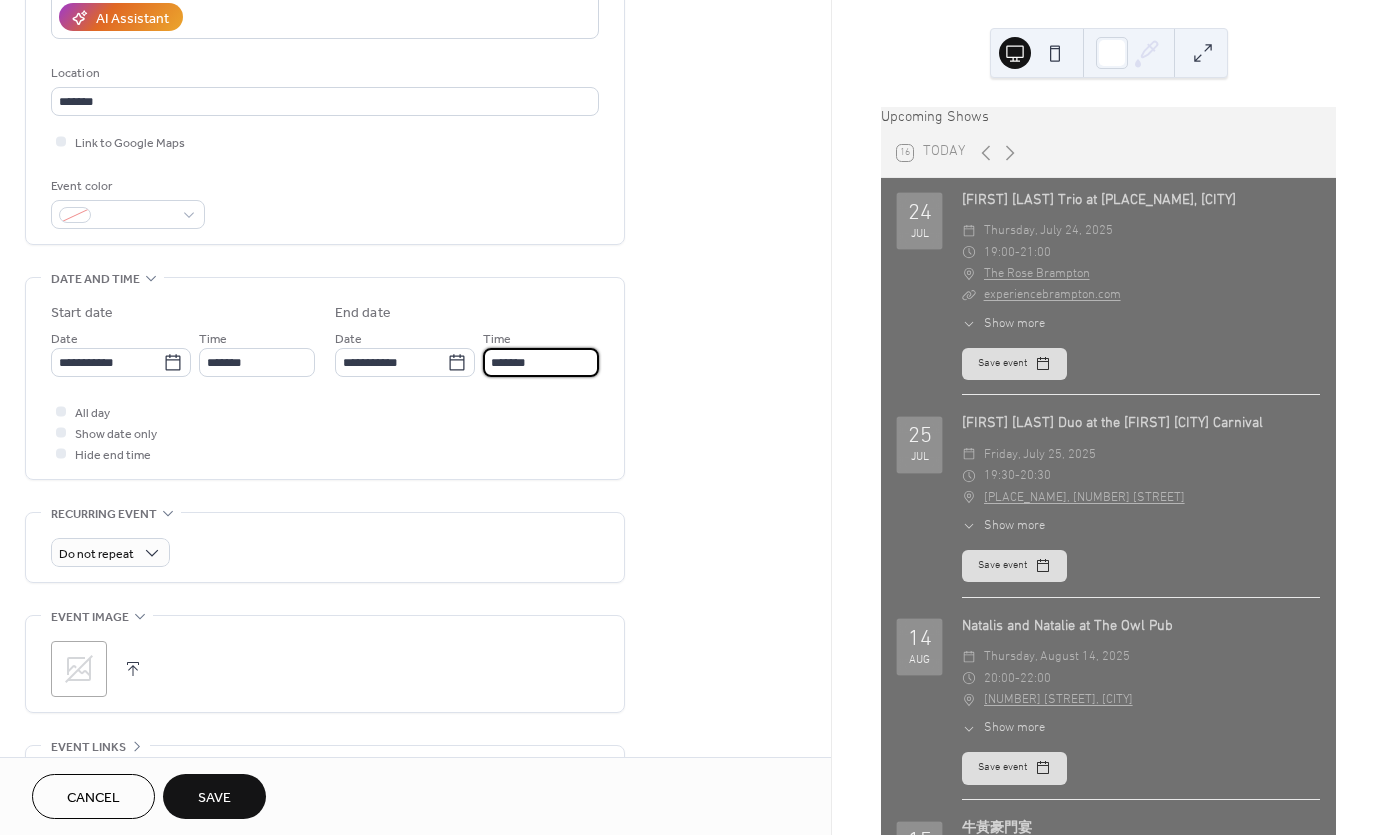 click on "*******" at bounding box center (541, 362) 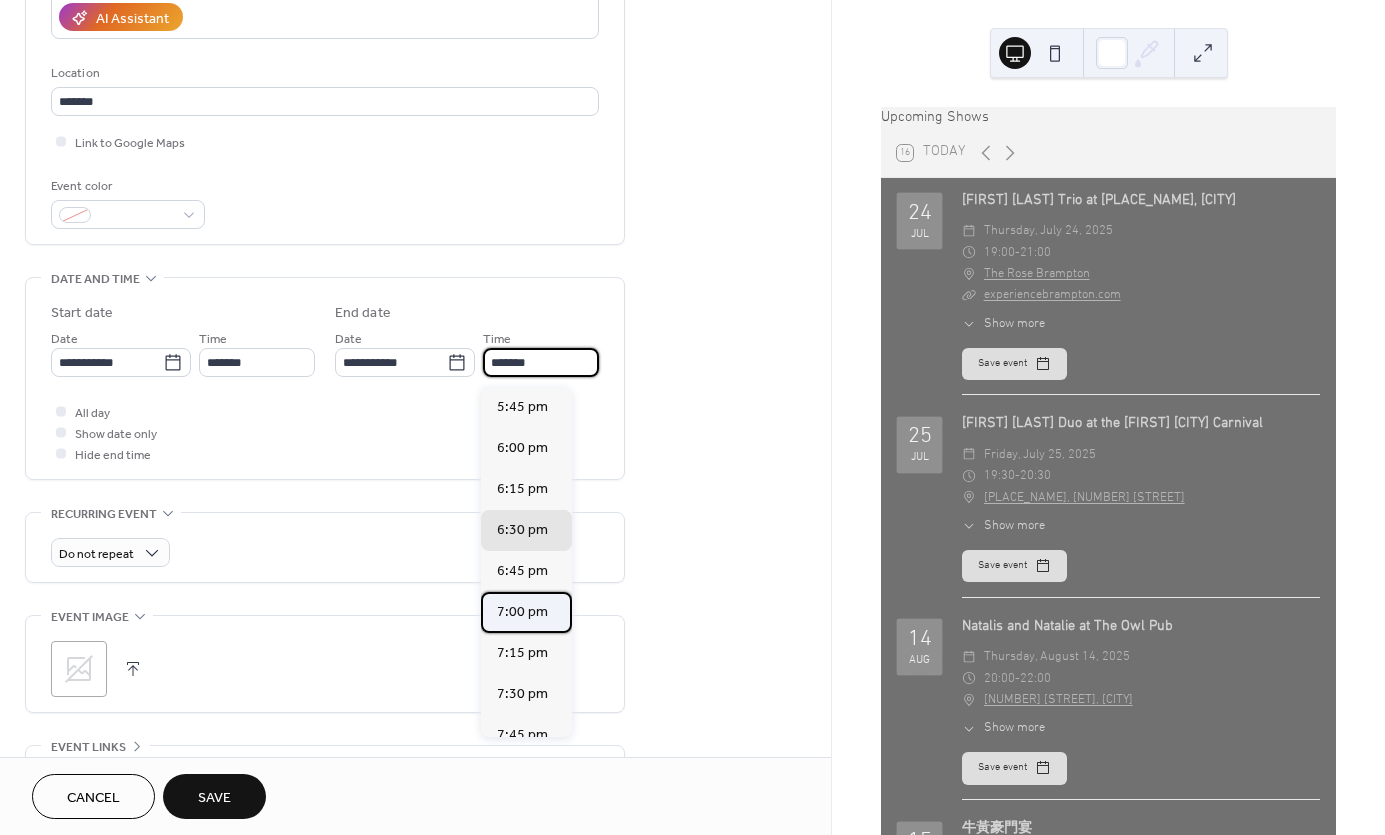 click on "7:00 pm" at bounding box center [522, 612] 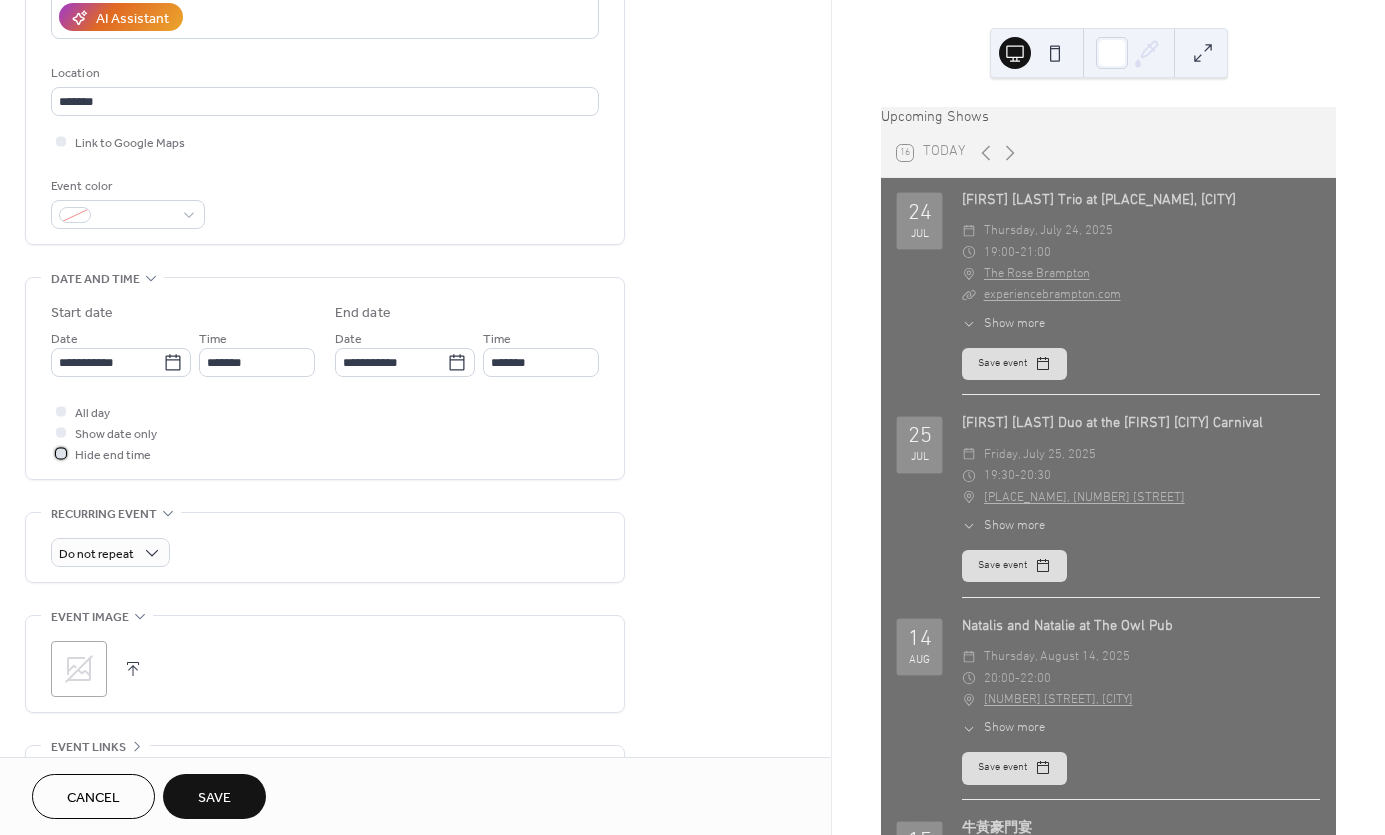 click on "Hide end time" at bounding box center [113, 455] 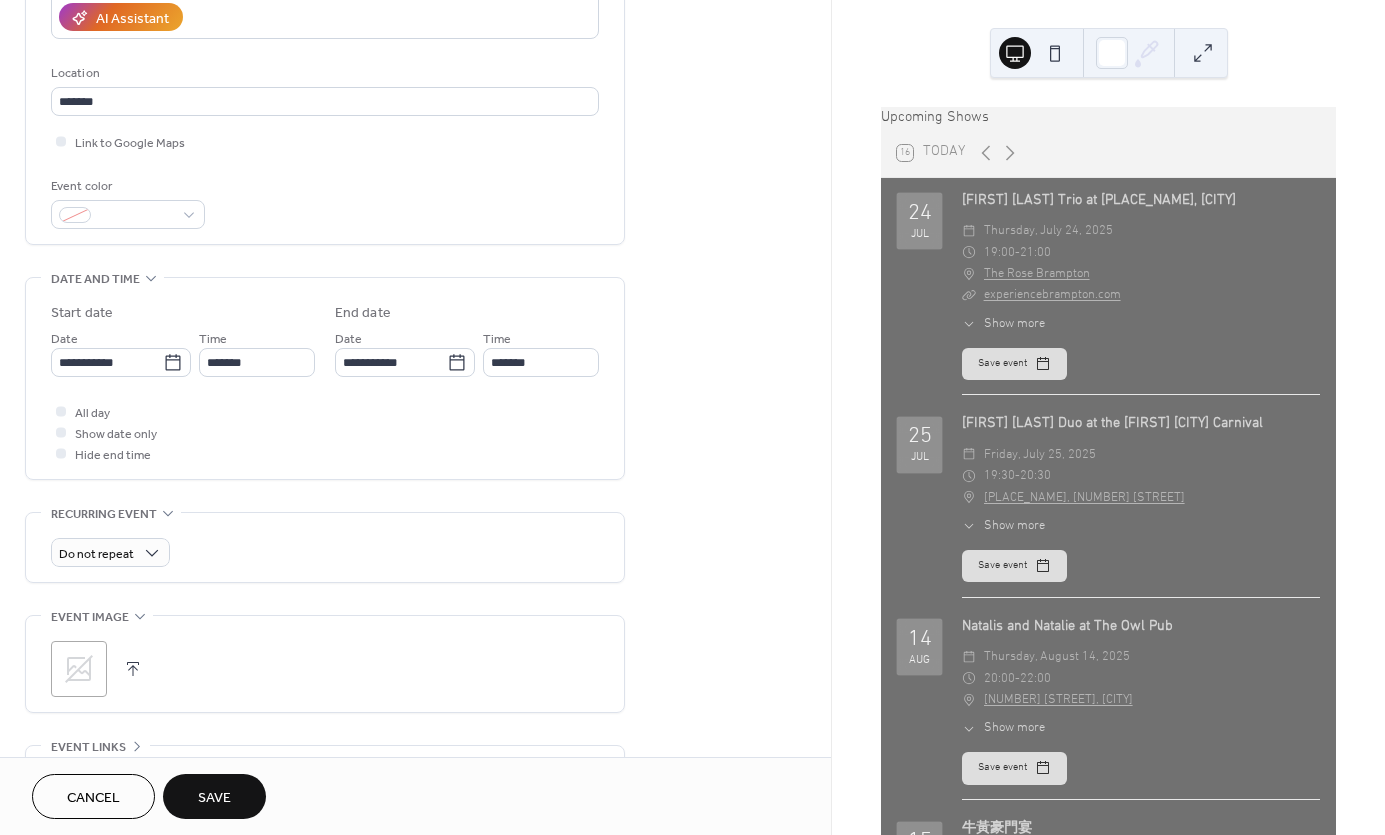 click on "Save" at bounding box center [214, 798] 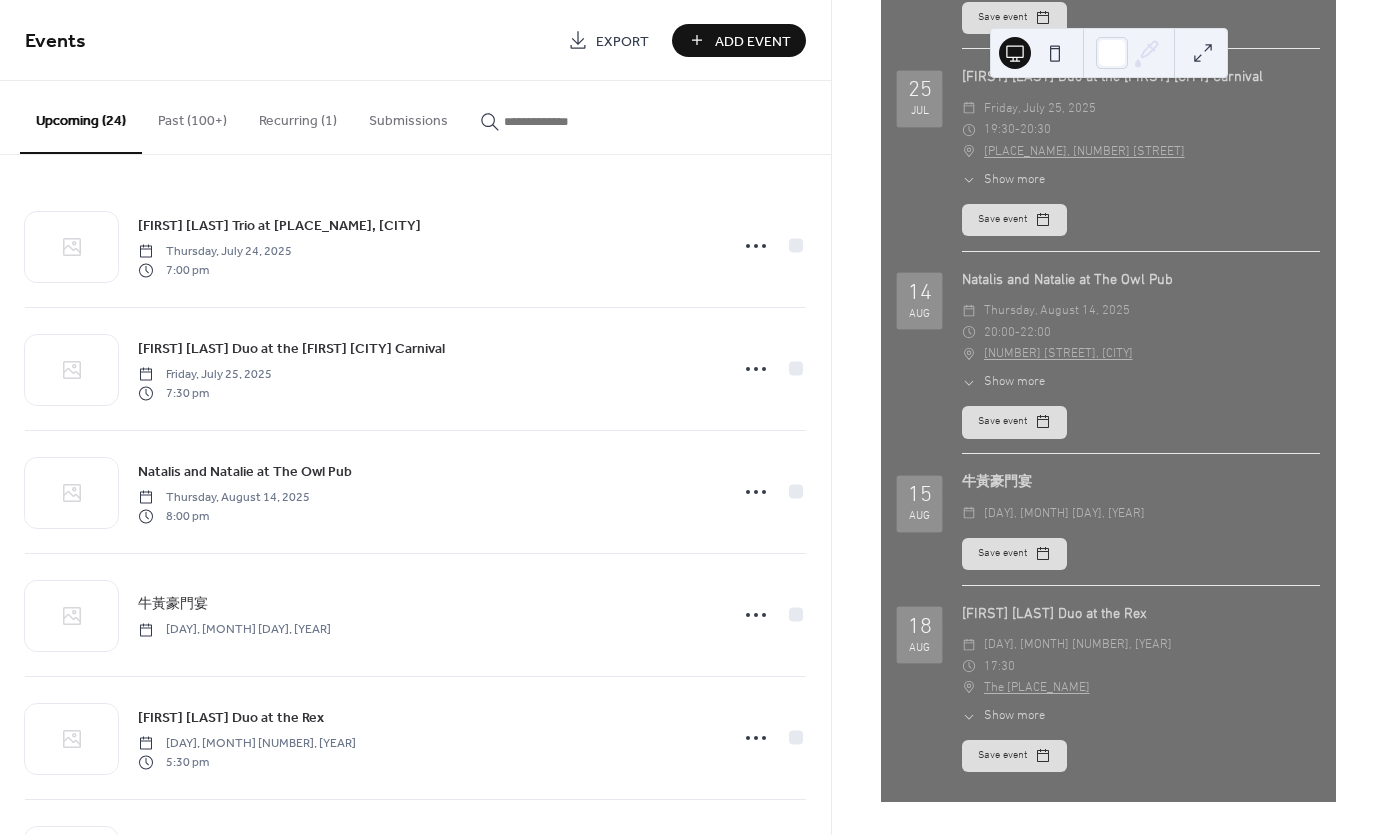 scroll, scrollTop: 345, scrollLeft: 0, axis: vertical 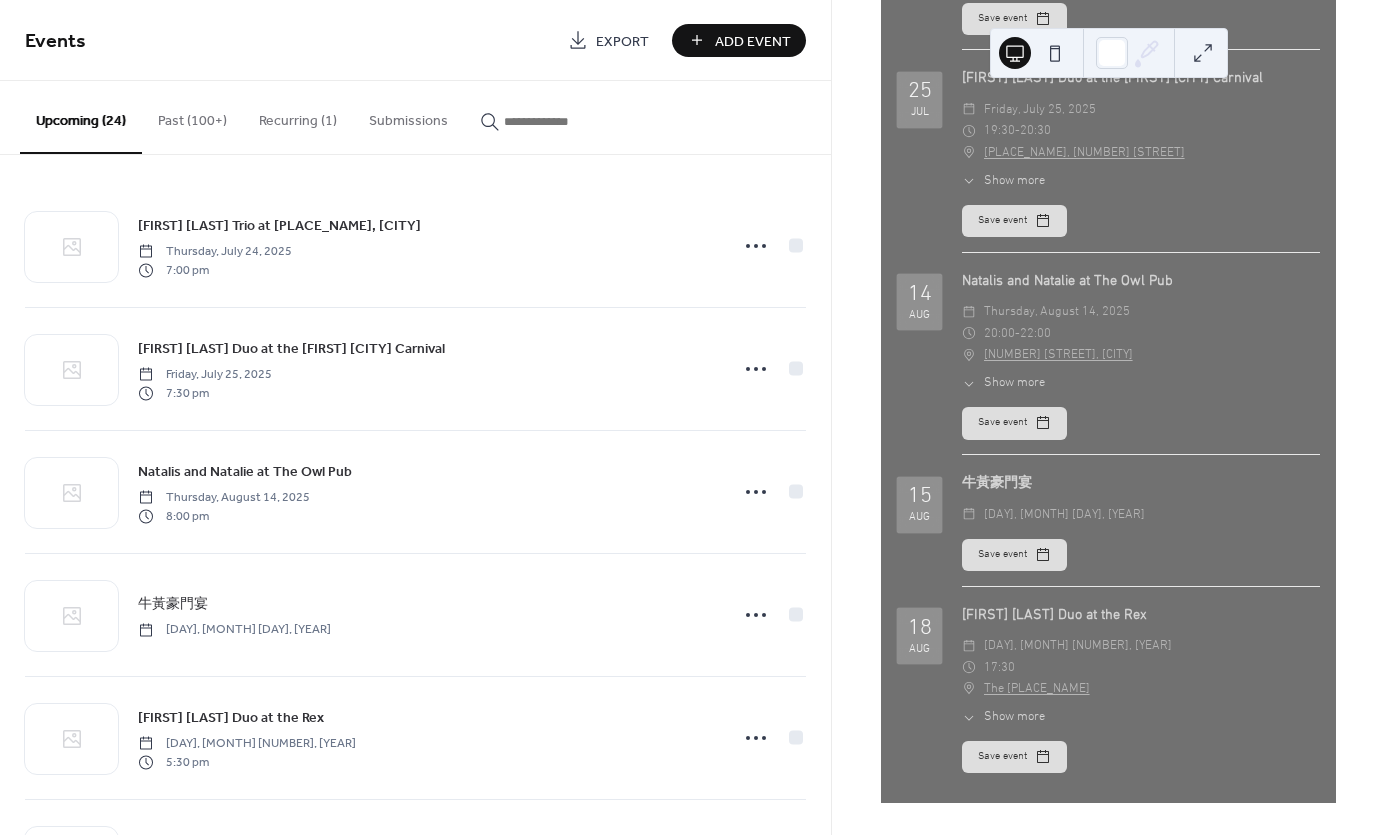 click on "Add Event" at bounding box center (753, 41) 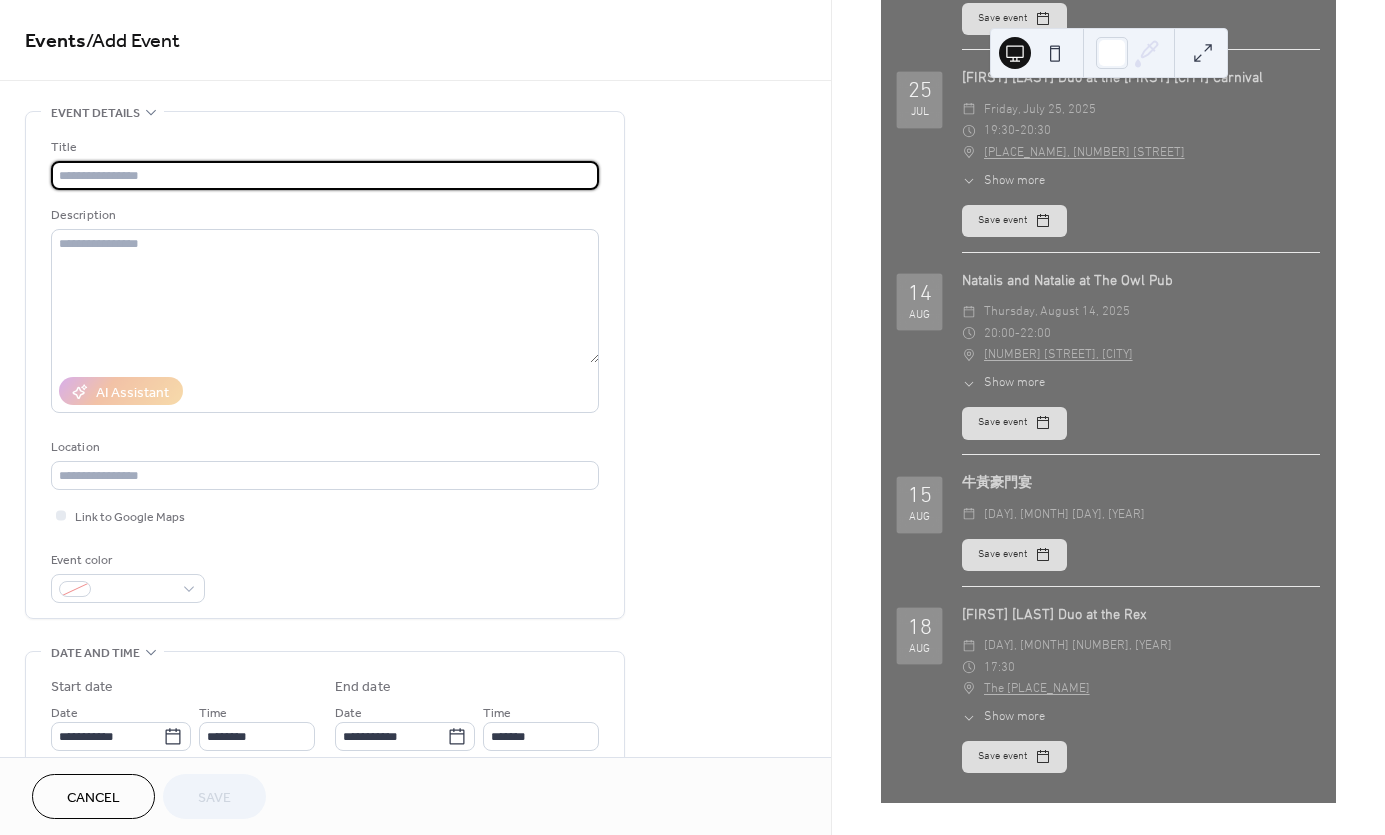 click on "Cancel" at bounding box center (93, 798) 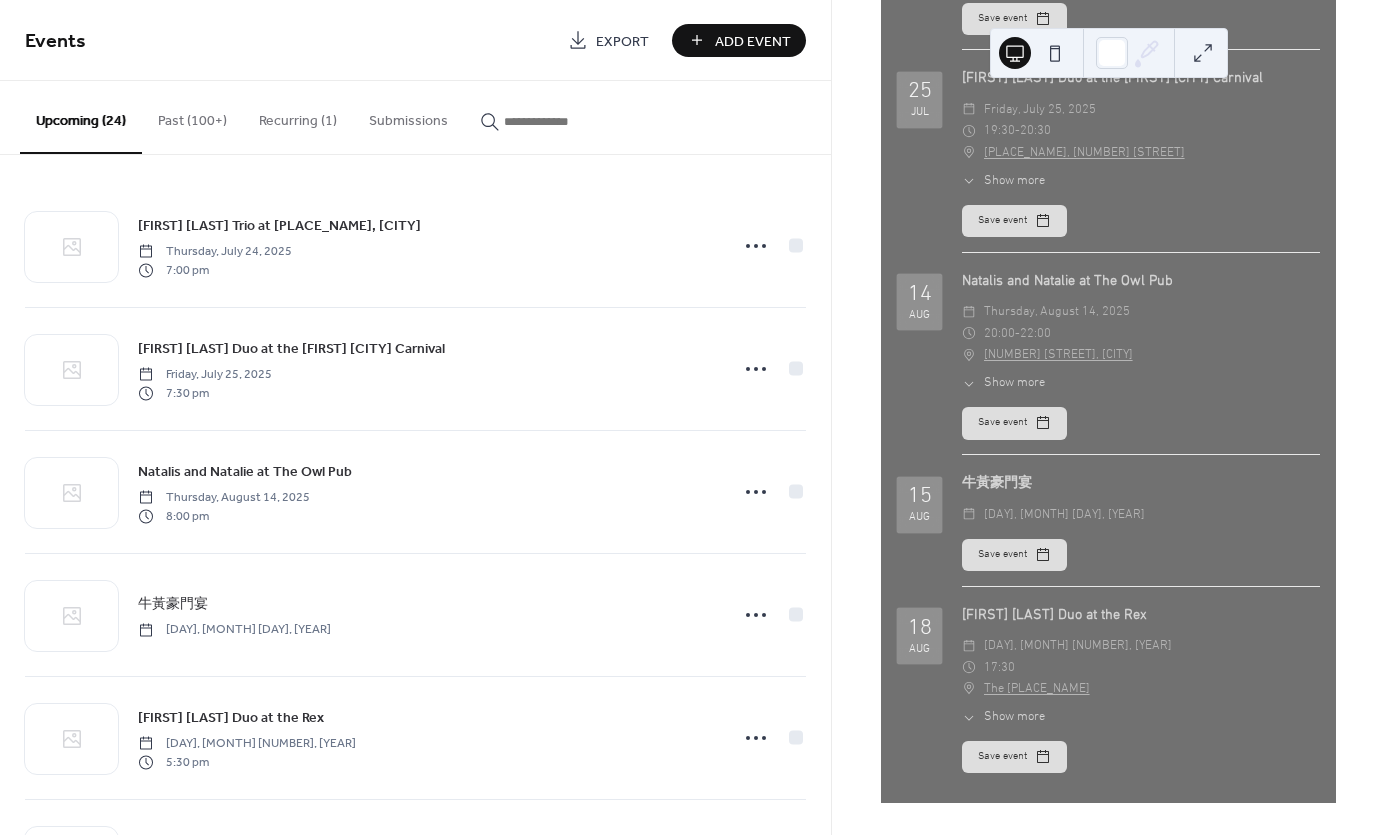 click at bounding box center (564, 121) 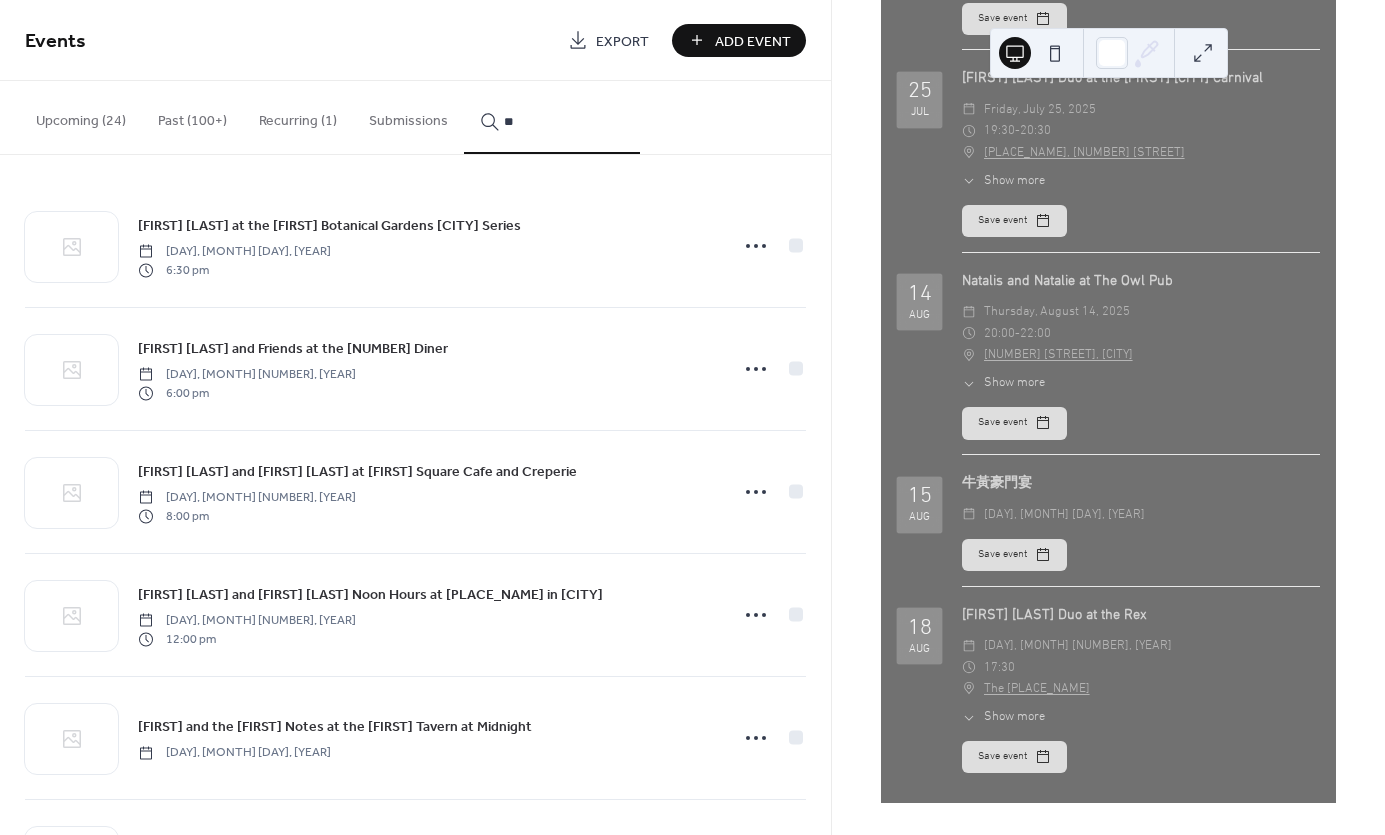 type on "*" 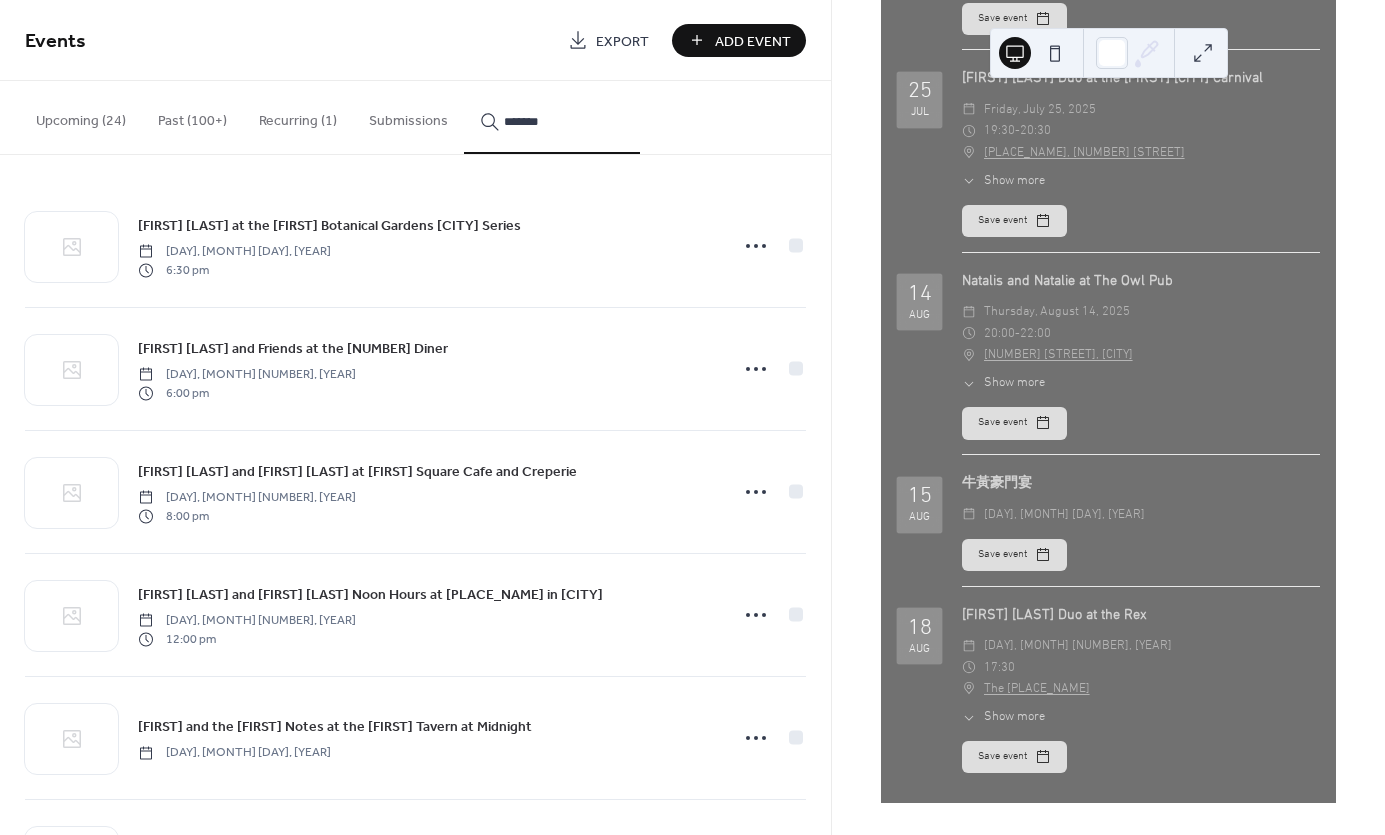 click on "******" at bounding box center (552, 117) 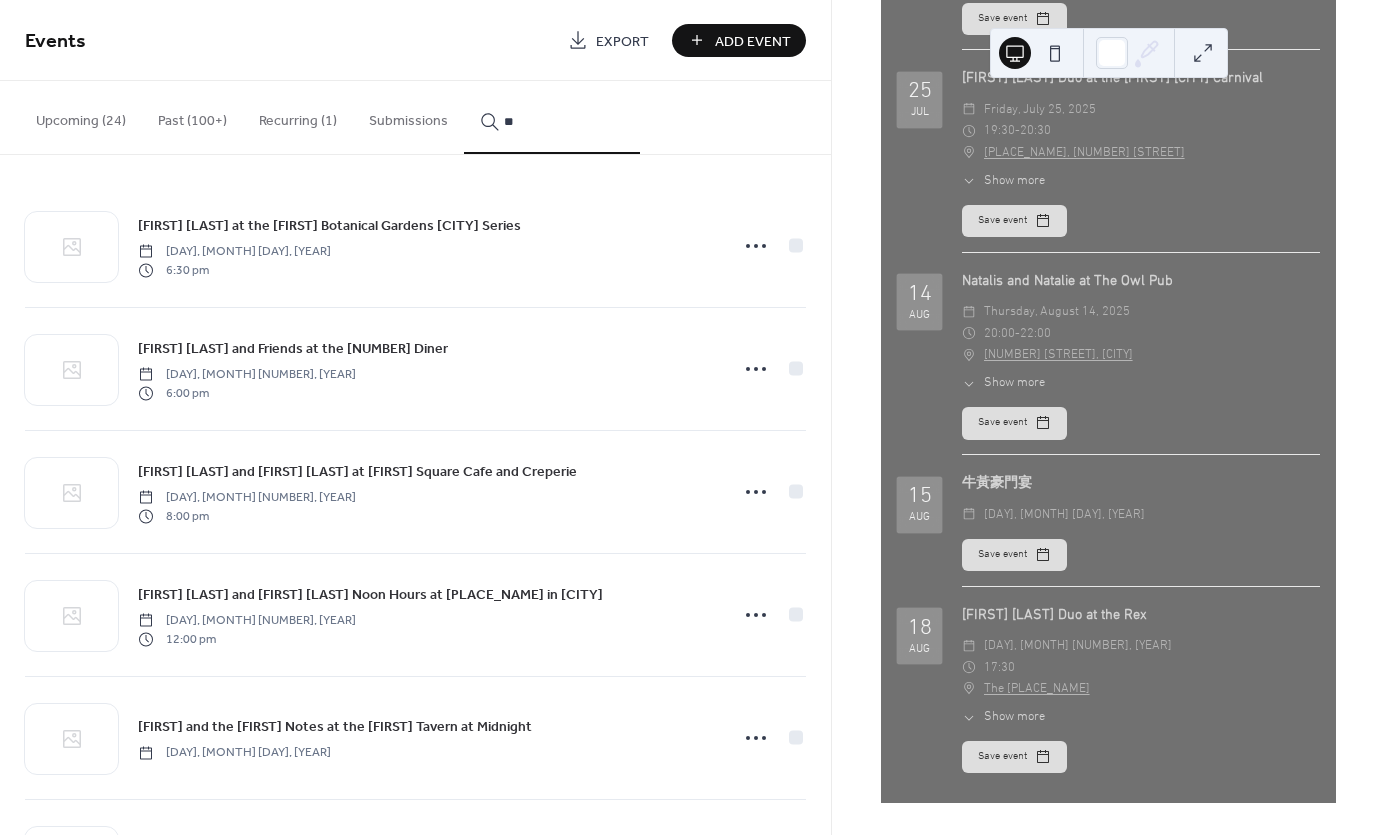 type on "*" 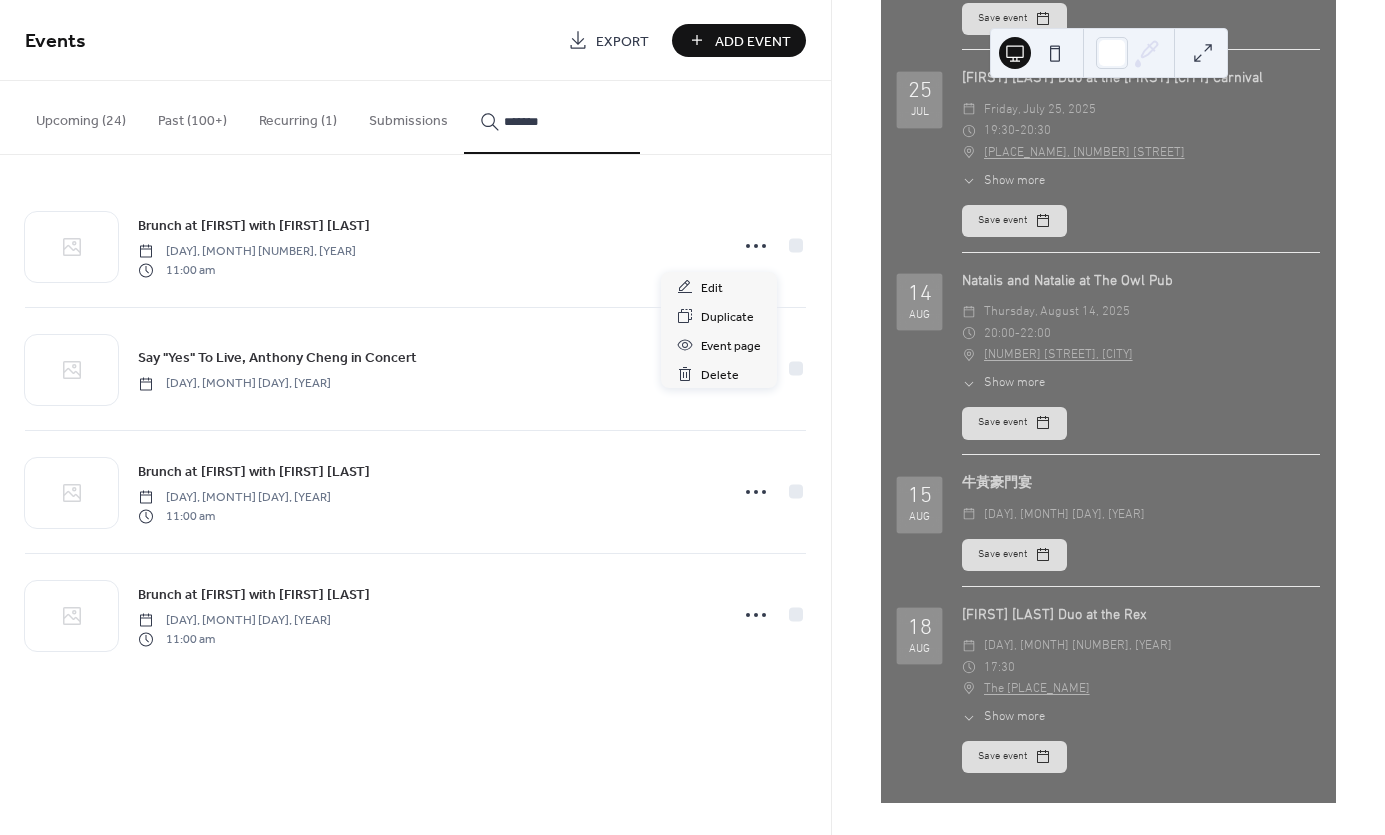 click 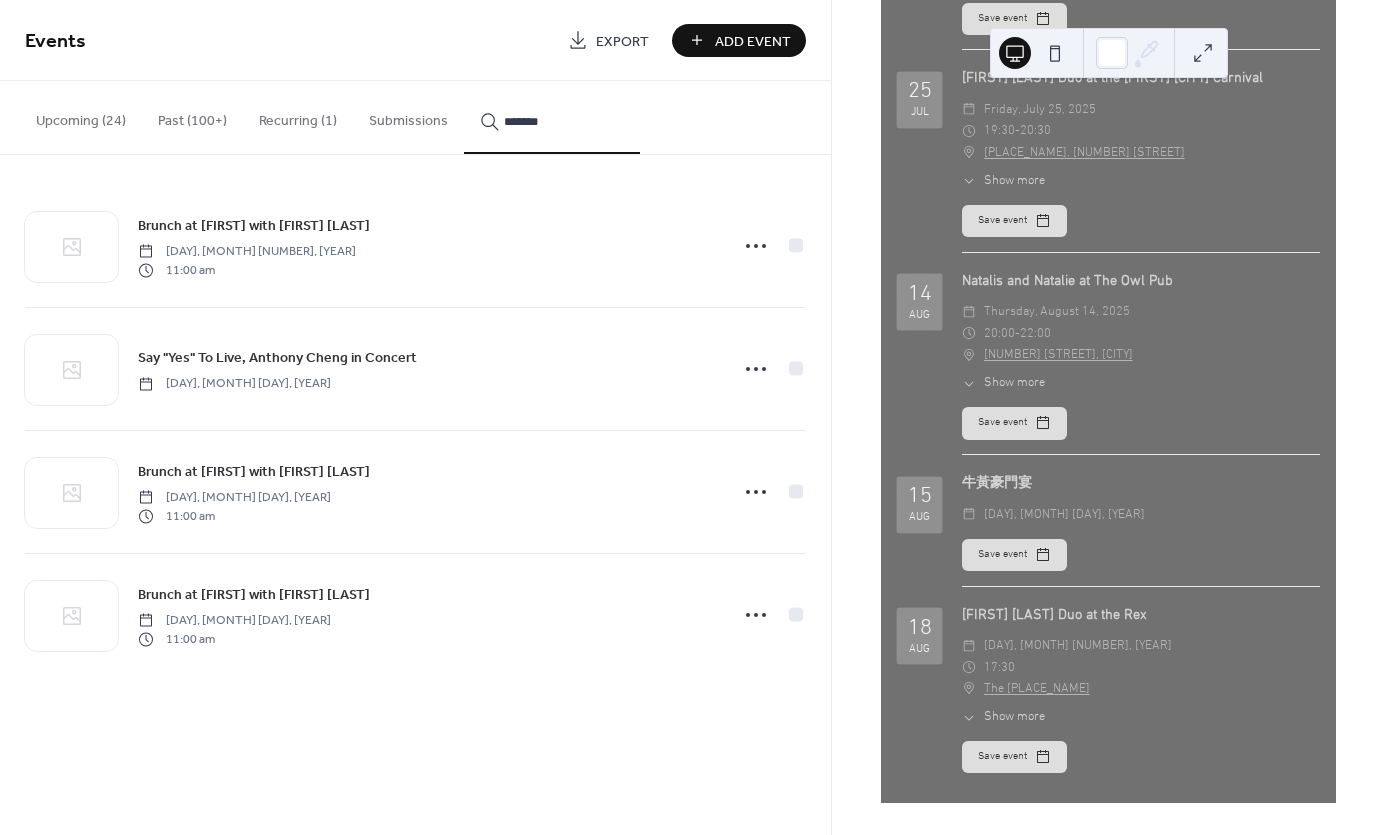 drag, startPoint x: 540, startPoint y: 122, endPoint x: 486, endPoint y: 124, distance: 54.037025 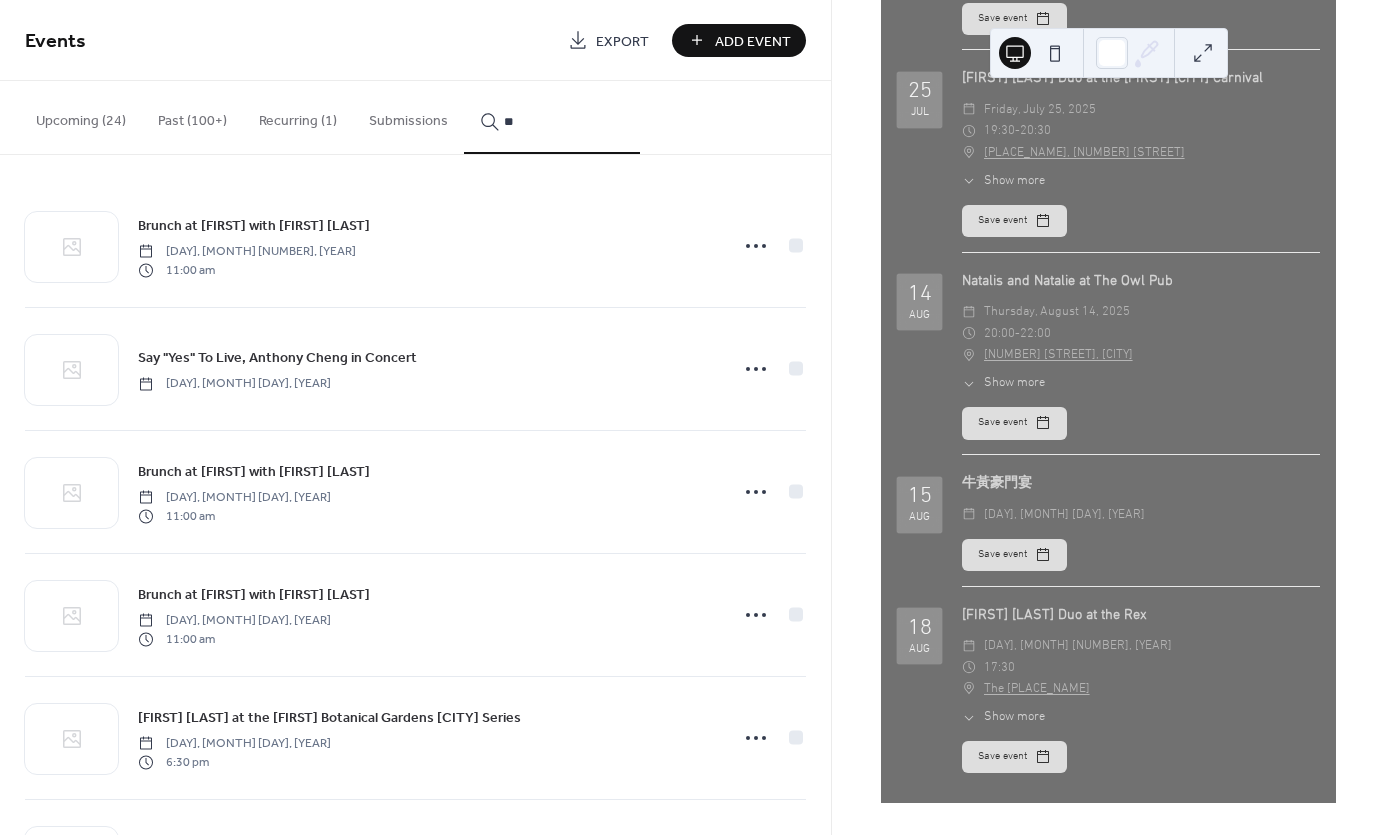 type on "*" 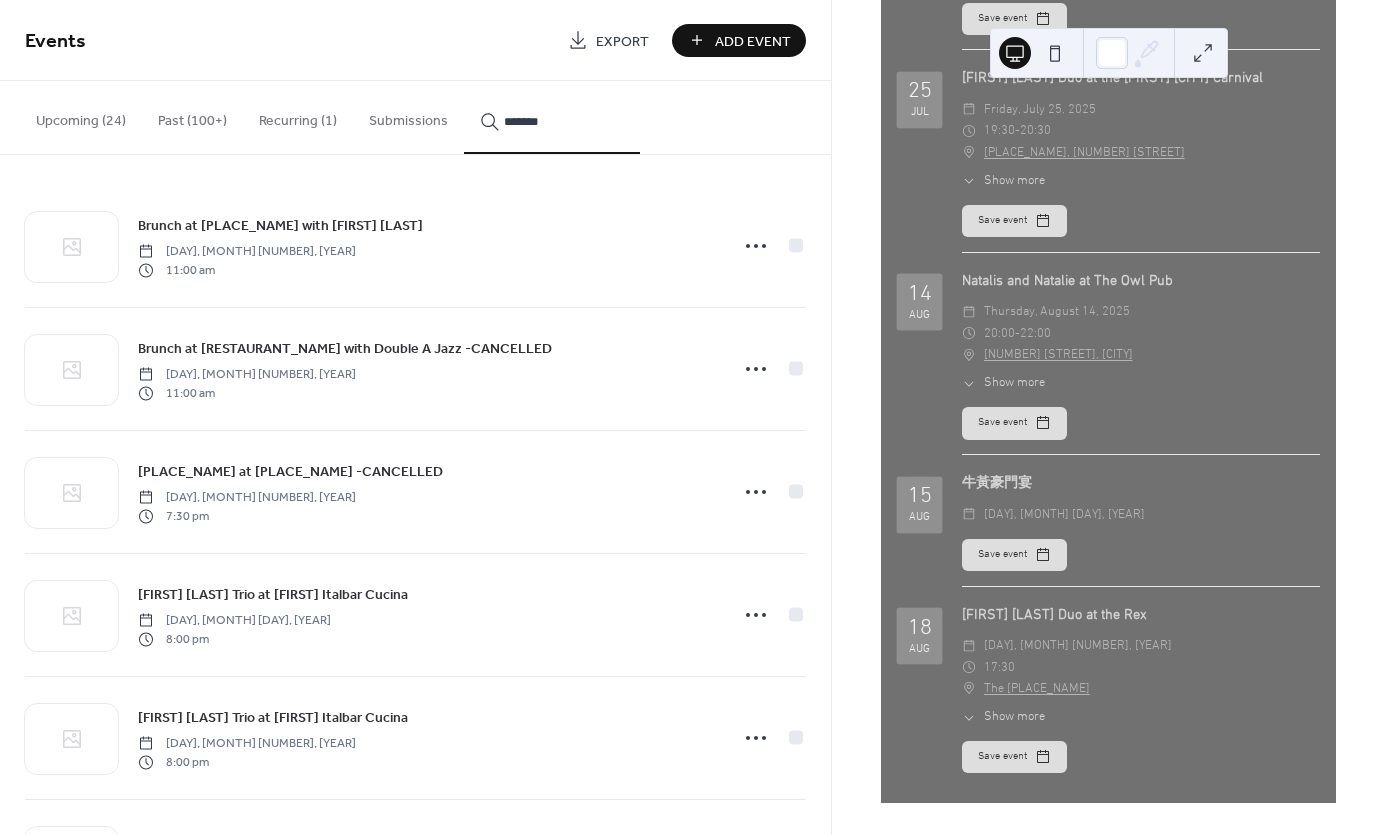click on "******" at bounding box center (552, 117) 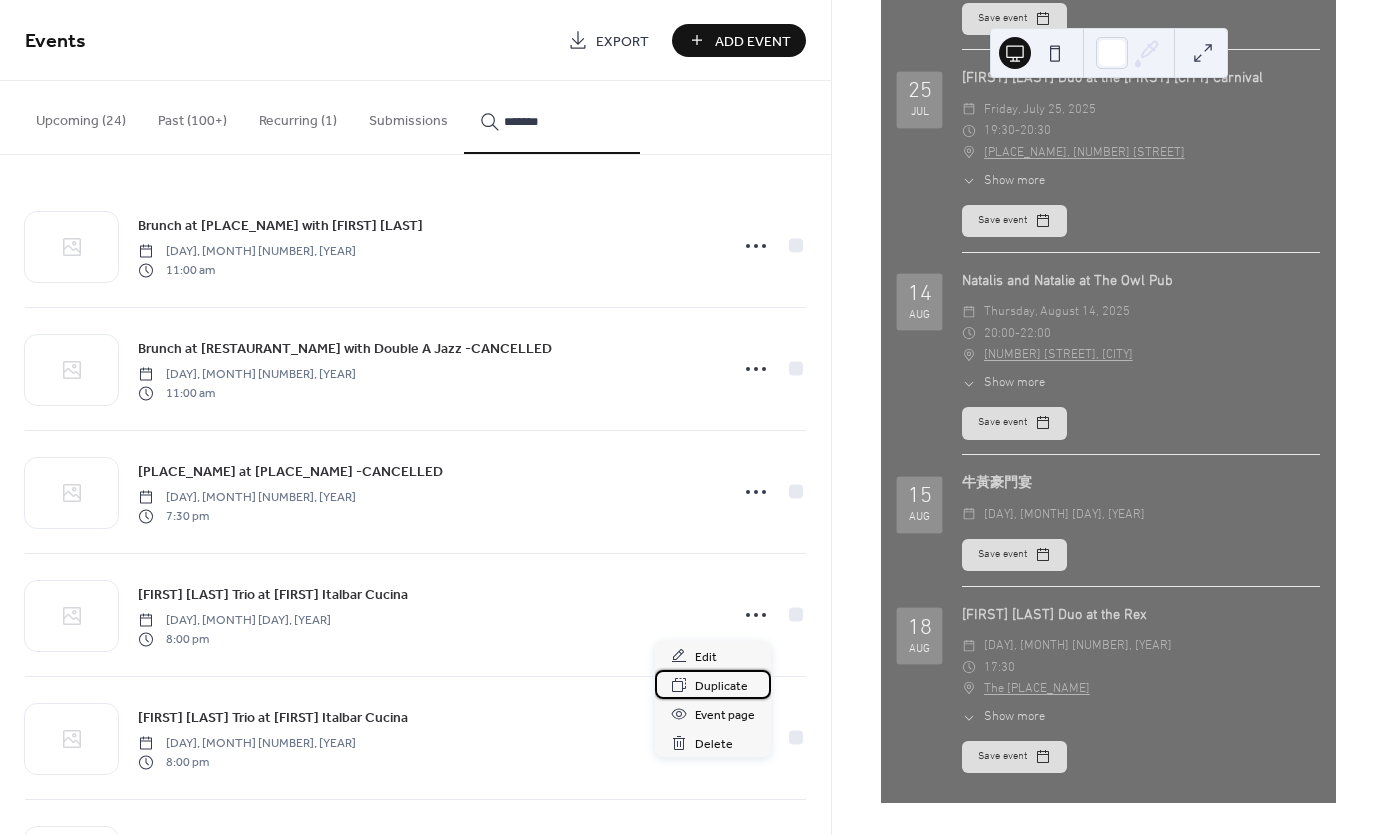 click on "Duplicate" at bounding box center [721, 686] 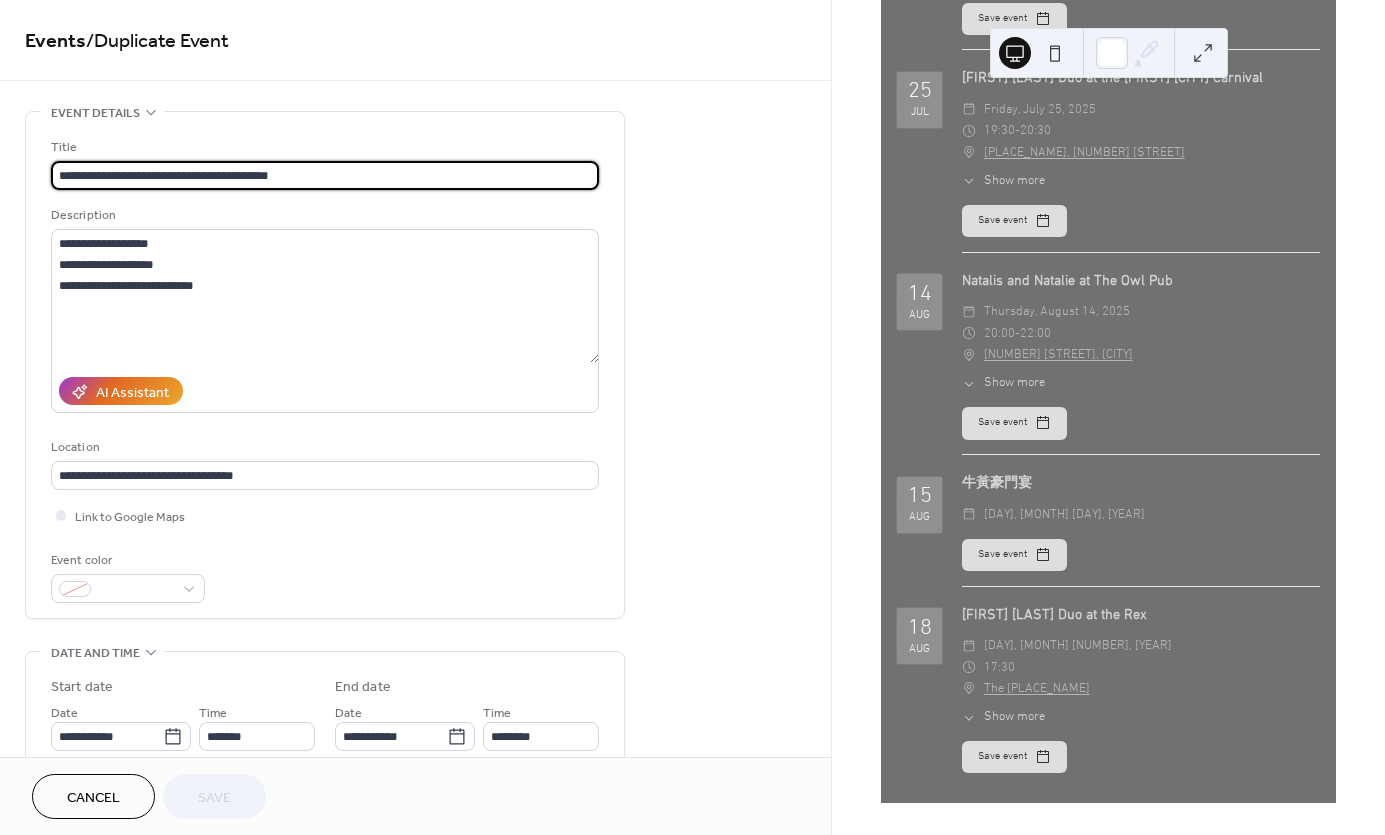drag, startPoint x: 135, startPoint y: 180, endPoint x: 343, endPoint y: 178, distance: 208.00961 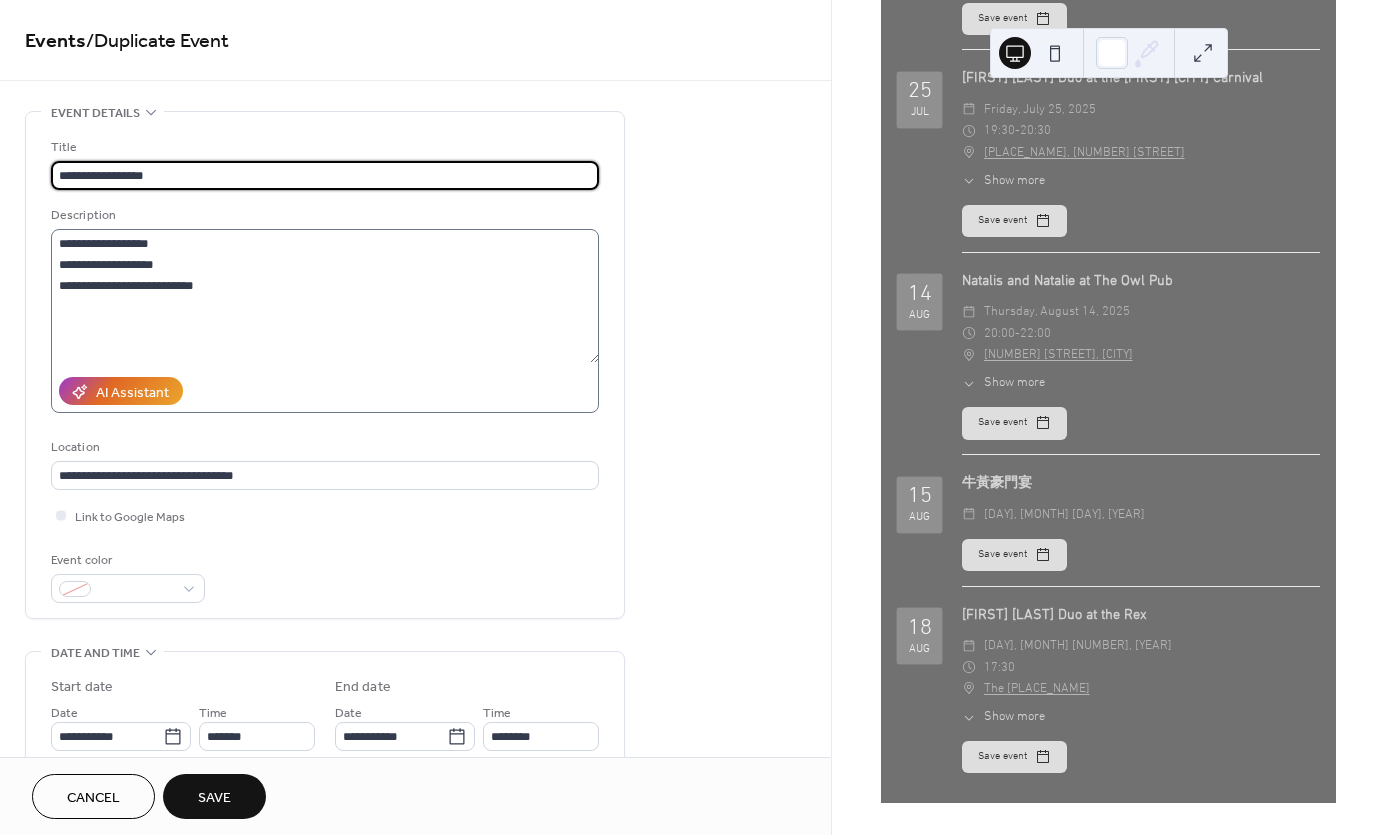 type on "**********" 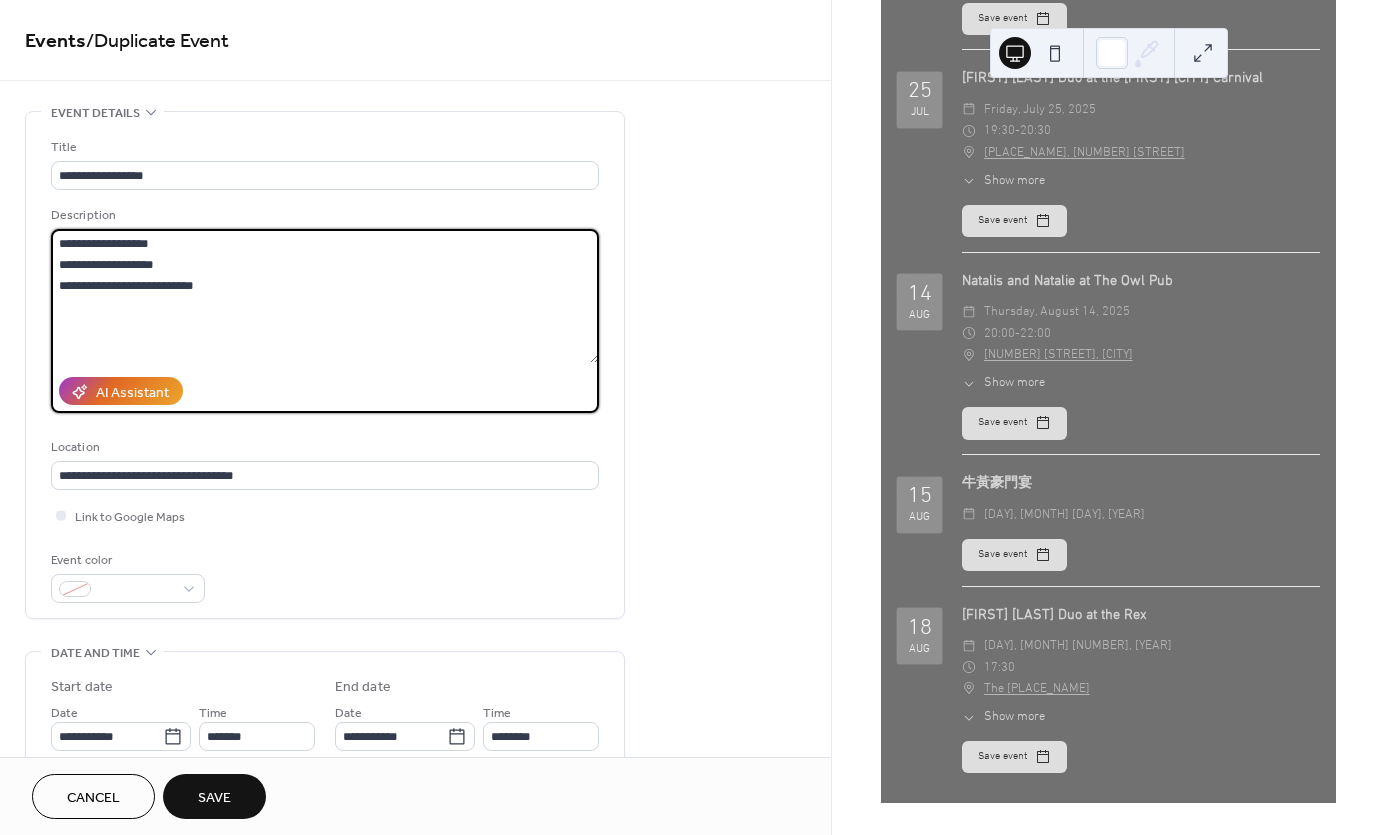drag, startPoint x: 232, startPoint y: 267, endPoint x: -24, endPoint y: 263, distance: 256.03125 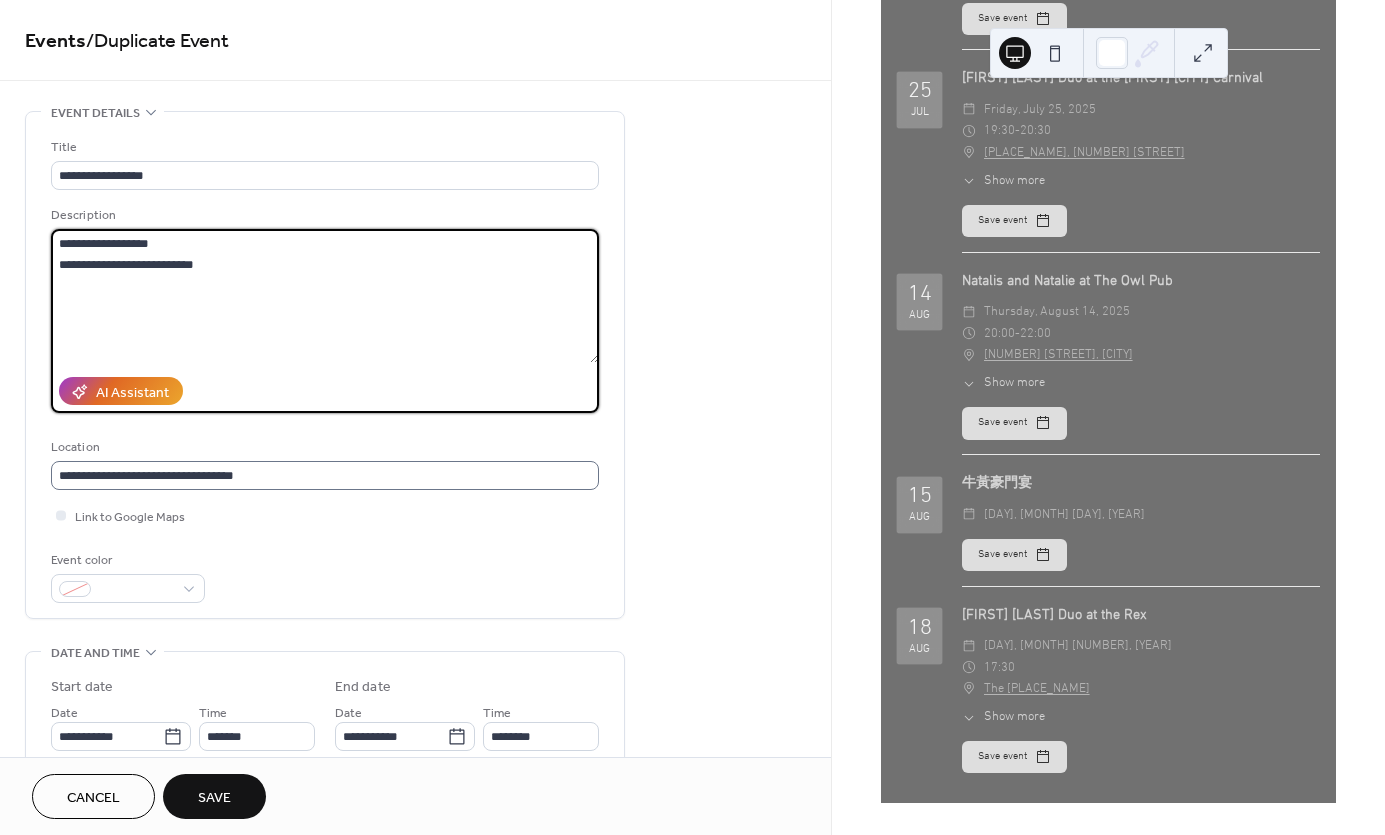 type on "**********" 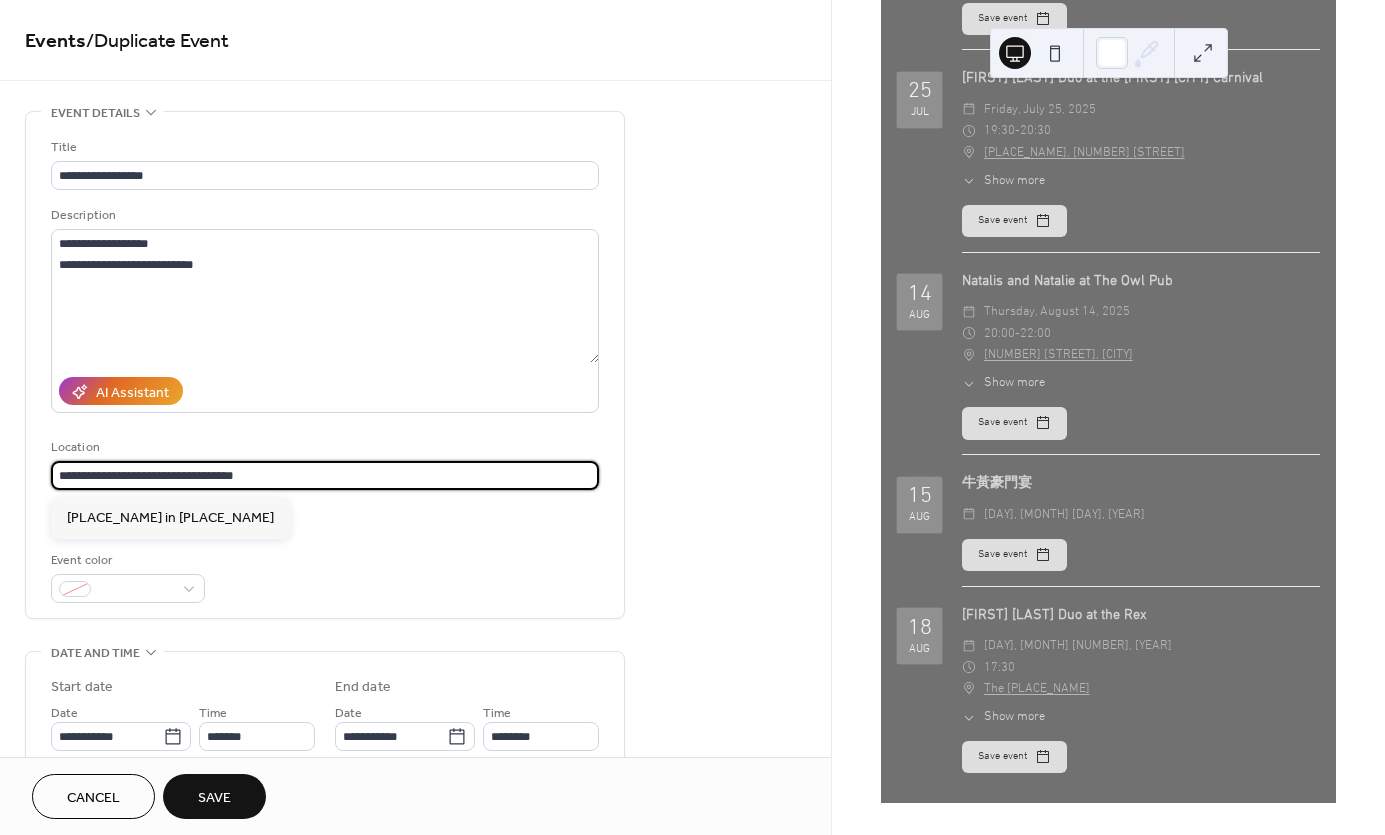 drag, startPoint x: 270, startPoint y: 483, endPoint x: 1, endPoint y: 475, distance: 269.11893 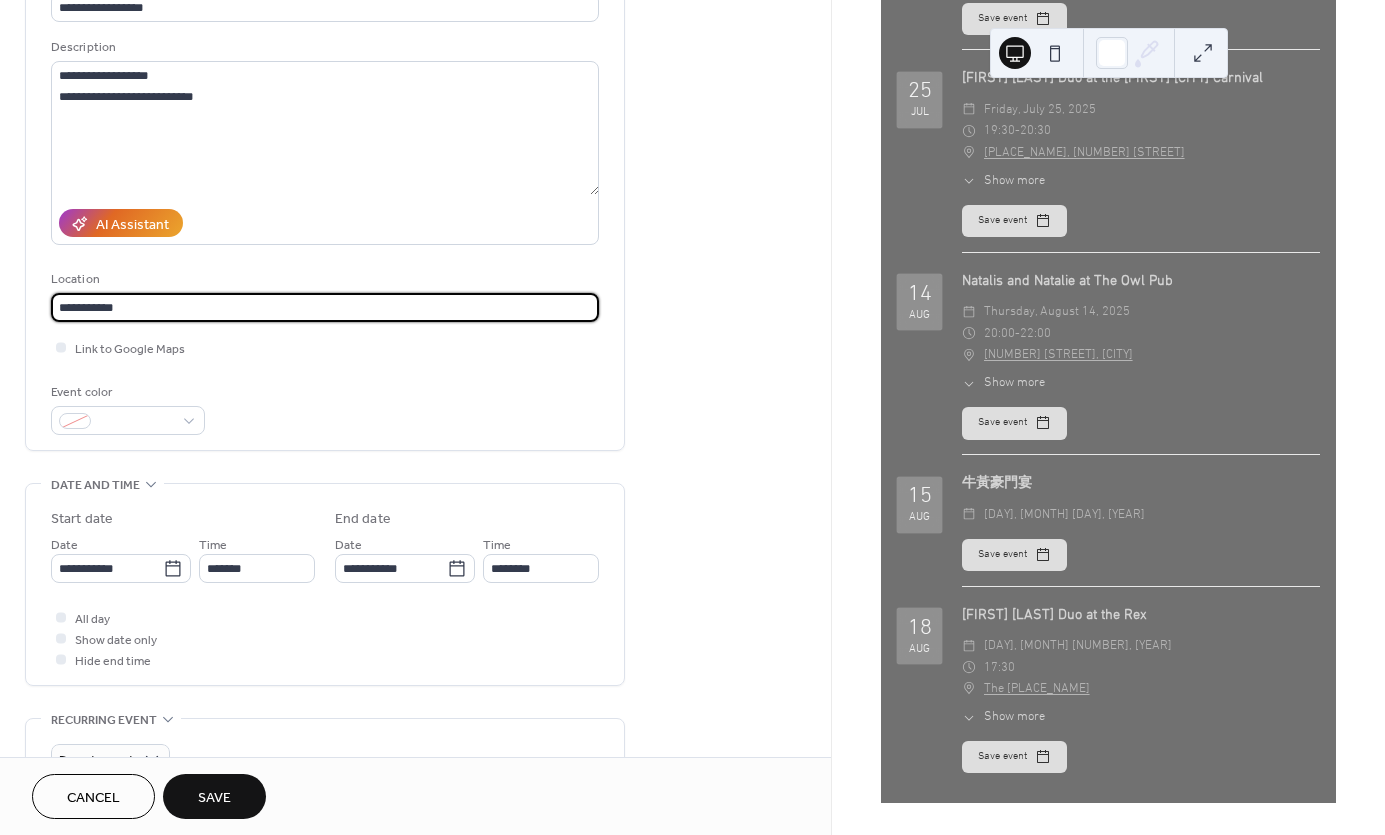 scroll, scrollTop: 182, scrollLeft: 0, axis: vertical 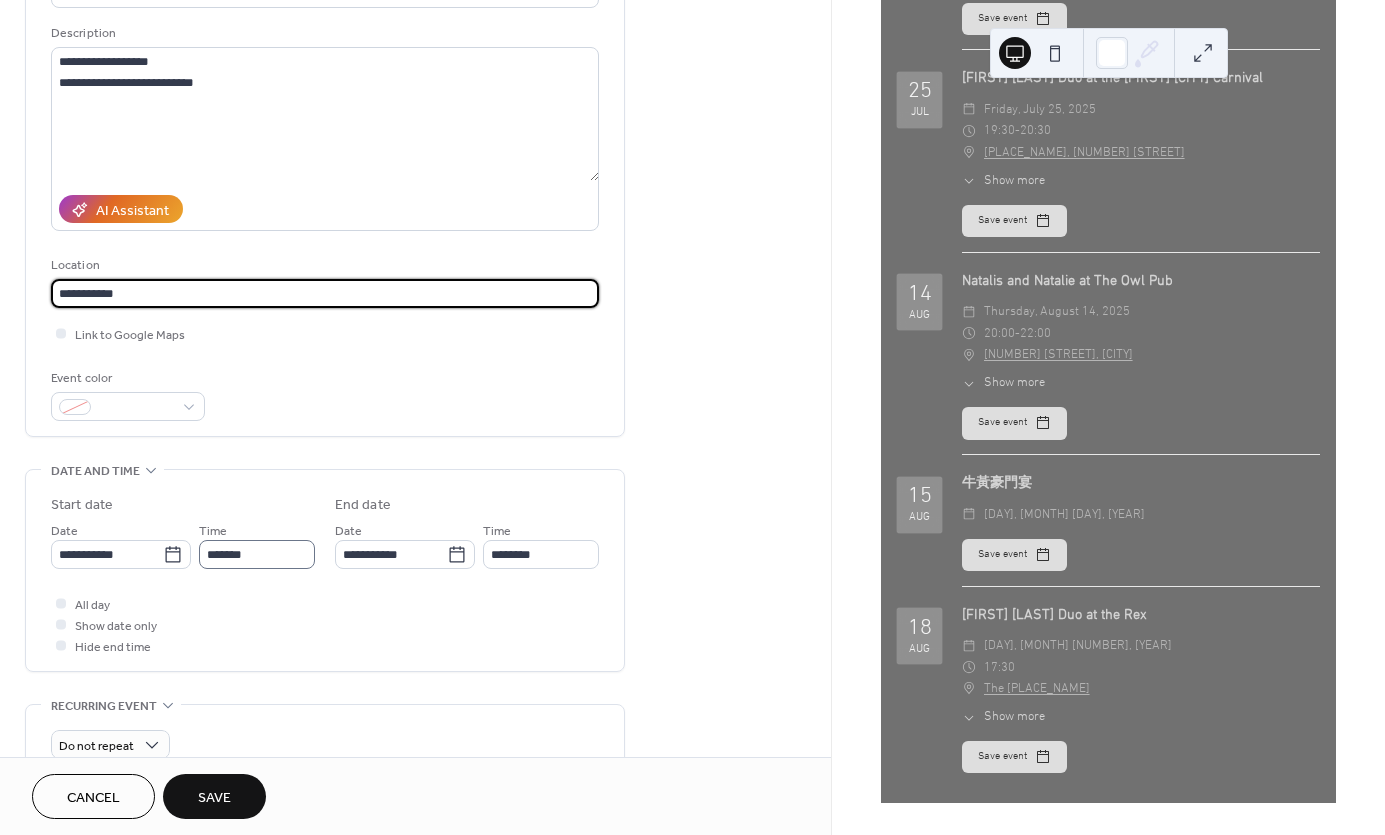 type on "**********" 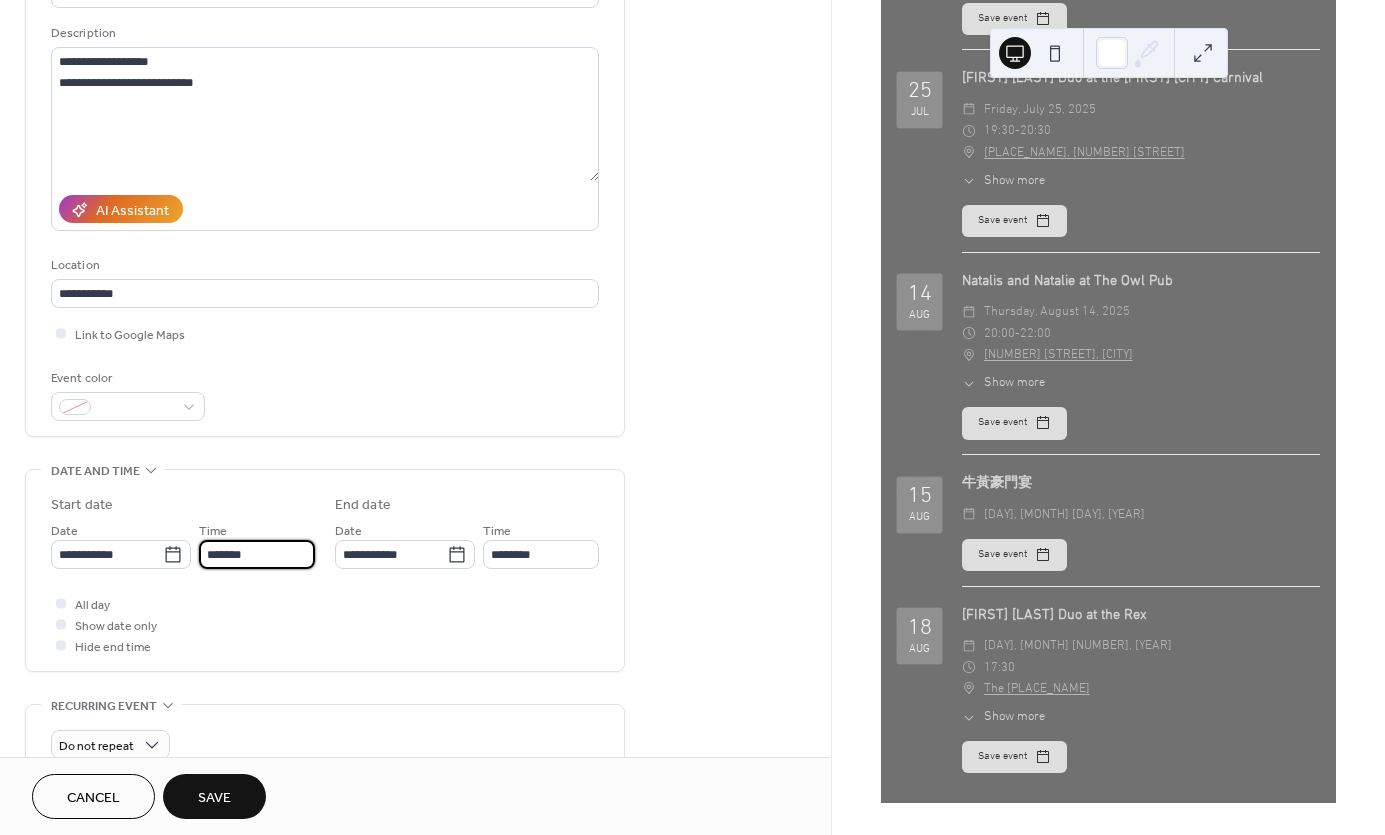 click on "*******" at bounding box center (257, 554) 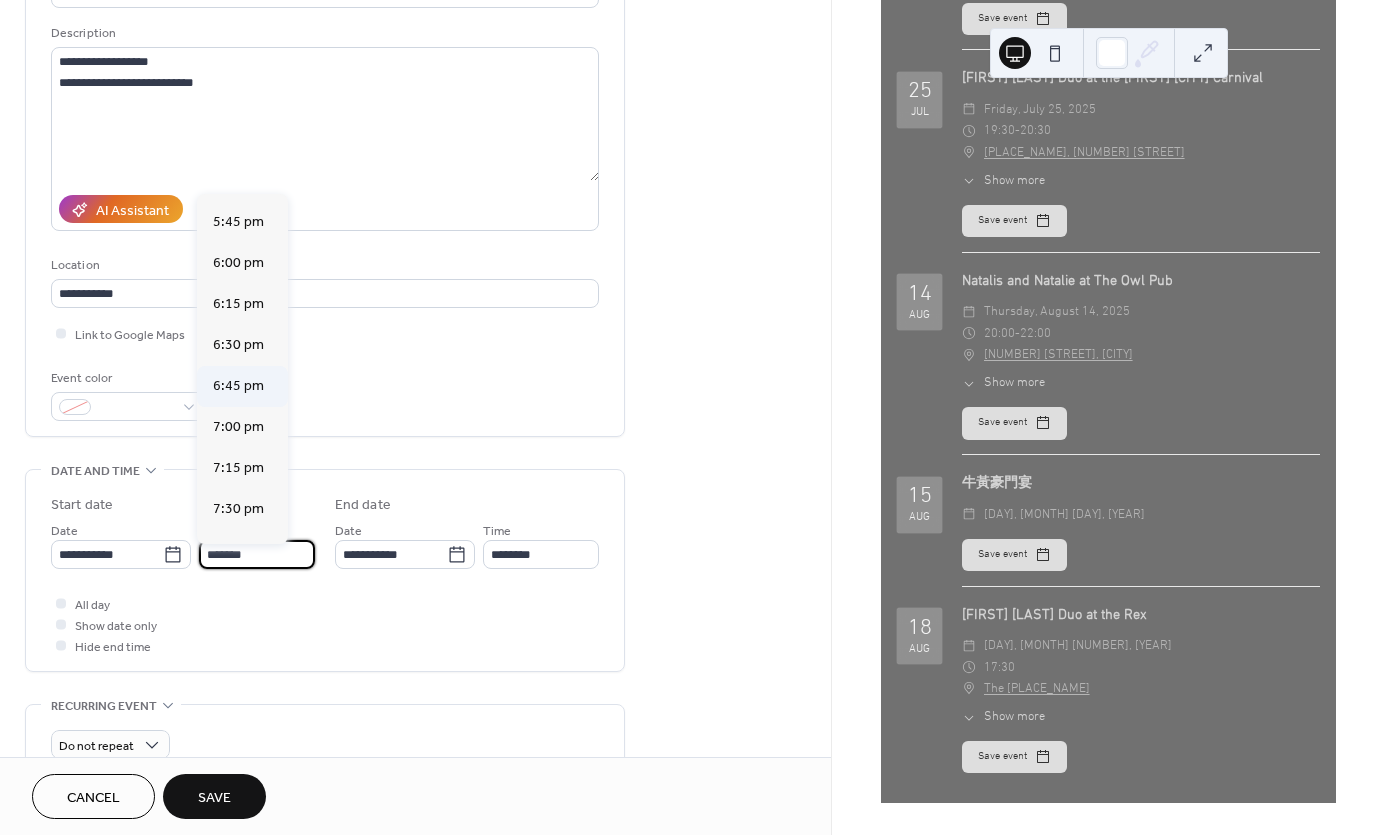 scroll, scrollTop: 2901, scrollLeft: 0, axis: vertical 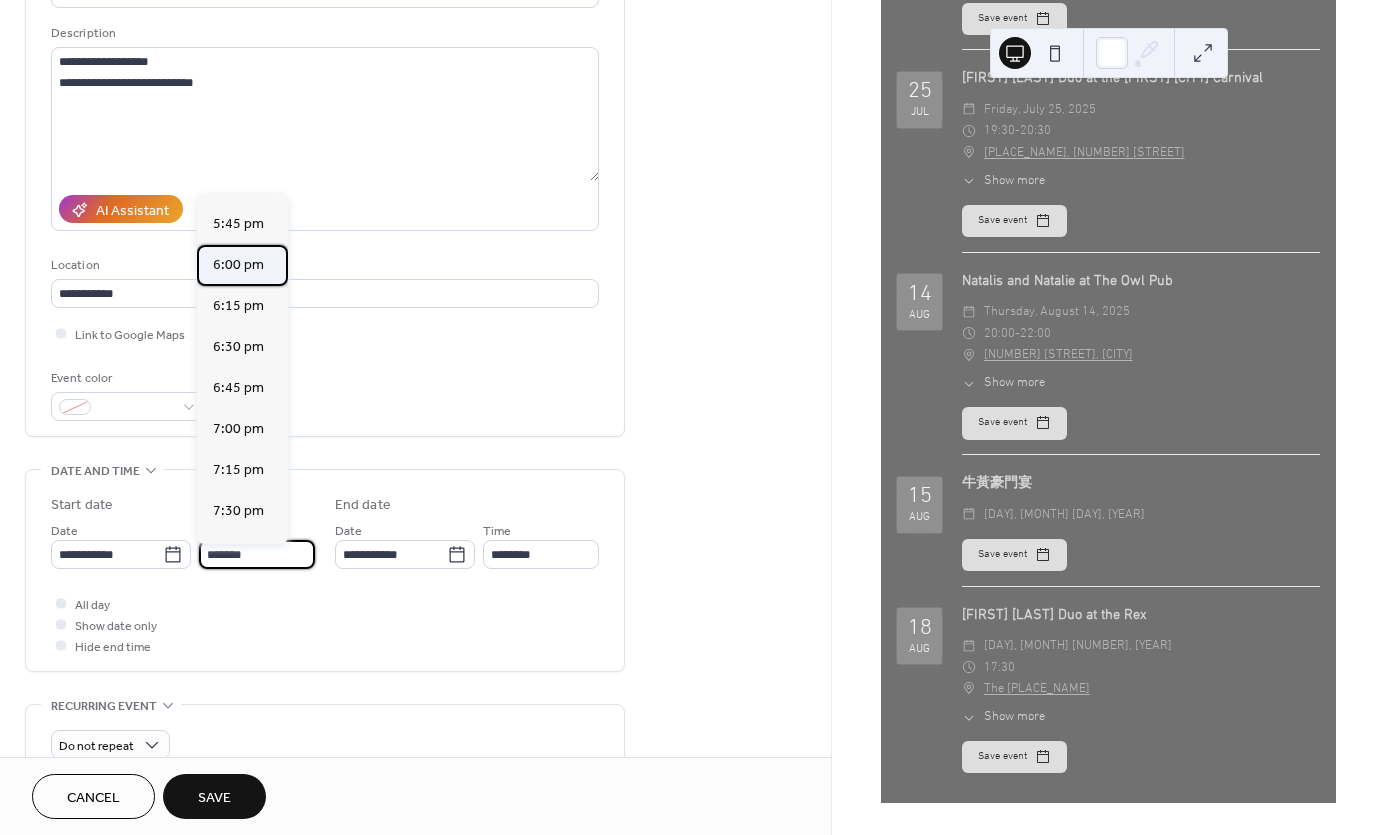 click on "6:00 pm" at bounding box center (238, 265) 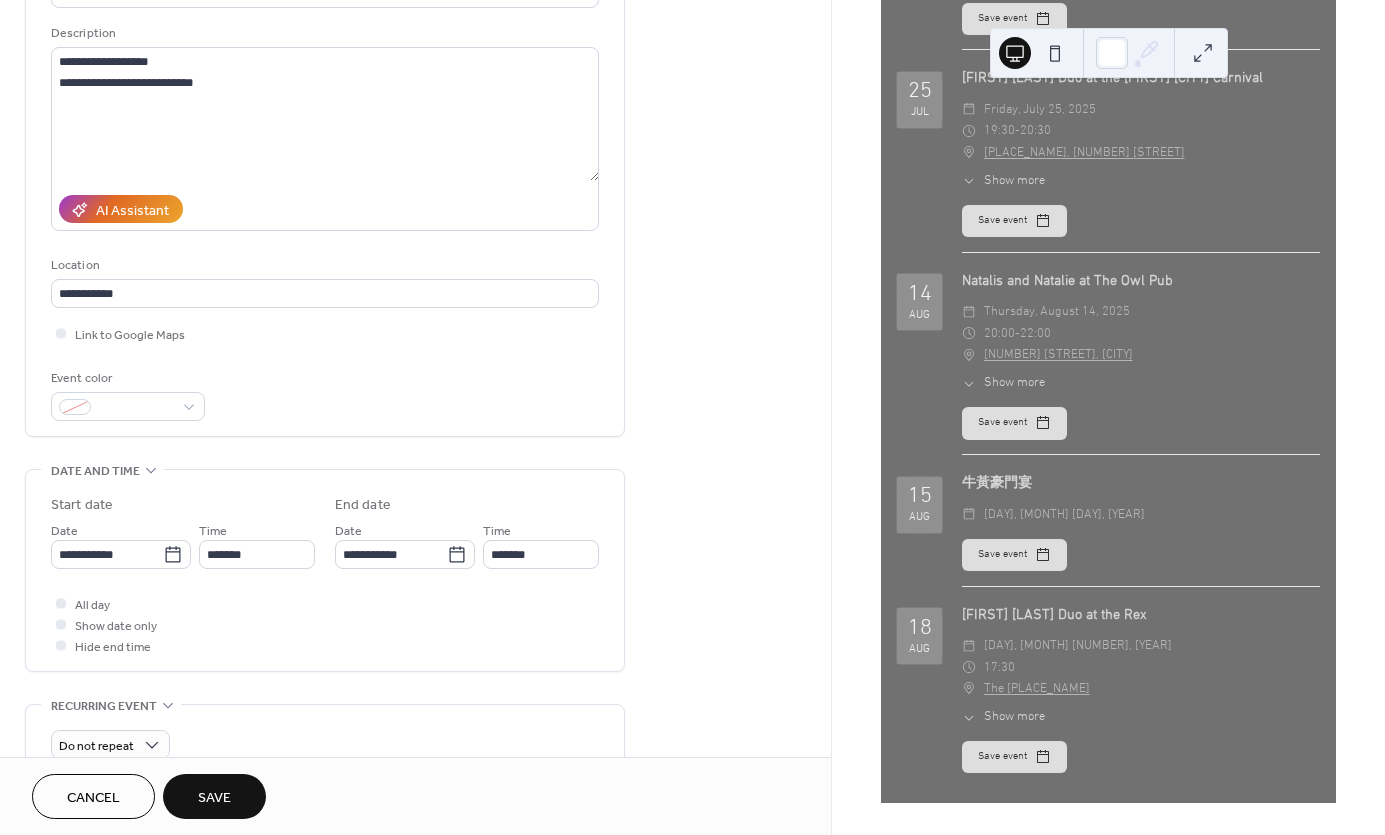 scroll, scrollTop: 186, scrollLeft: 0, axis: vertical 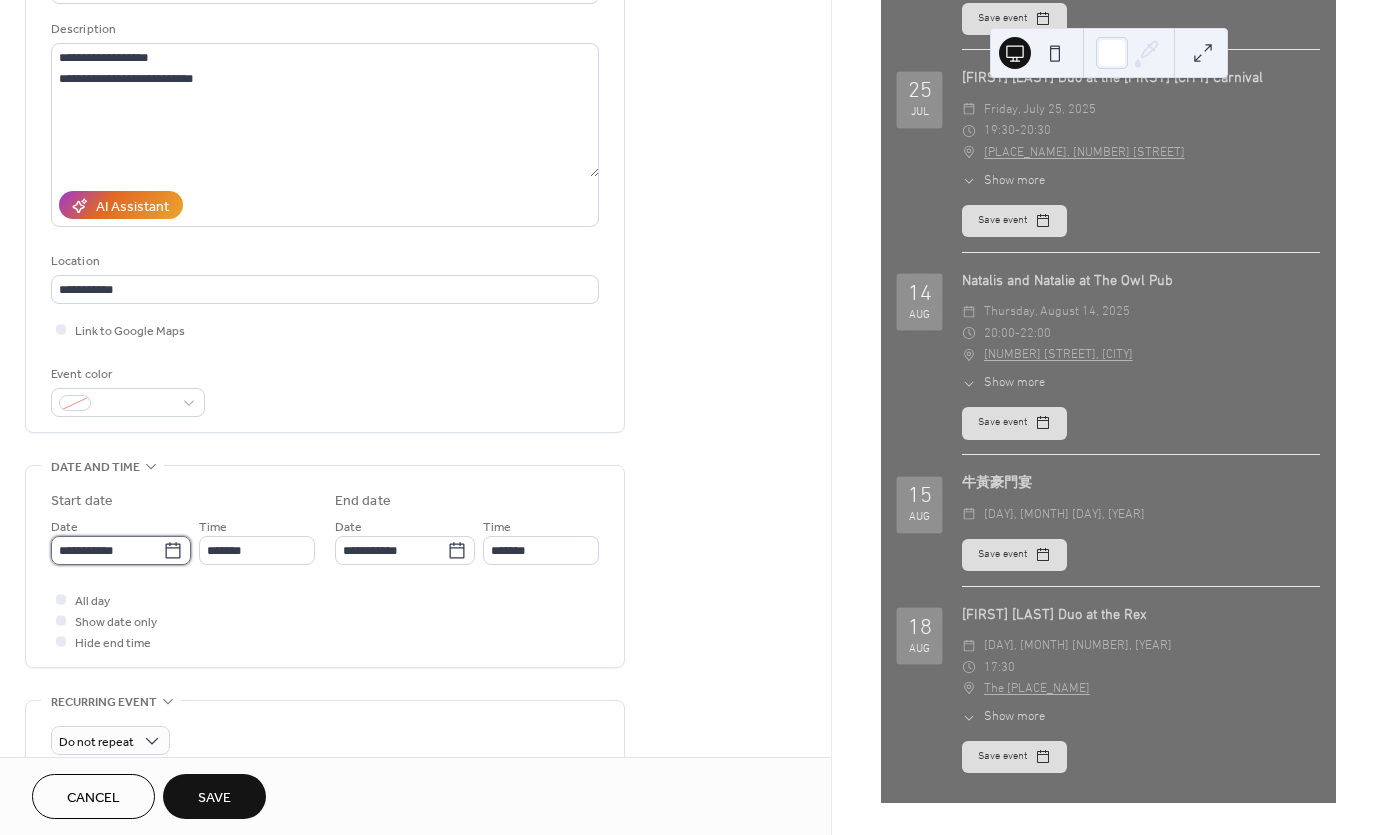 click on "**********" at bounding box center [107, 550] 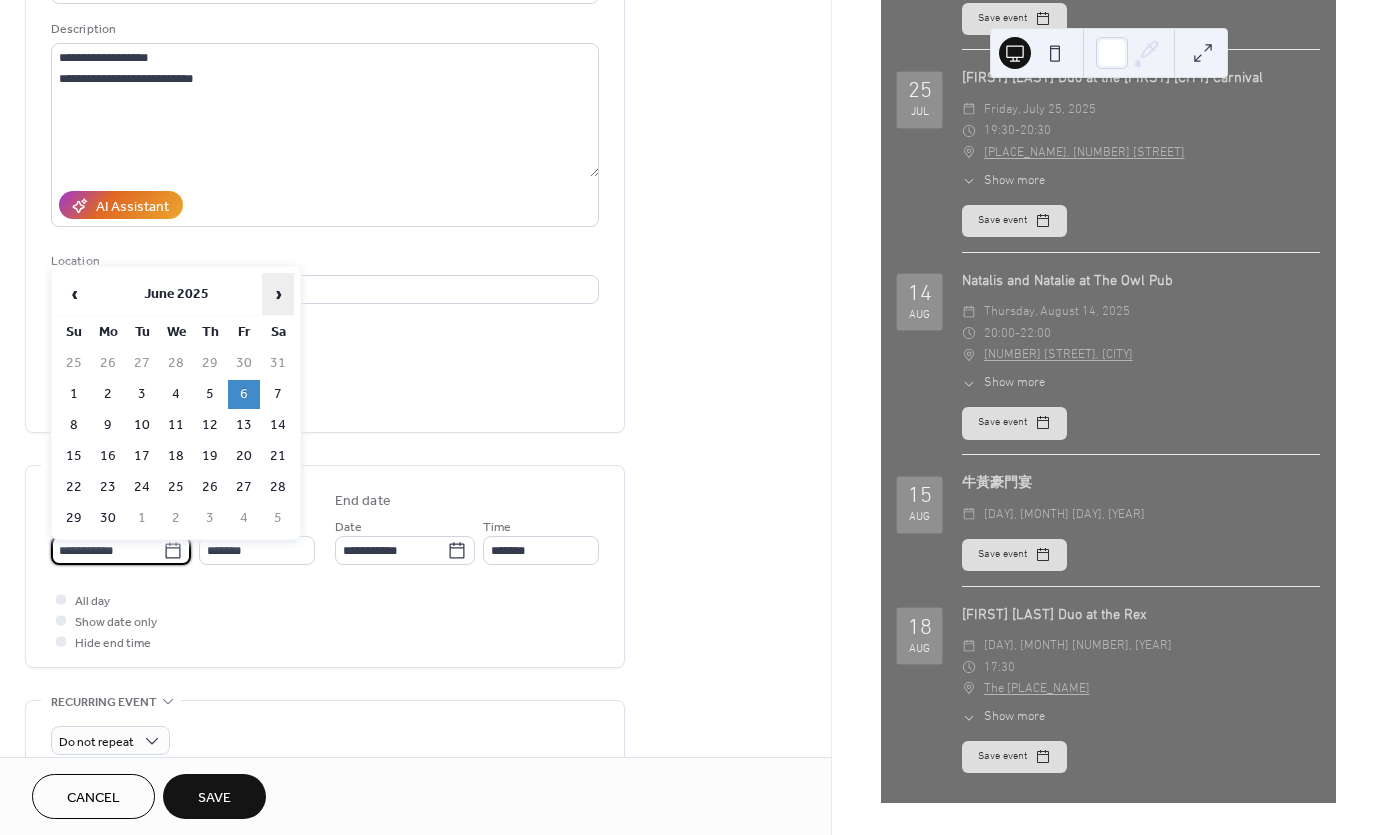 drag, startPoint x: 282, startPoint y: 293, endPoint x: 271, endPoint y: 310, distance: 20.248457 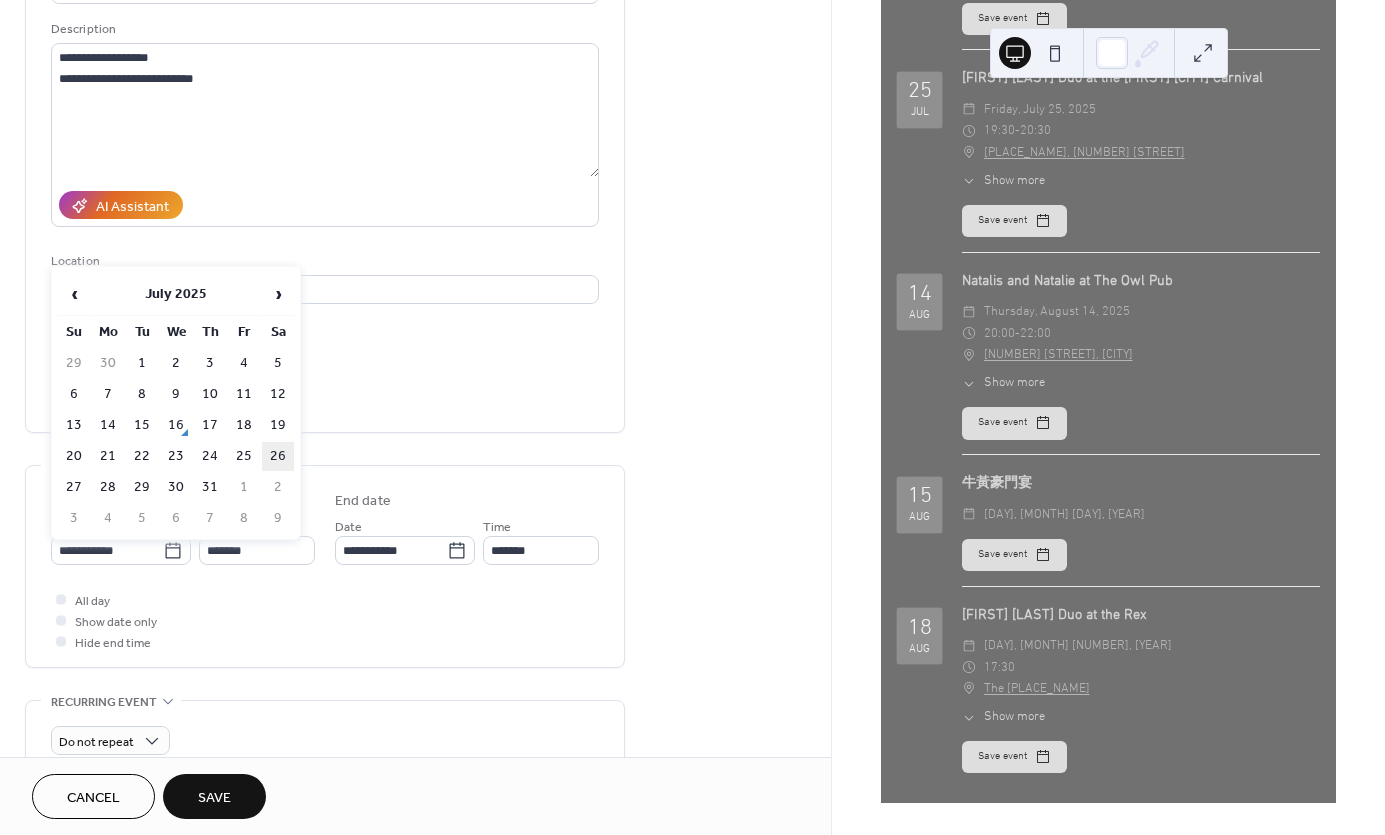 click on "26" at bounding box center [278, 456] 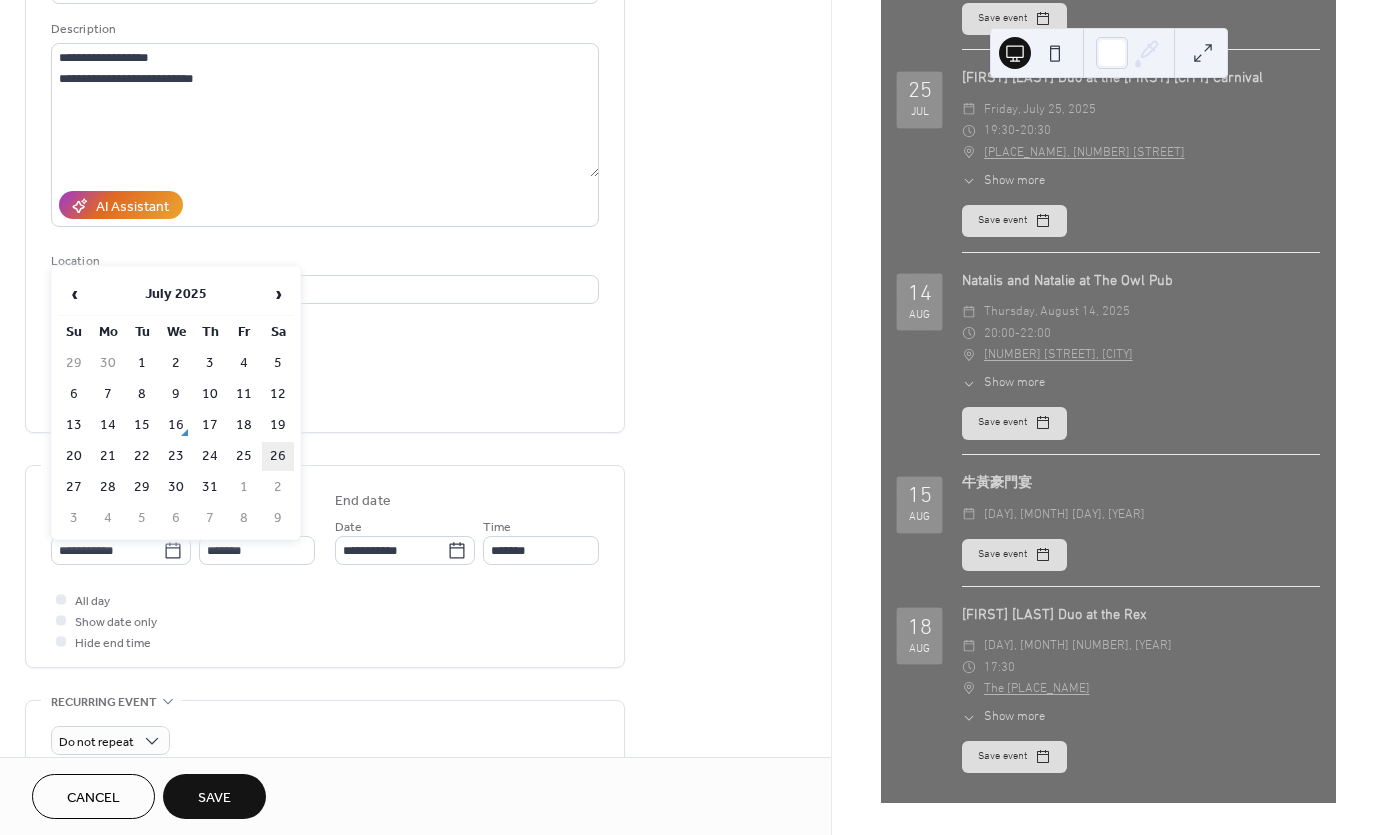 type on "**********" 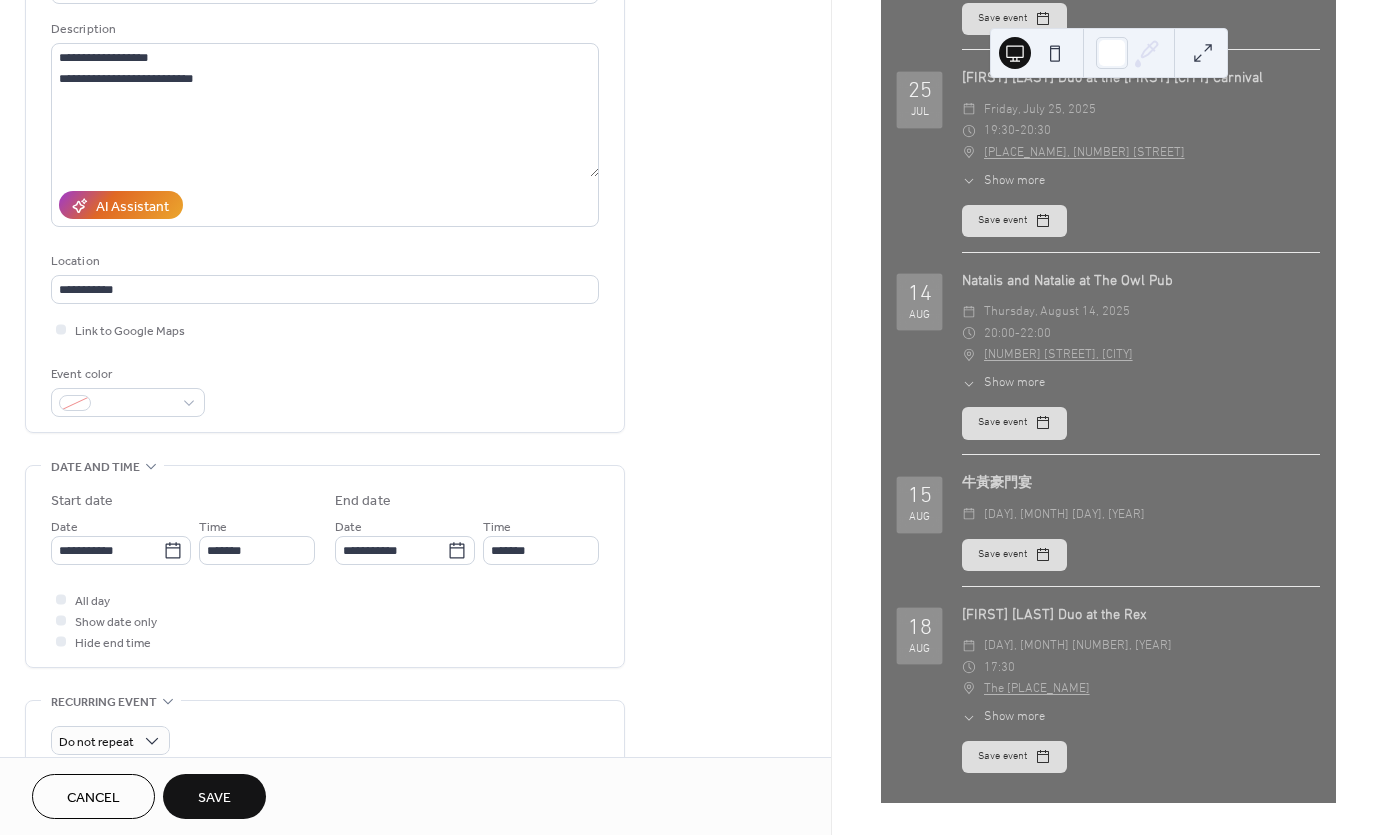 click on "Save" at bounding box center [214, 798] 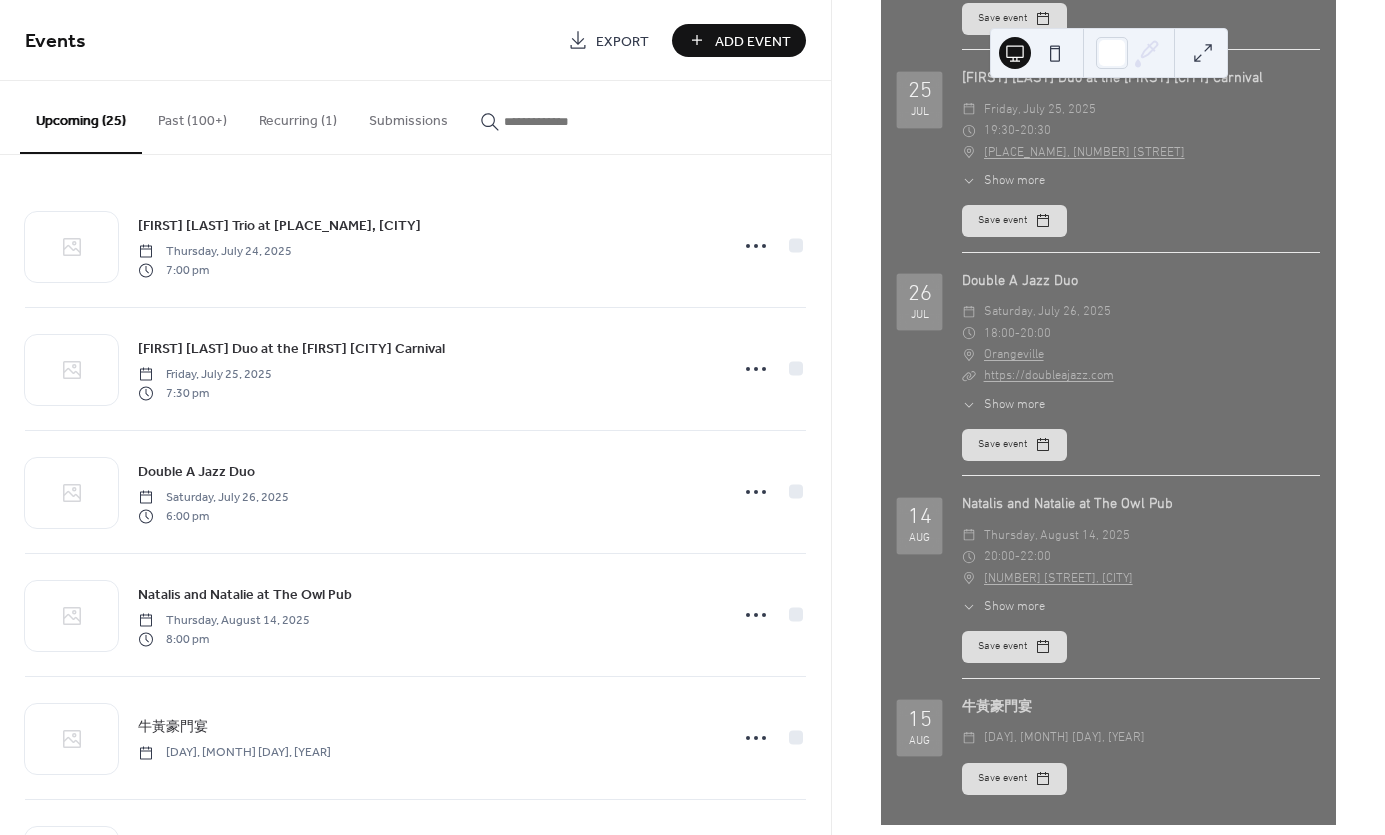click on "Add Event" at bounding box center [753, 41] 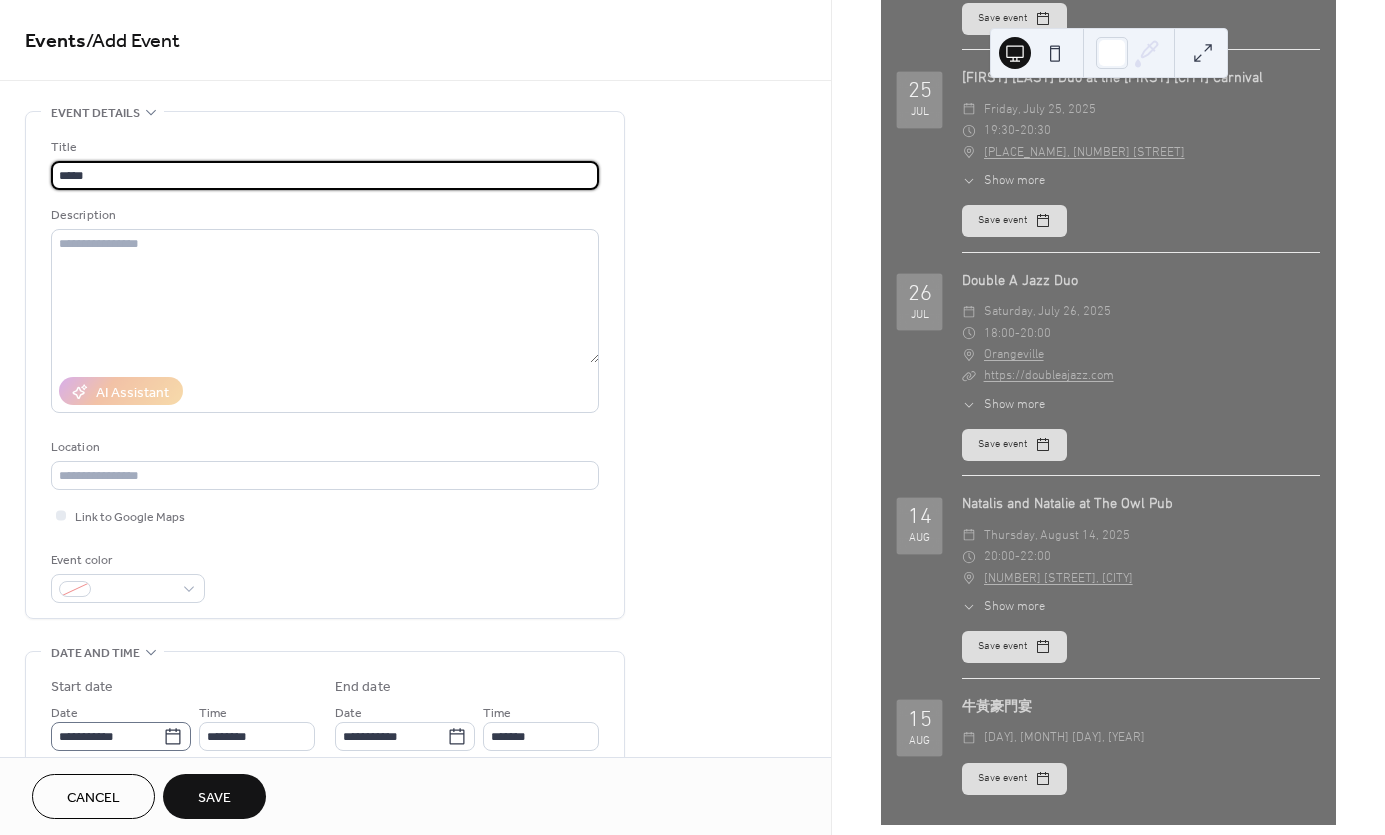 type on "*****" 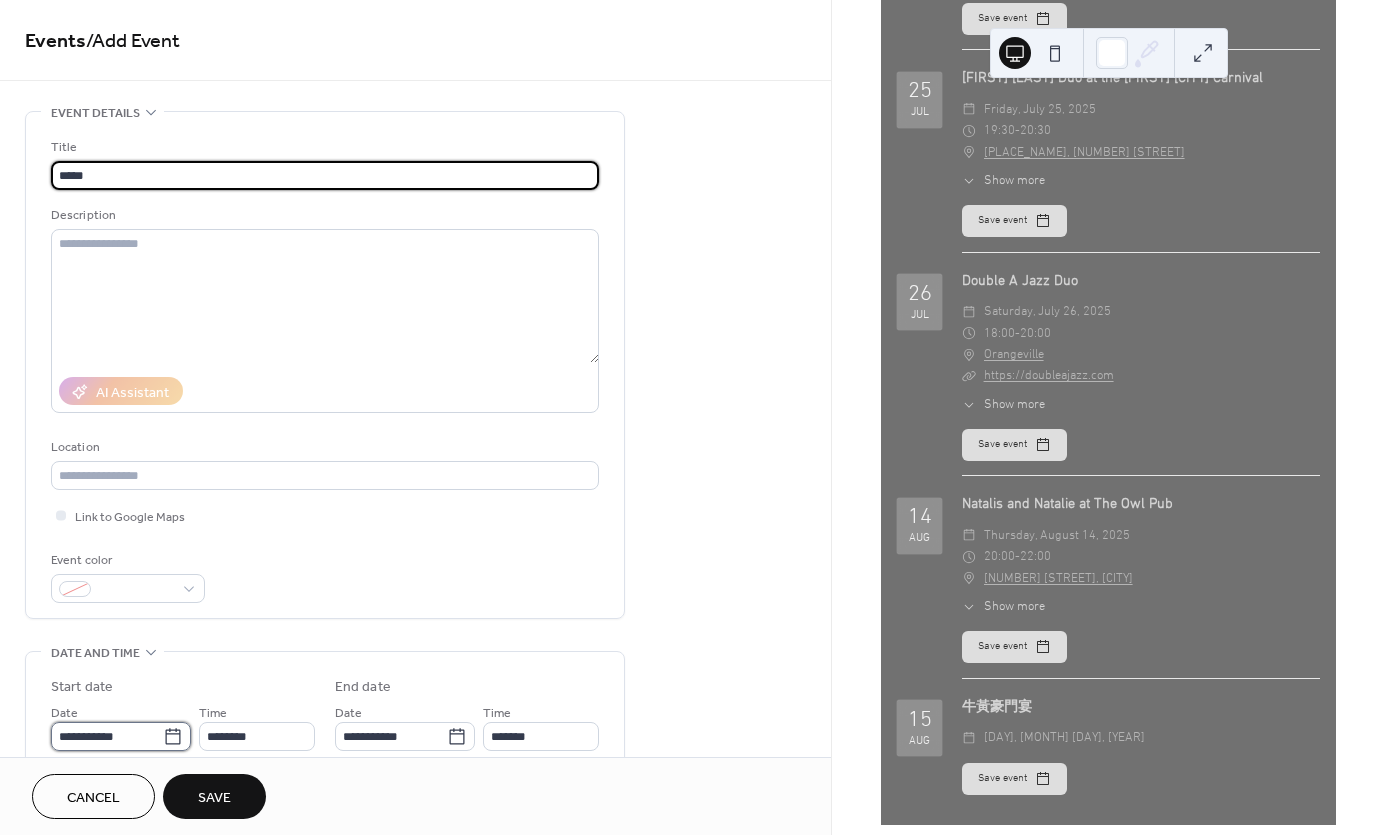 click on "**********" at bounding box center (107, 736) 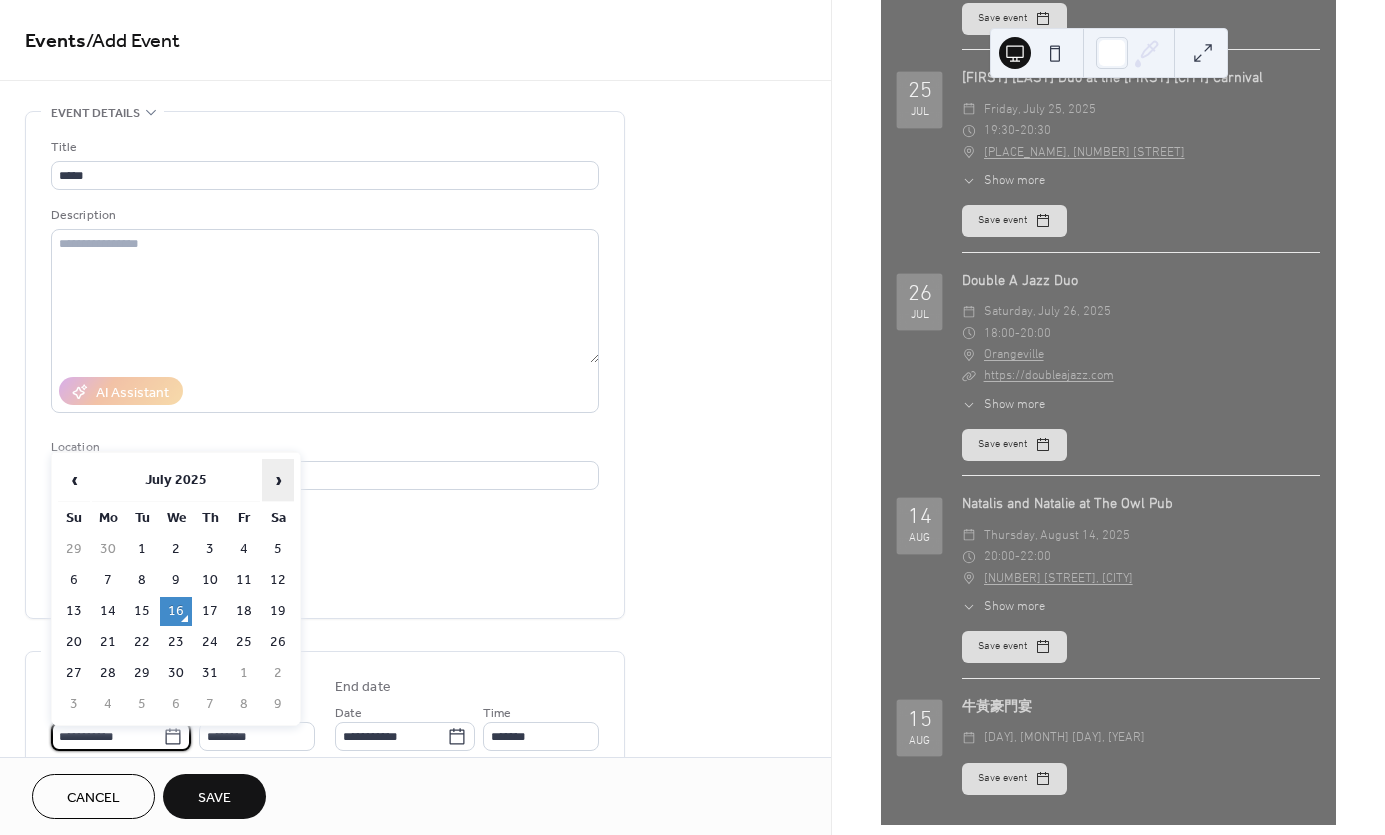 click on "›" at bounding box center [278, 480] 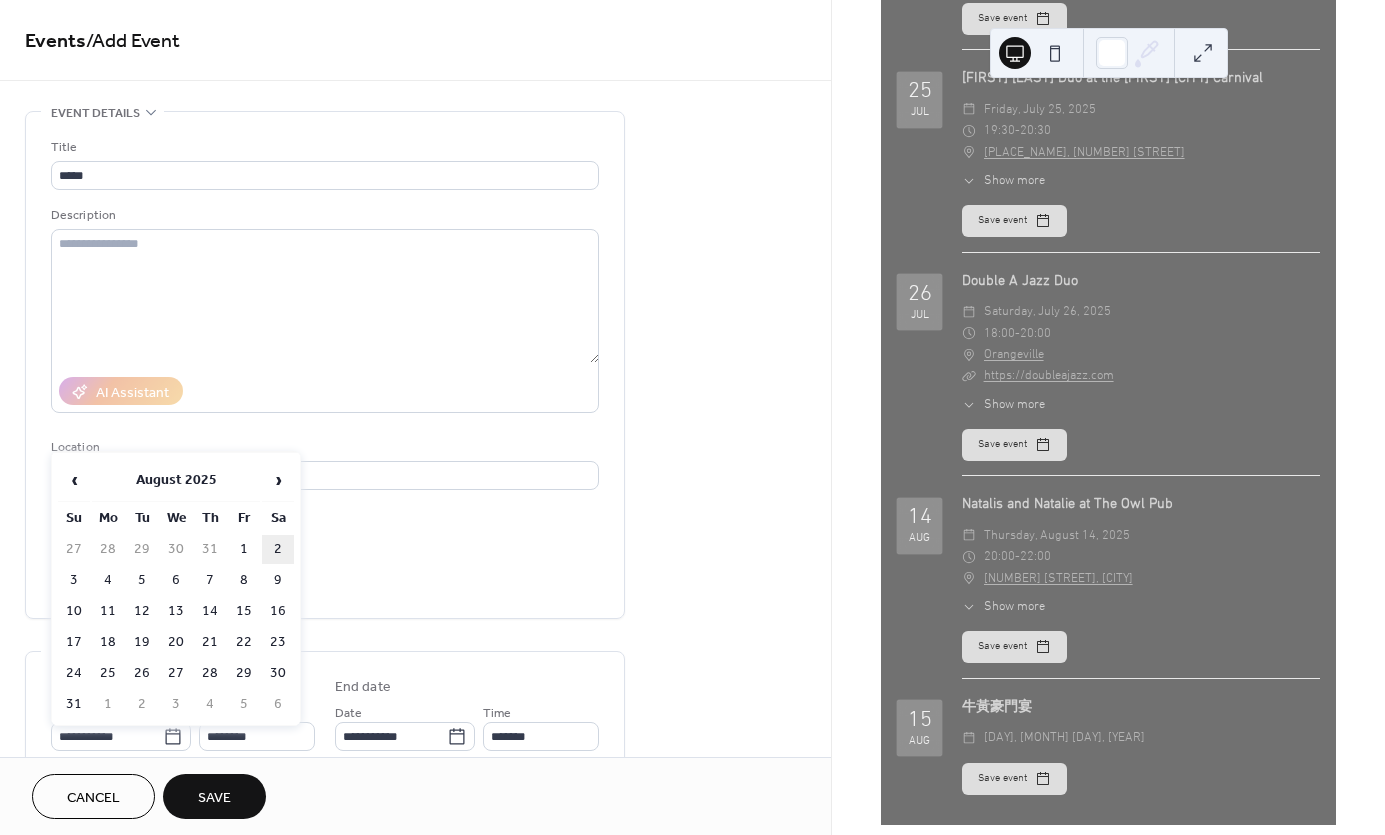 click on "2" at bounding box center [278, 549] 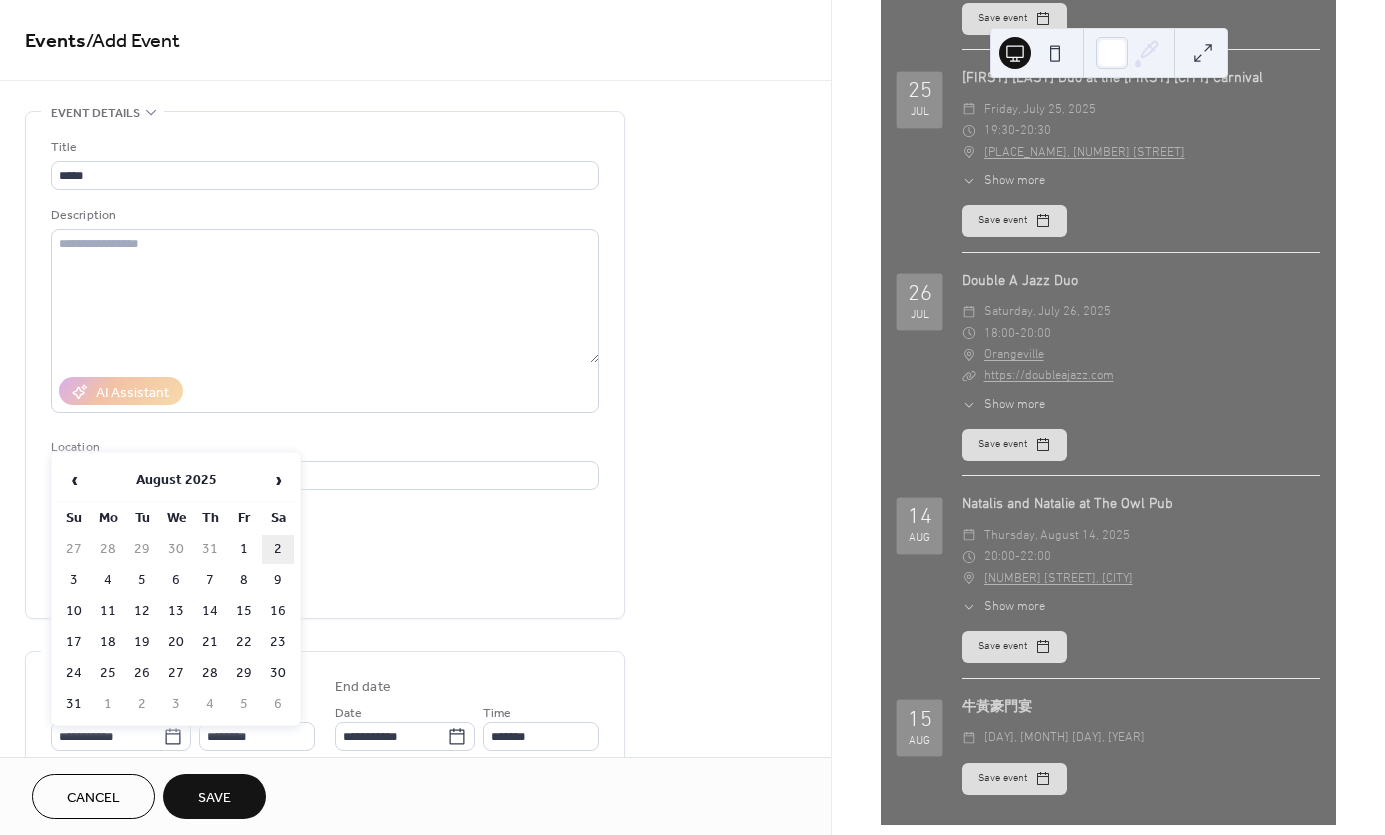 type on "**********" 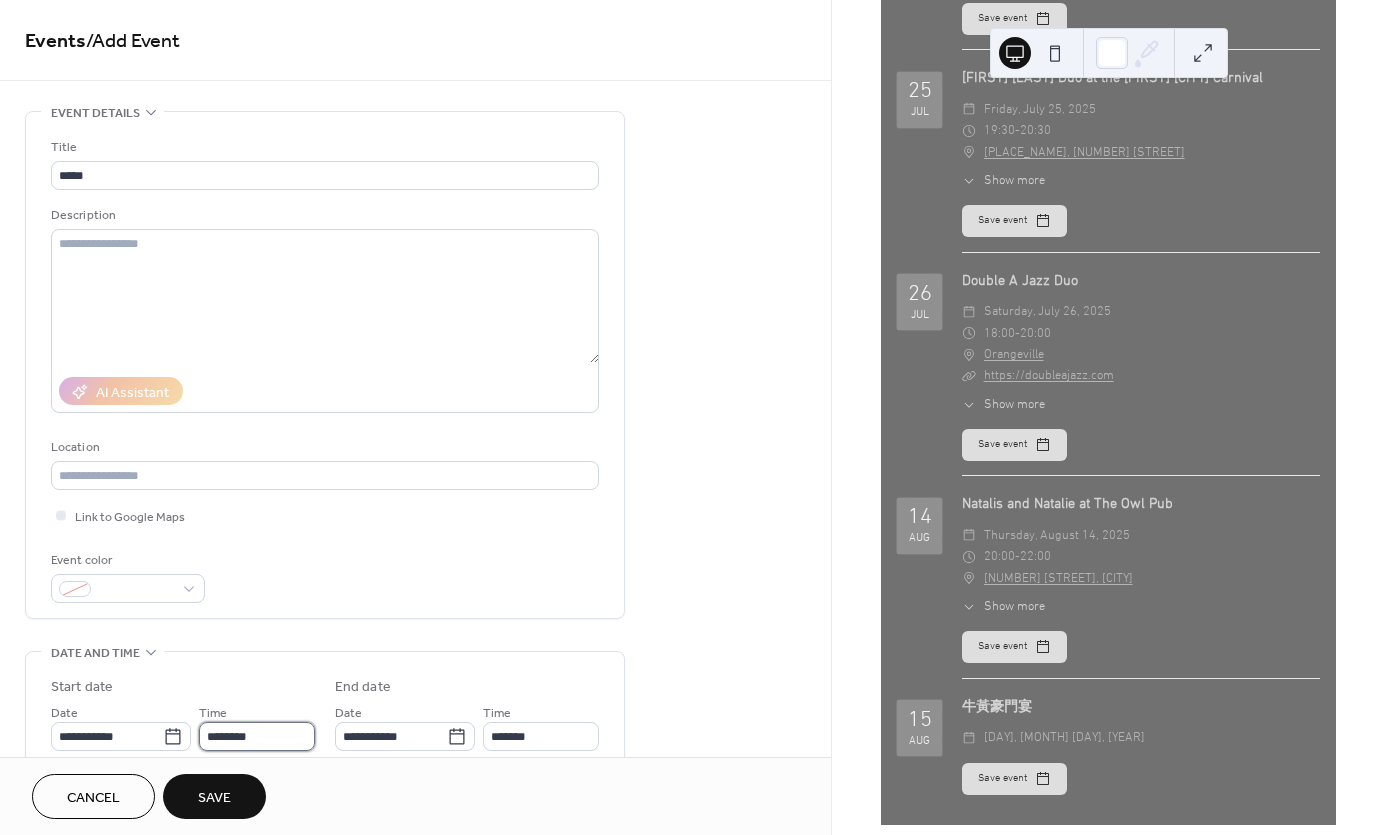 click on "********" at bounding box center (257, 736) 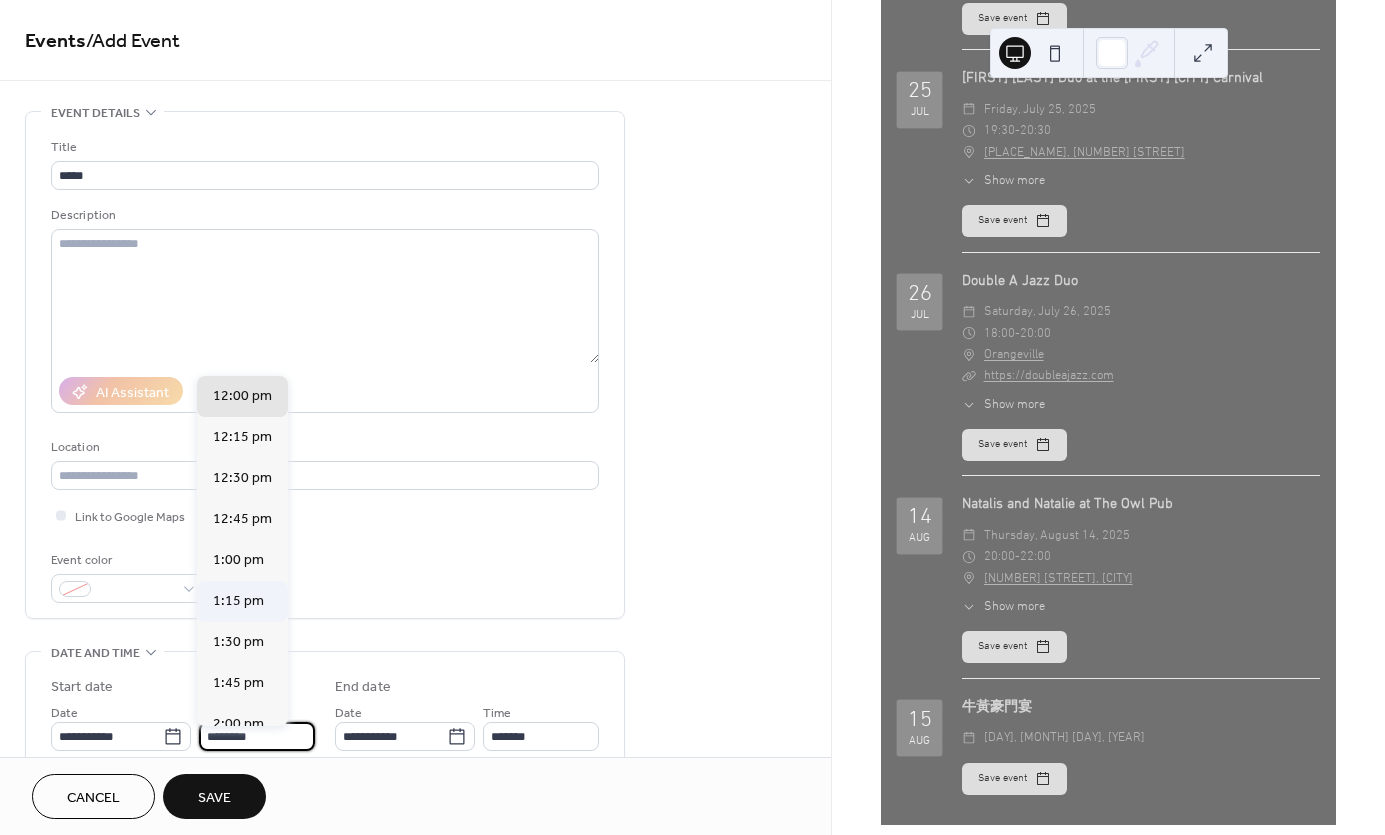 scroll, scrollTop: 2008, scrollLeft: 0, axis: vertical 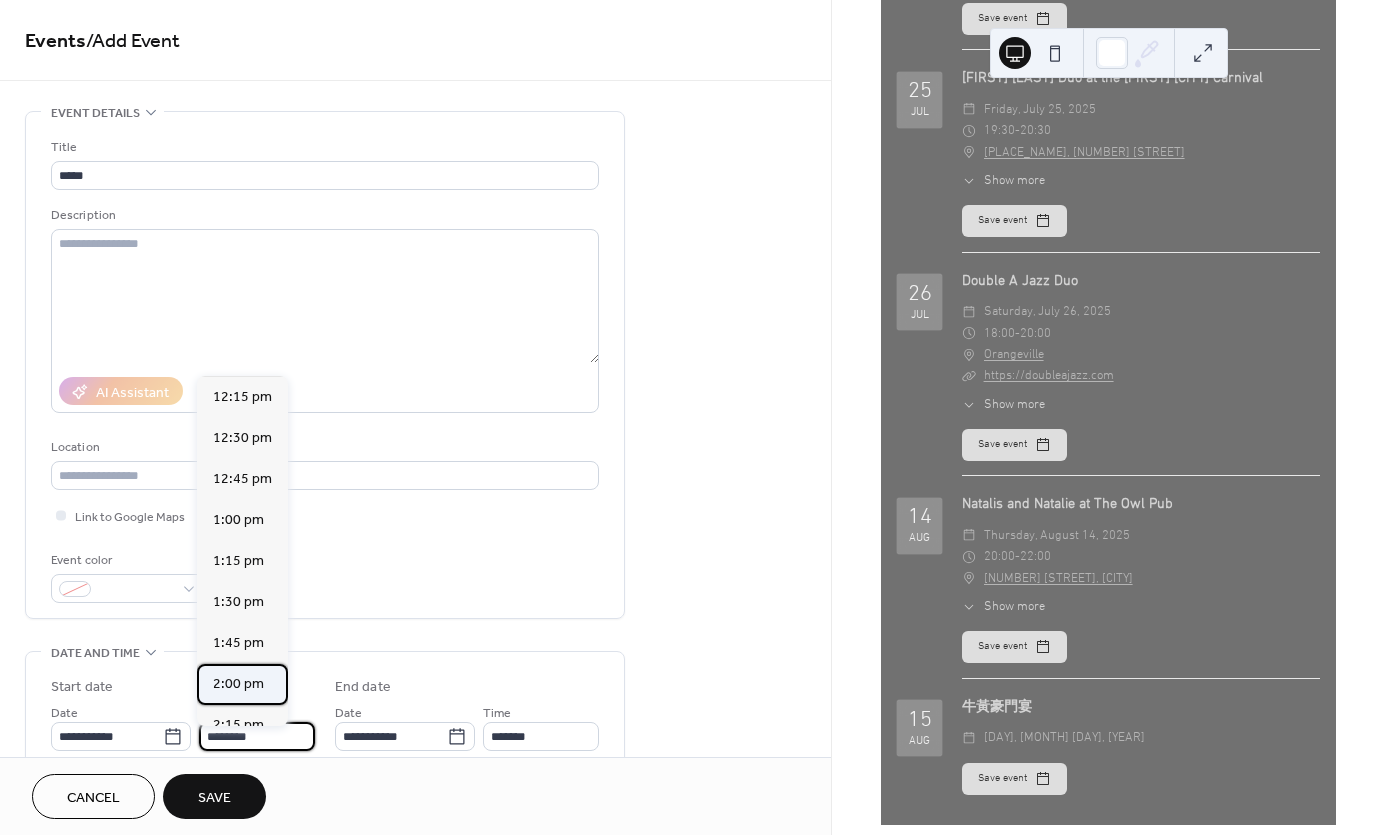 click on "2:00 pm" at bounding box center [238, 684] 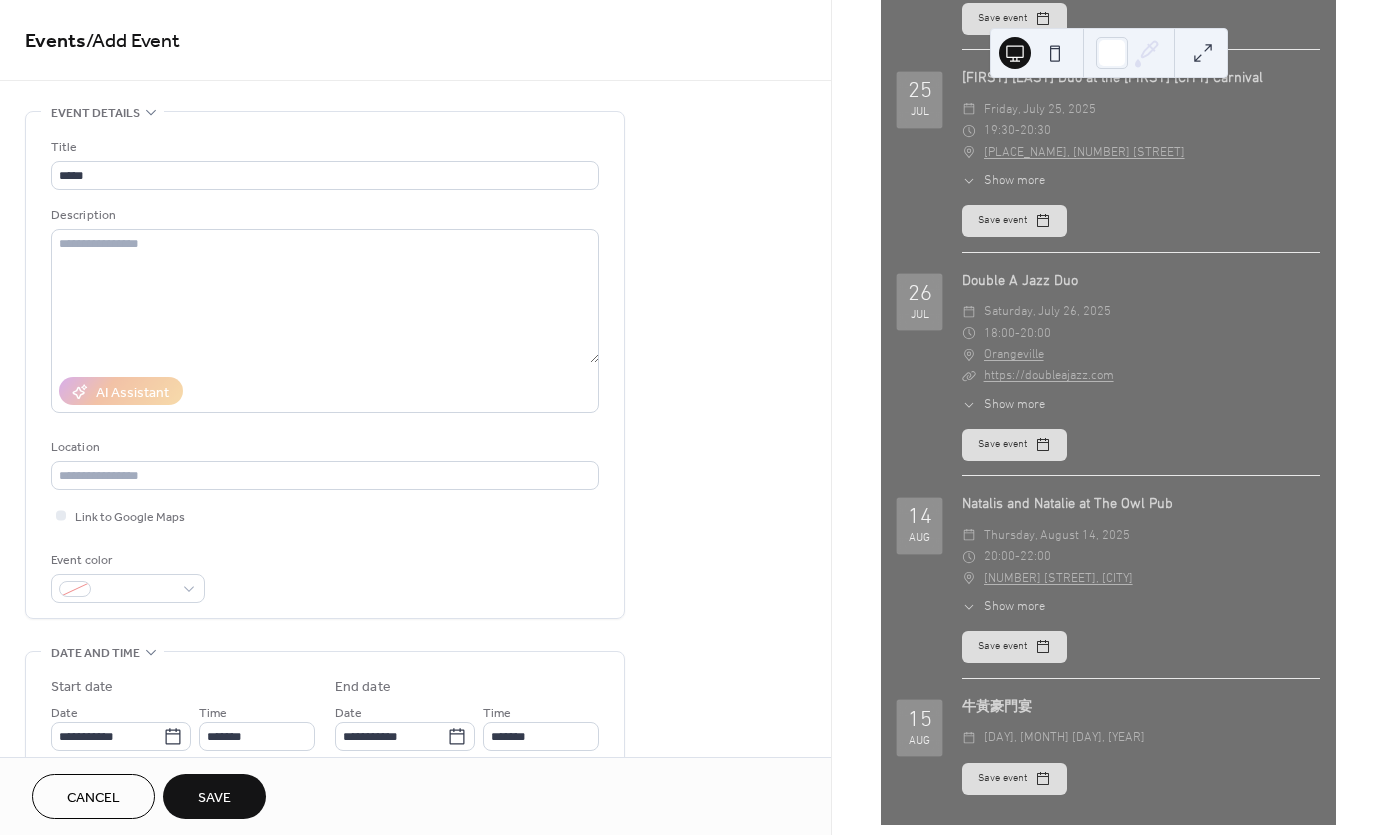 type on "*******" 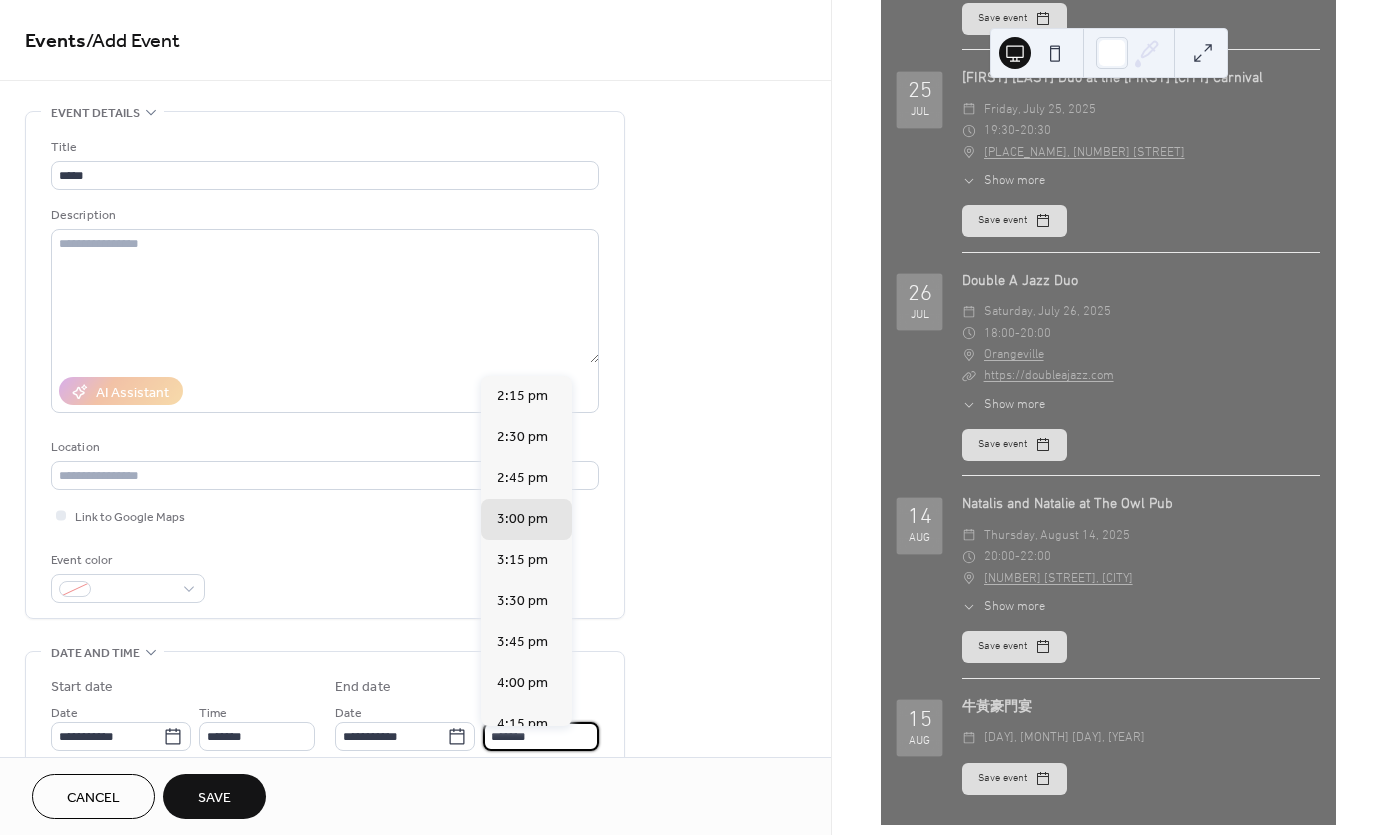 click on "*******" at bounding box center [541, 736] 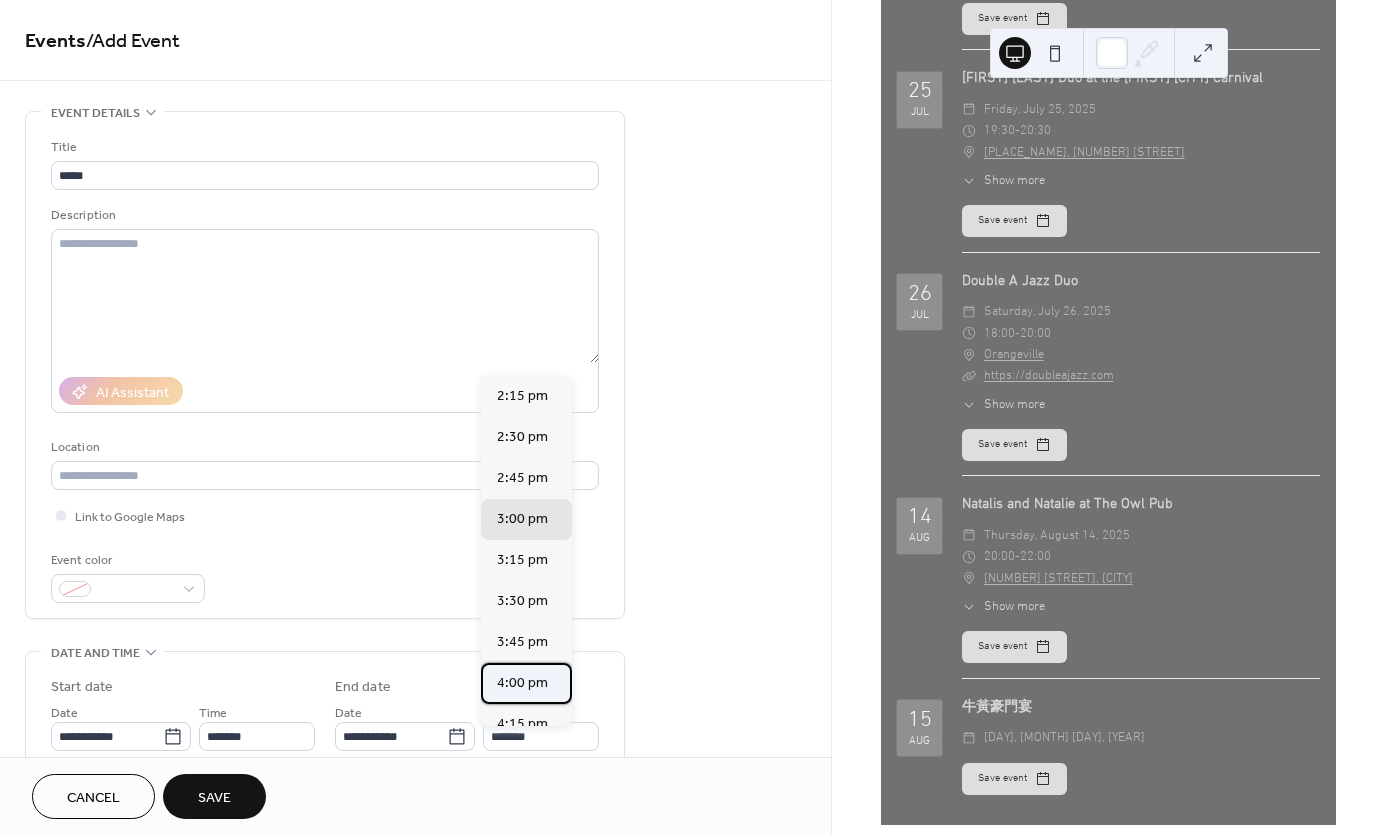 click on "4:00 pm" at bounding box center (522, 683) 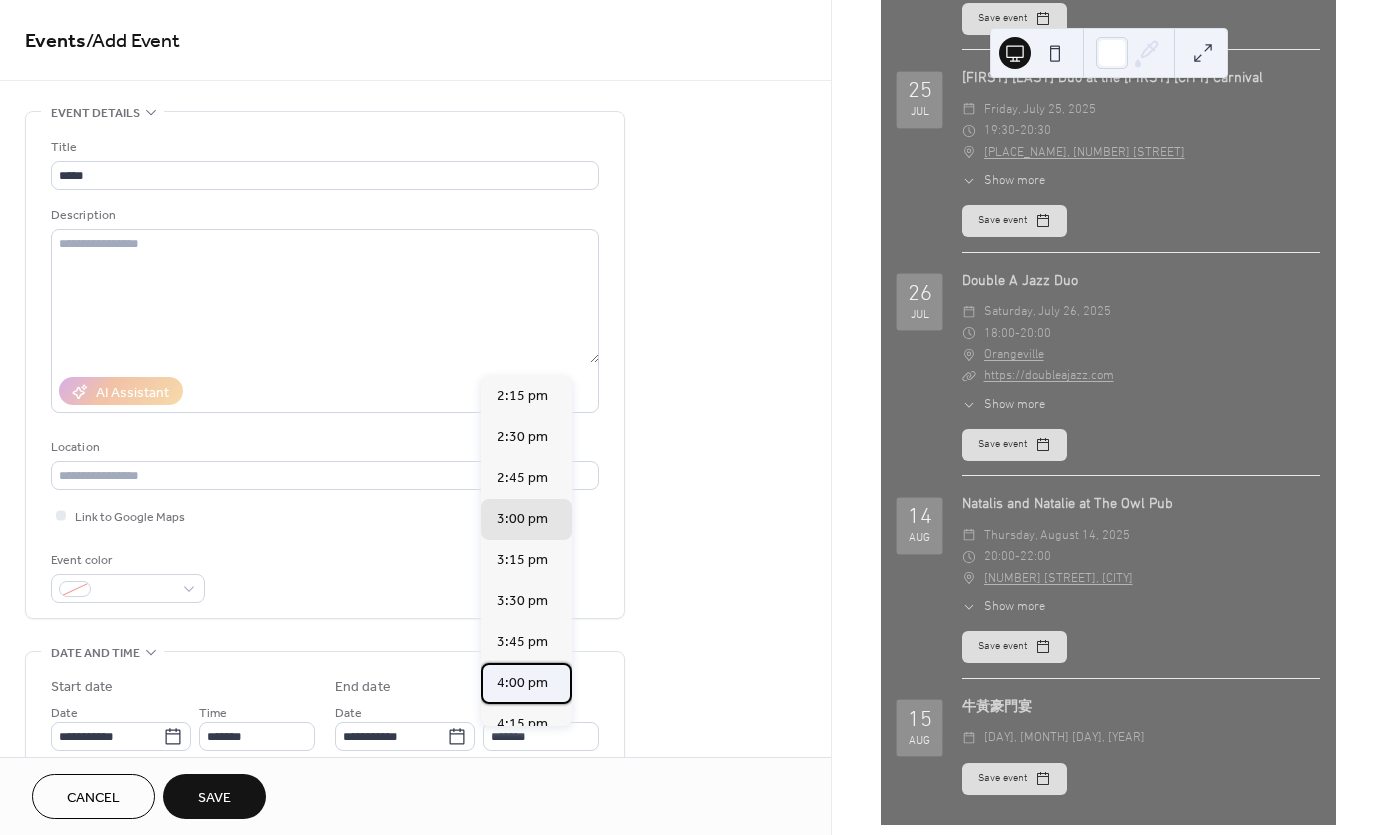 type on "*******" 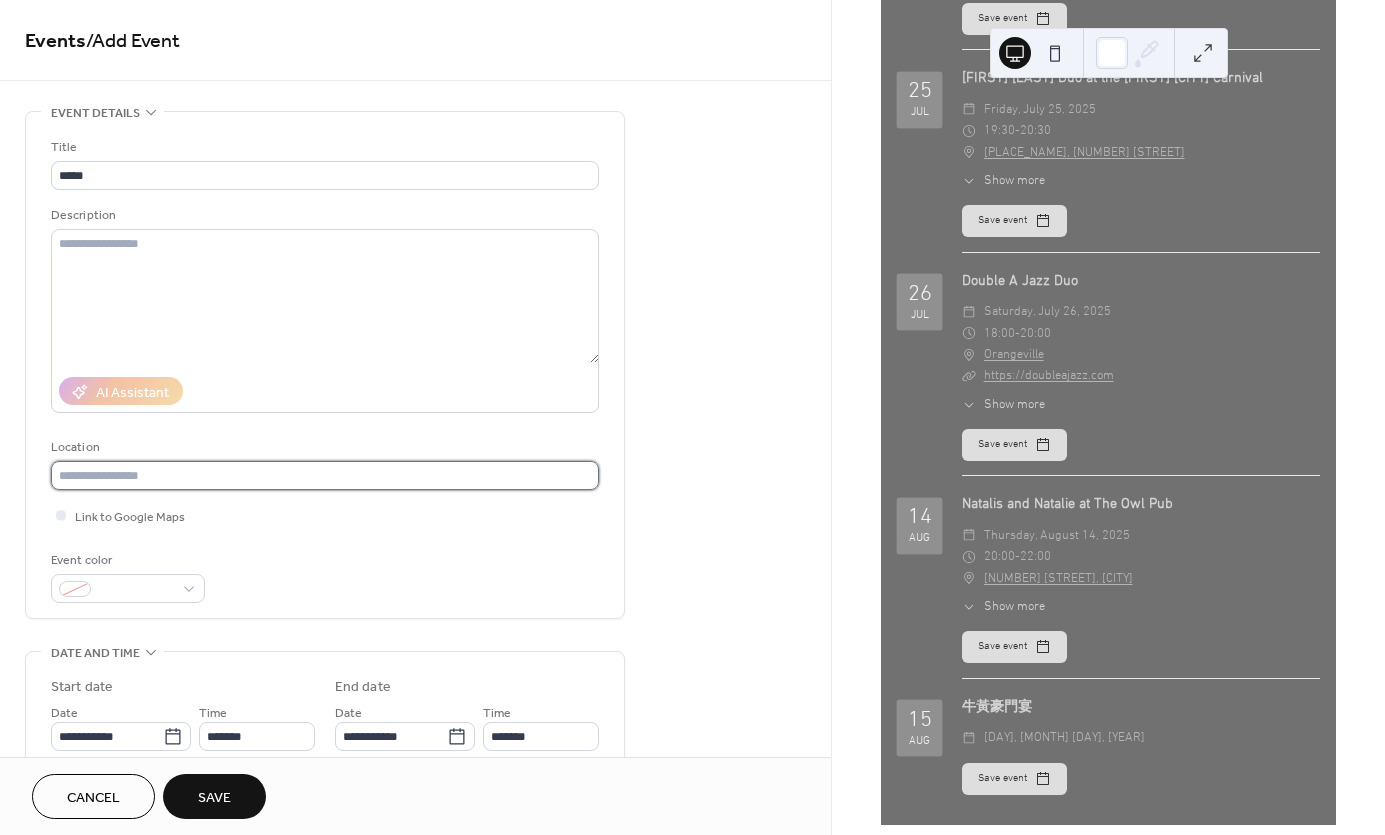 click at bounding box center [325, 475] 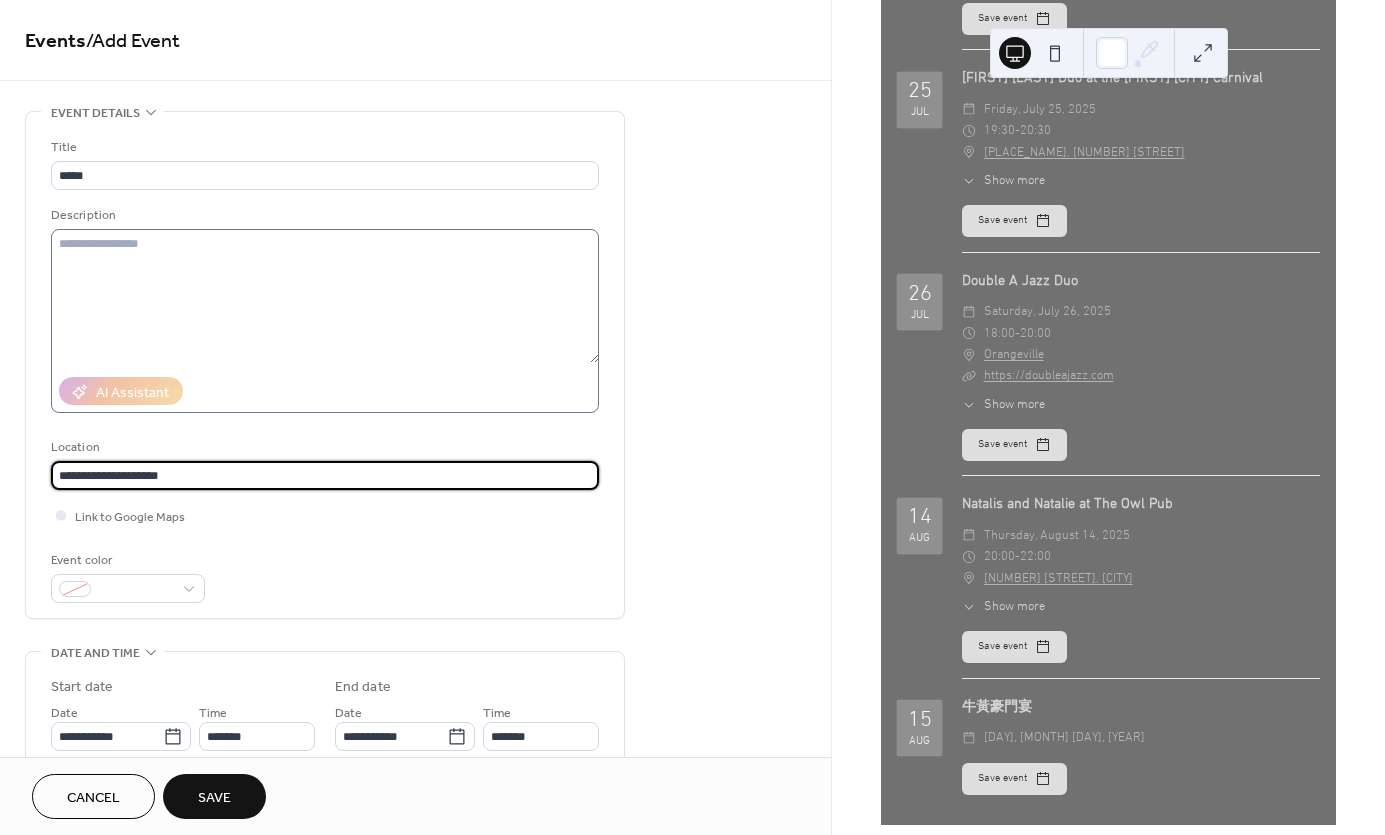 type on "**********" 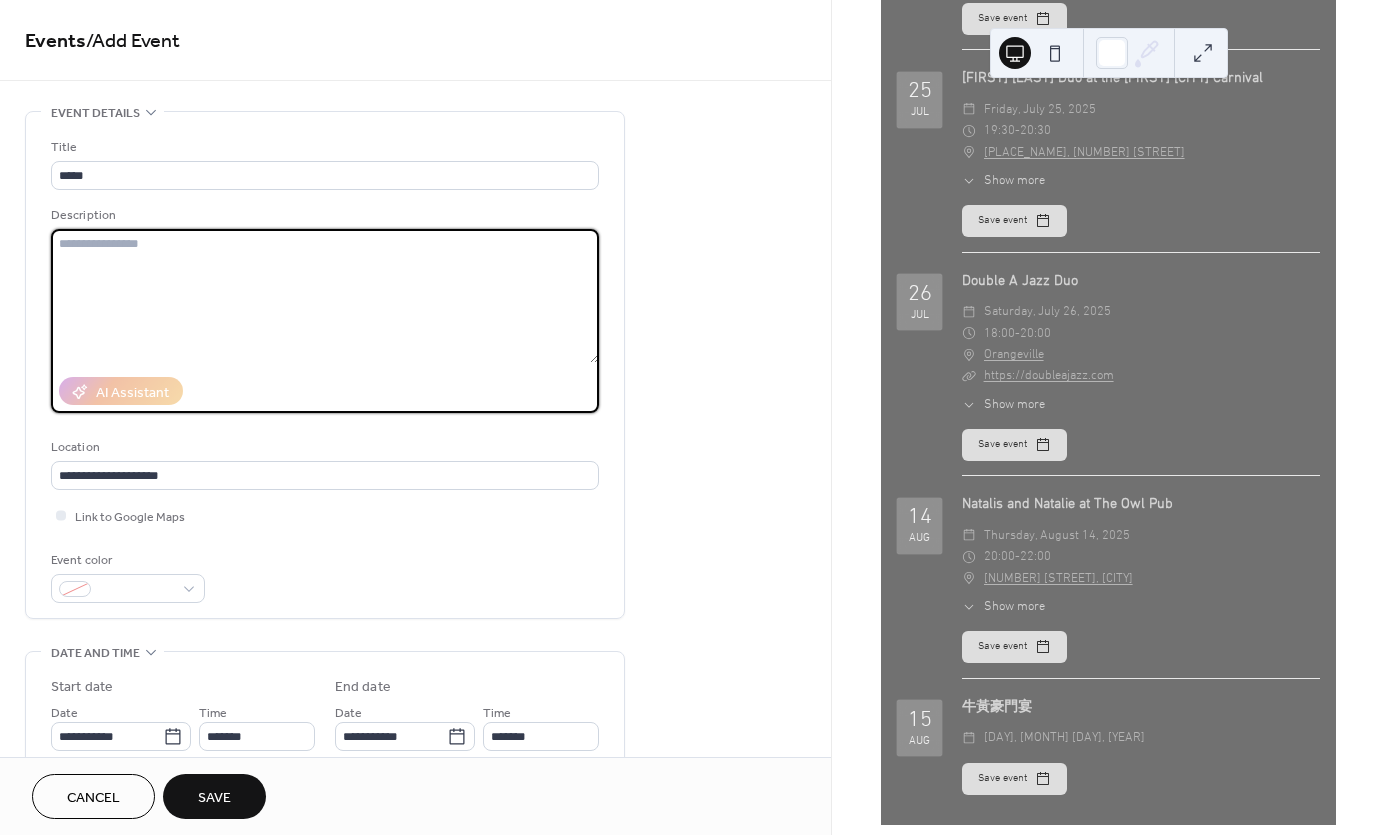 click at bounding box center (325, 296) 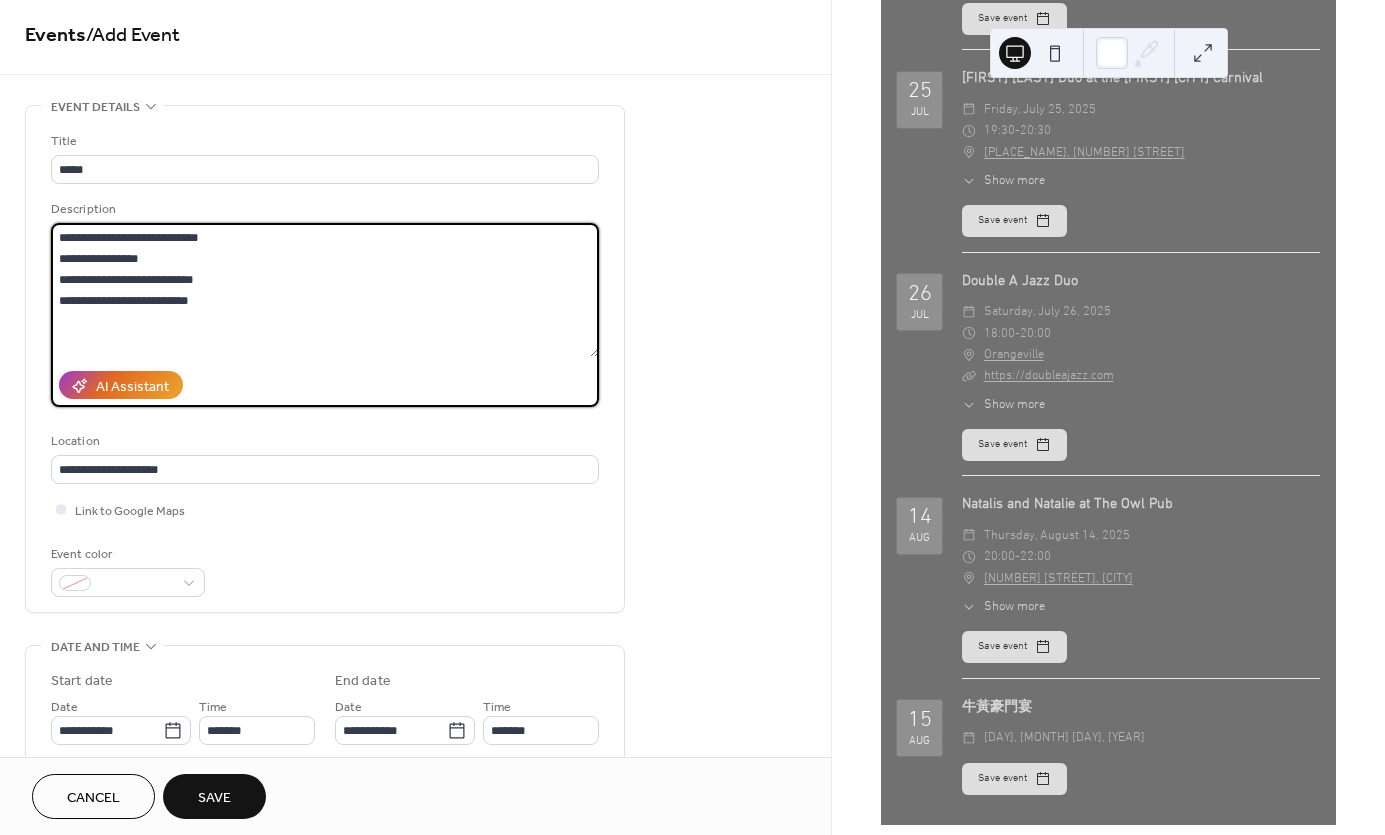 scroll, scrollTop: 7, scrollLeft: 0, axis: vertical 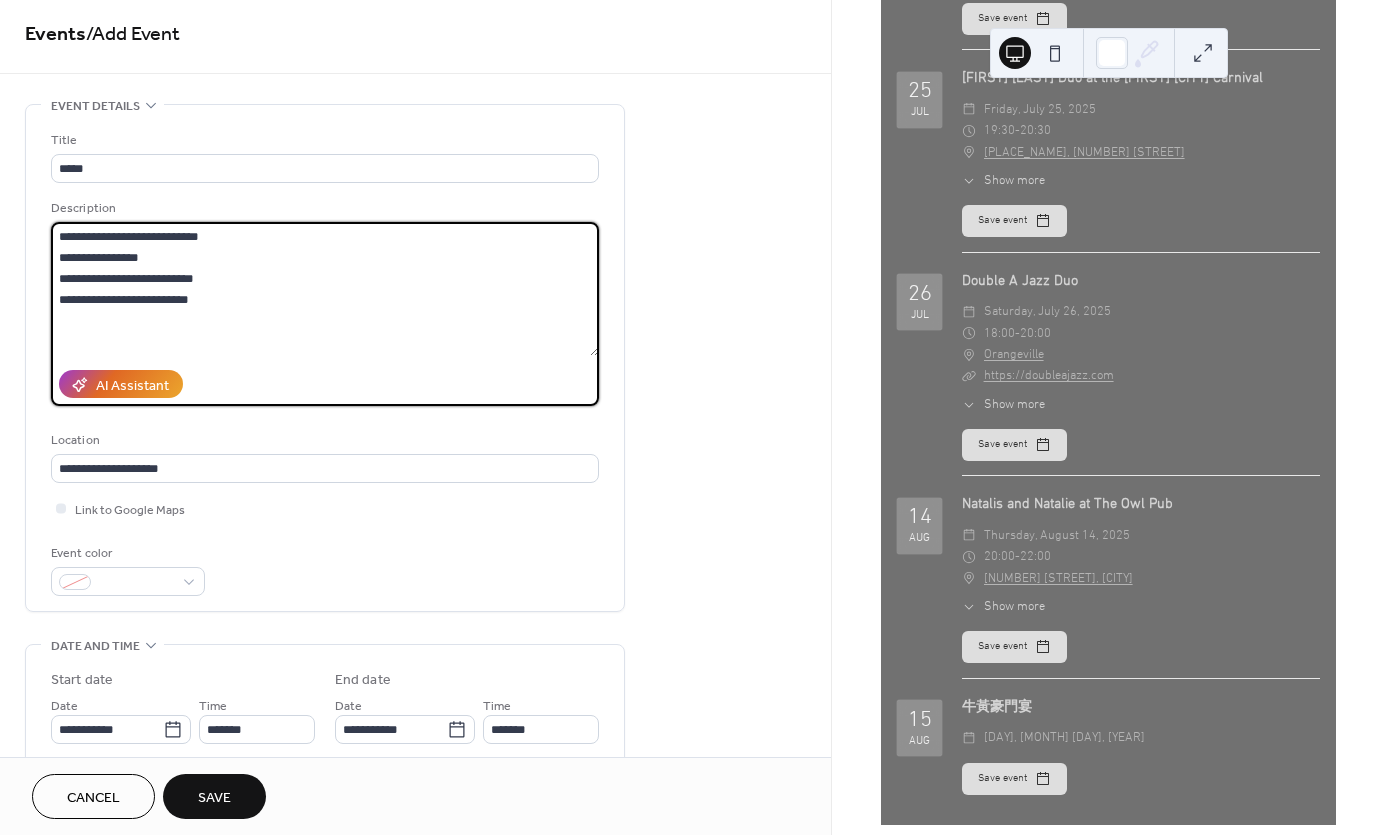 drag, startPoint x: 237, startPoint y: 312, endPoint x: 46, endPoint y: 311, distance: 191.00262 